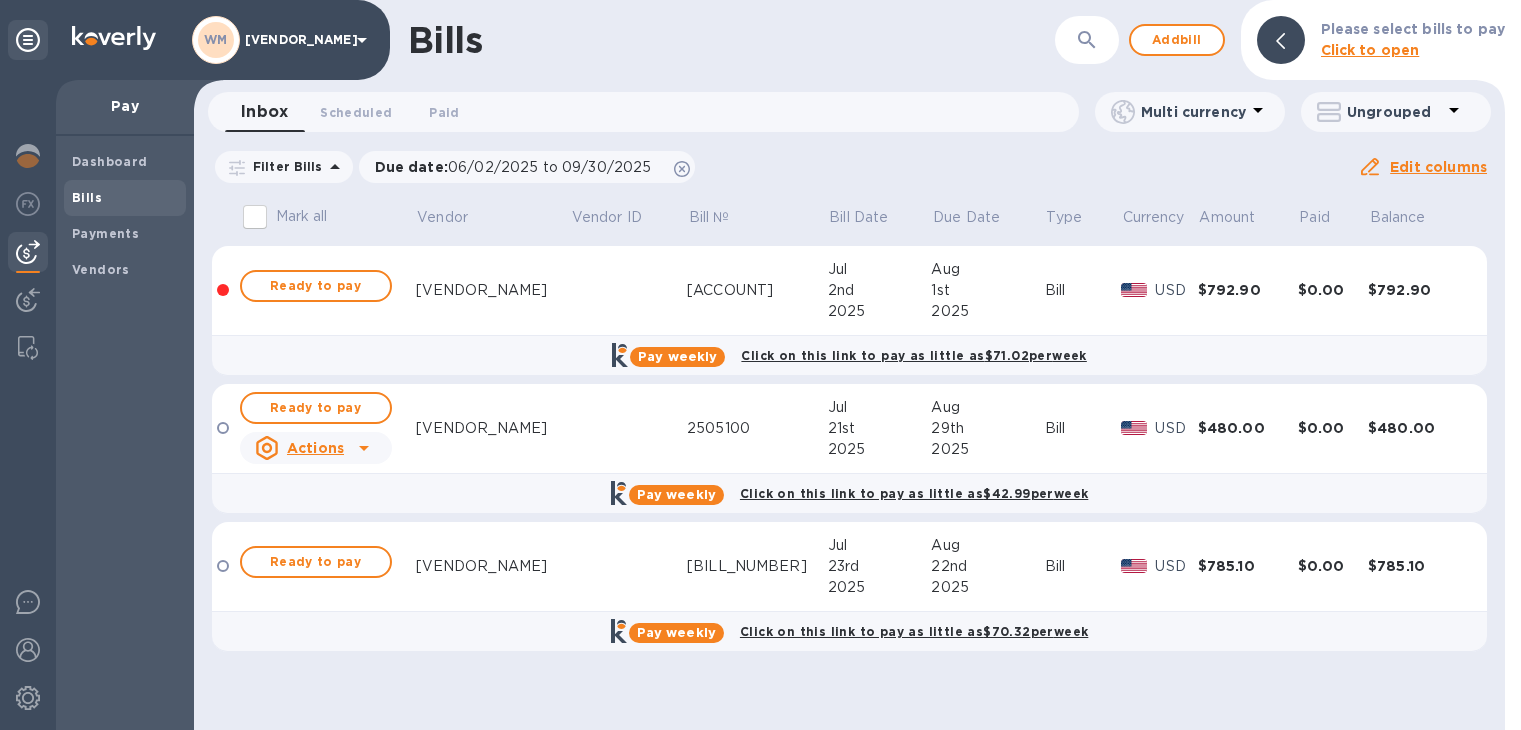 scroll, scrollTop: 0, scrollLeft: 0, axis: both 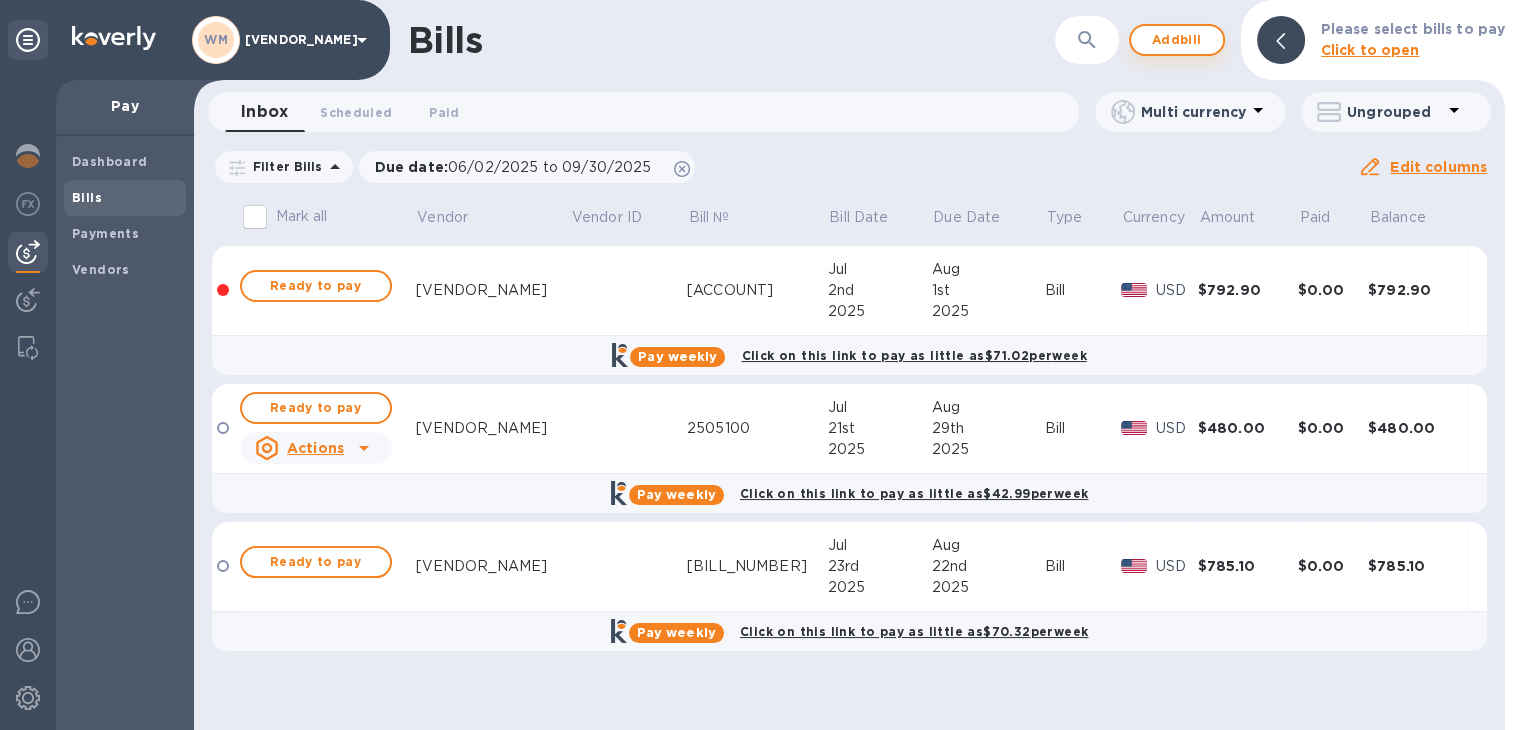 click on "Add   bill" at bounding box center [1177, 40] 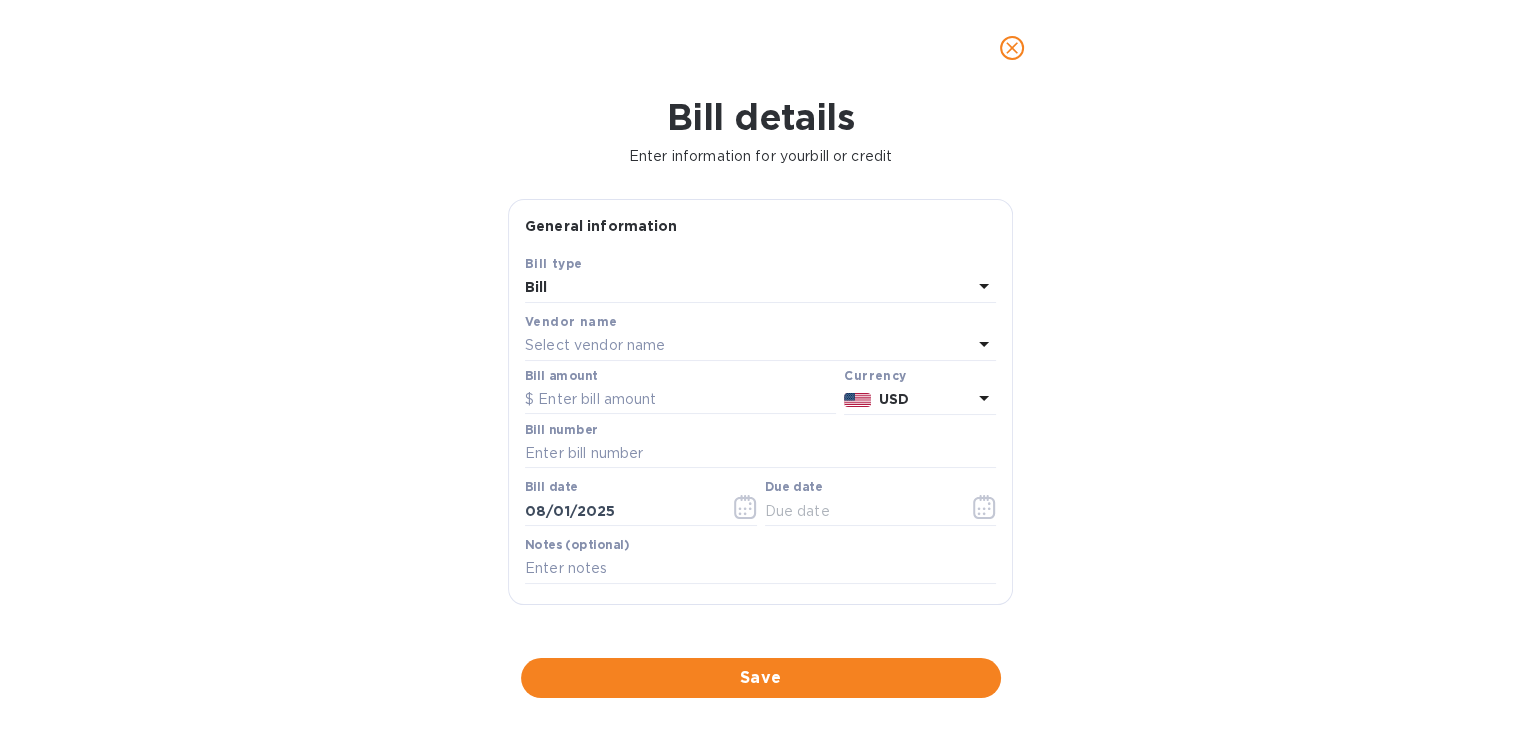 click on "Select vendor name" at bounding box center [595, 345] 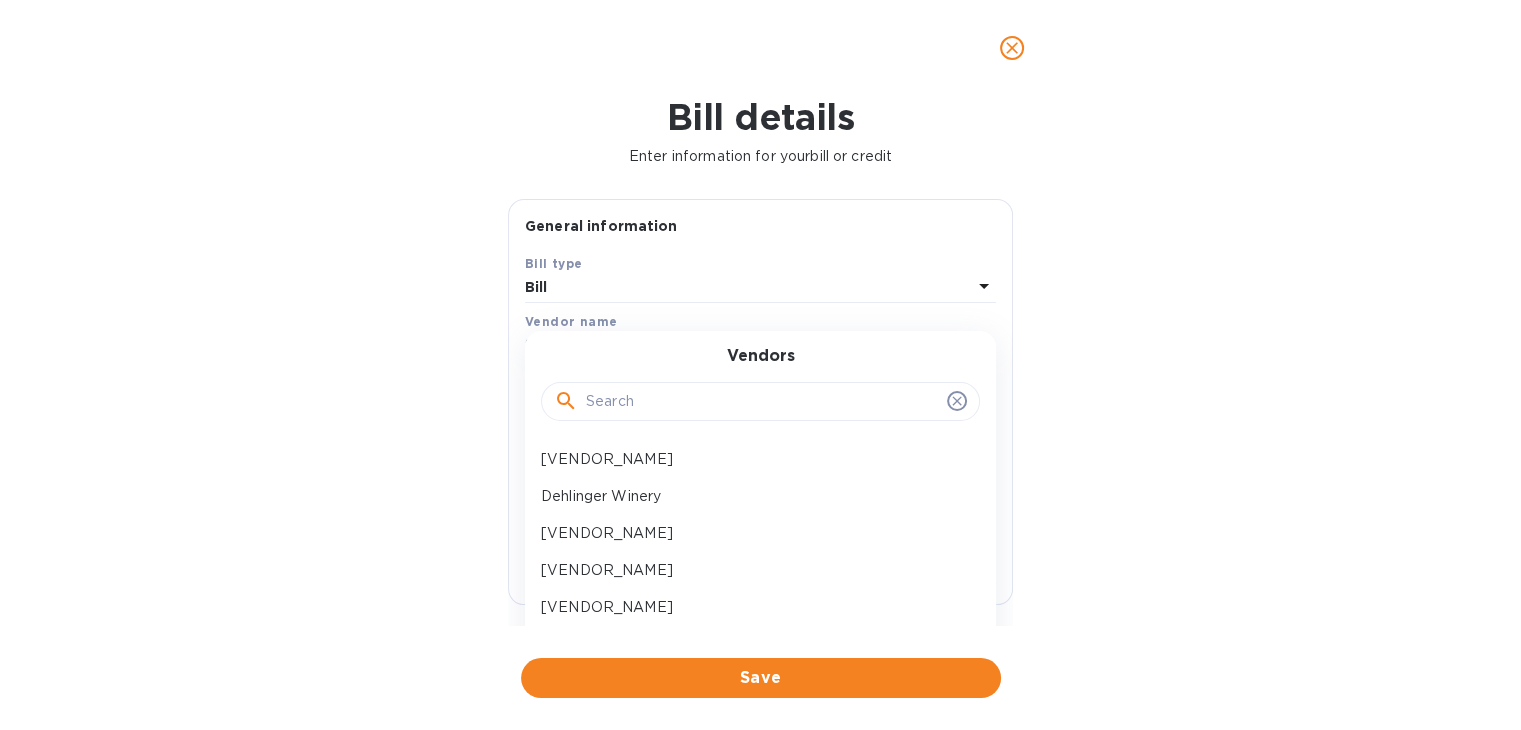 click at bounding box center [762, 402] 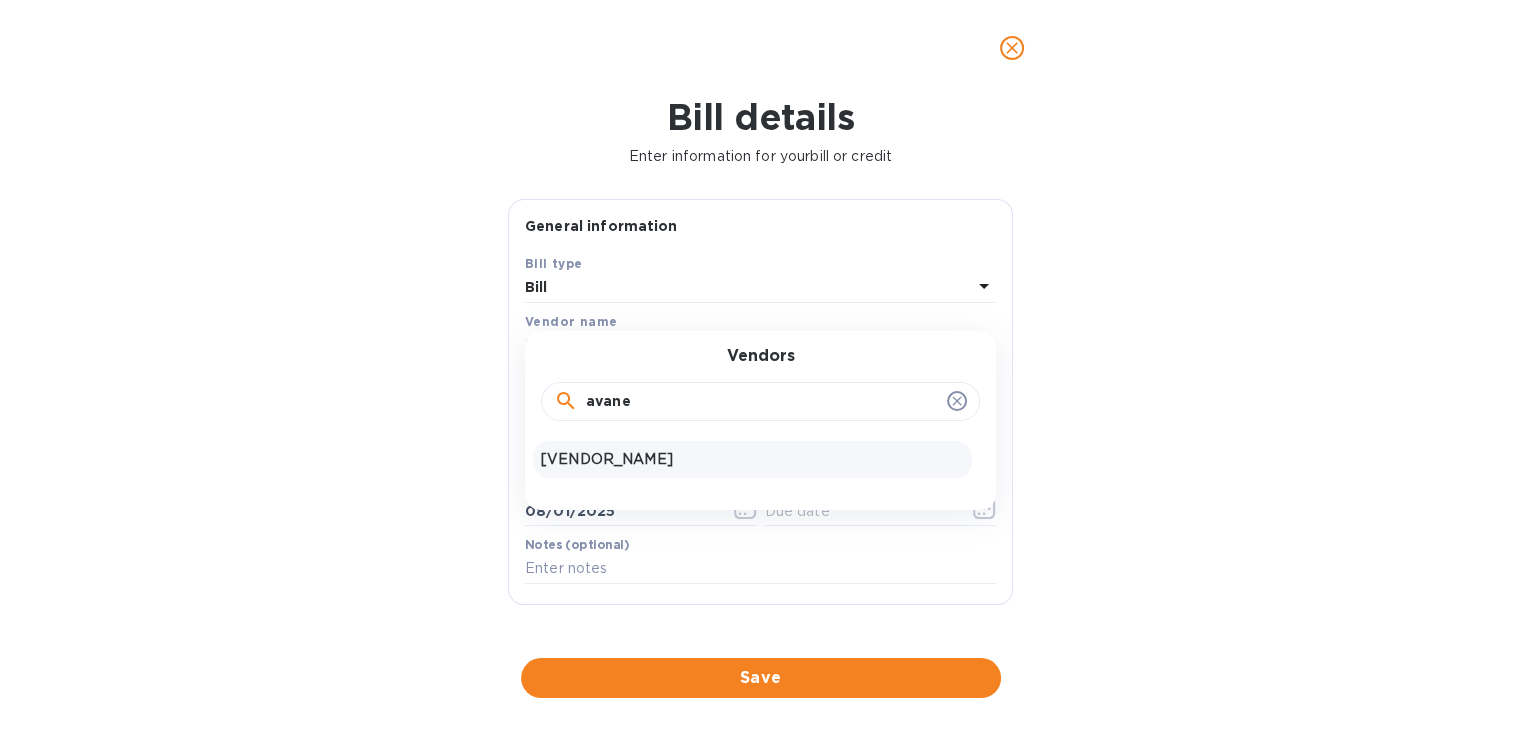 type on "avane" 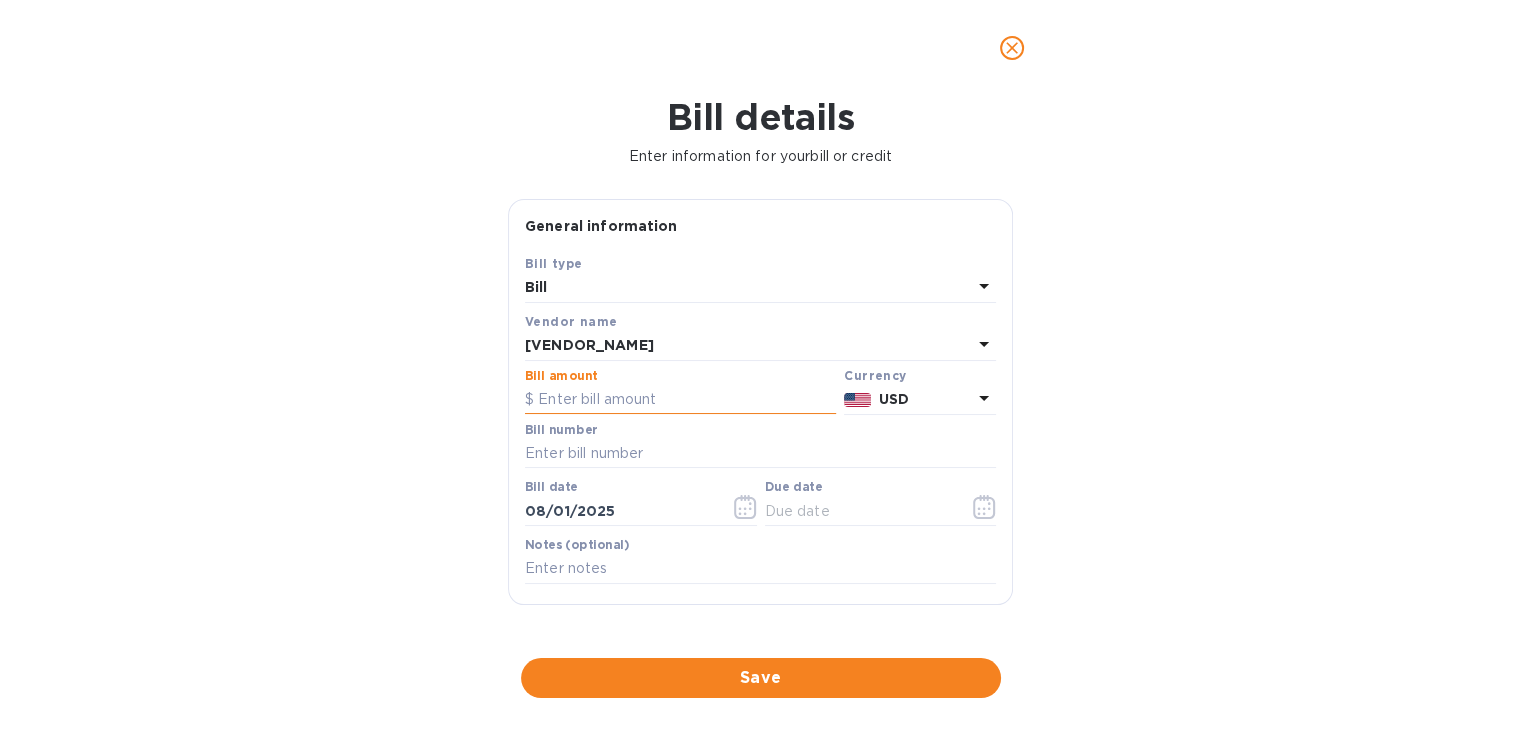 click at bounding box center (680, 400) 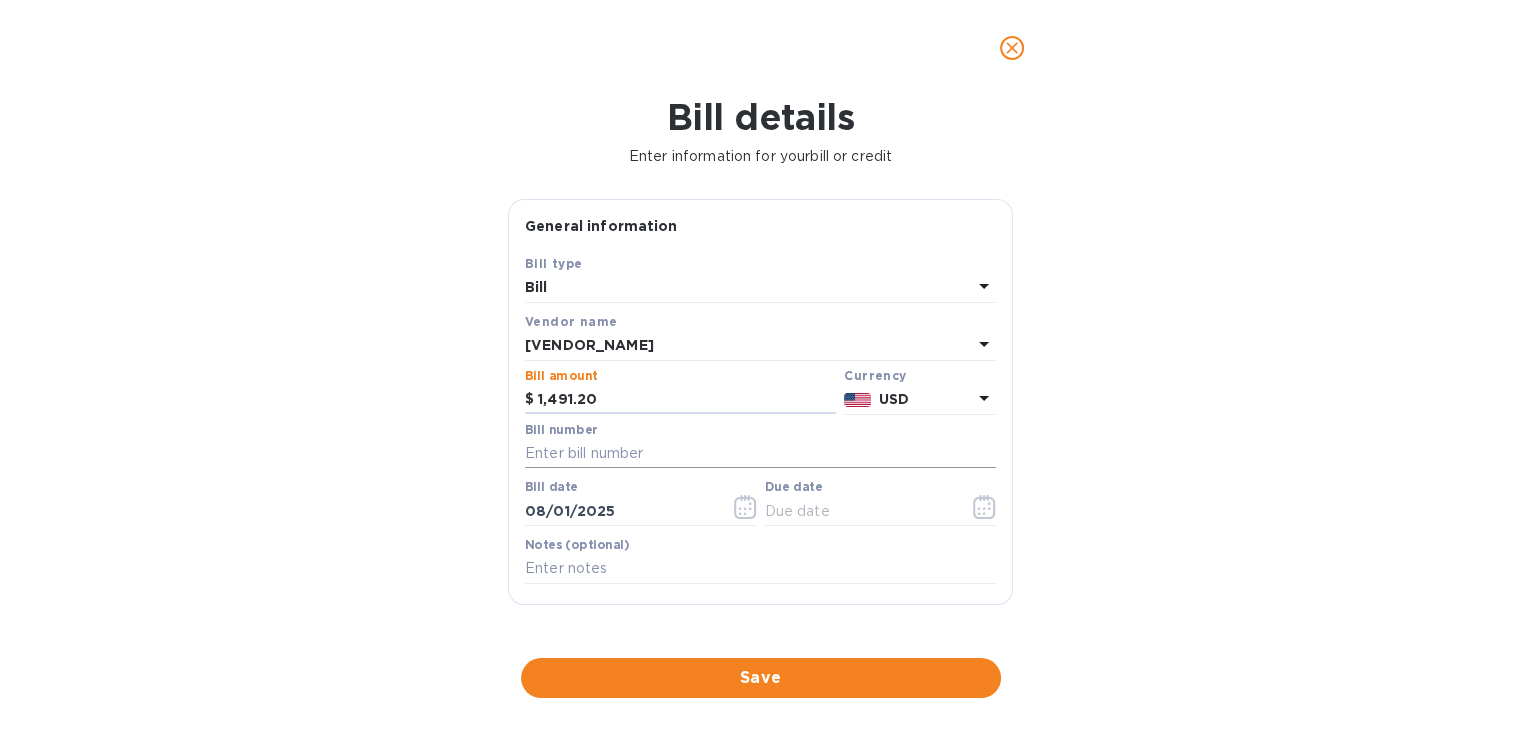 type on "1,491.20" 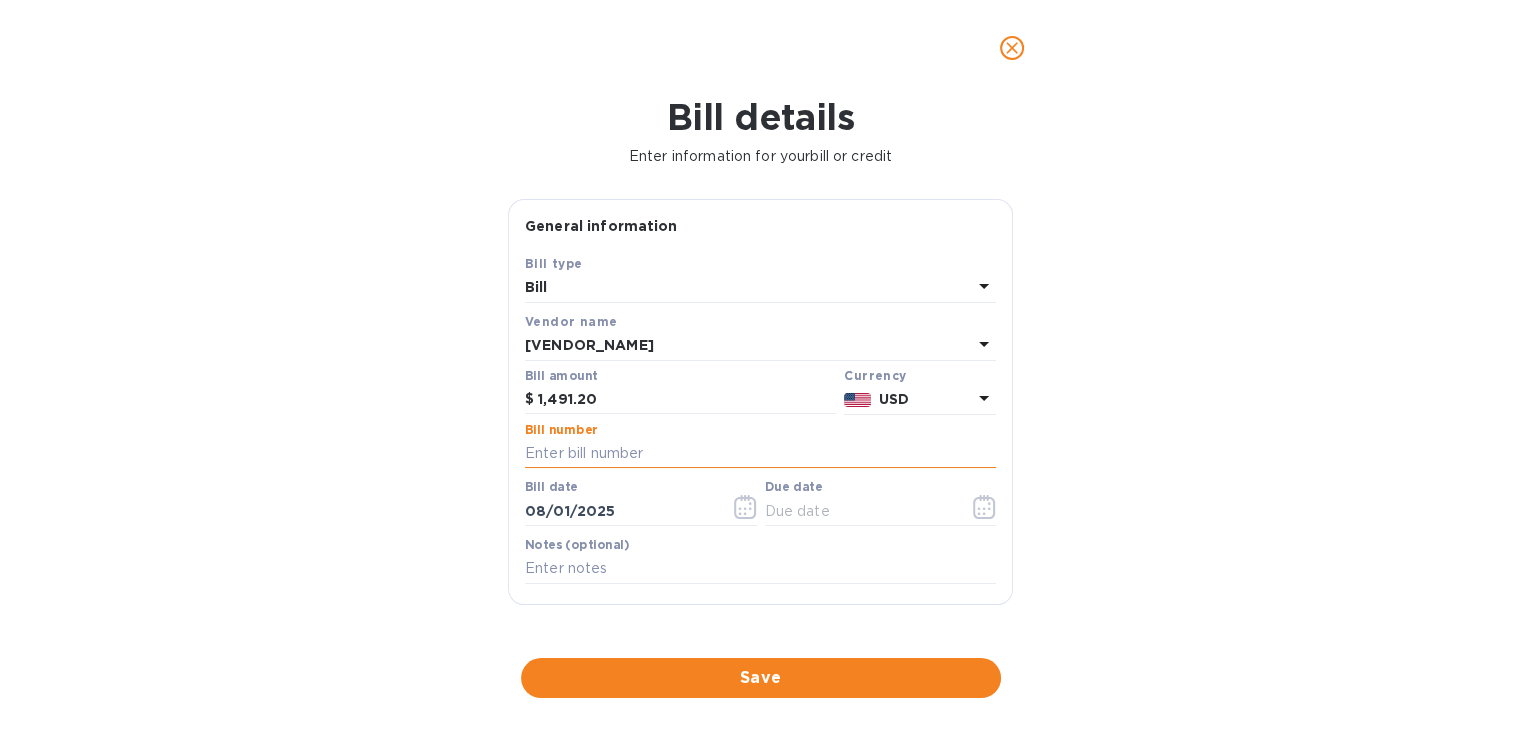 click at bounding box center [760, 454] 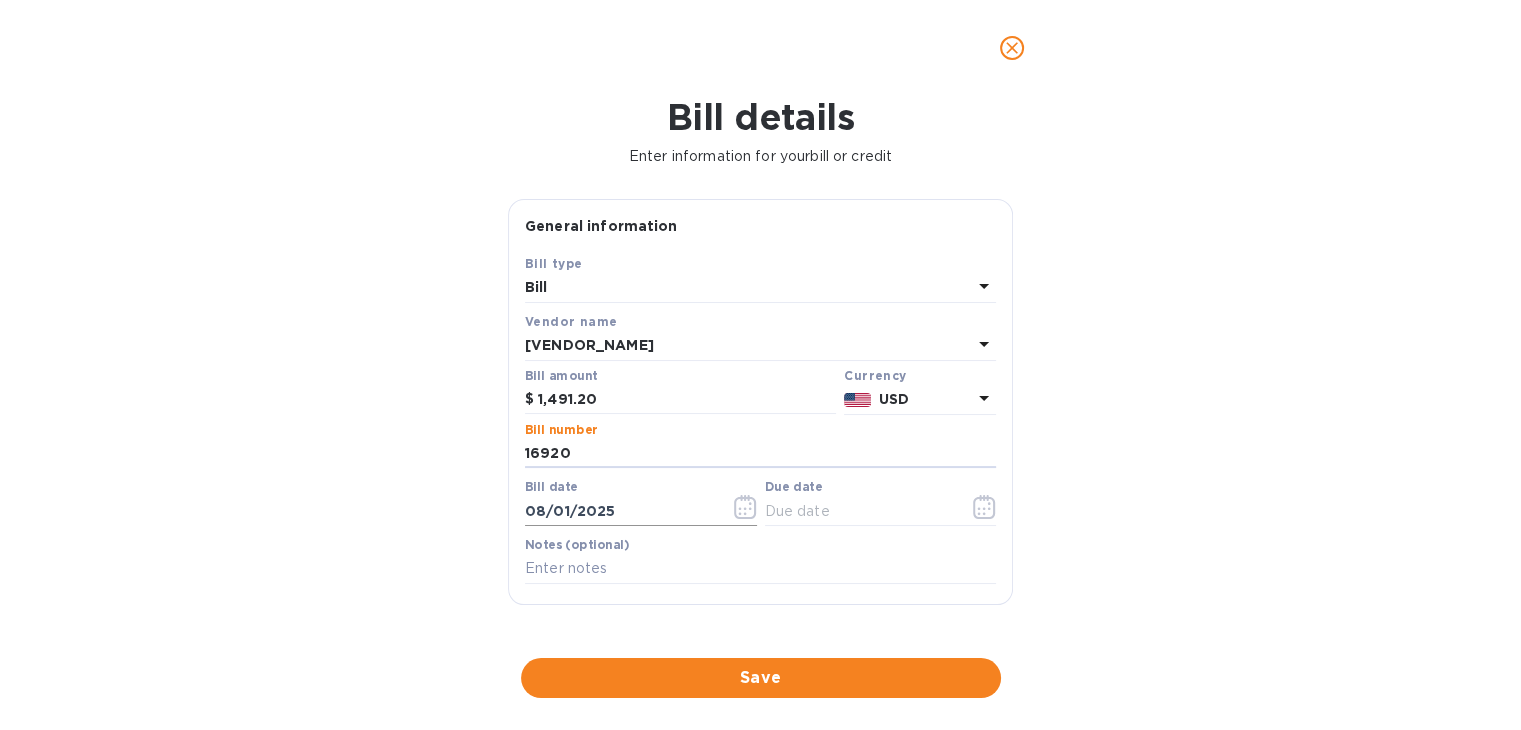 type on "16920" 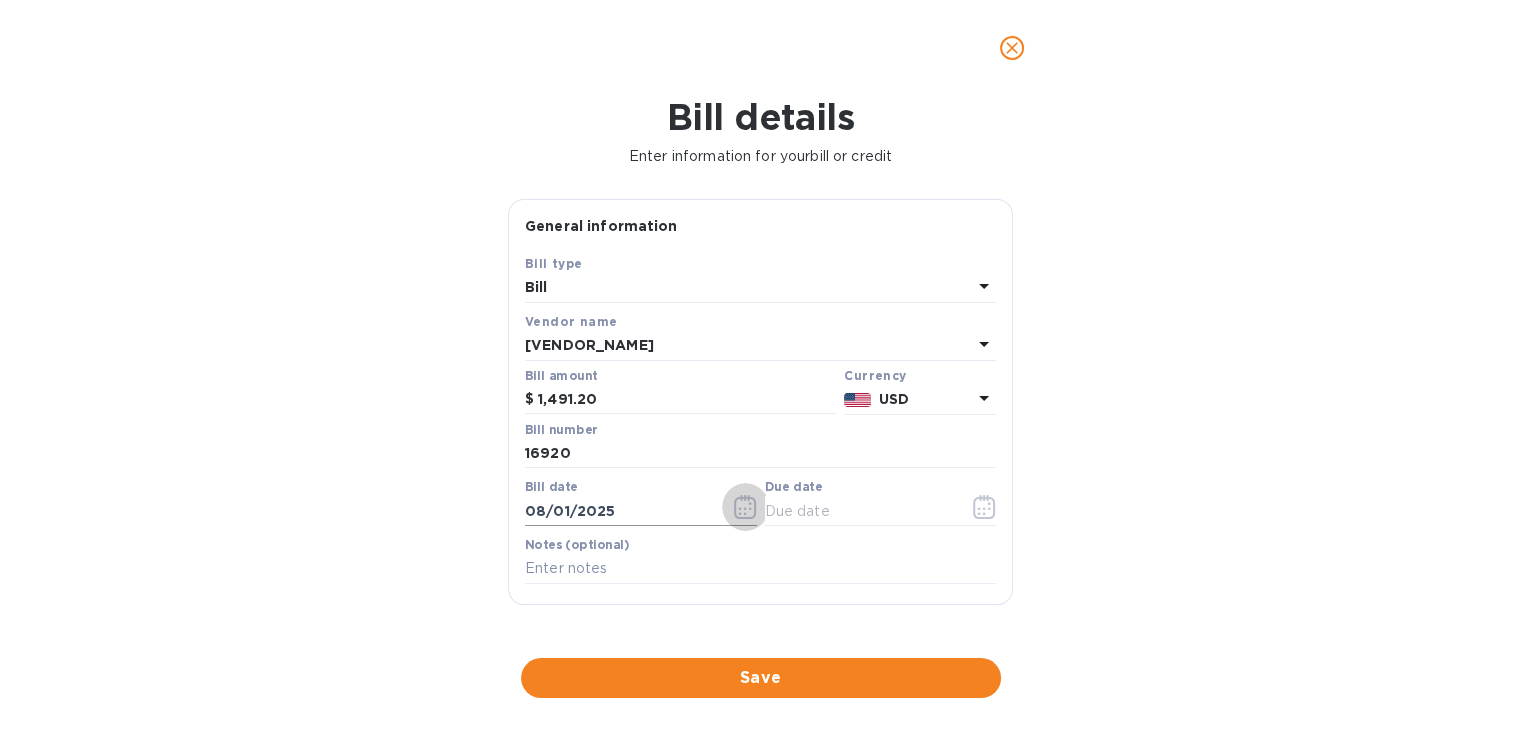 click 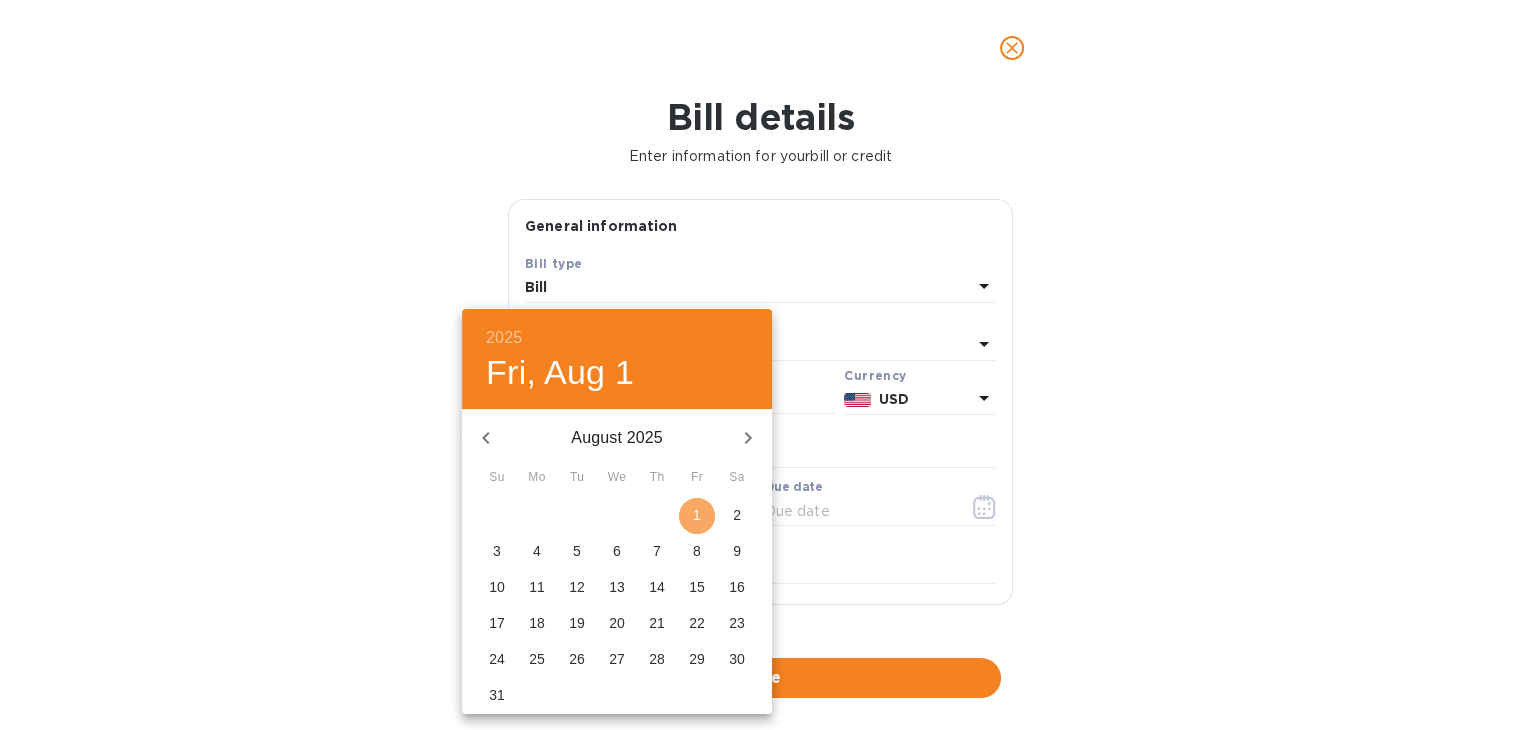 click on "1" at bounding box center [697, 515] 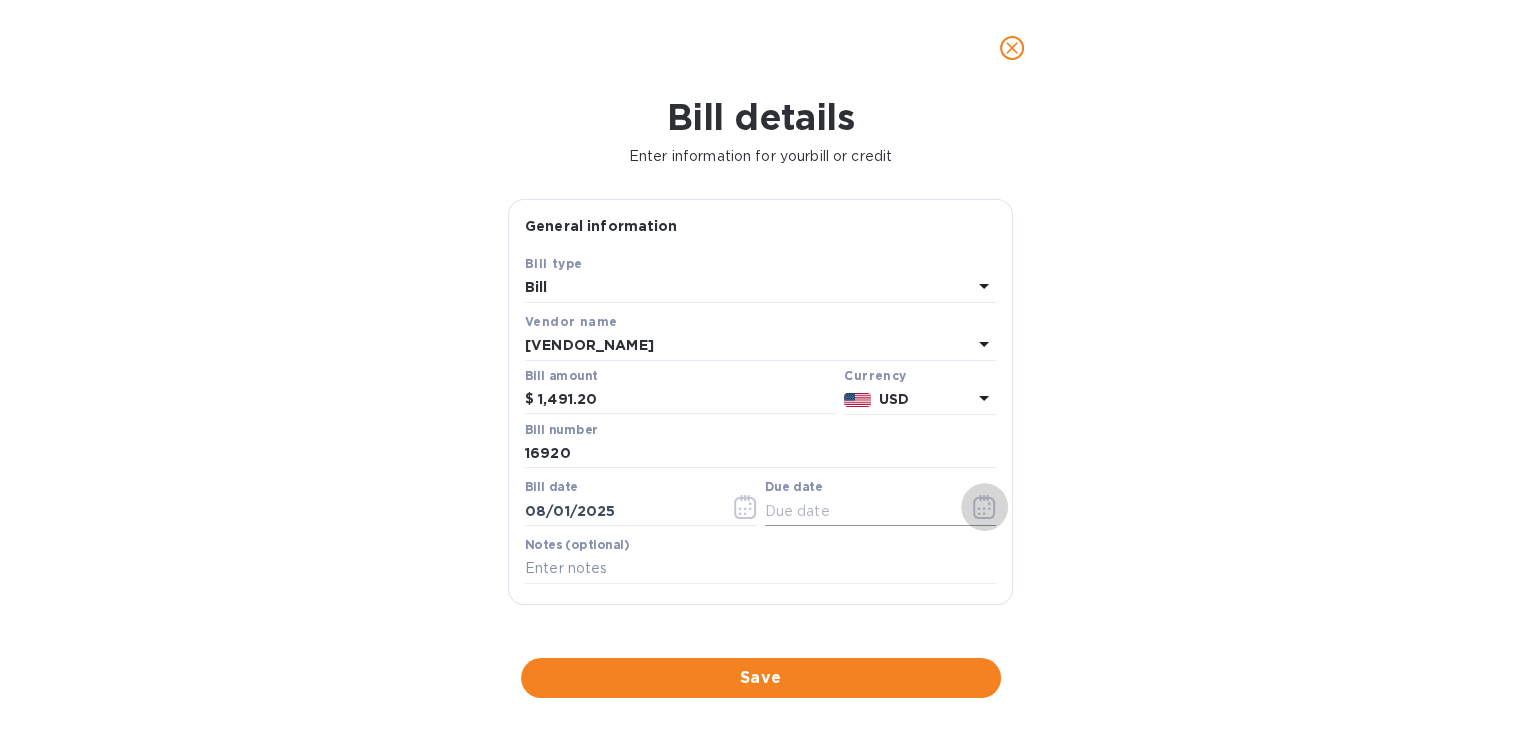 click 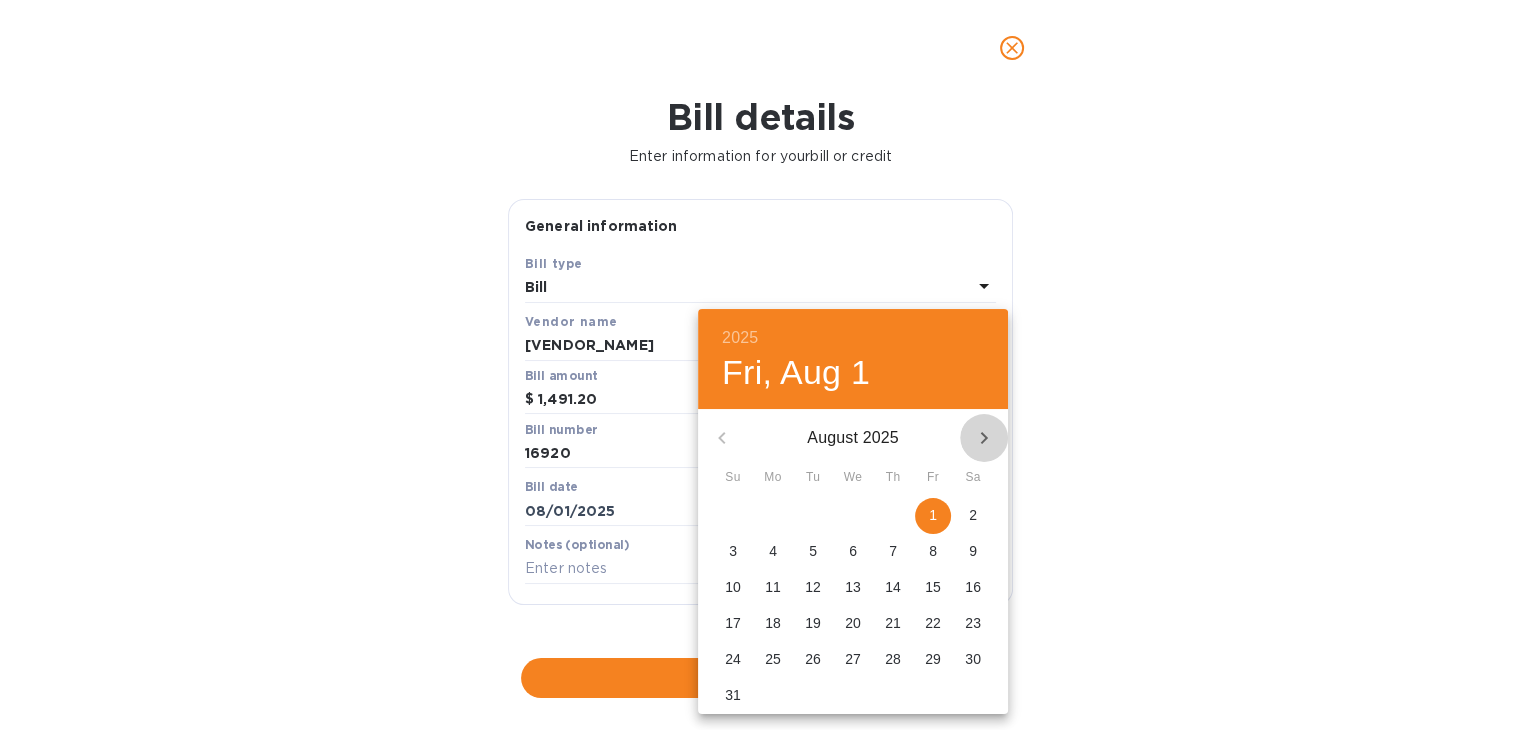 click 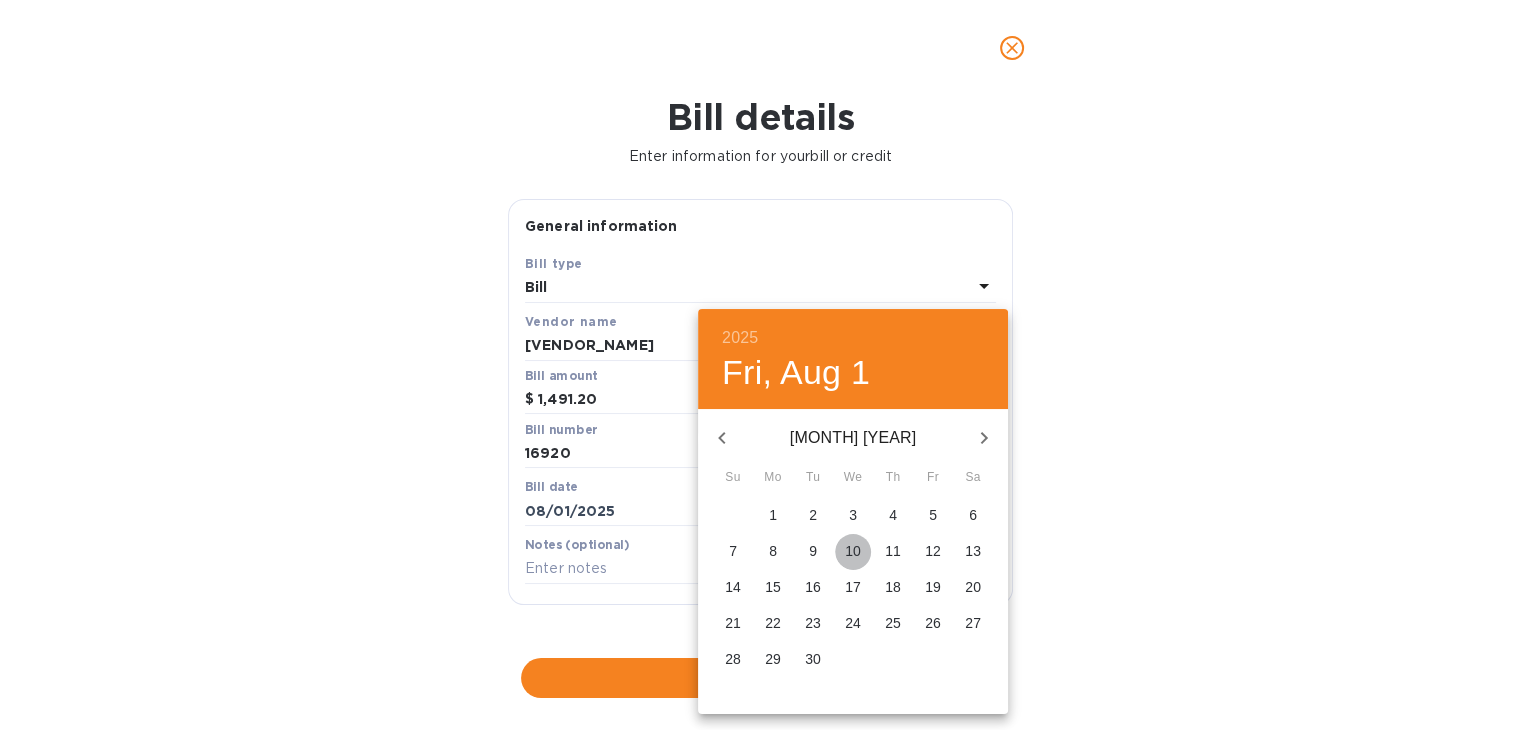 click on "10" at bounding box center (853, 551) 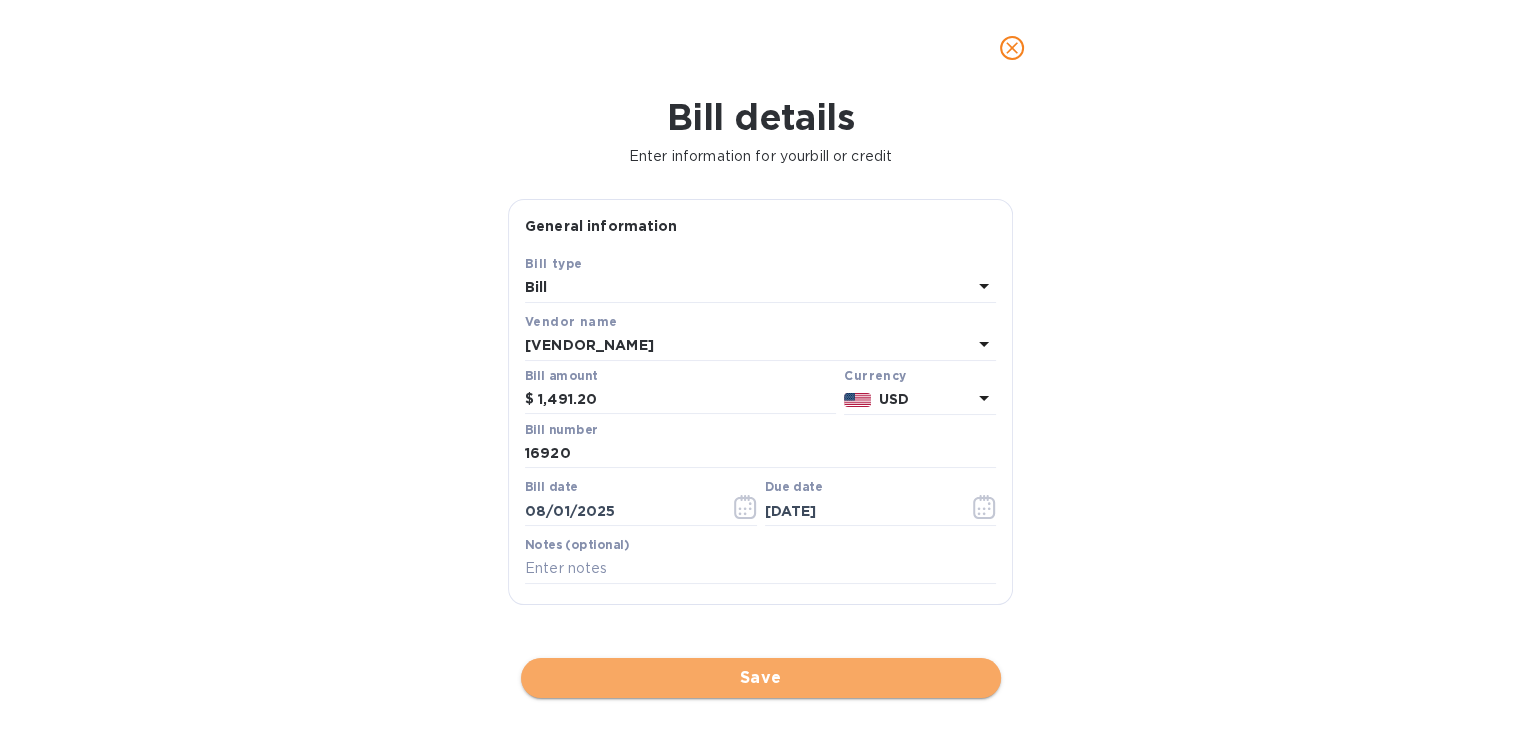 click on "Save" at bounding box center [761, 678] 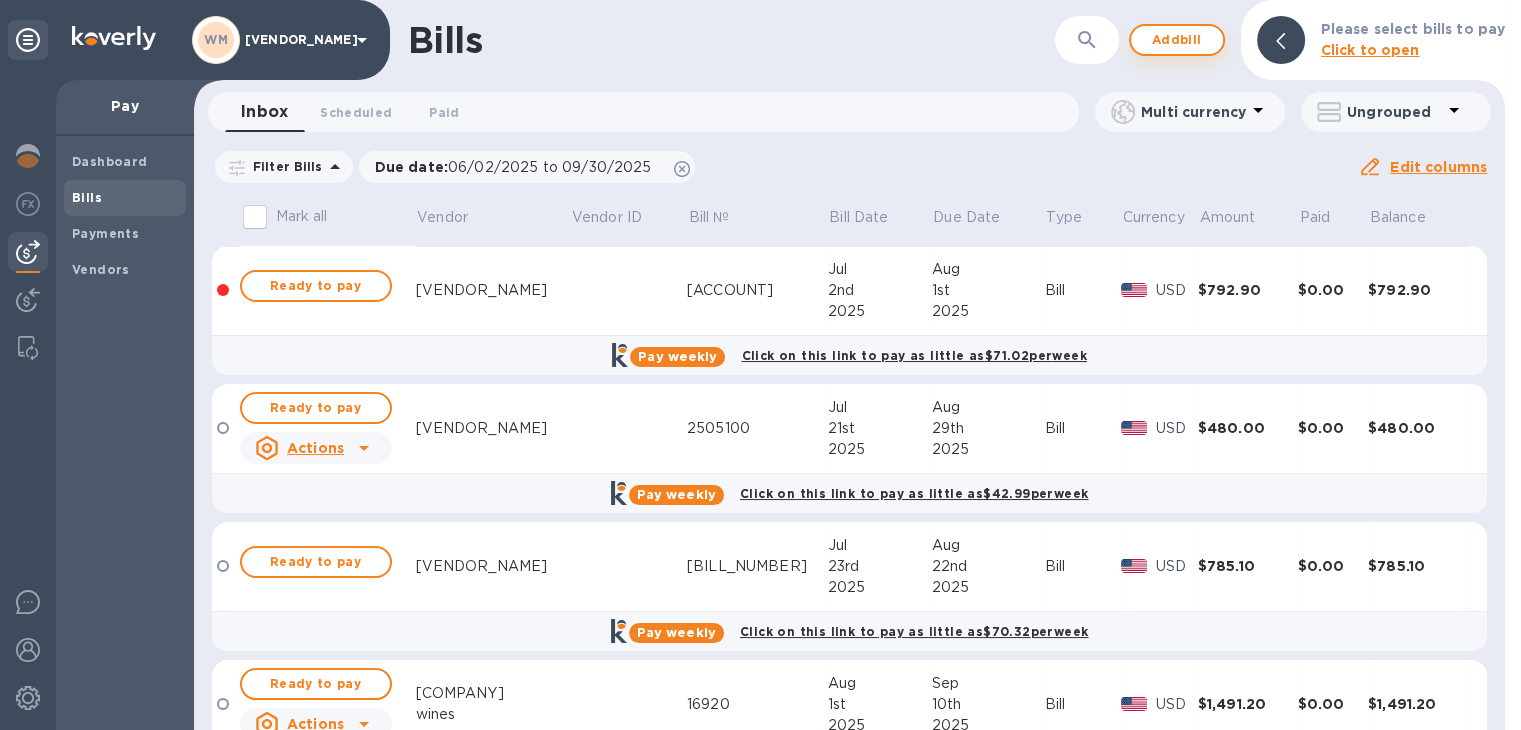click on "Add   bill" at bounding box center (1177, 40) 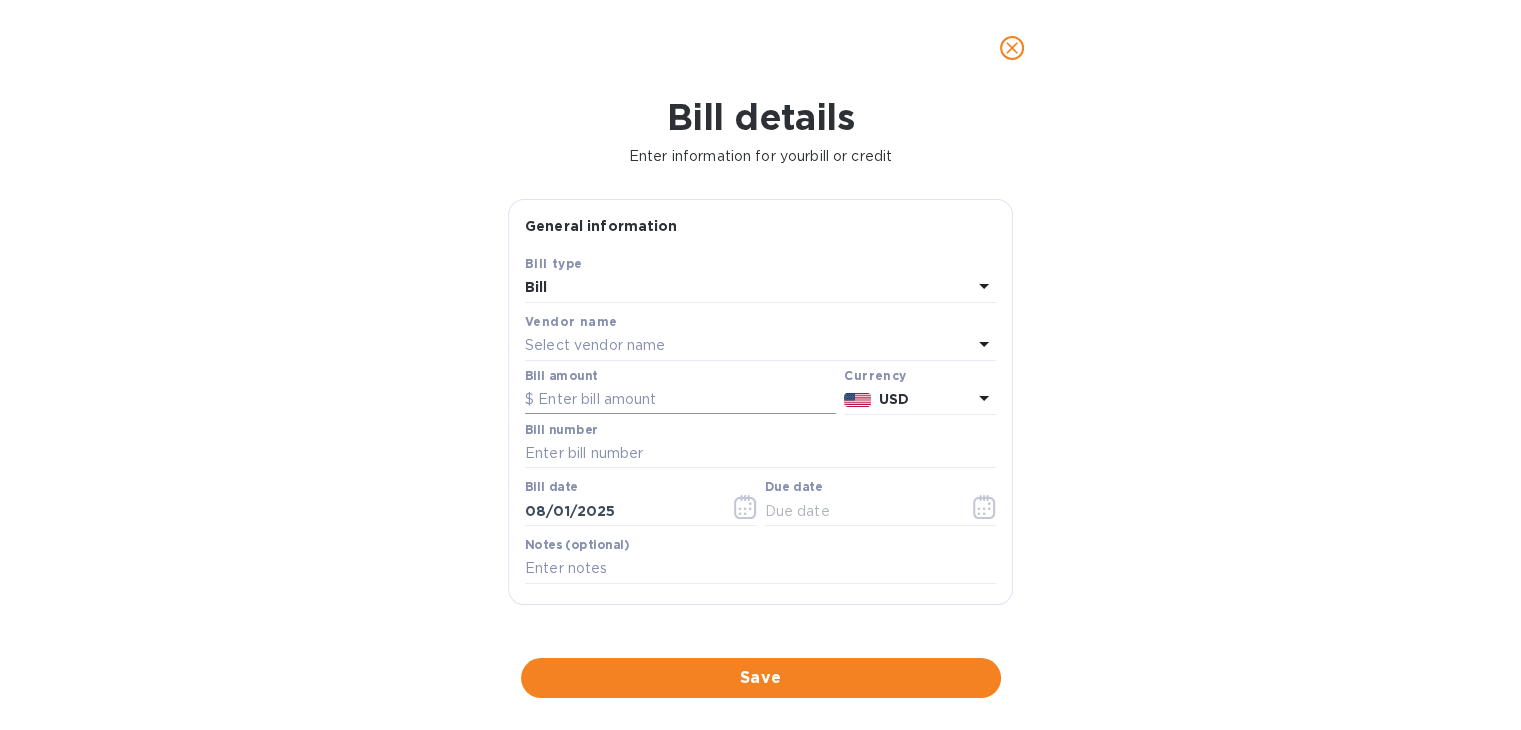 click at bounding box center [680, 400] 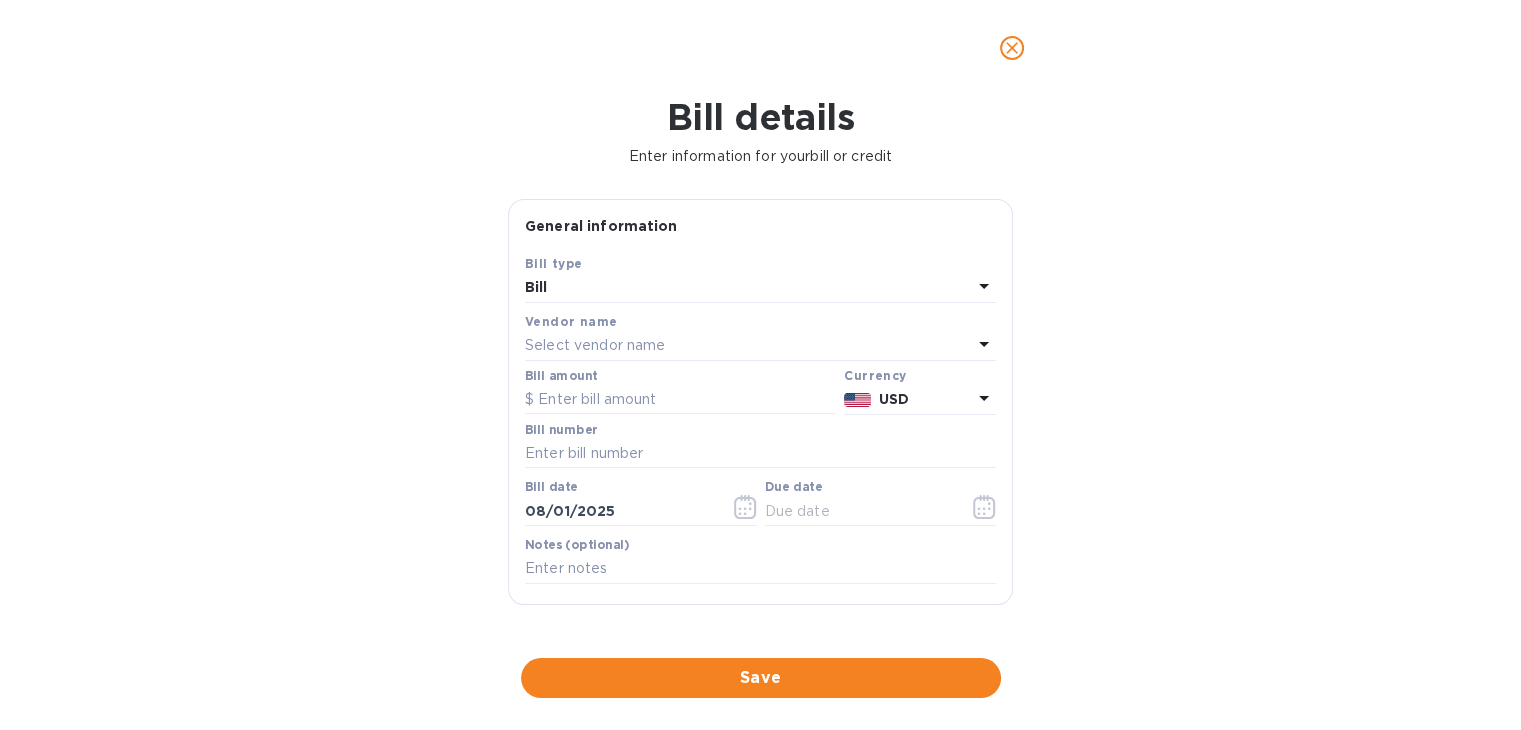 click on "Select vendor name" at bounding box center (595, 345) 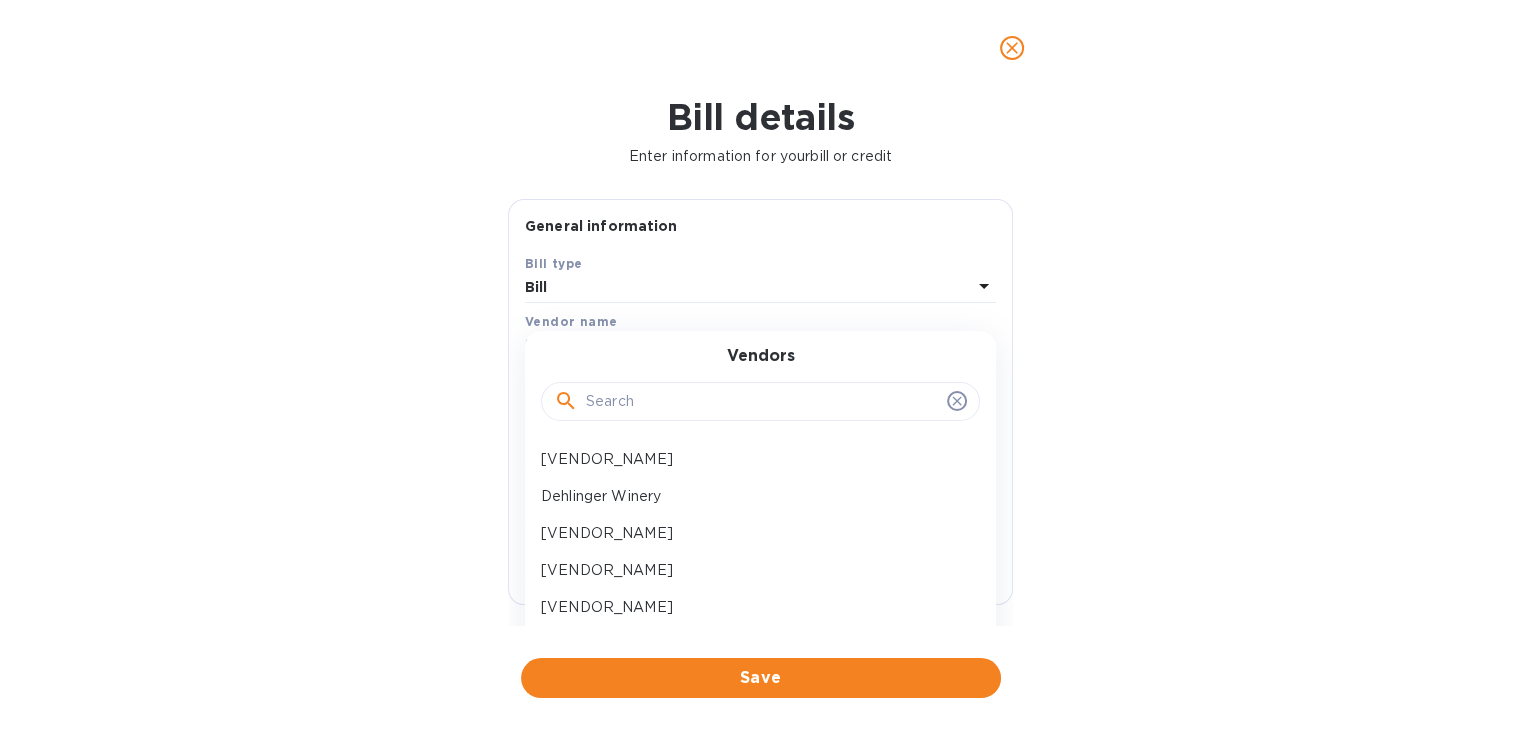 click at bounding box center [762, 402] 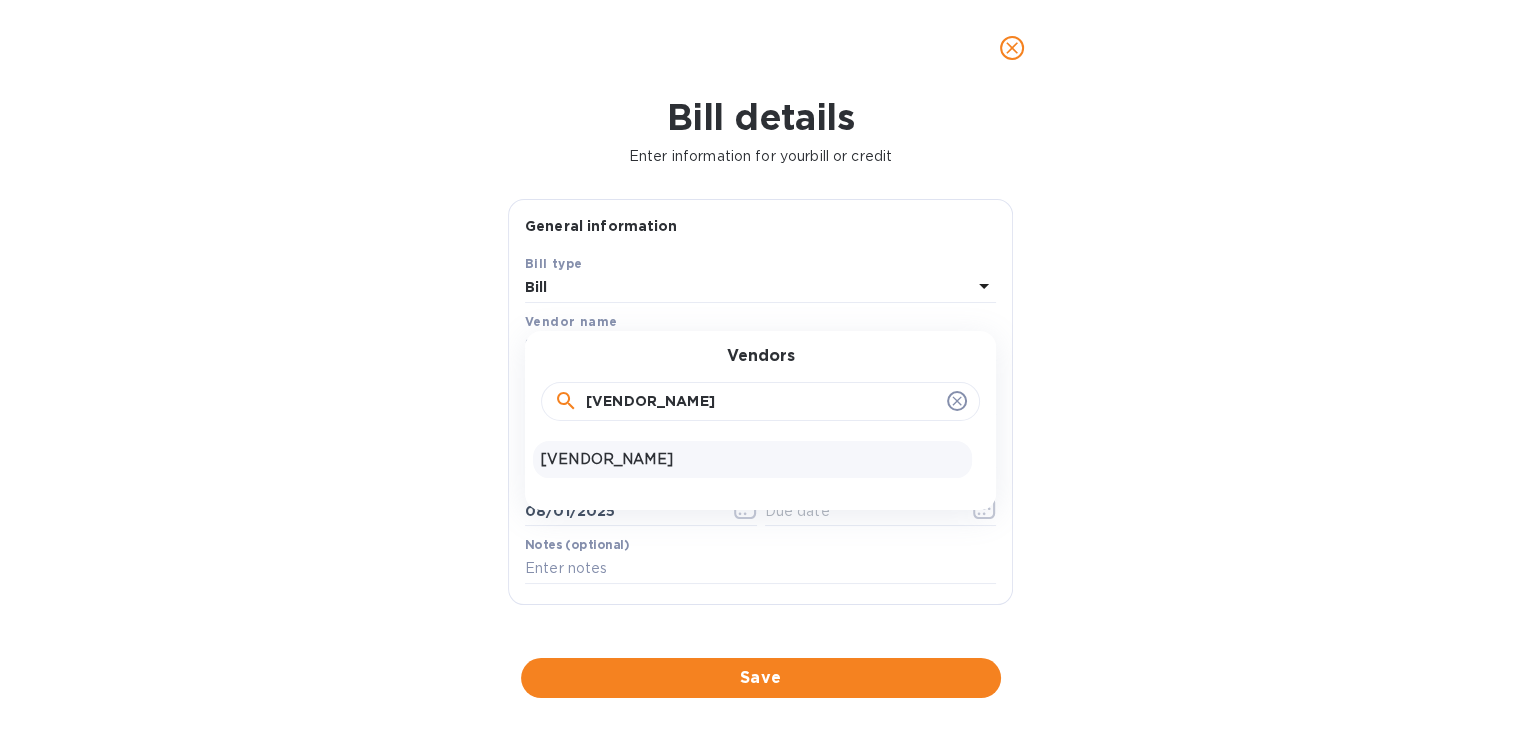 type on "[VENDOR_NAME]" 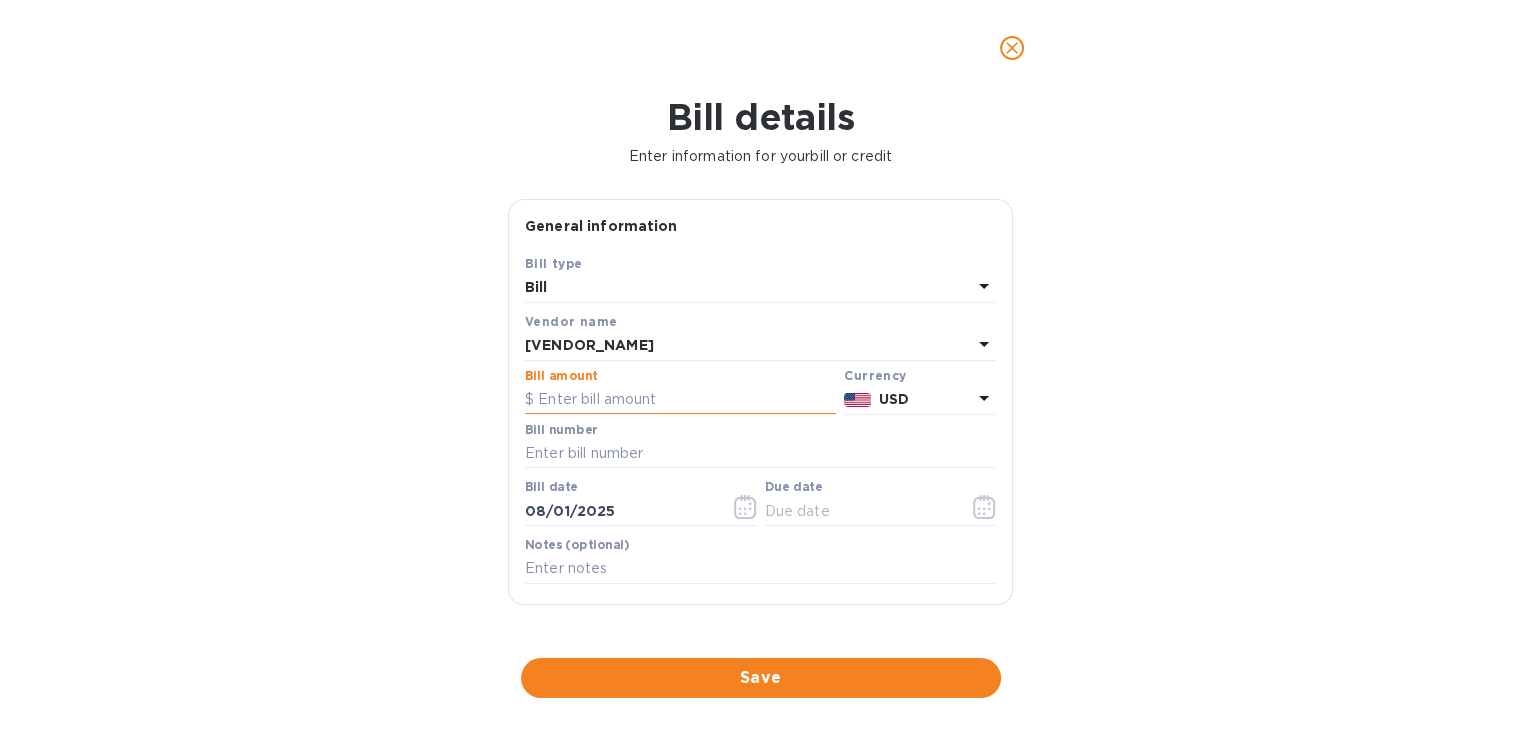 click at bounding box center (680, 400) 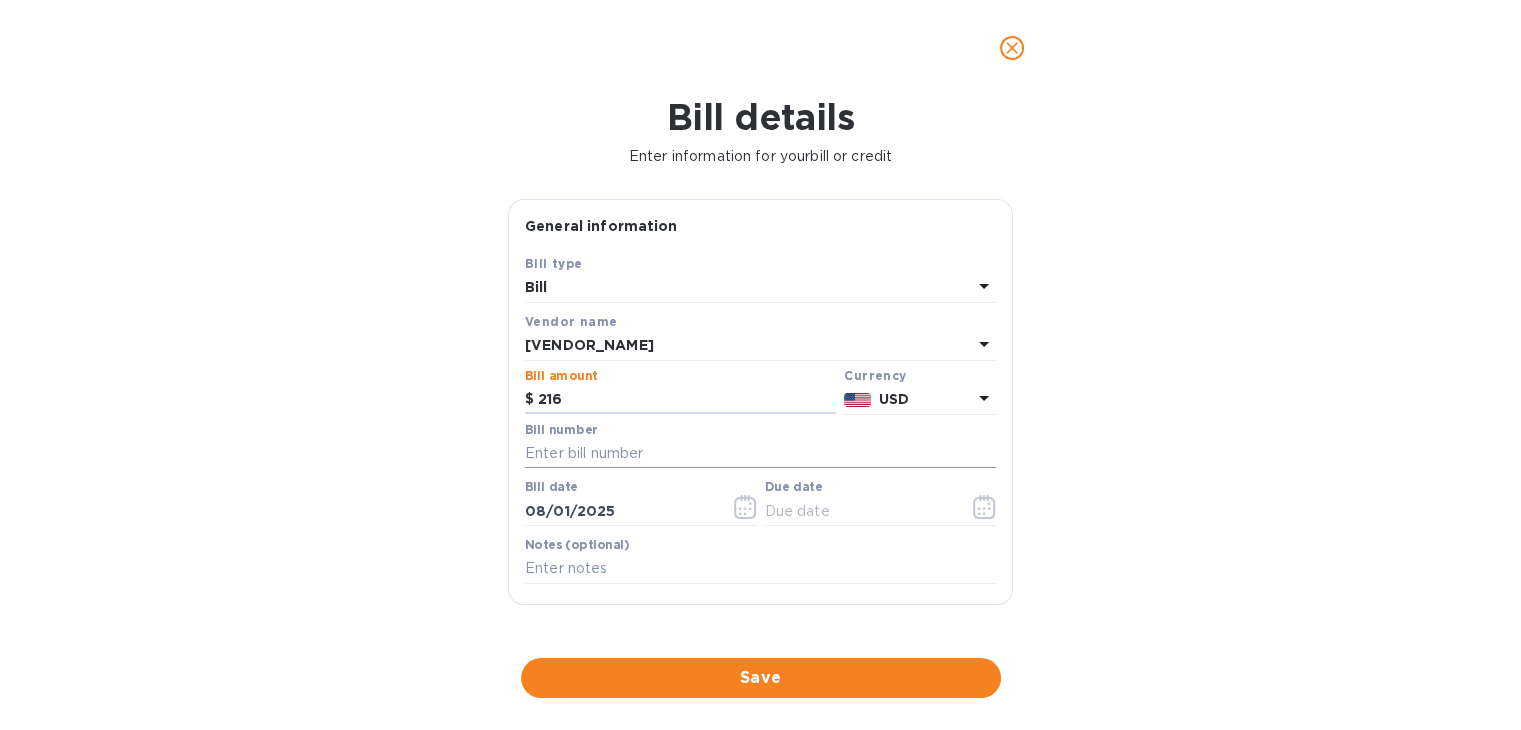 type on "216" 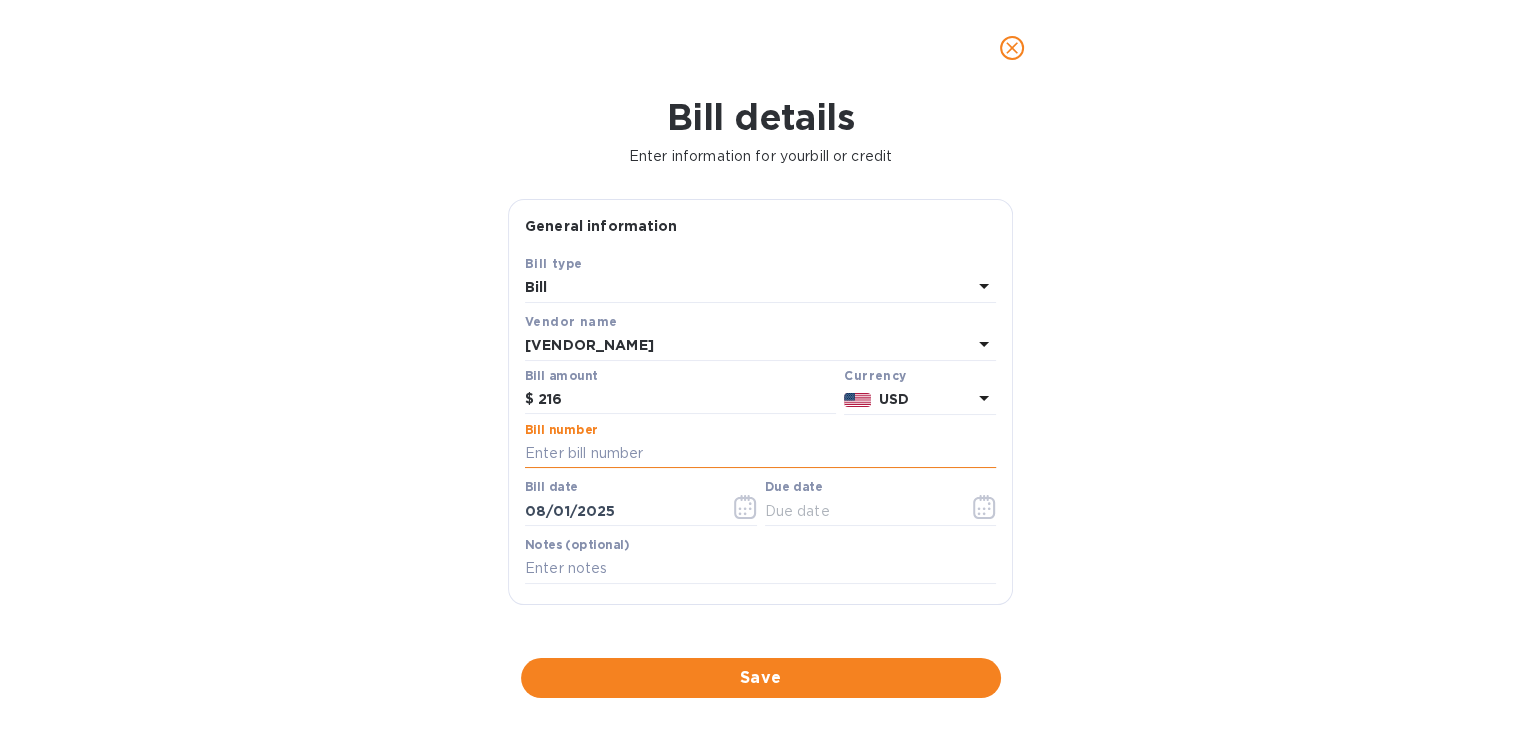 click at bounding box center [760, 454] 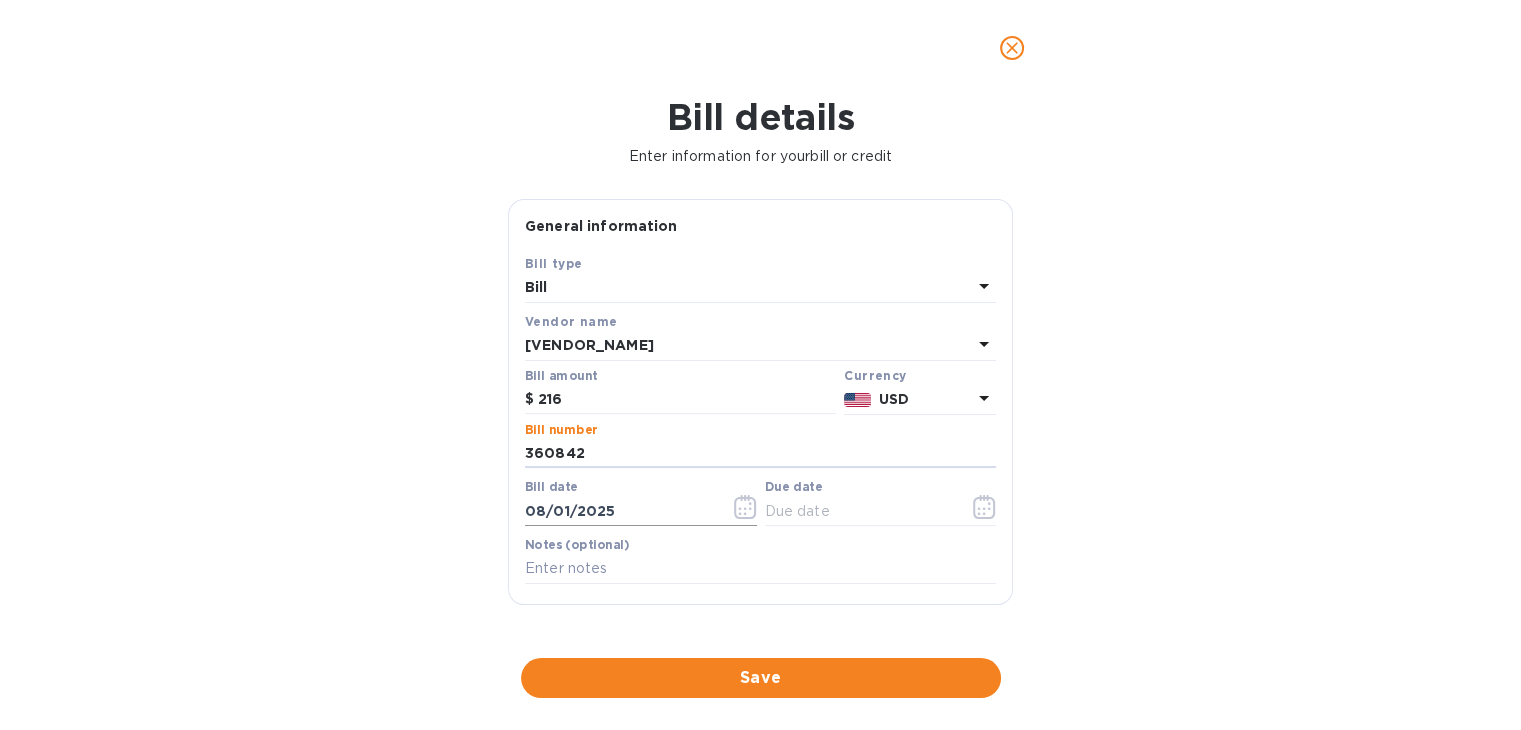 type on "360842" 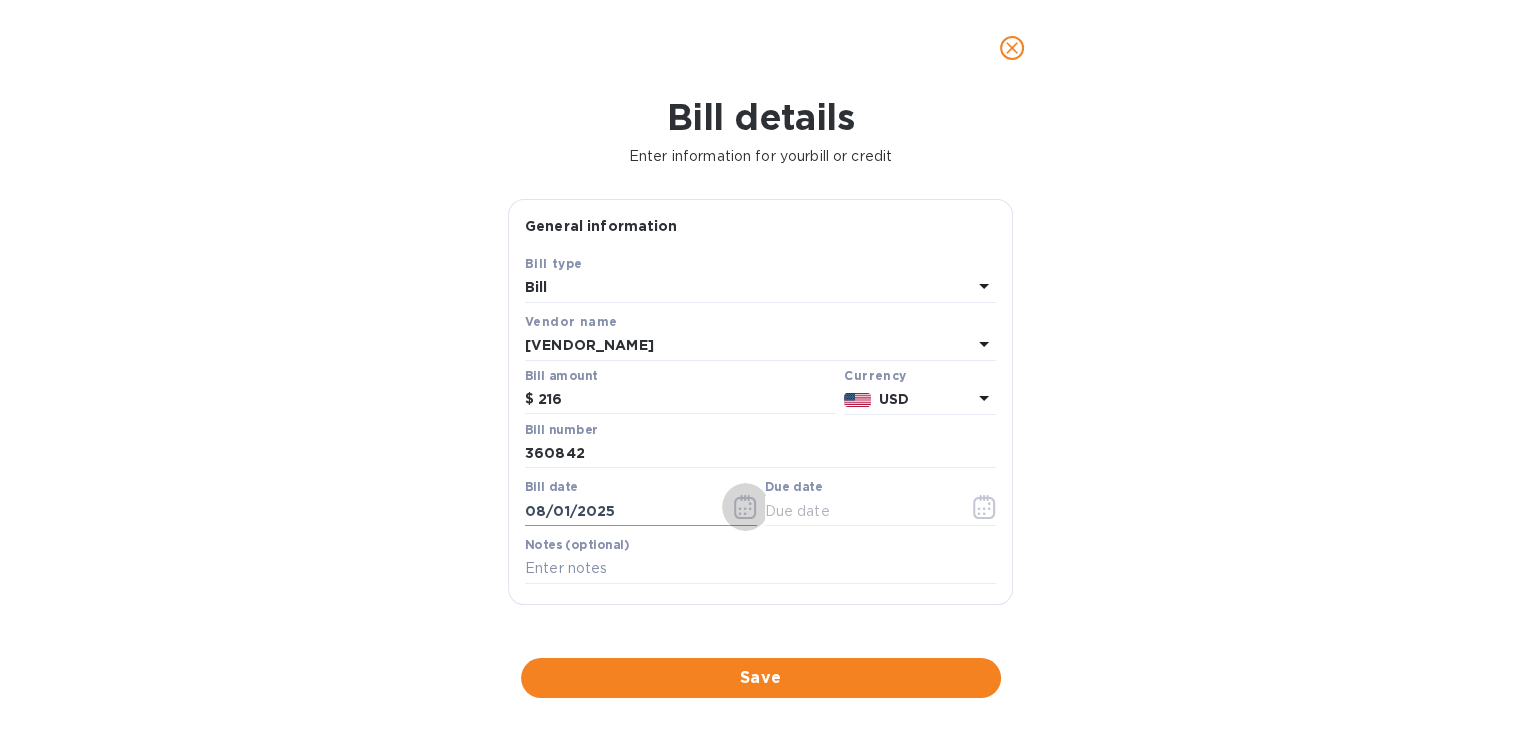 click at bounding box center [745, 507] 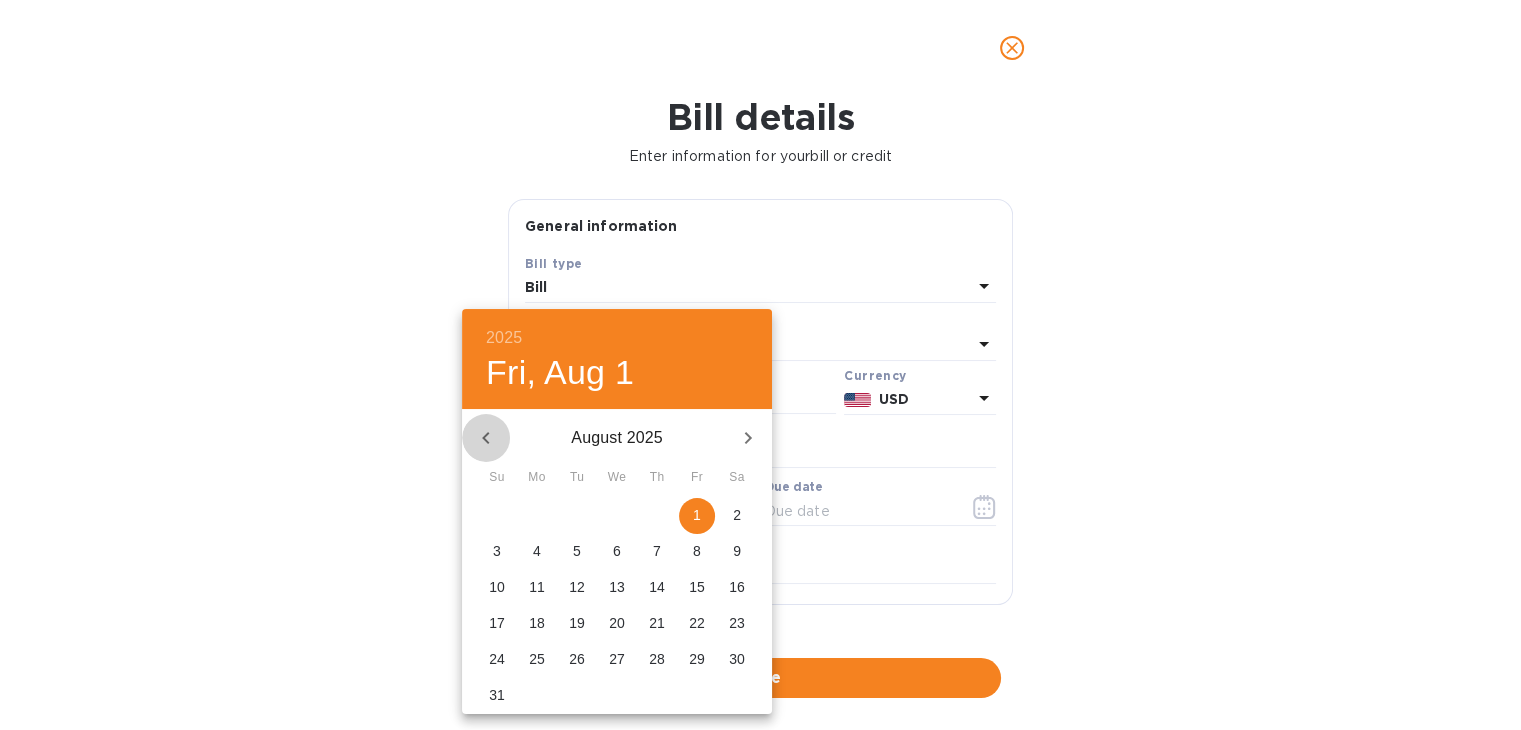 click 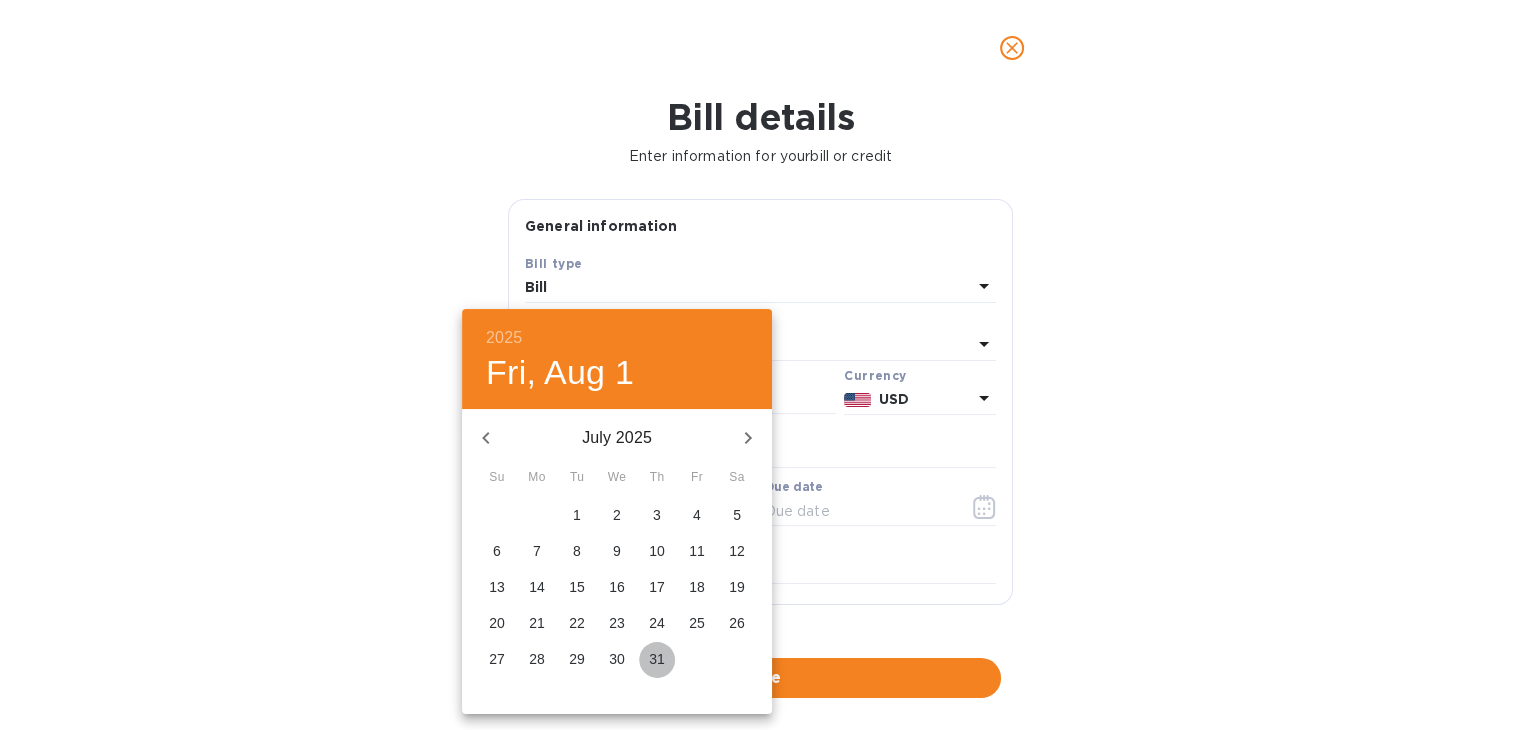 click on "31" at bounding box center (657, 659) 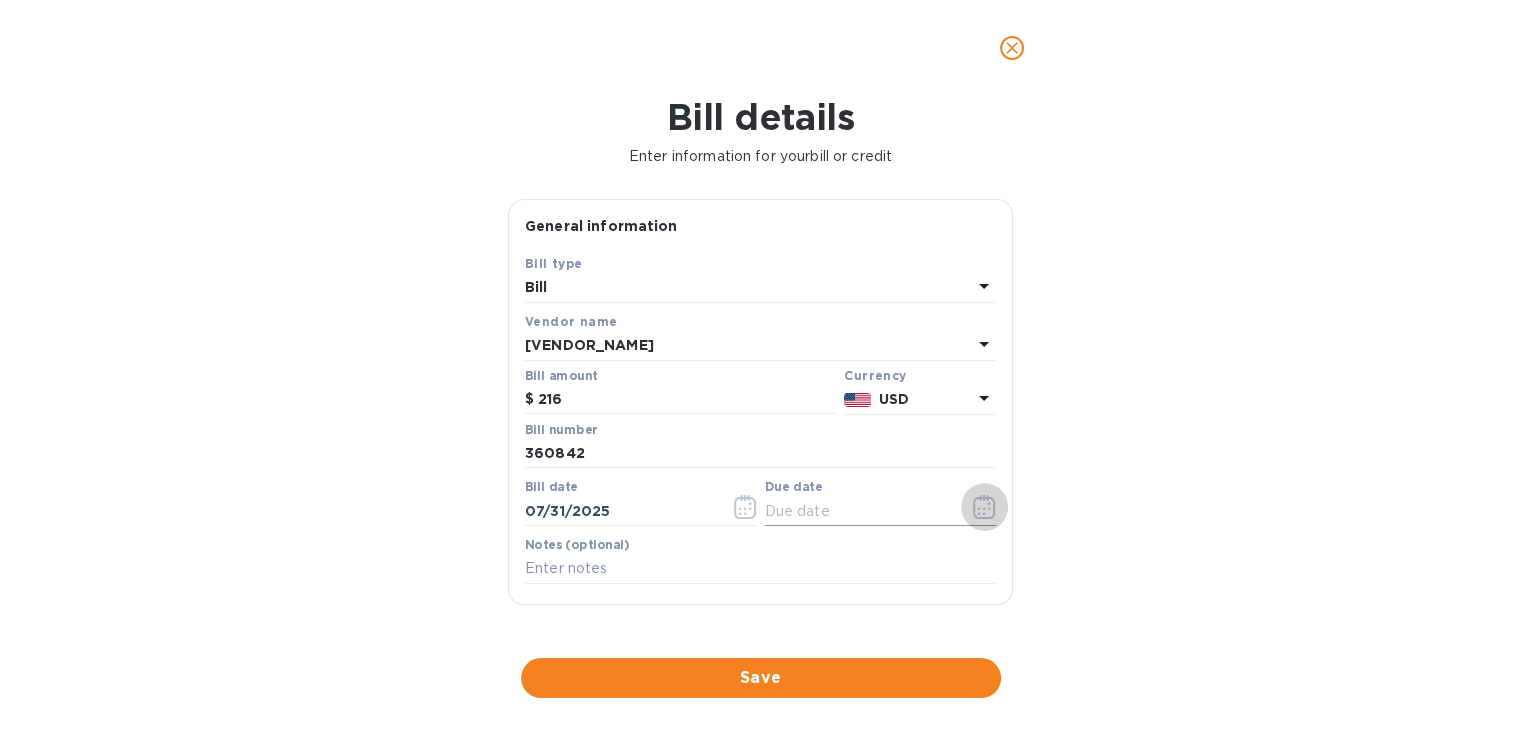 click 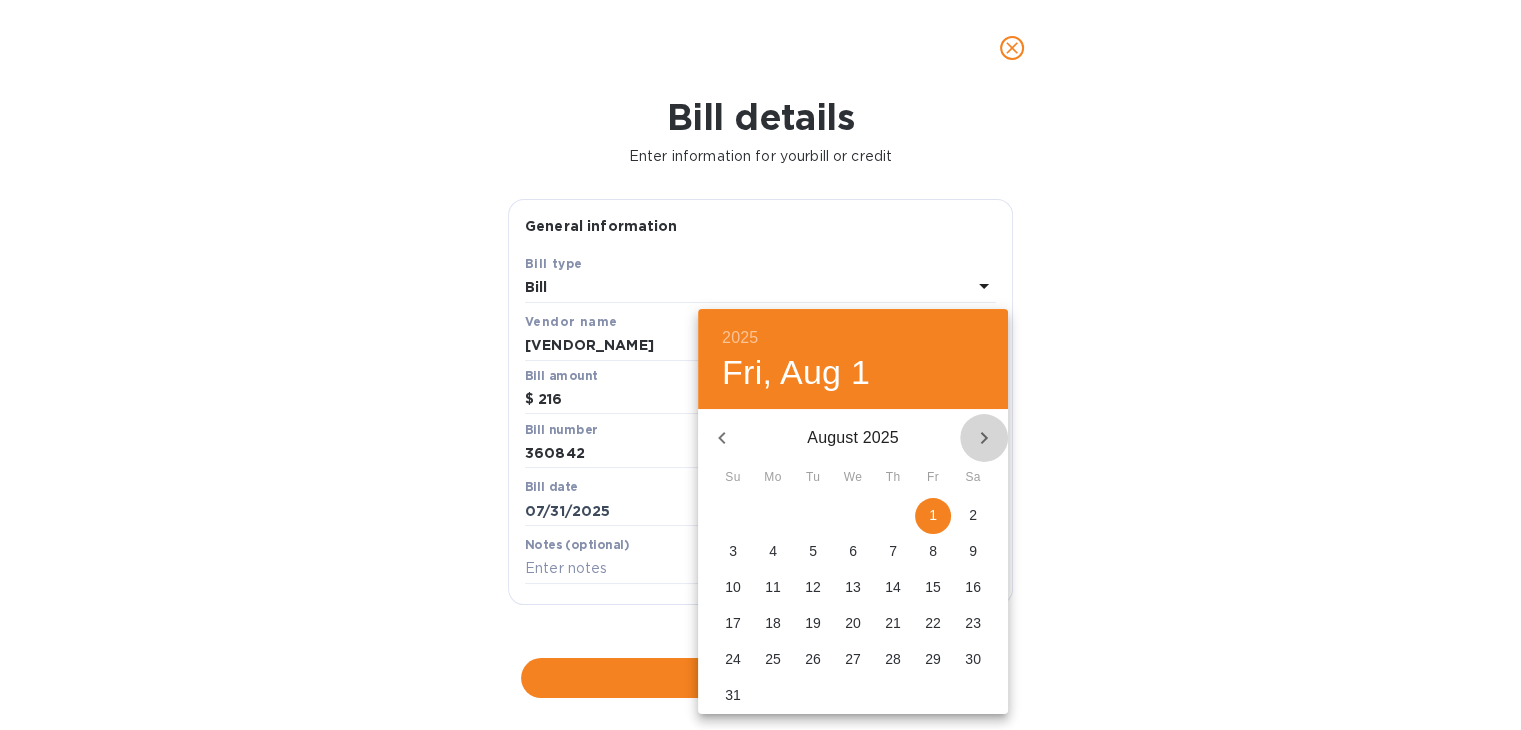 click at bounding box center (984, 438) 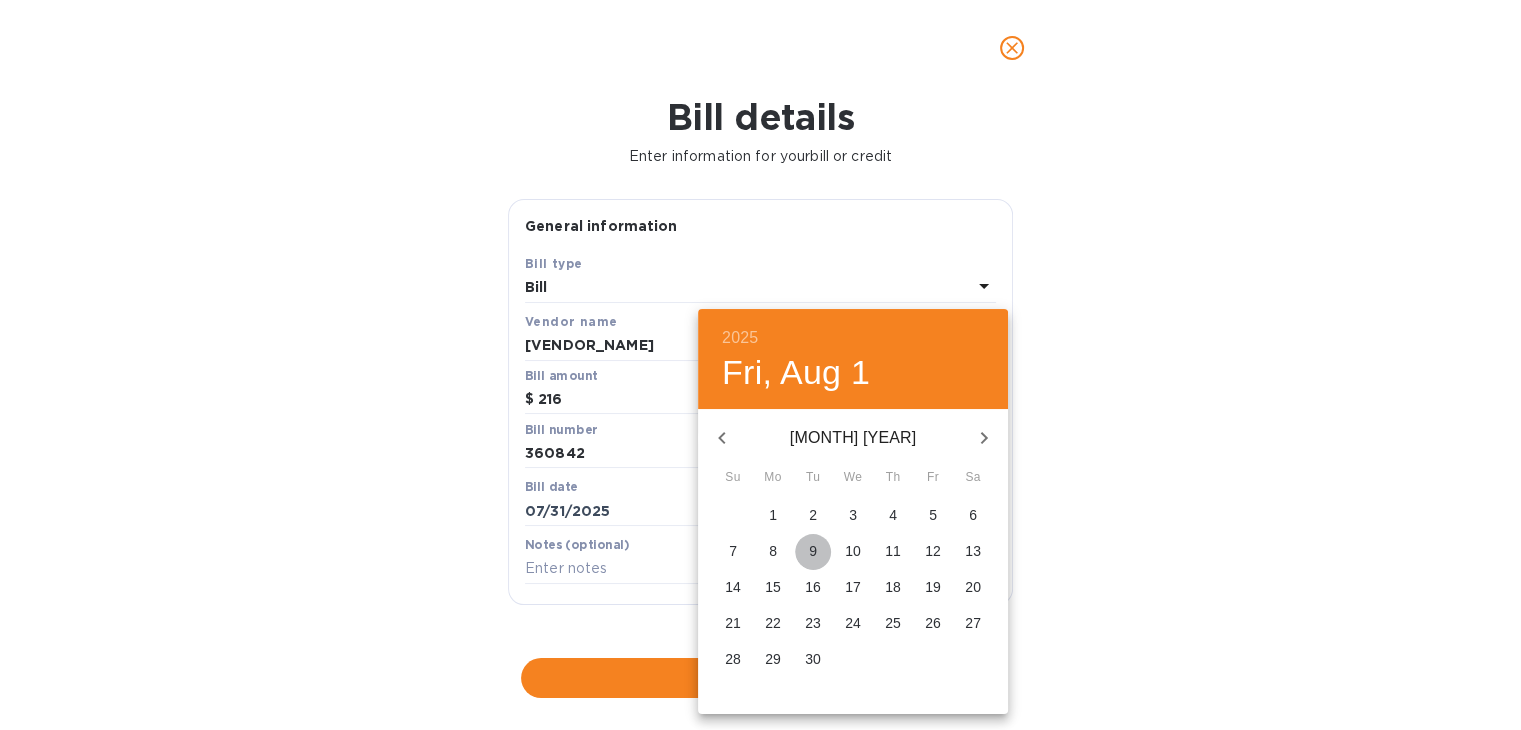 click on "9" at bounding box center [813, 551] 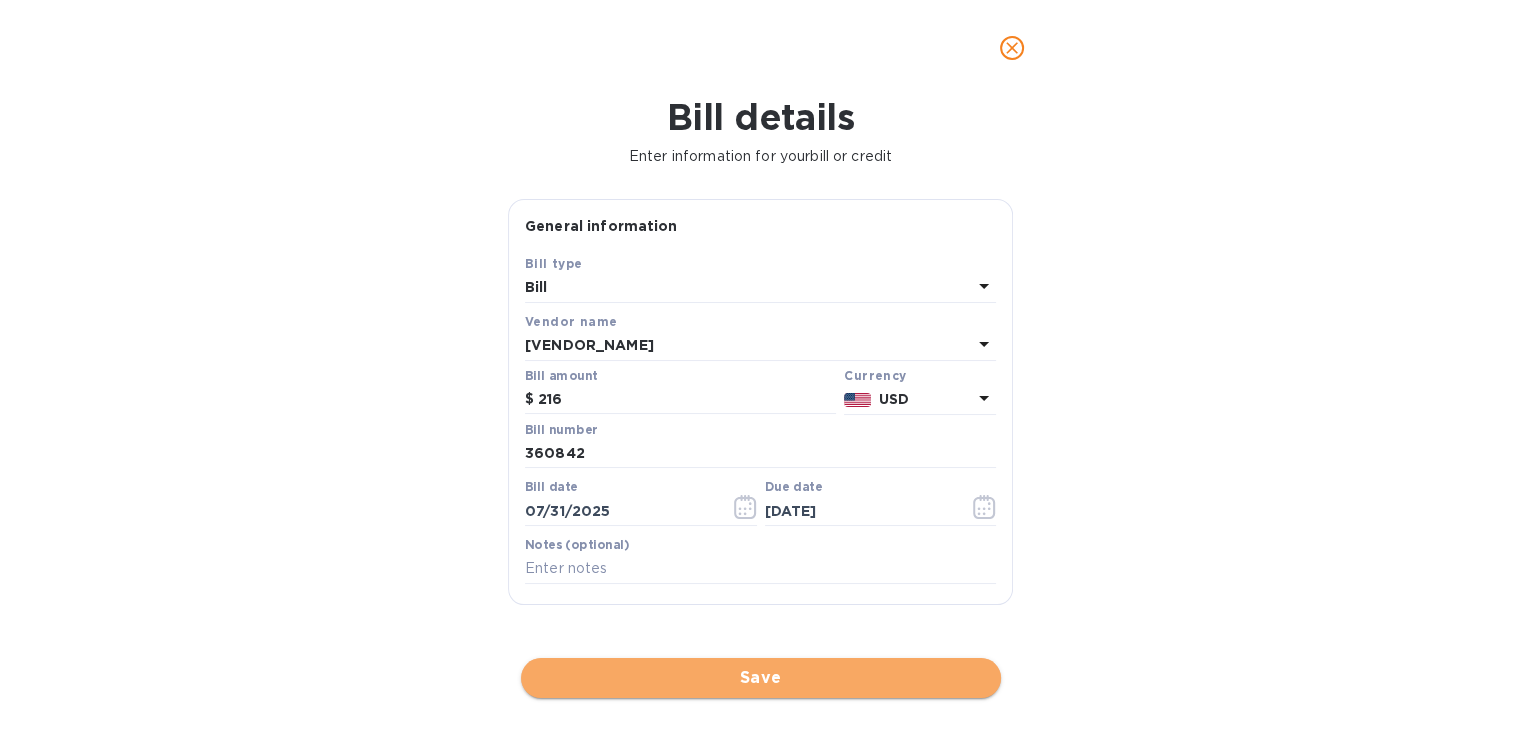 click on "Save" at bounding box center [761, 678] 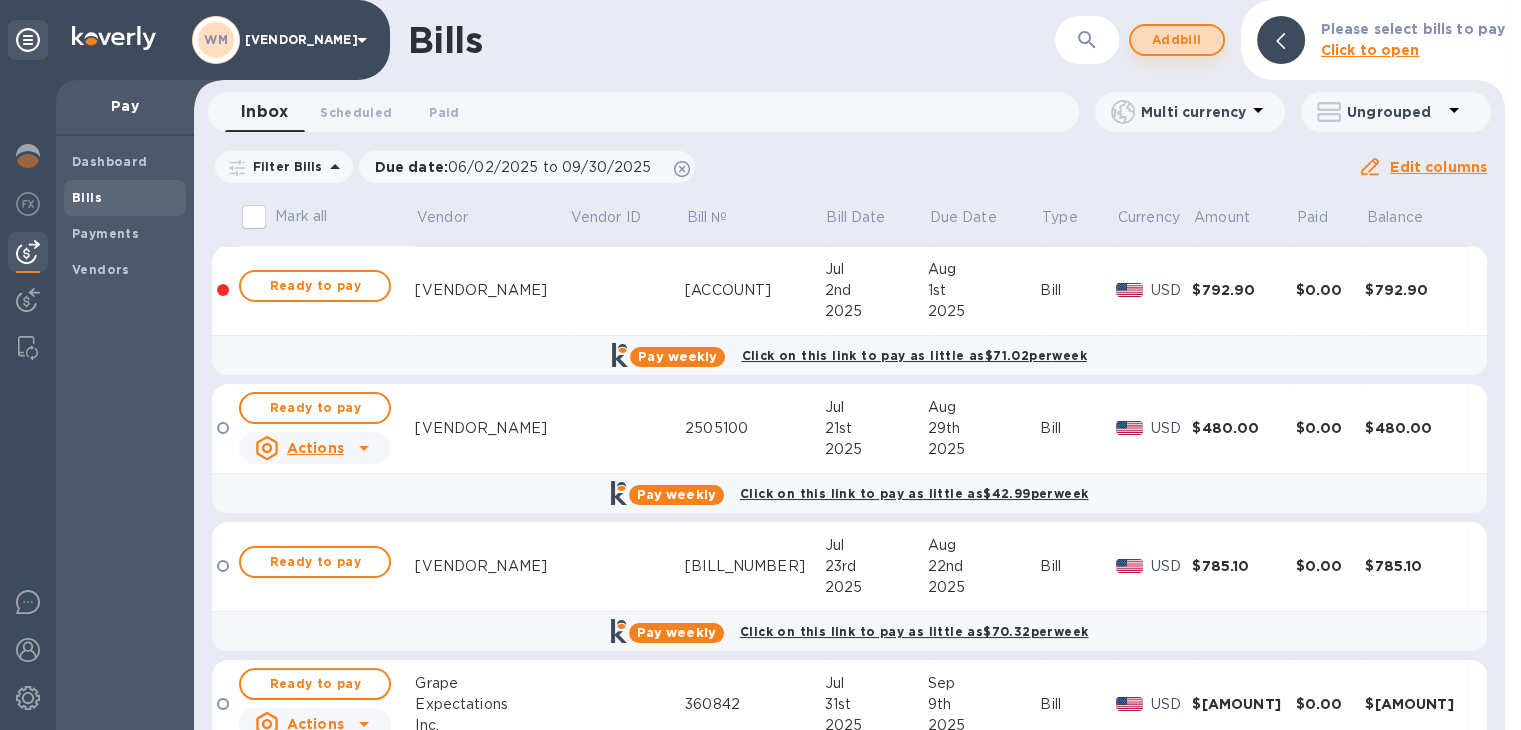 click on "Add   bill" at bounding box center [1177, 40] 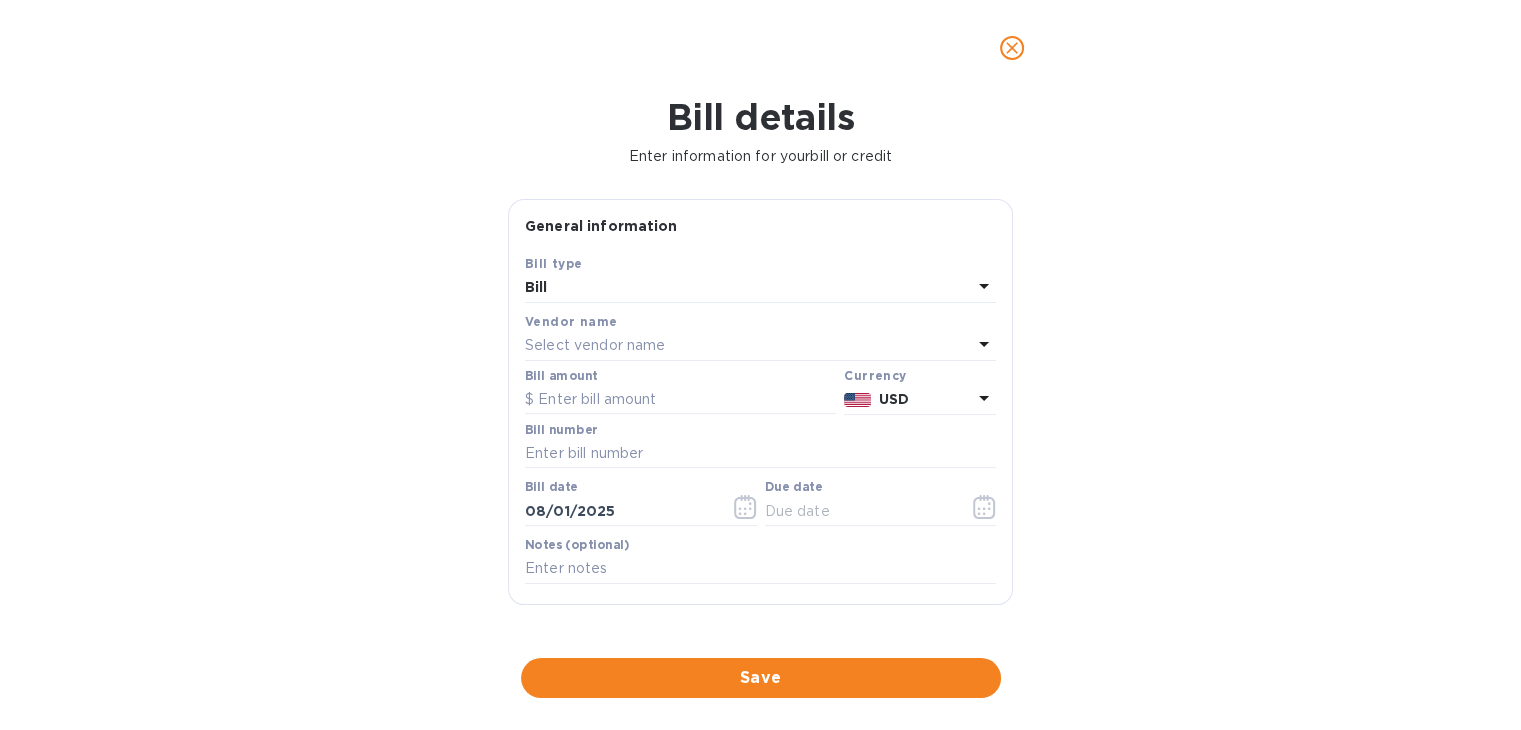 click on "Select vendor name" at bounding box center (595, 345) 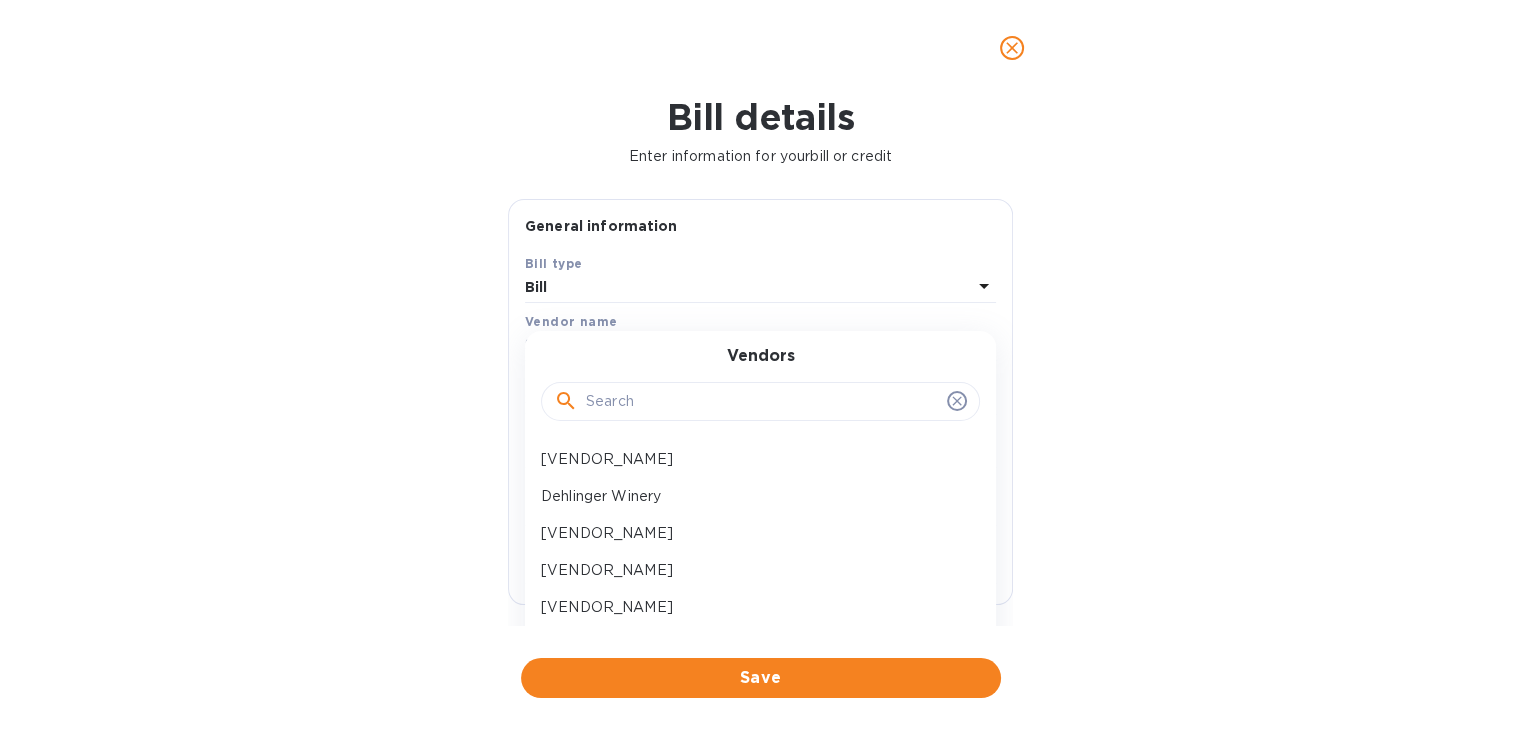 click at bounding box center [762, 402] 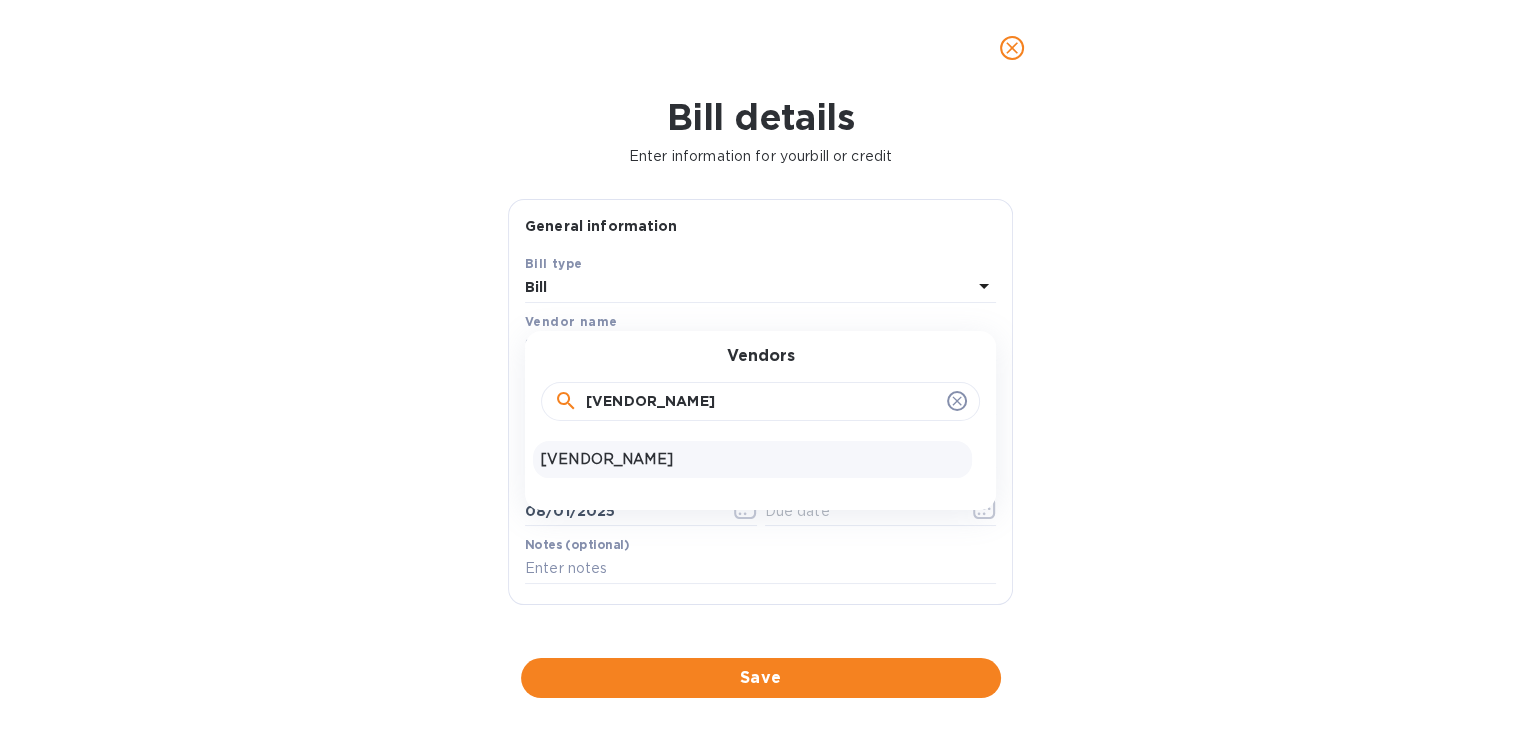 type on "[VENDOR_NAME]" 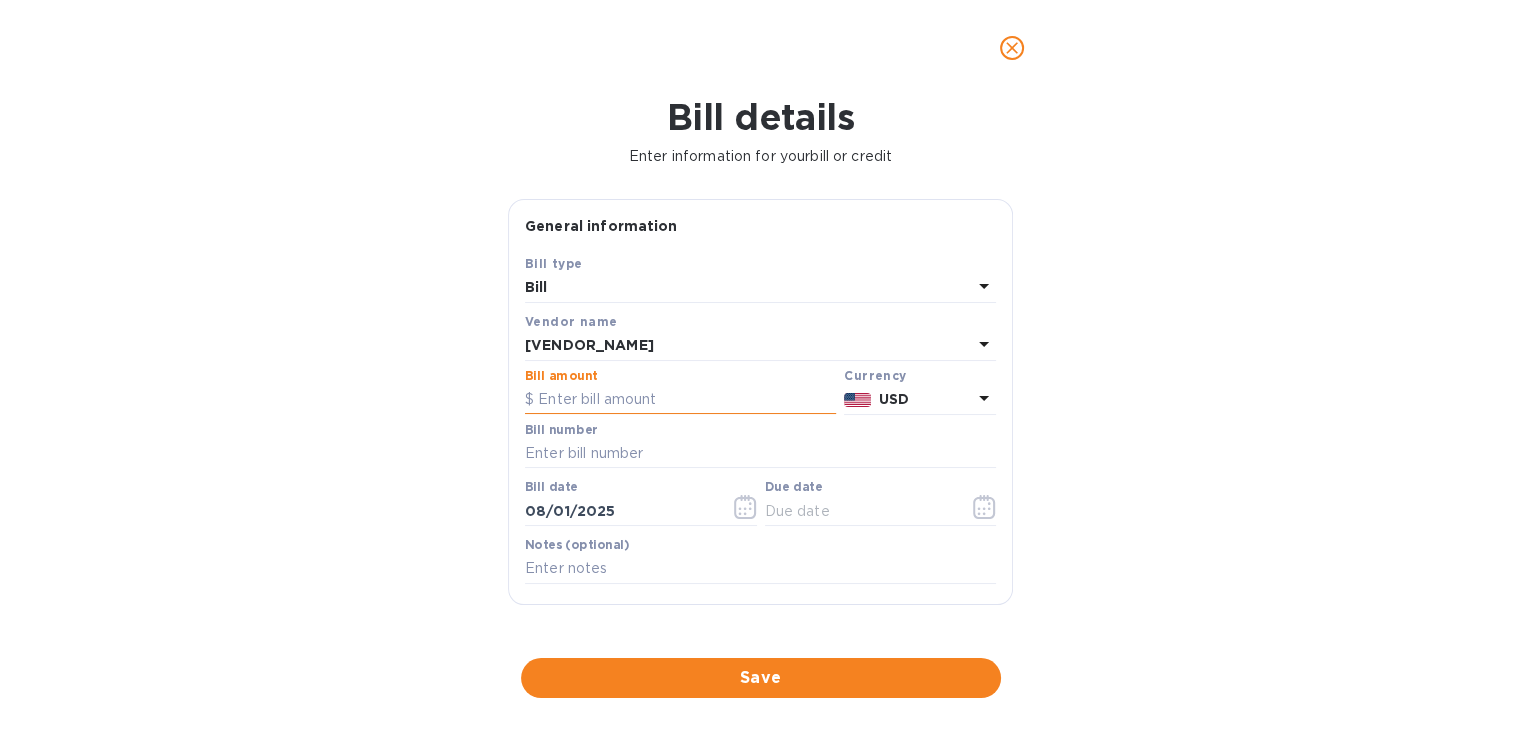 click at bounding box center (680, 400) 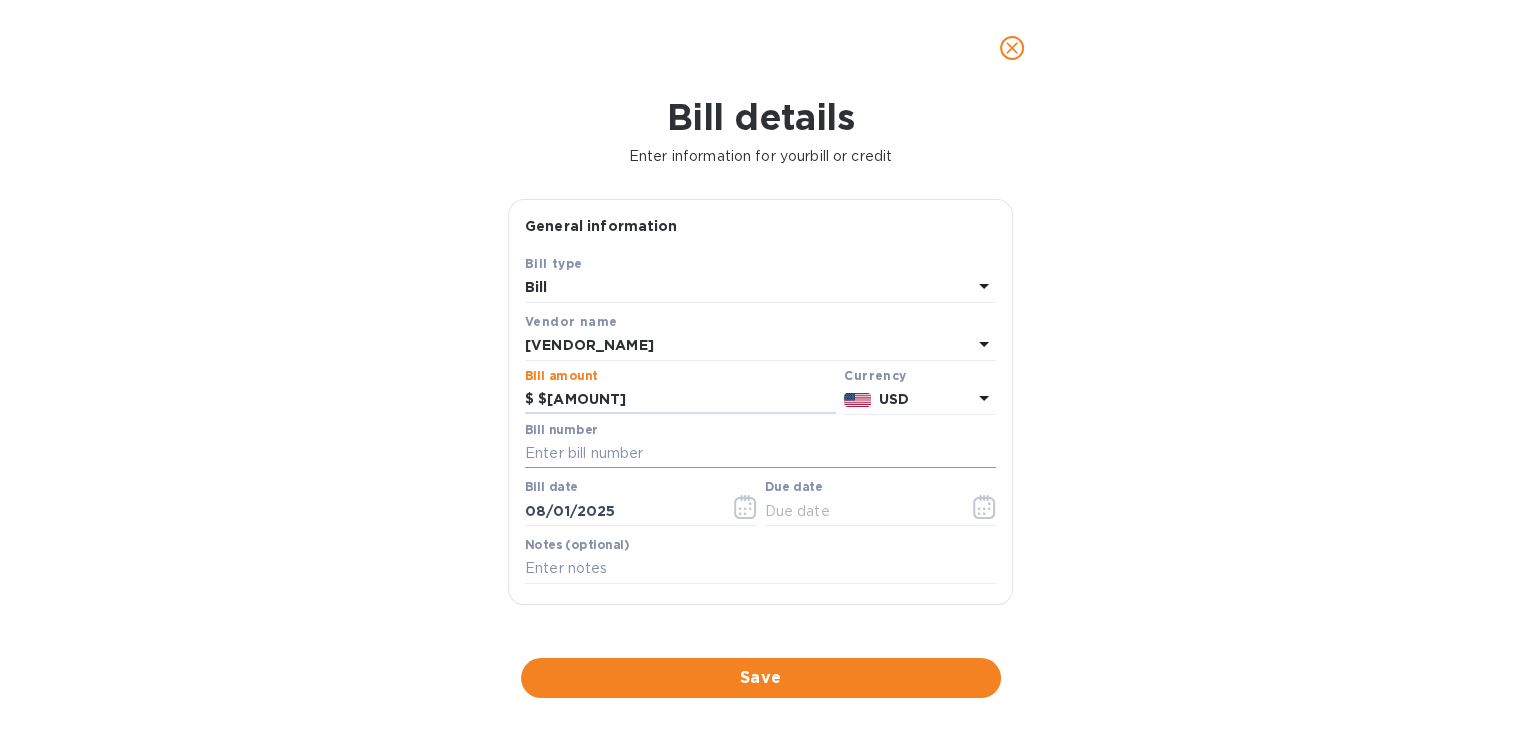 type on "$[AMOUNT]" 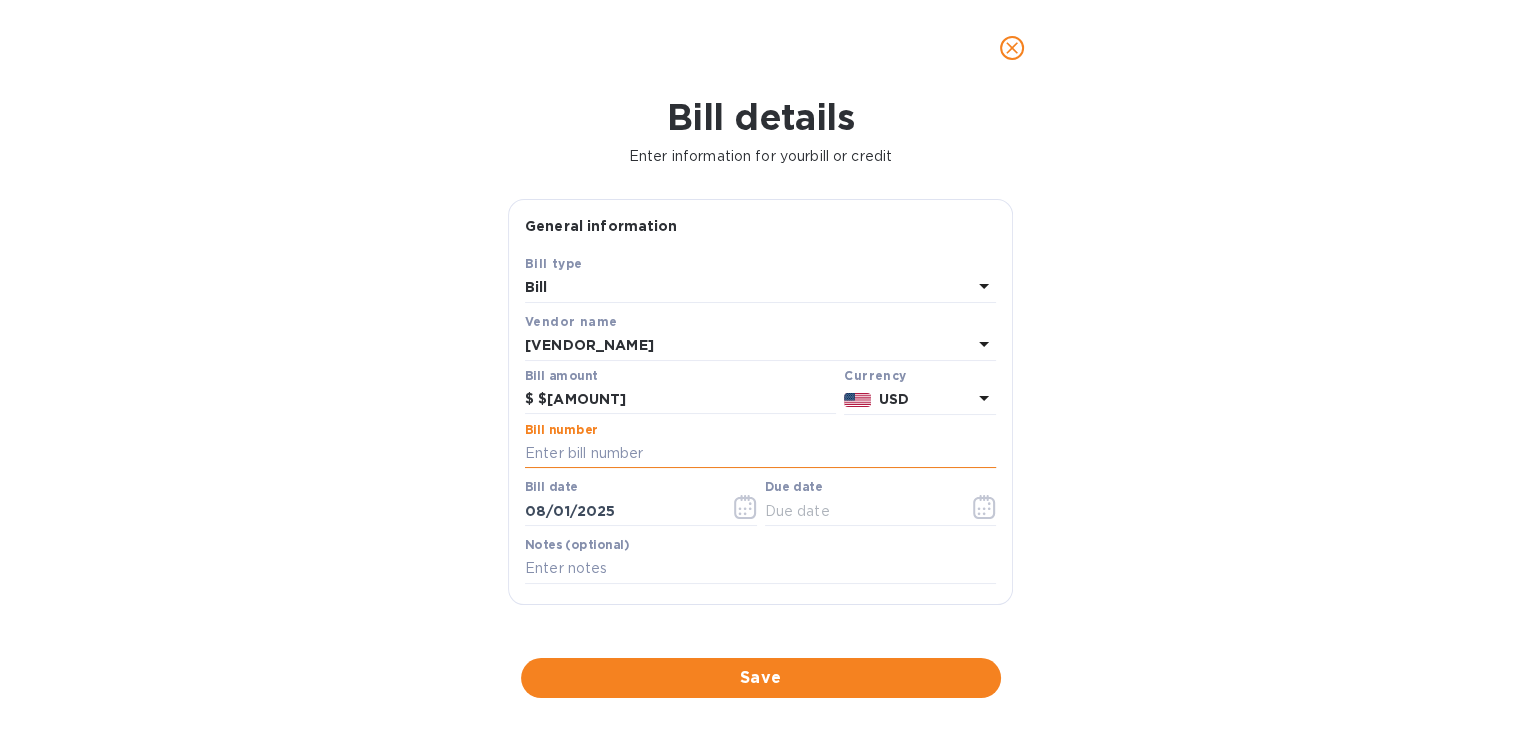 click at bounding box center (760, 454) 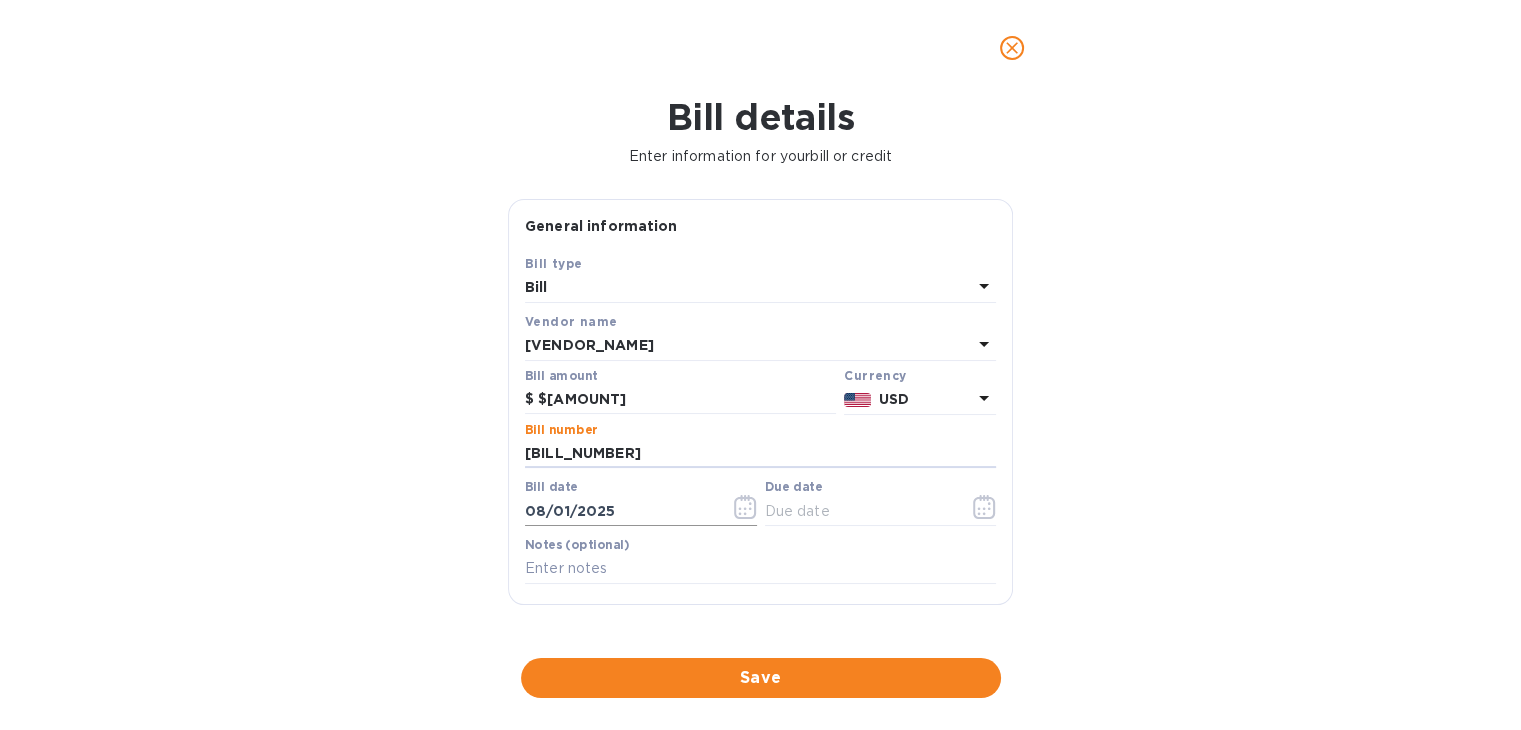 type on "[BILL_NUMBER]" 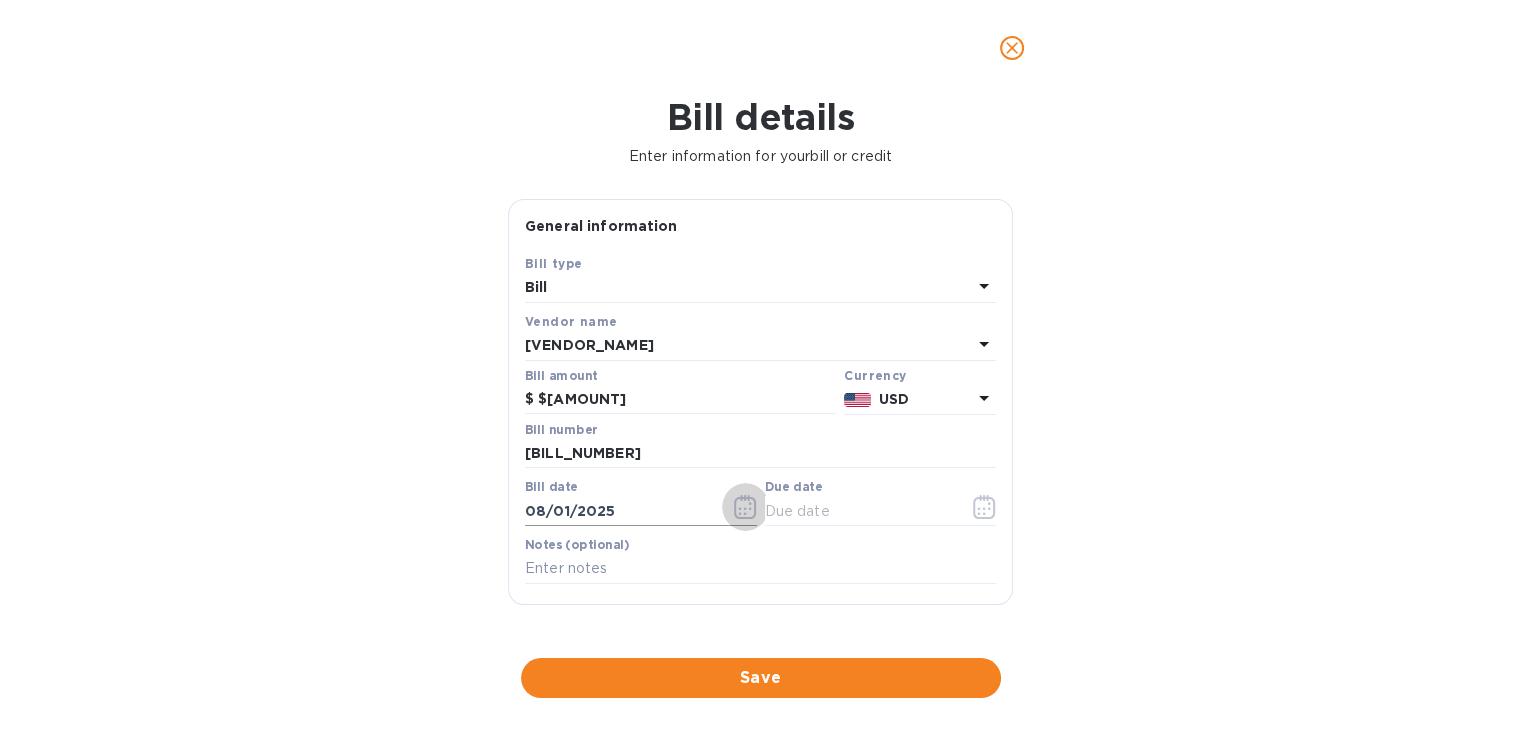 click 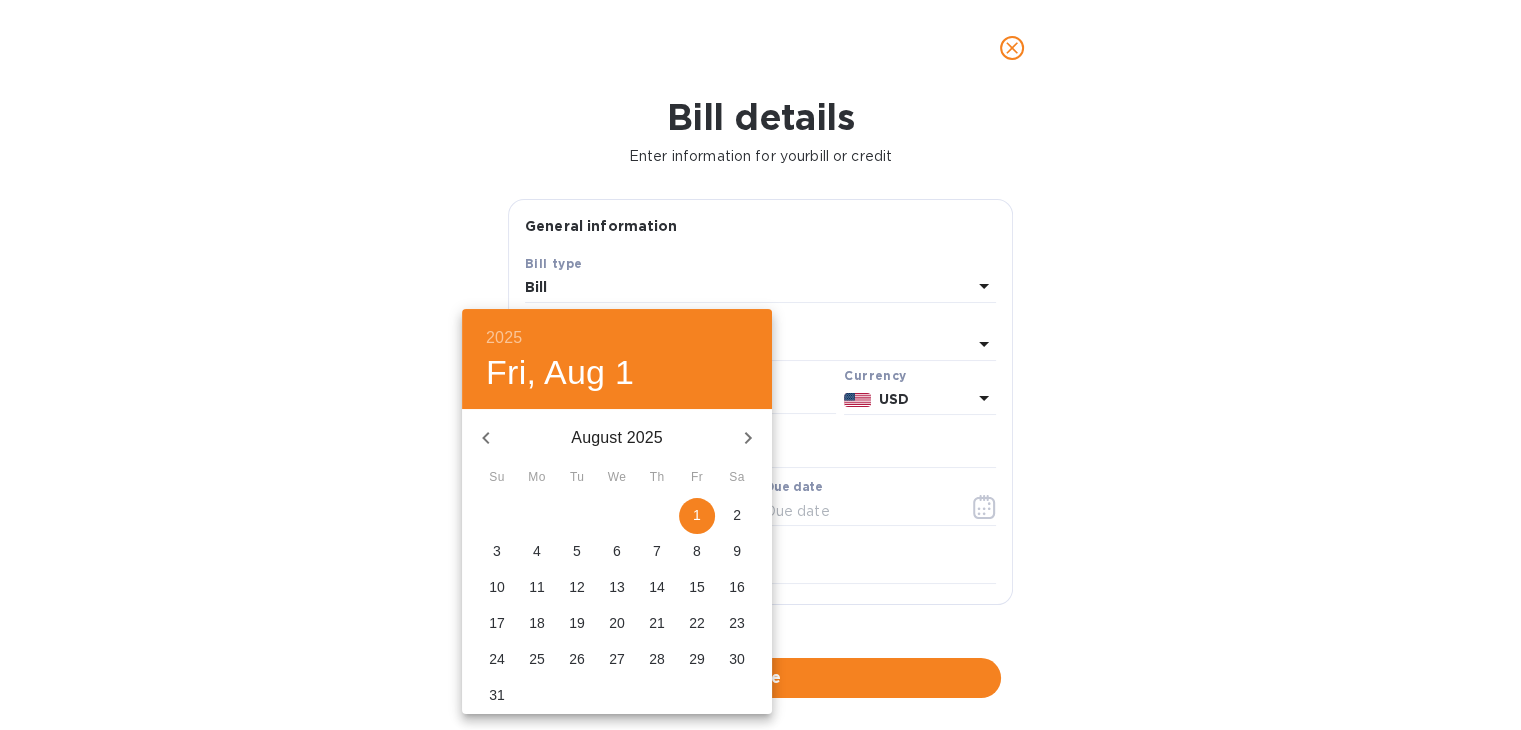 click 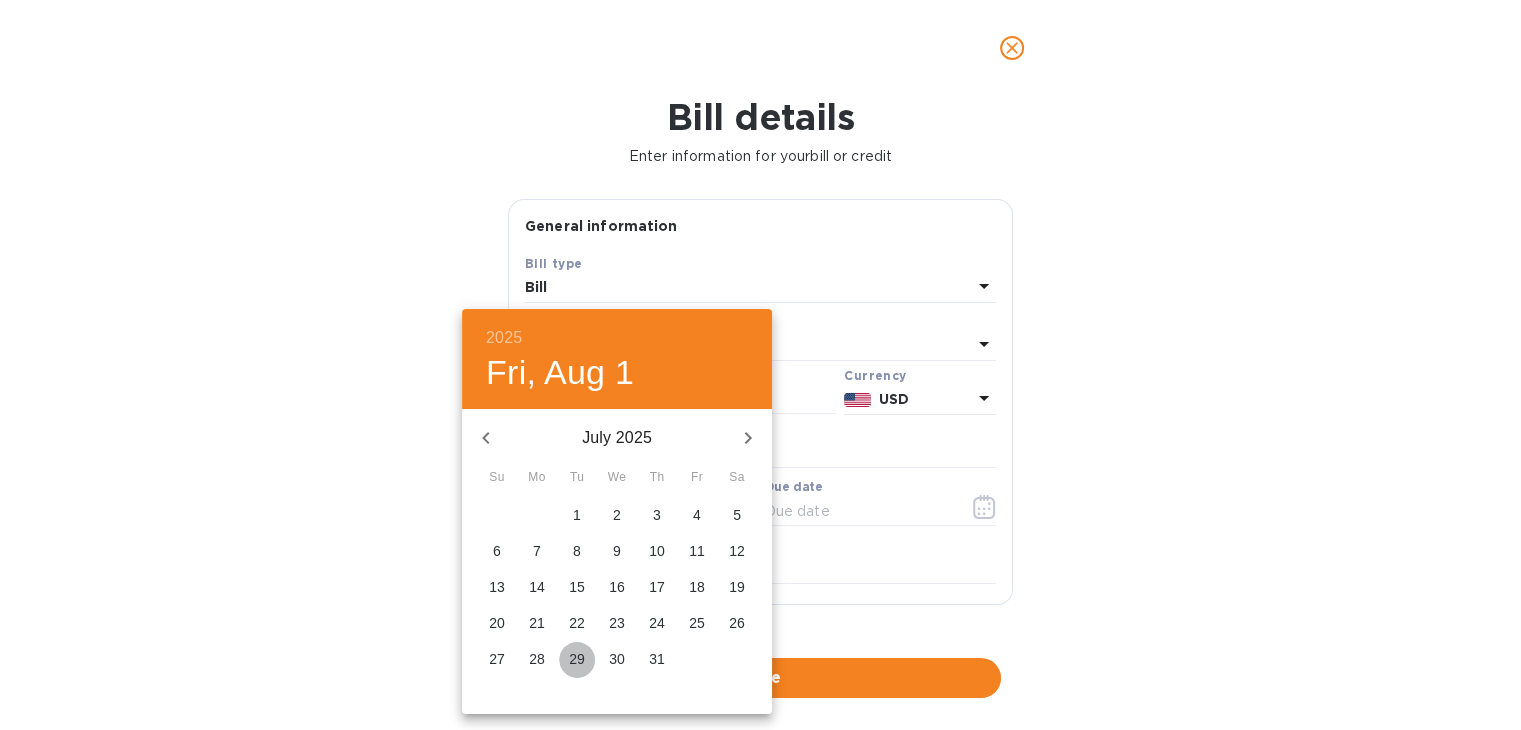 click on "29" at bounding box center (577, 659) 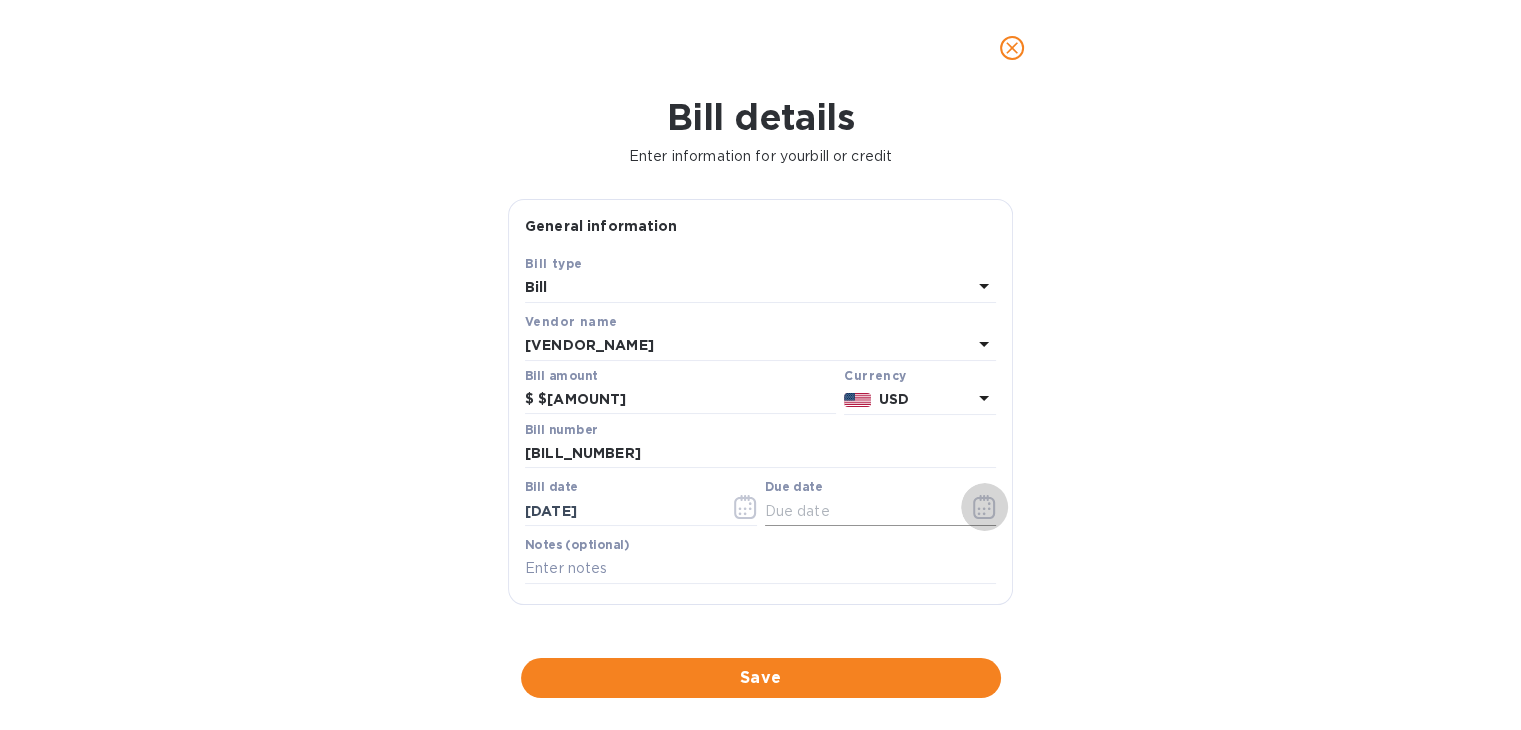 click 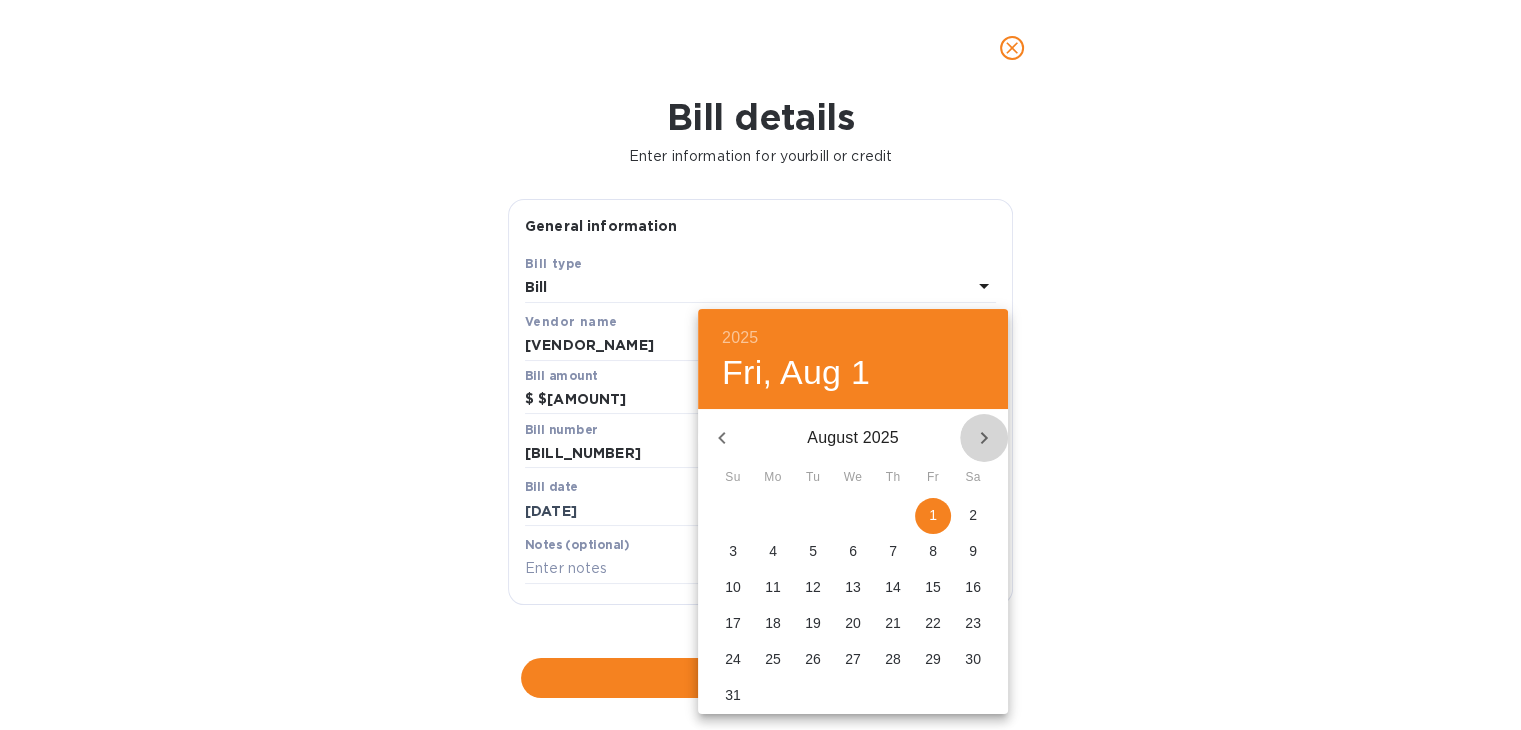 click 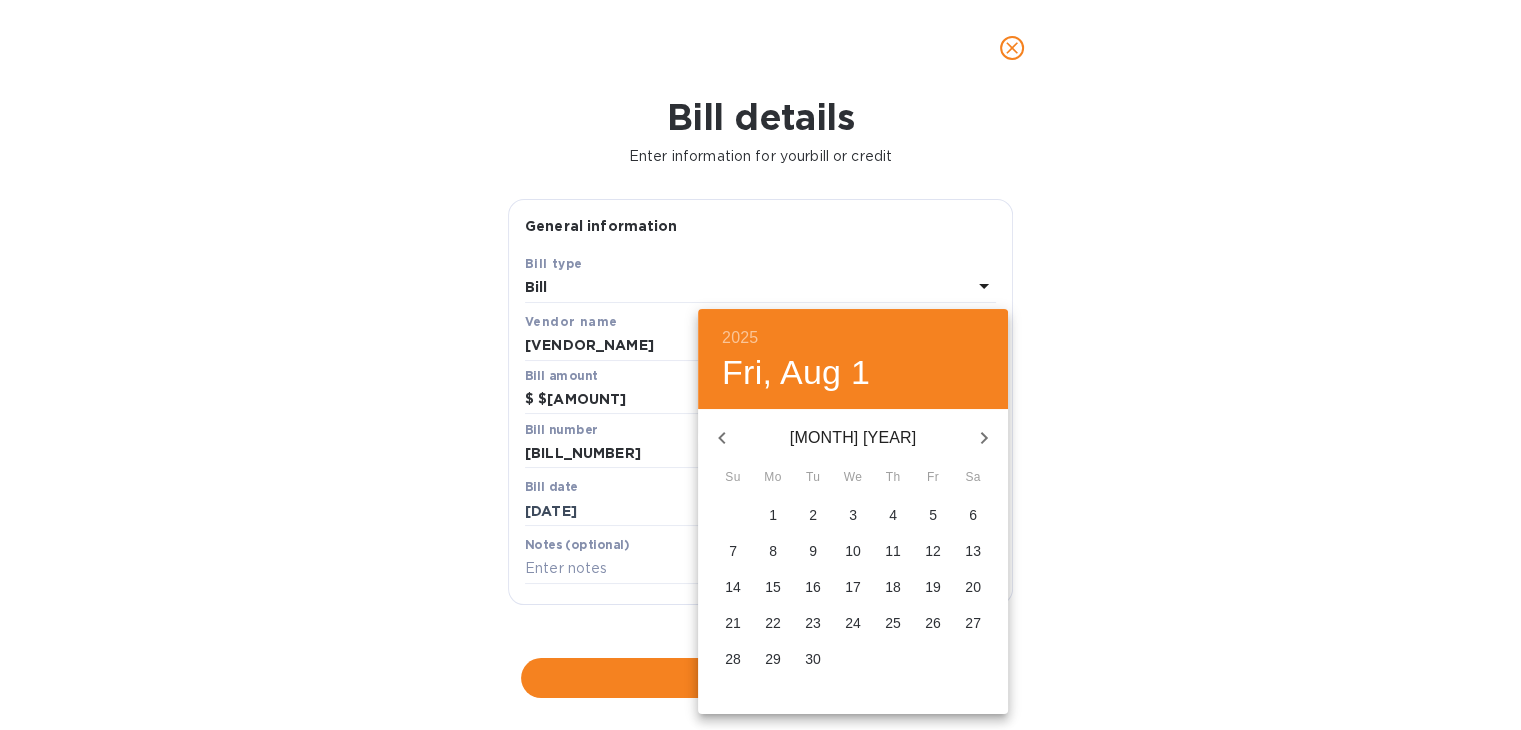 click 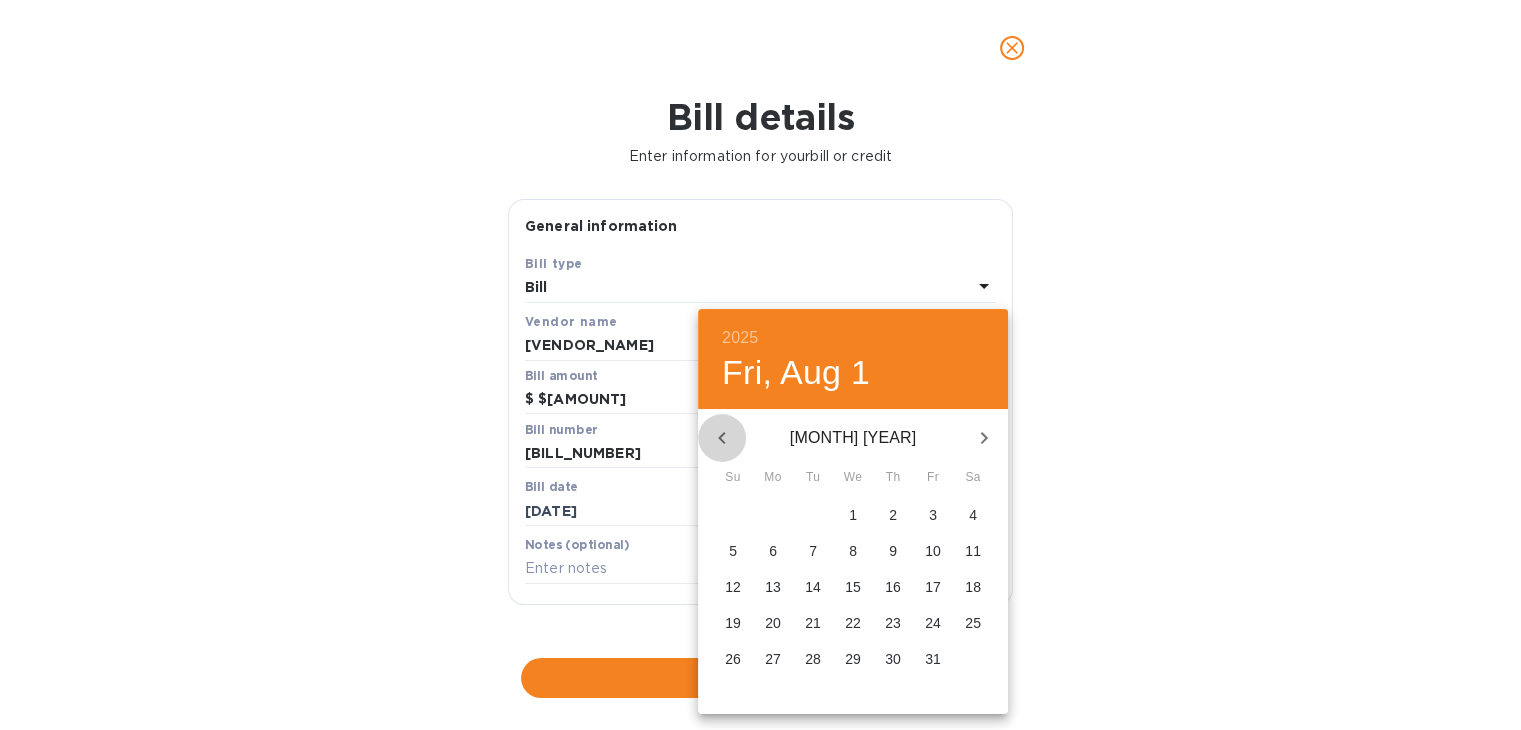click 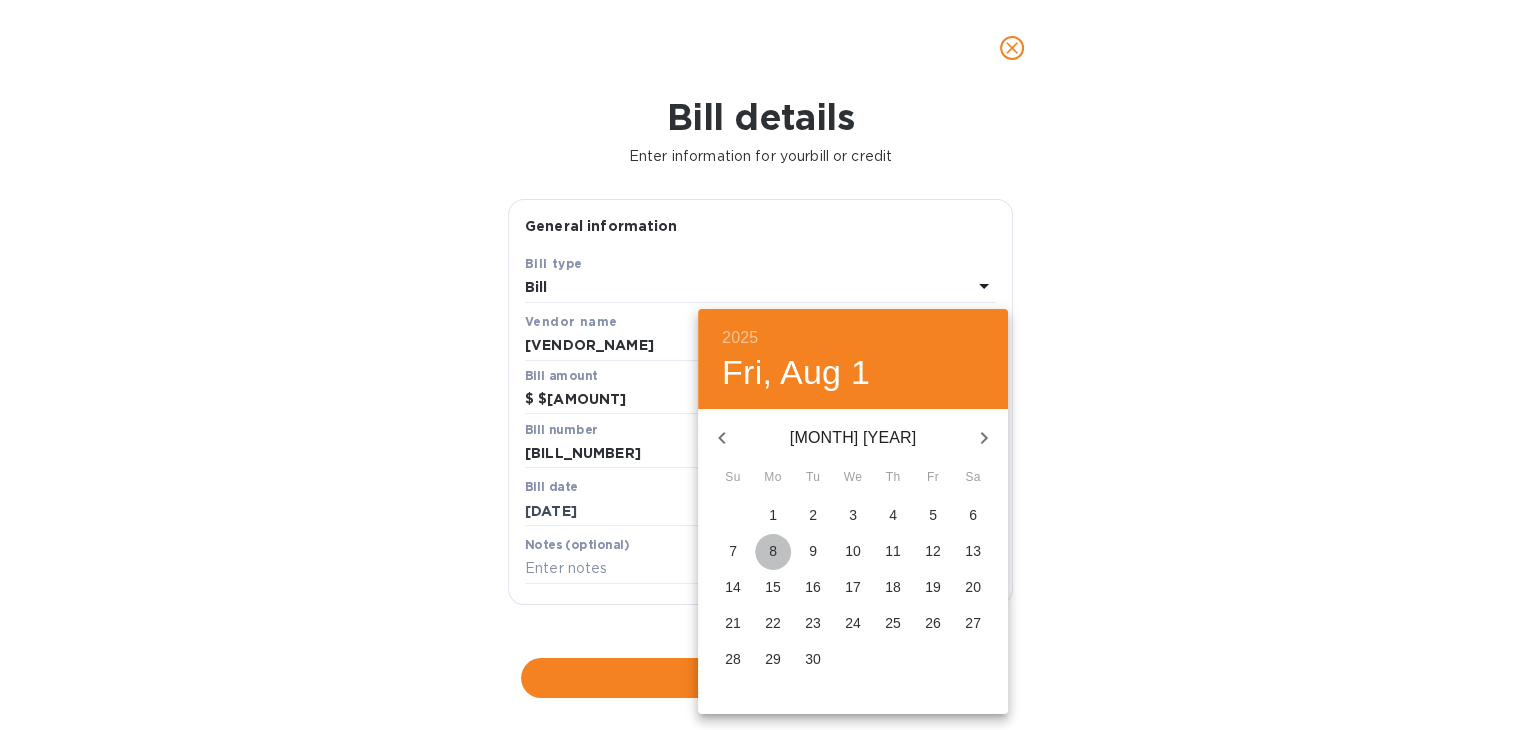 click on "8" at bounding box center [773, 551] 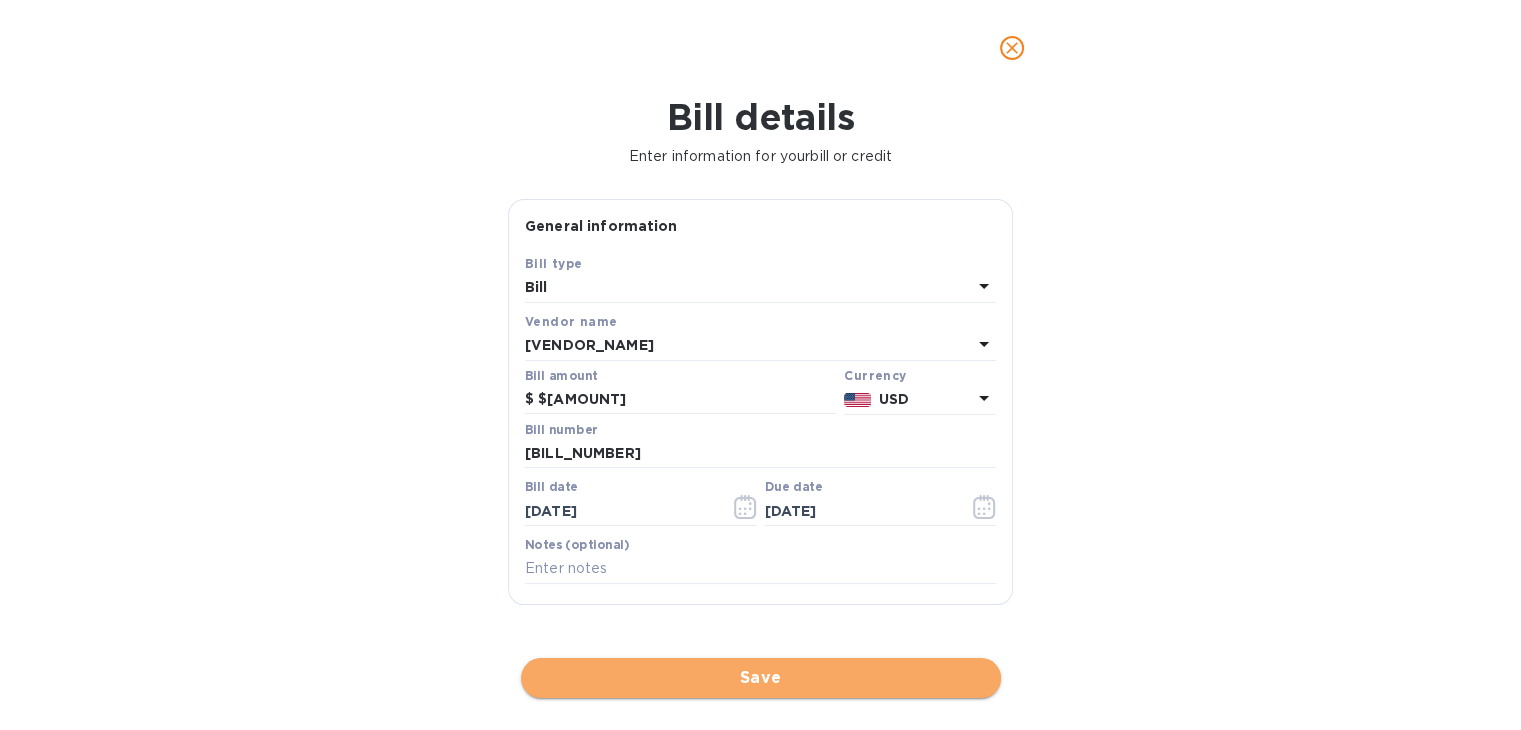 click on "Save" at bounding box center [761, 678] 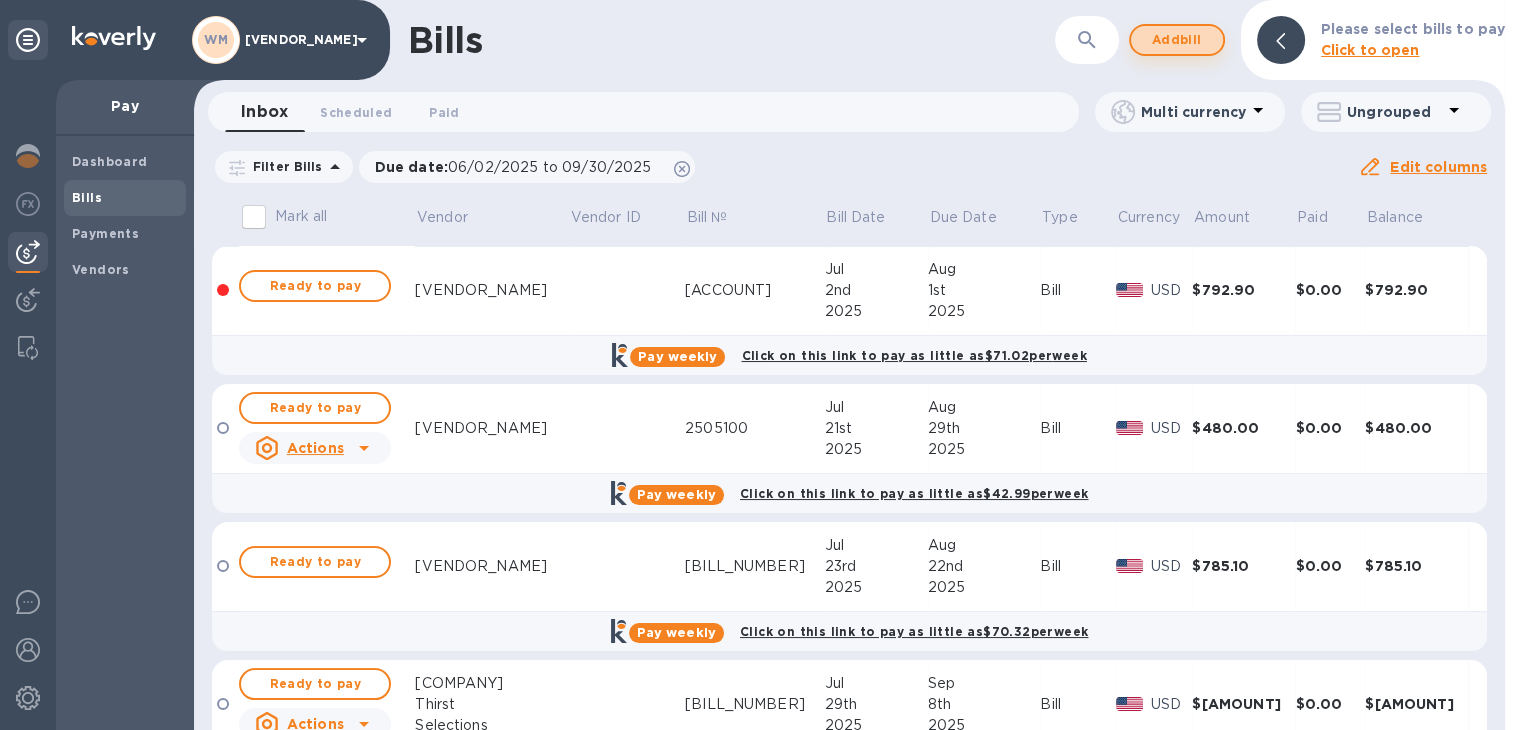 click on "Add   bill" at bounding box center [1177, 40] 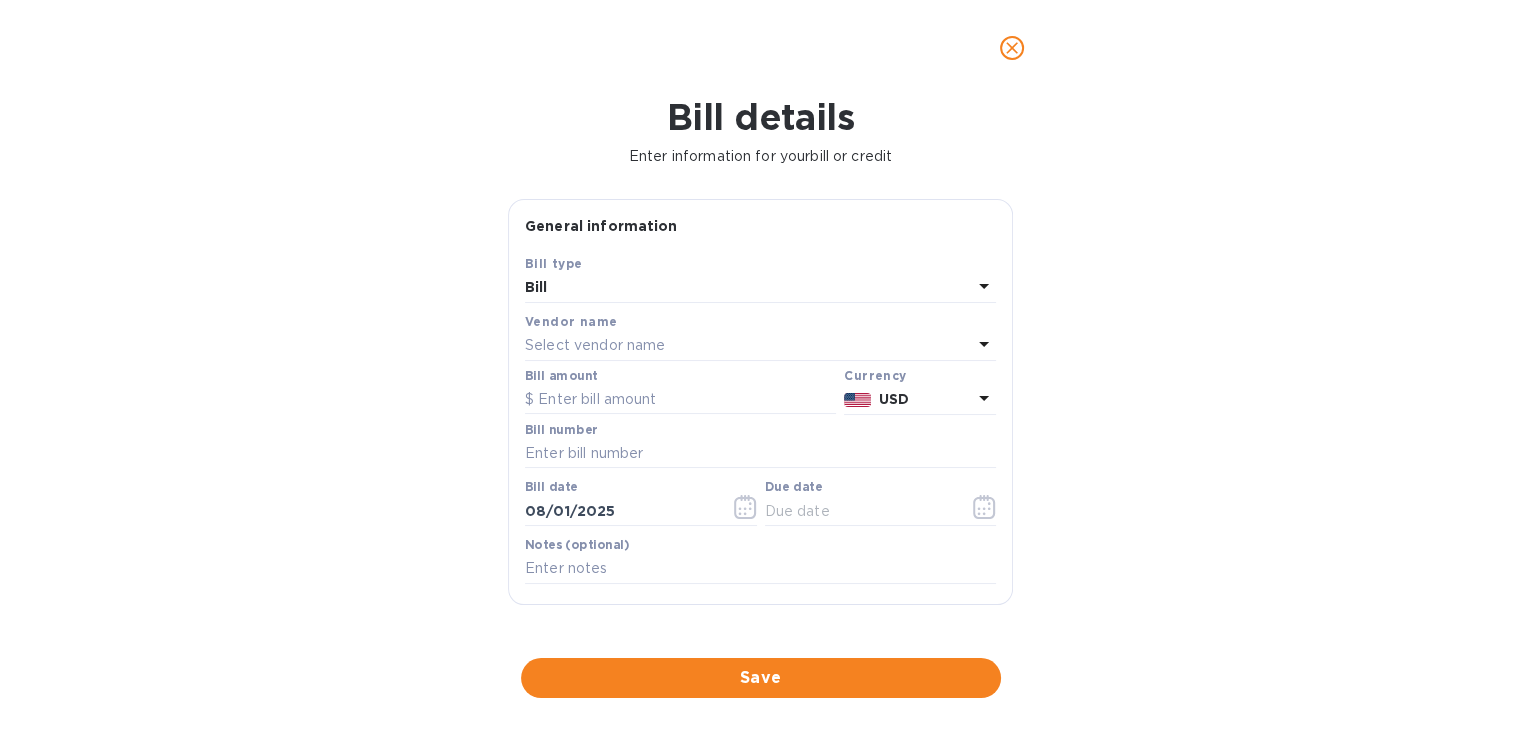 click on "Select vendor name" at bounding box center (595, 345) 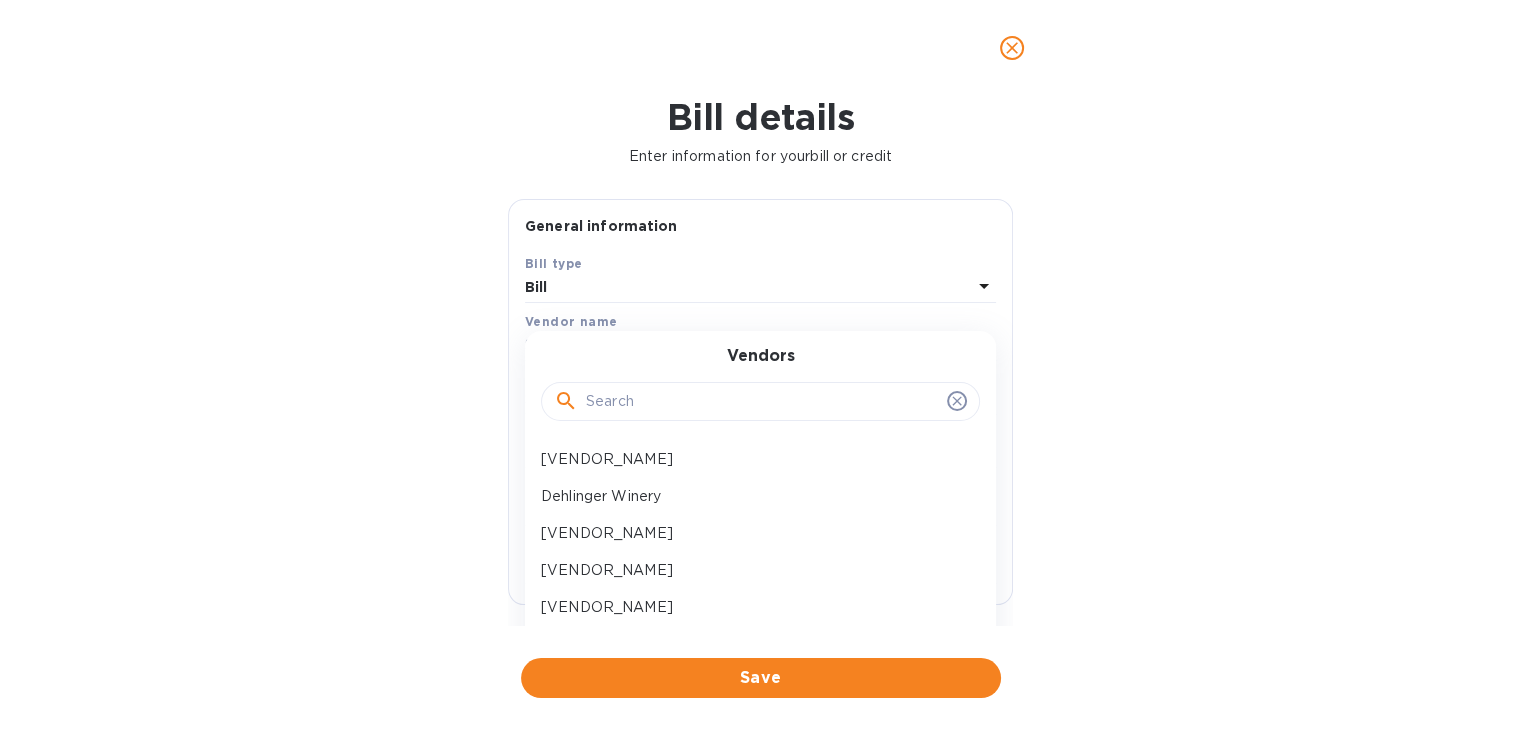 click at bounding box center (762, 402) 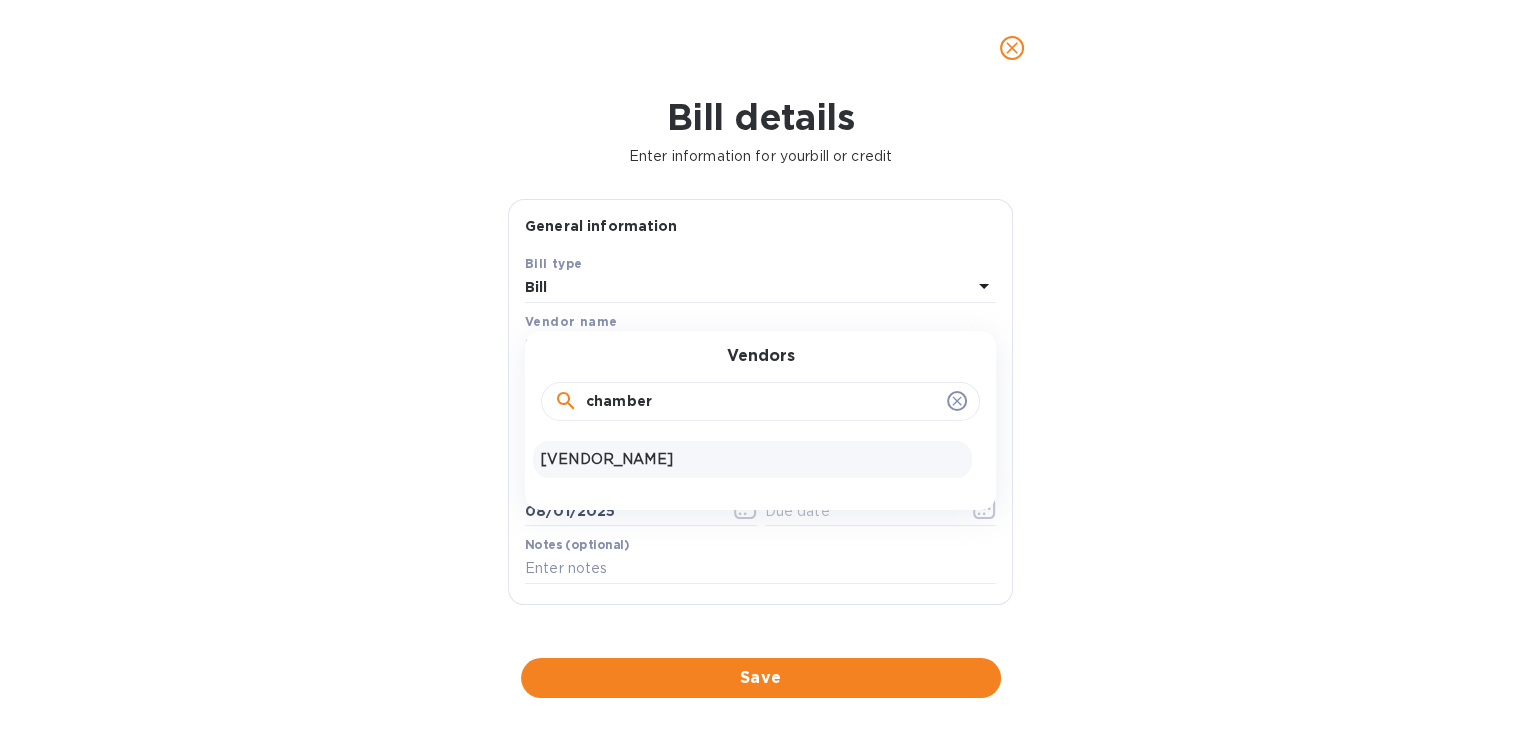 type on "chamber" 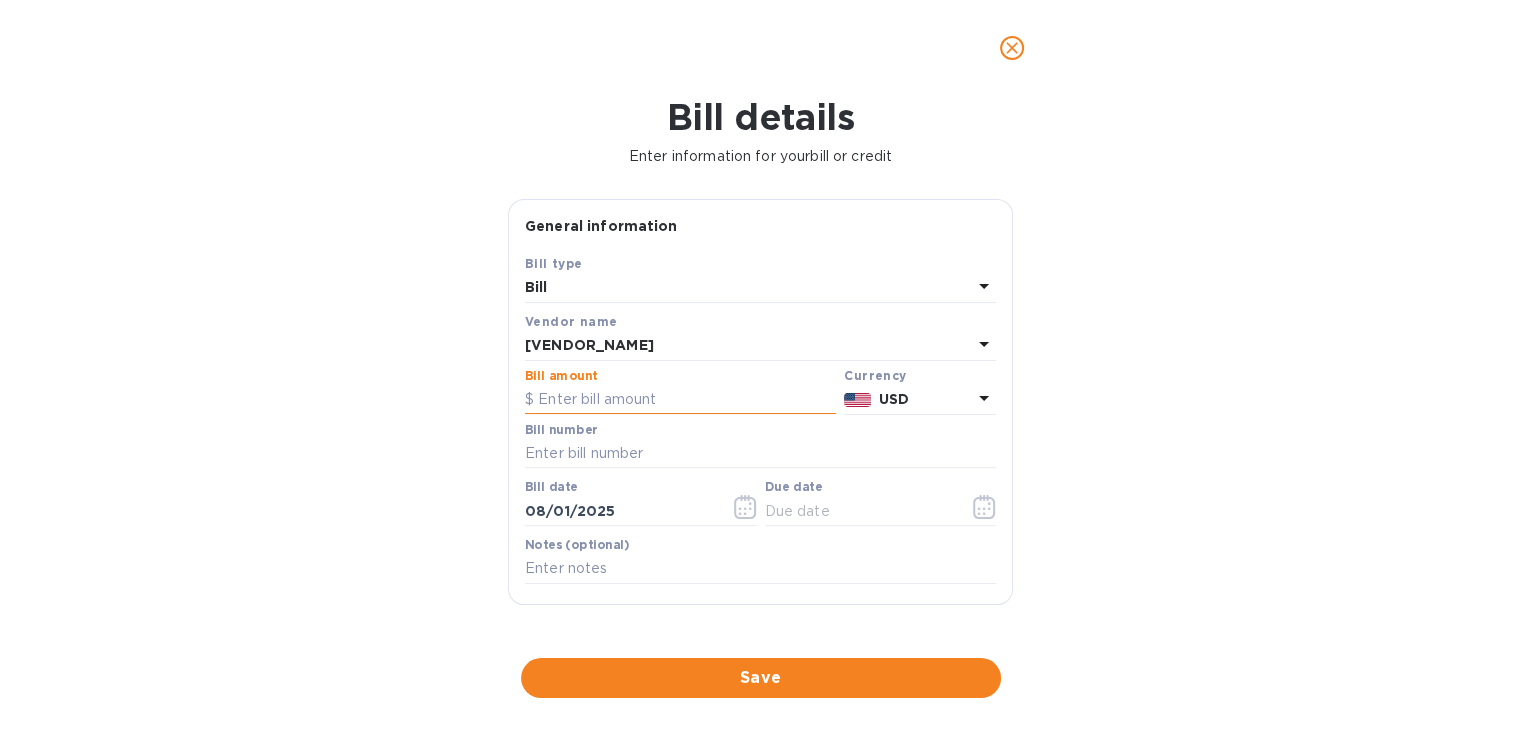 click at bounding box center (680, 400) 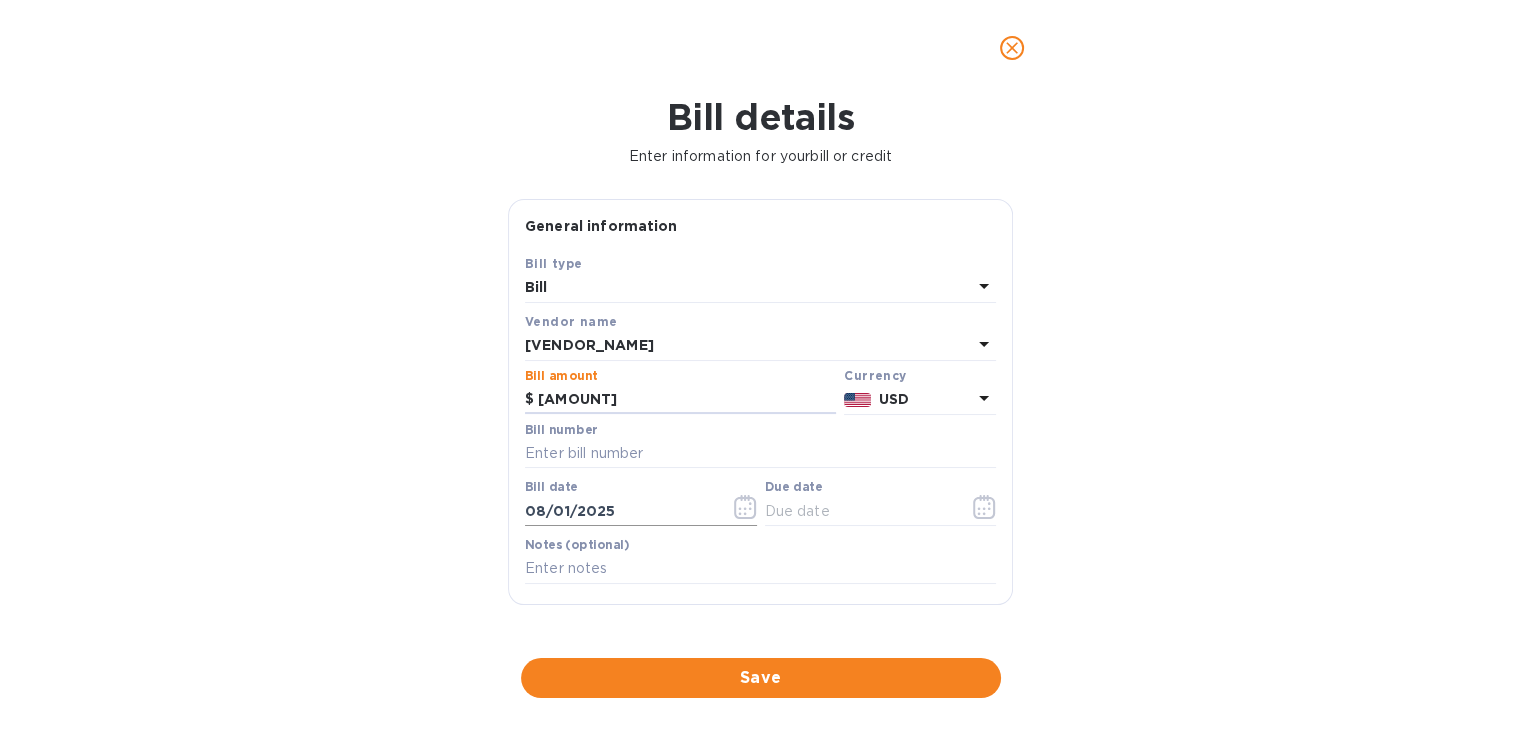 type on "[AMOUNT]" 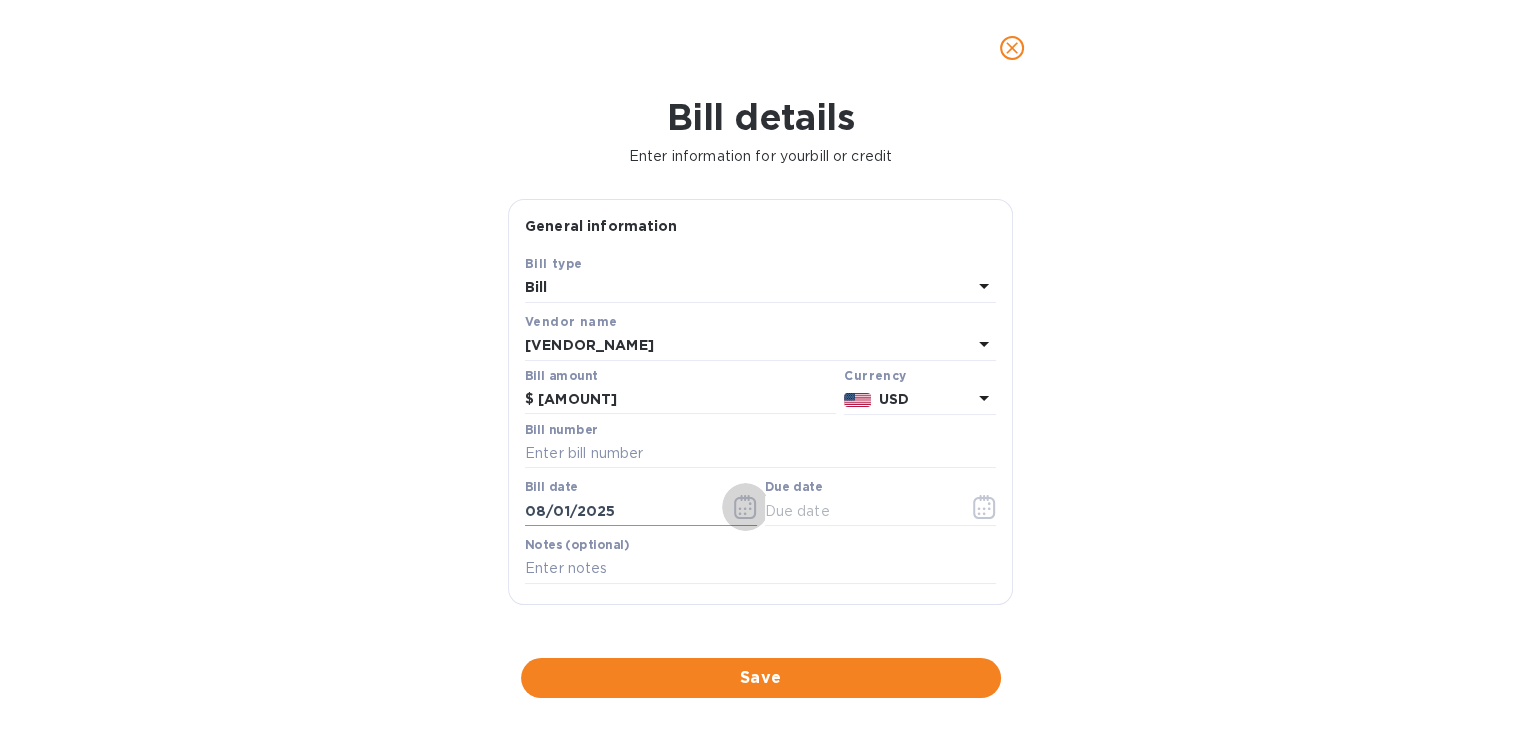 click 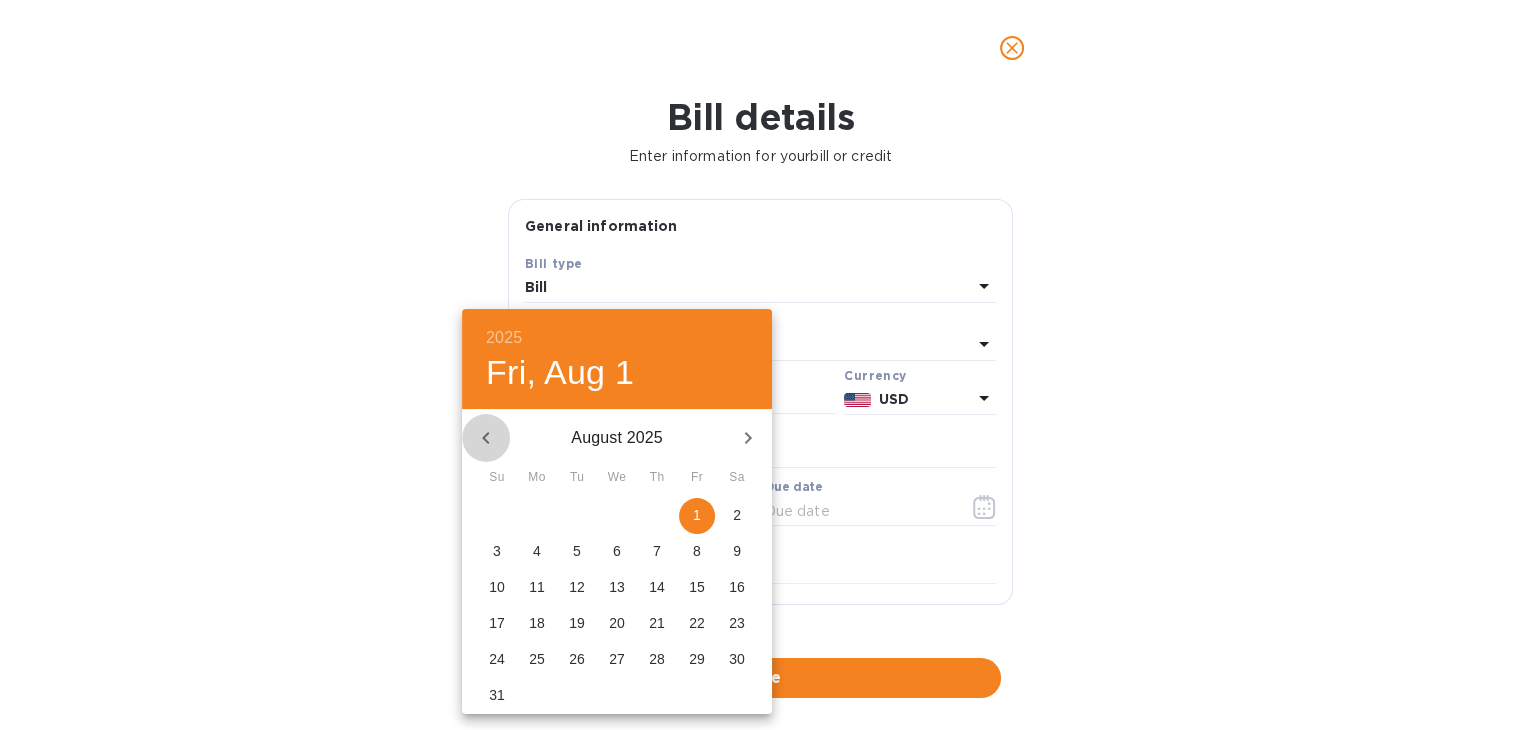 click 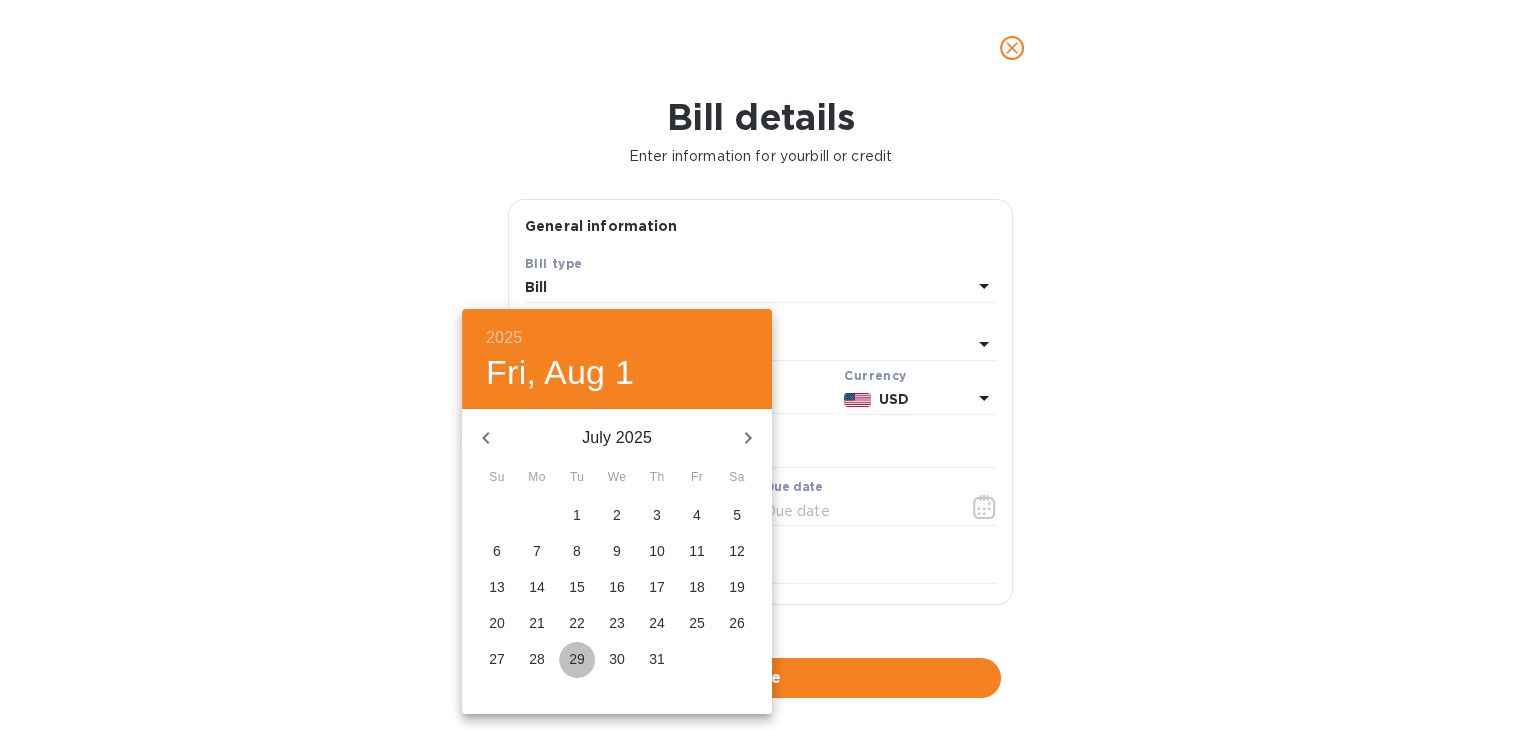 click on "29" at bounding box center [577, 659] 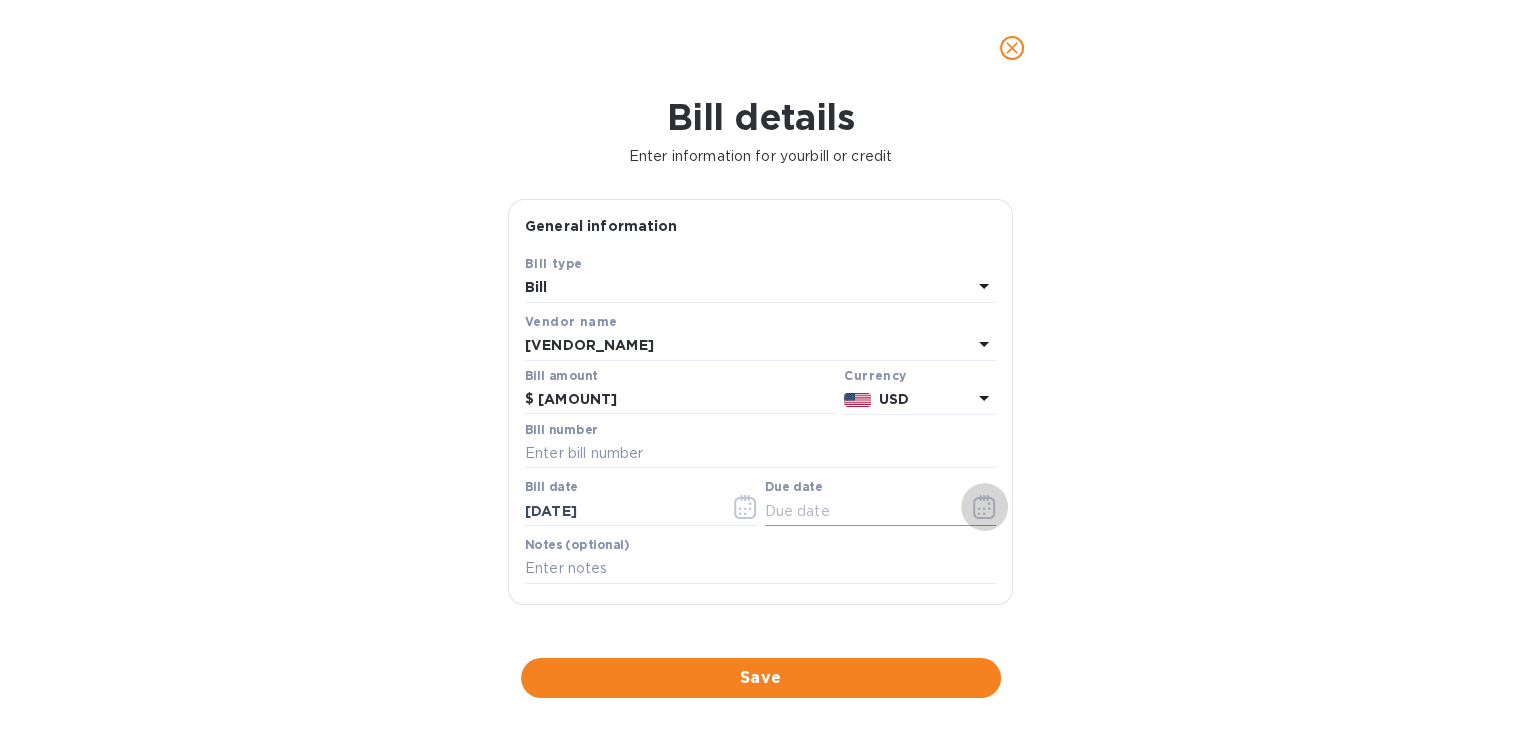 click 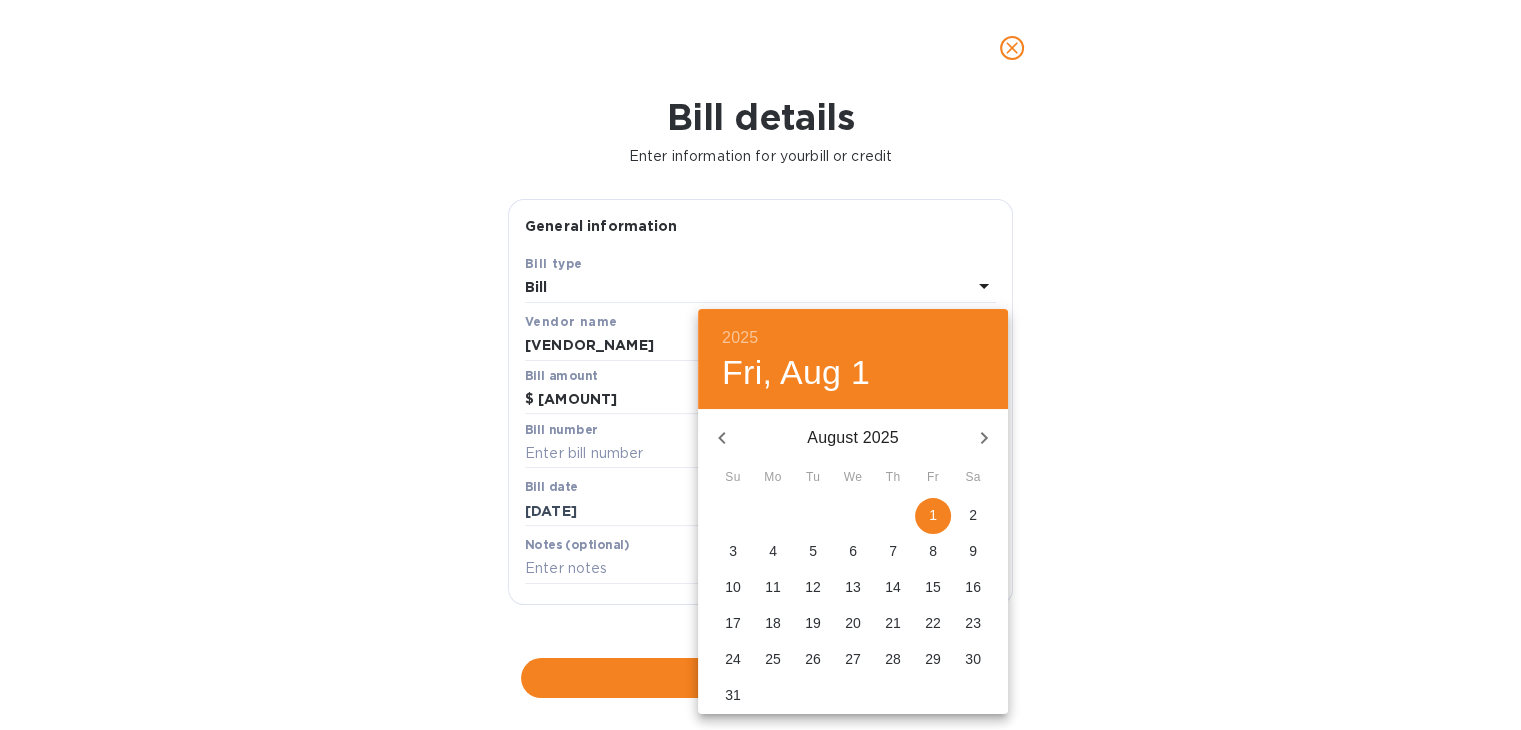 click 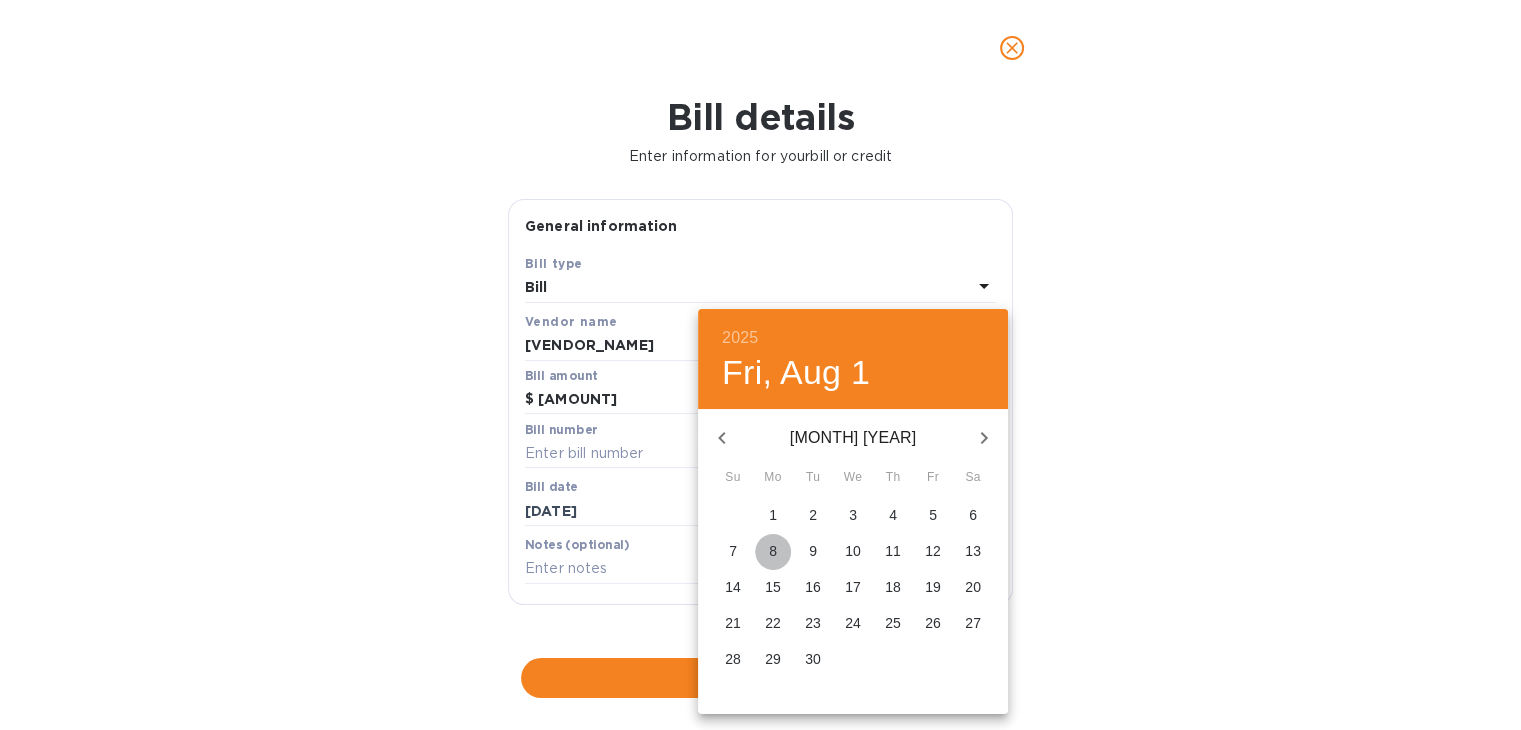 click on "8" at bounding box center (773, 551) 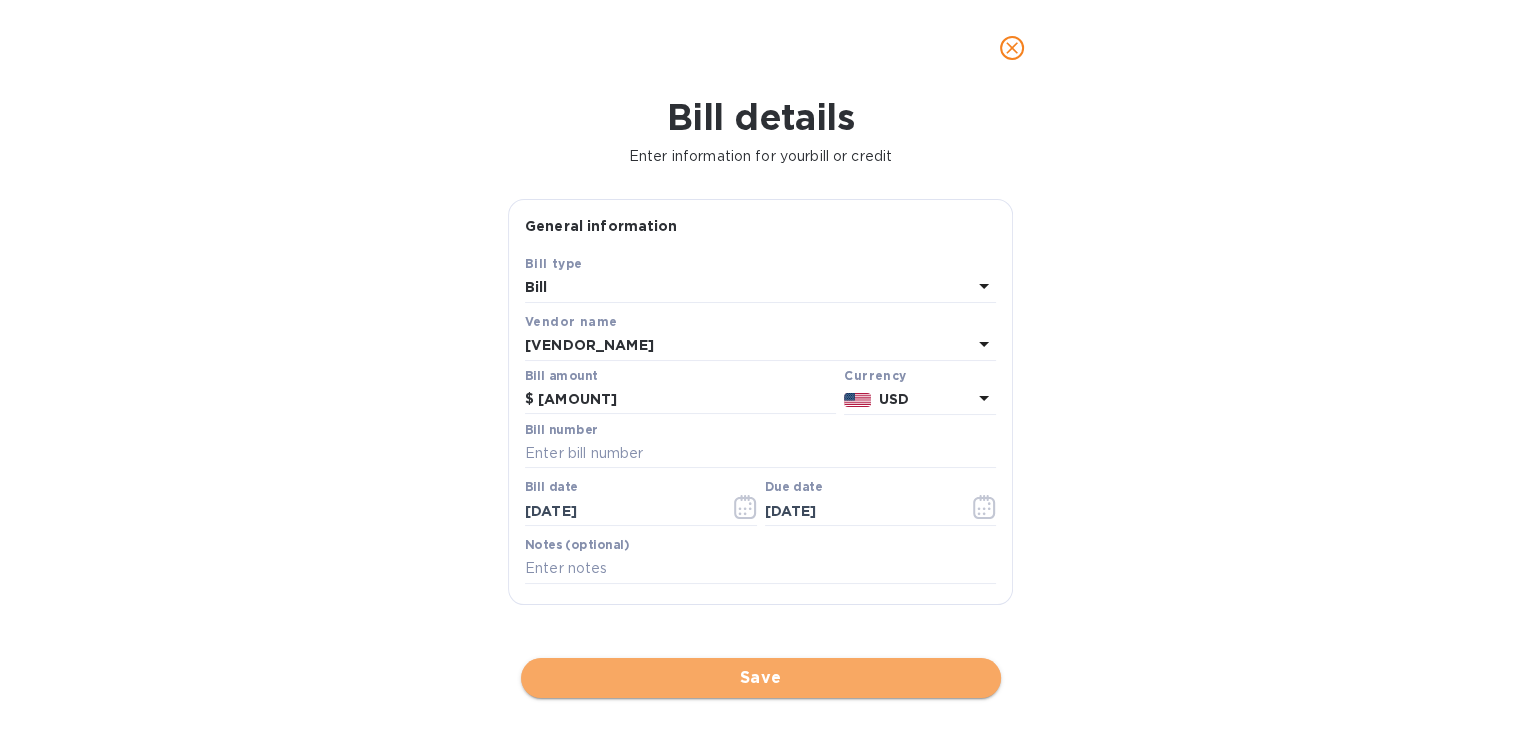 click on "Save" at bounding box center (761, 678) 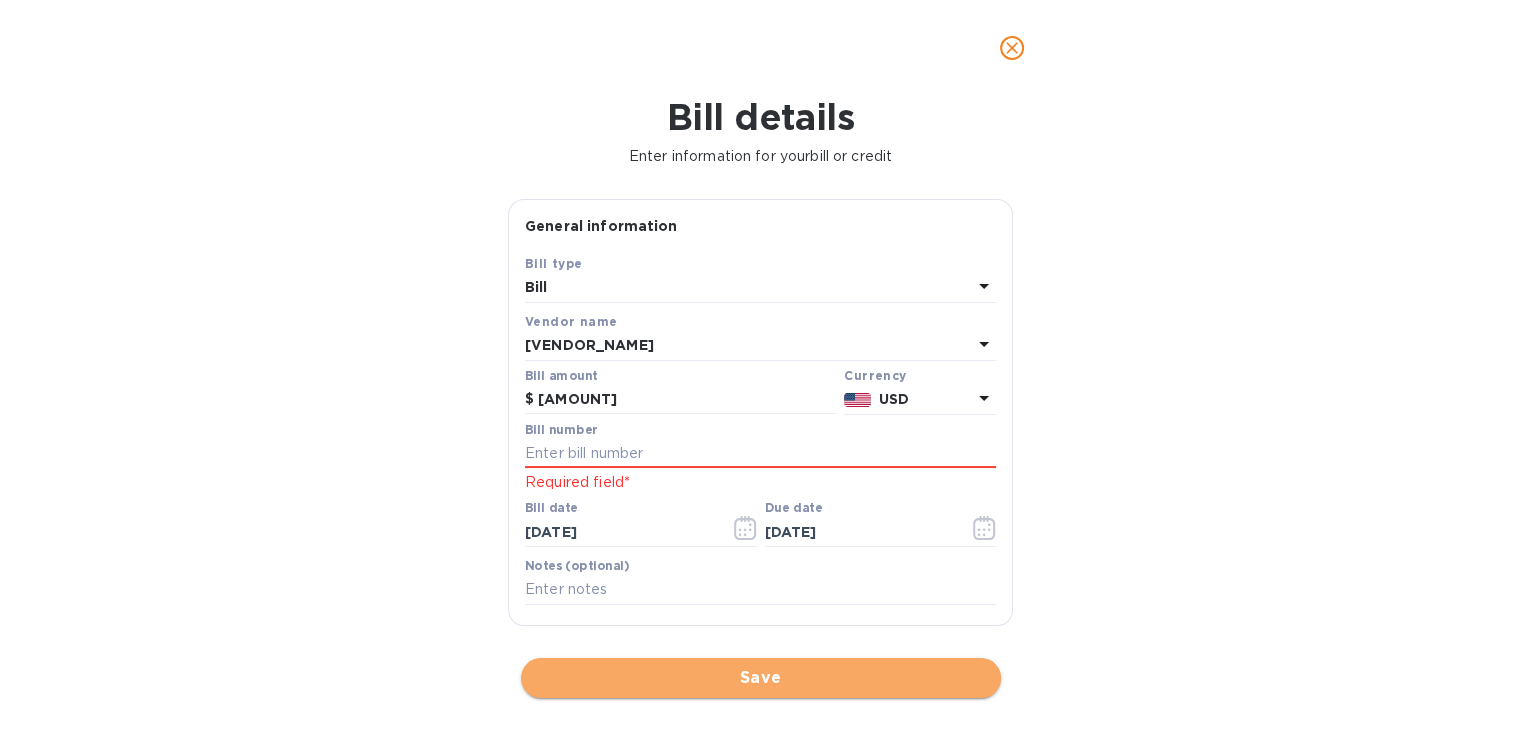 click on "Save" at bounding box center [761, 678] 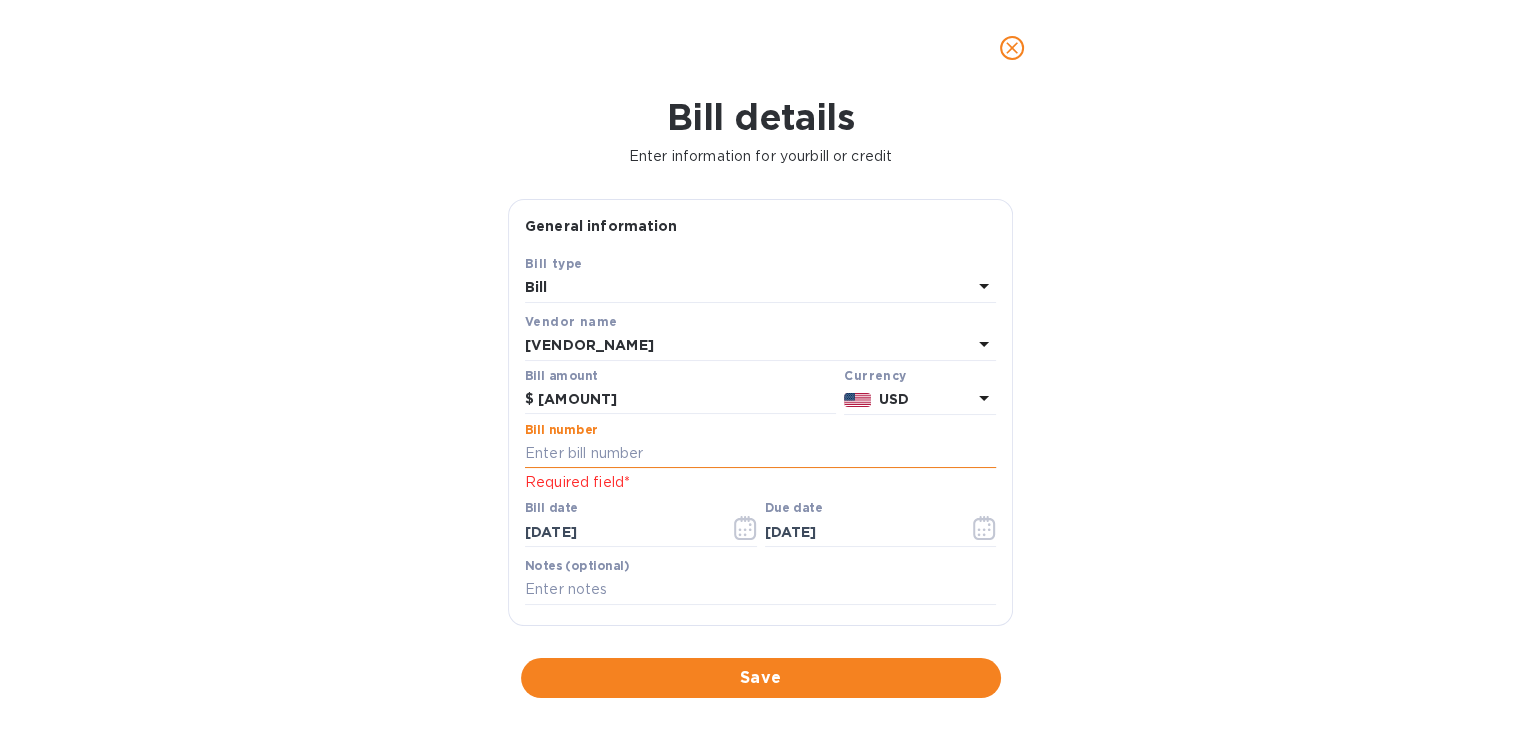 click at bounding box center (760, 454) 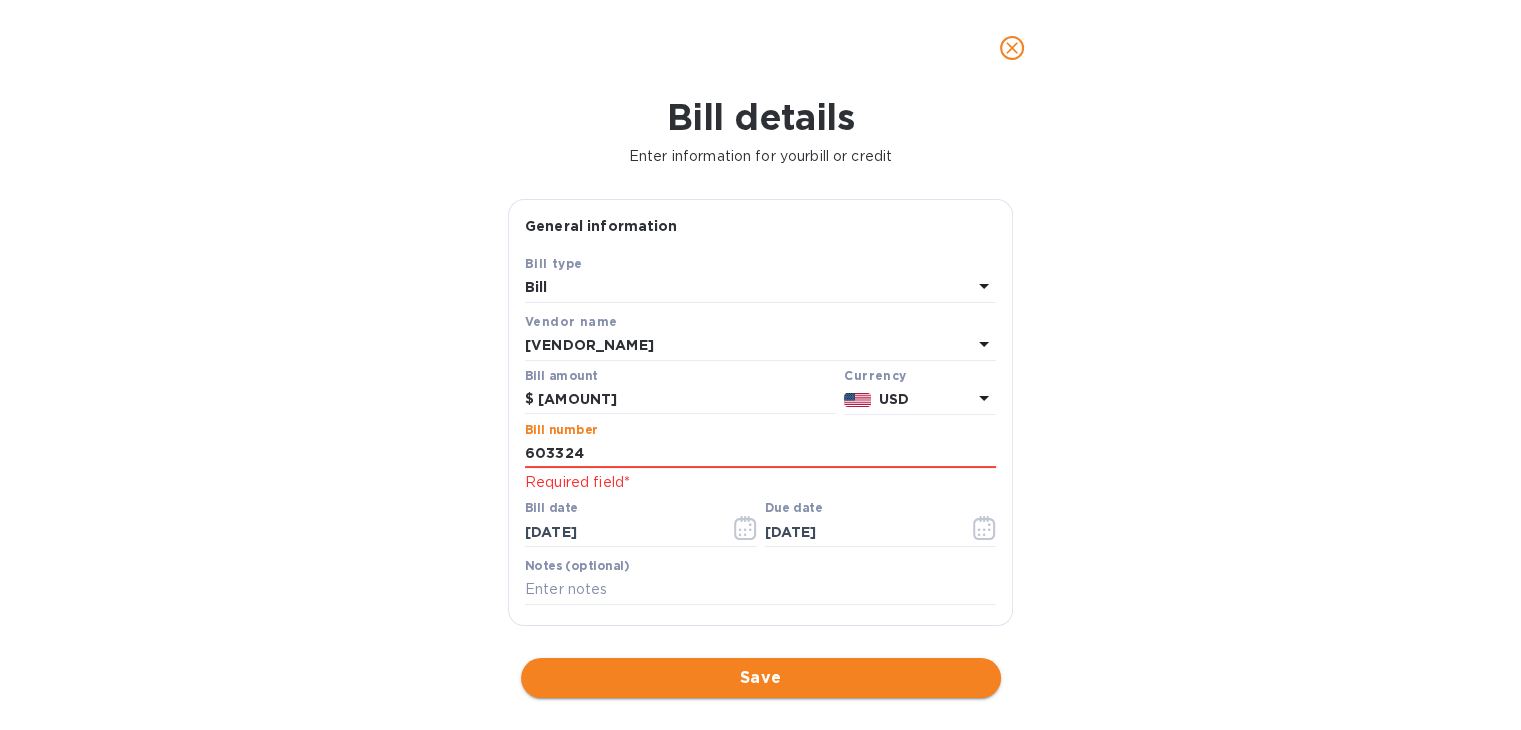 type on "603324" 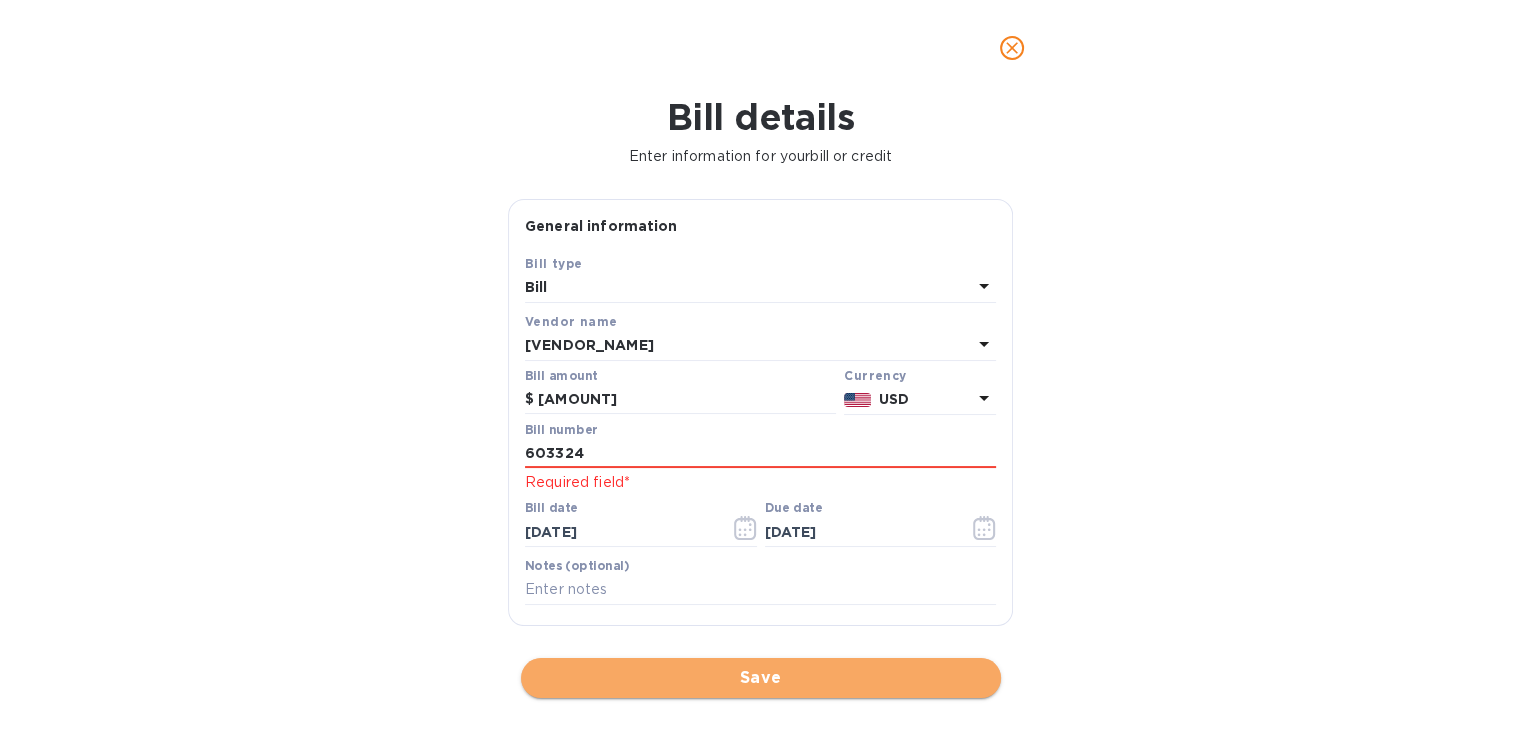 click on "Save" at bounding box center [761, 678] 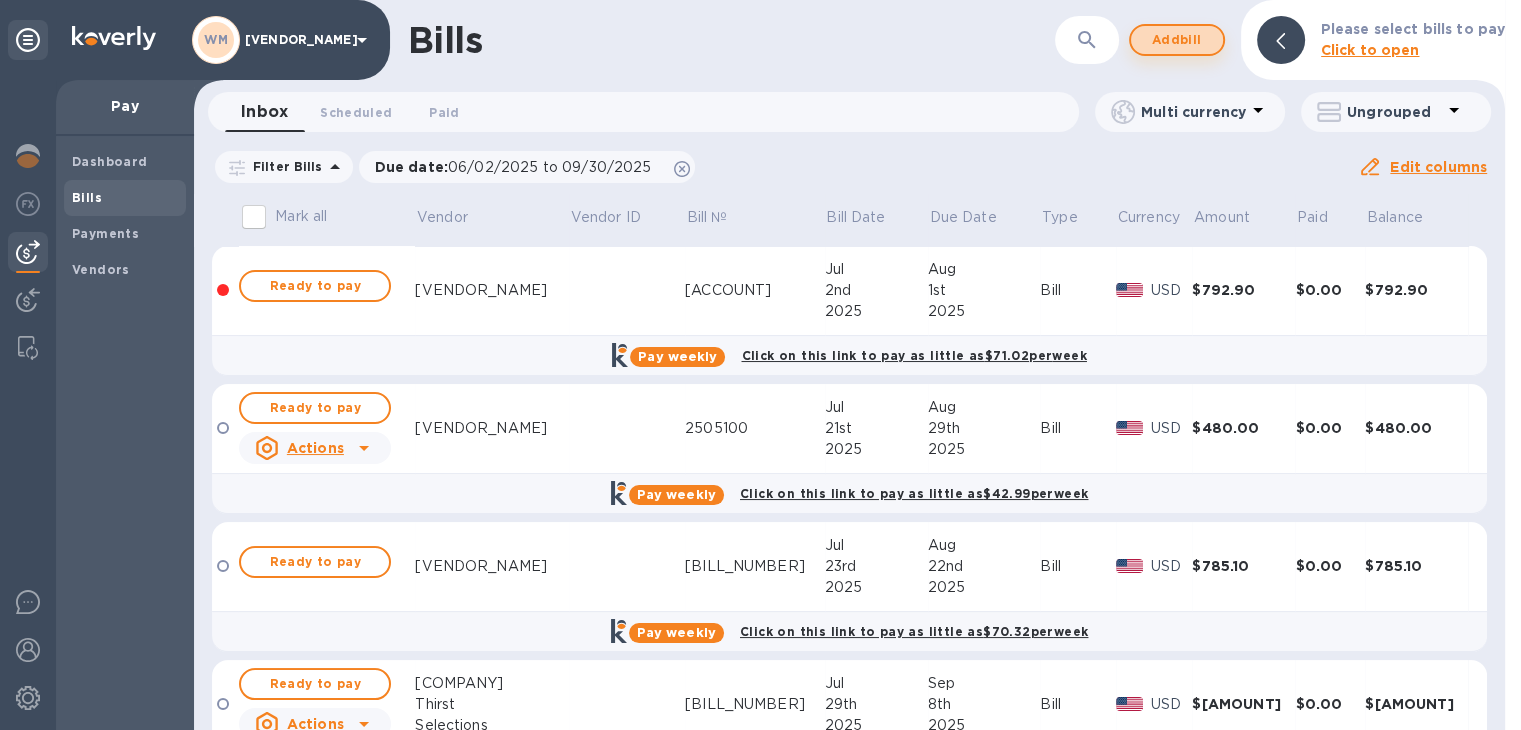 click on "Add   bill" at bounding box center (1177, 40) 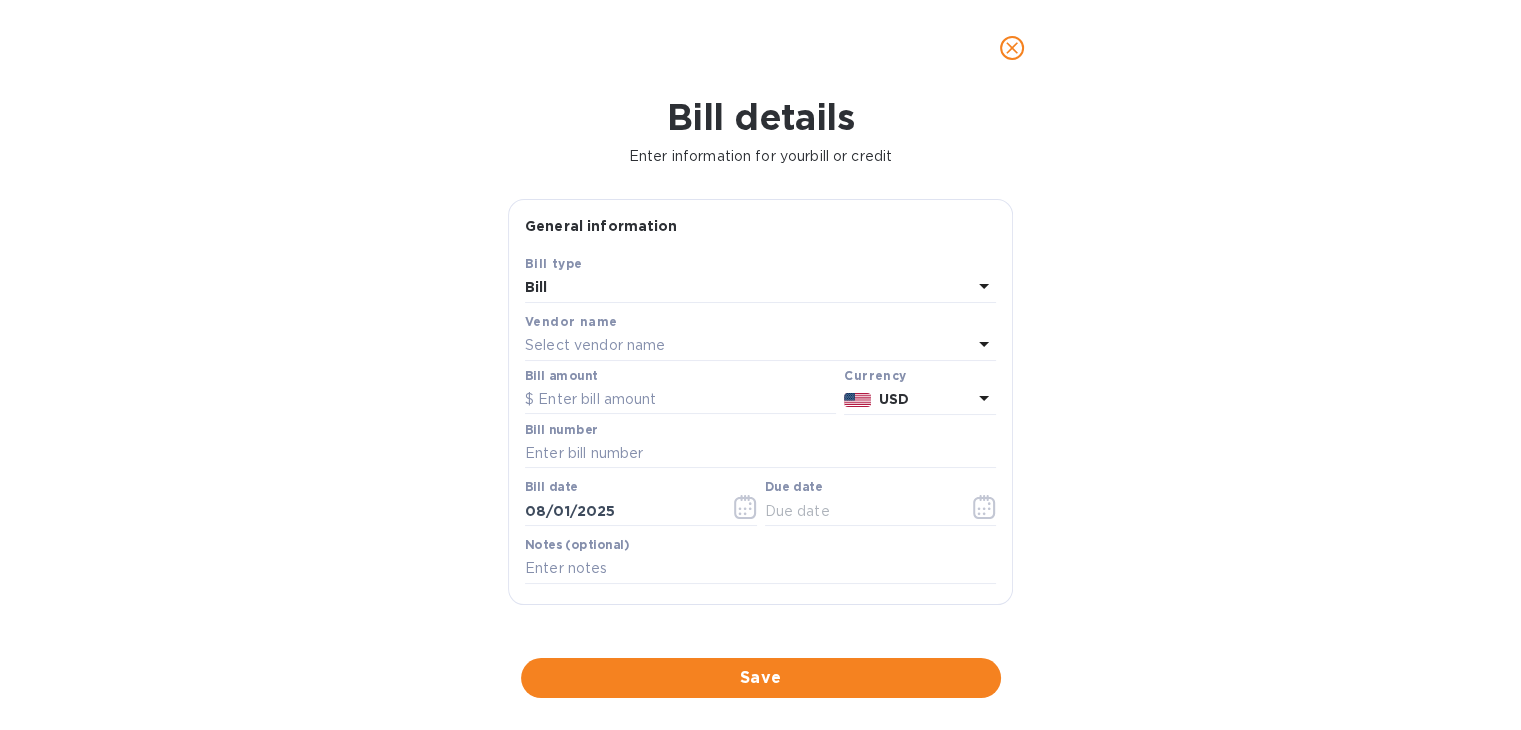 click on "Select vendor name" at bounding box center (748, 346) 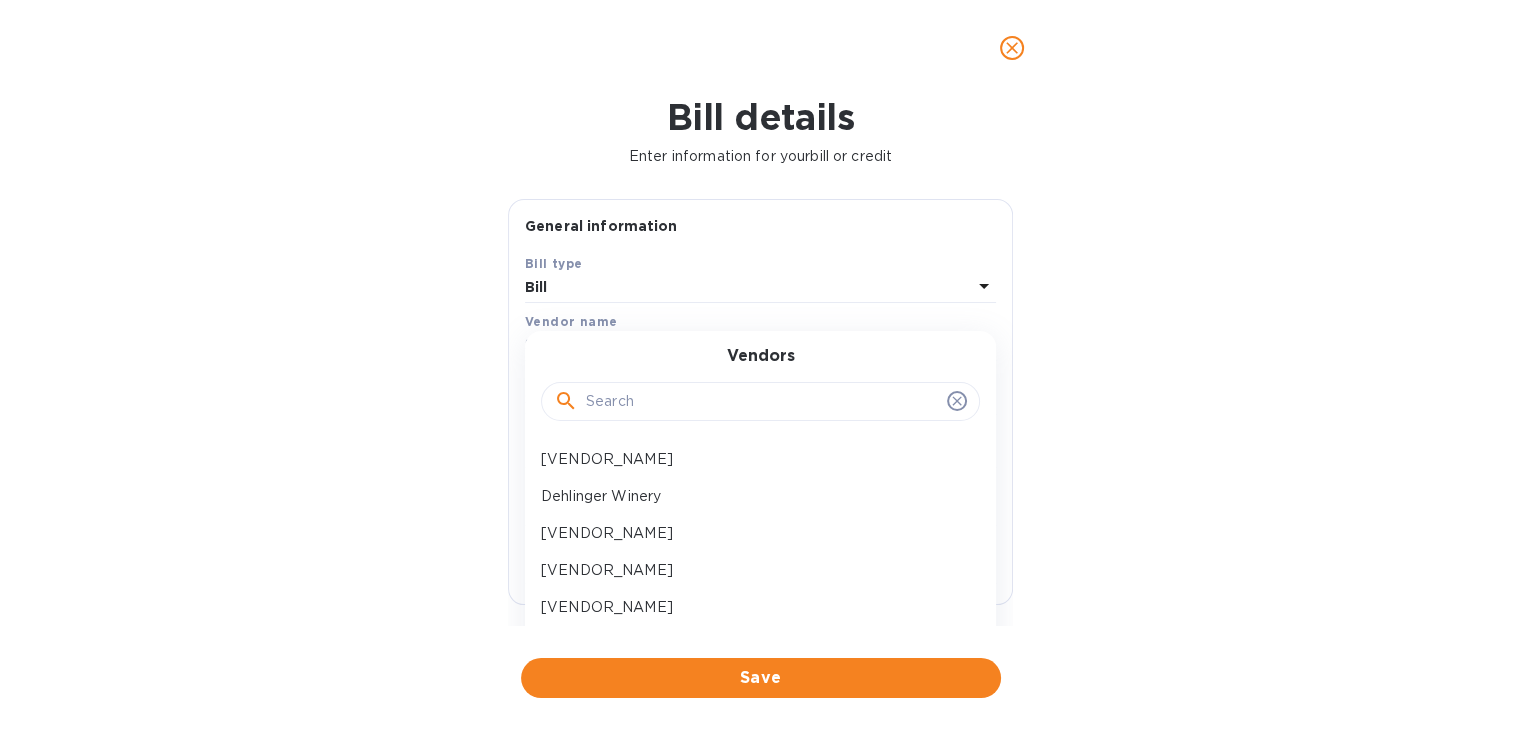 click at bounding box center (762, 402) 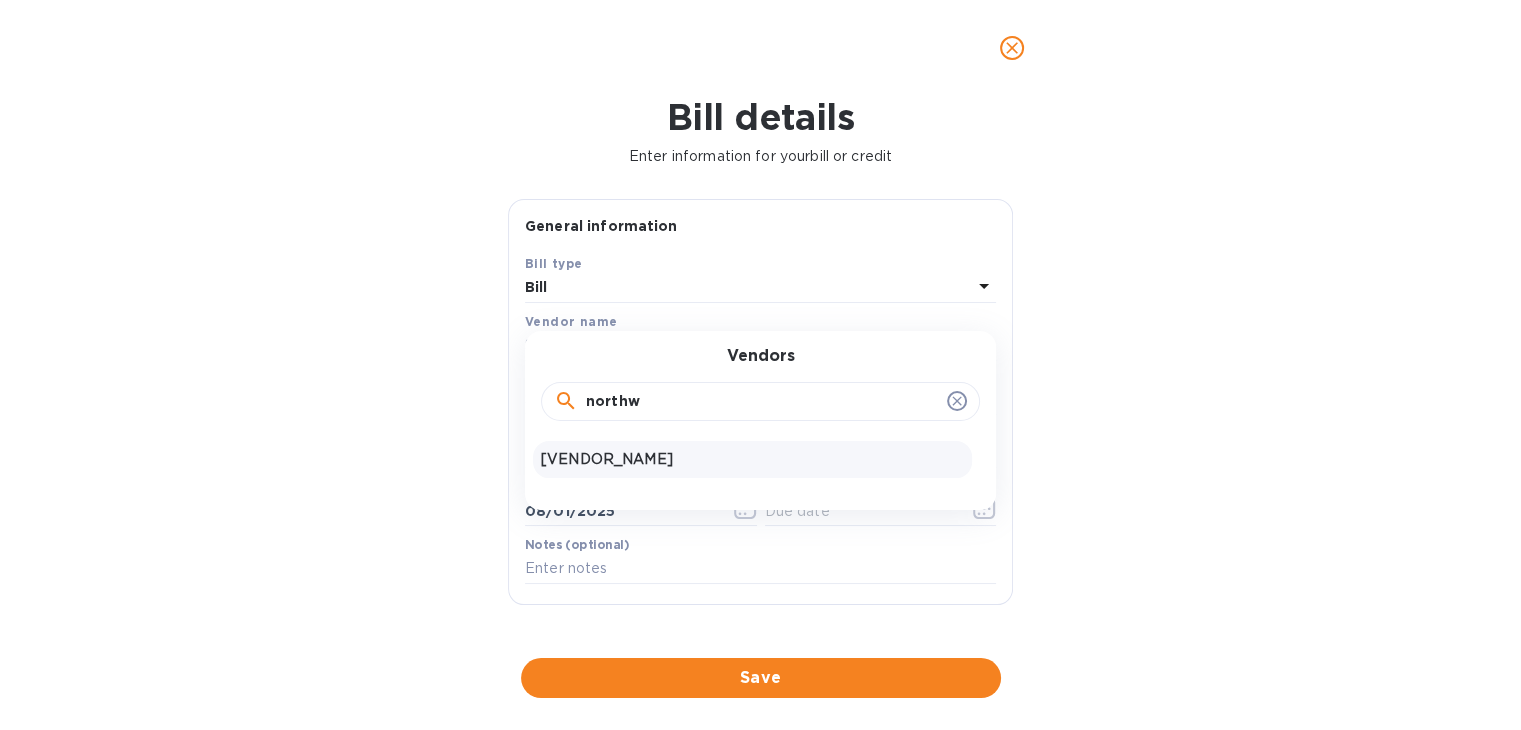 type on "northw" 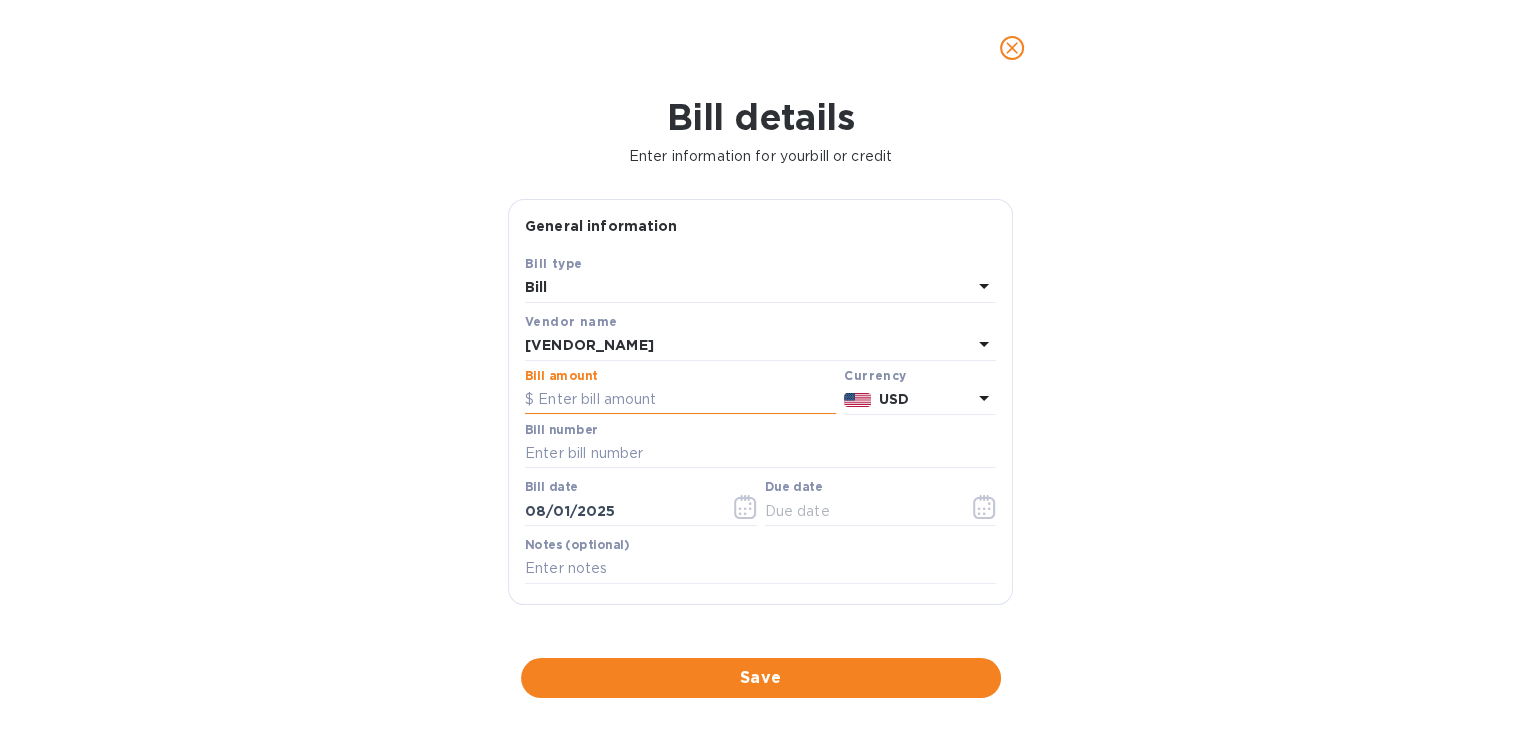 click at bounding box center [680, 400] 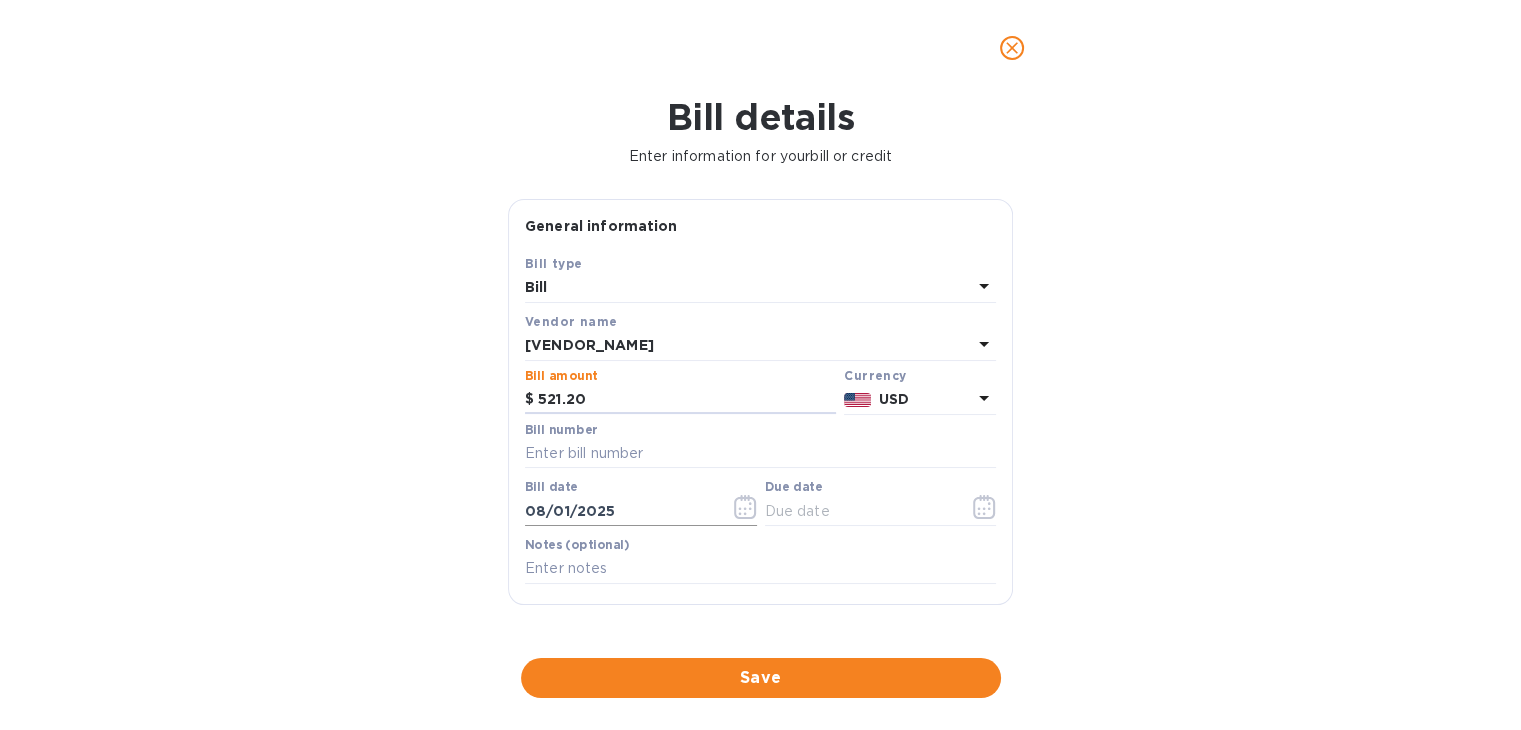 type on "521.20" 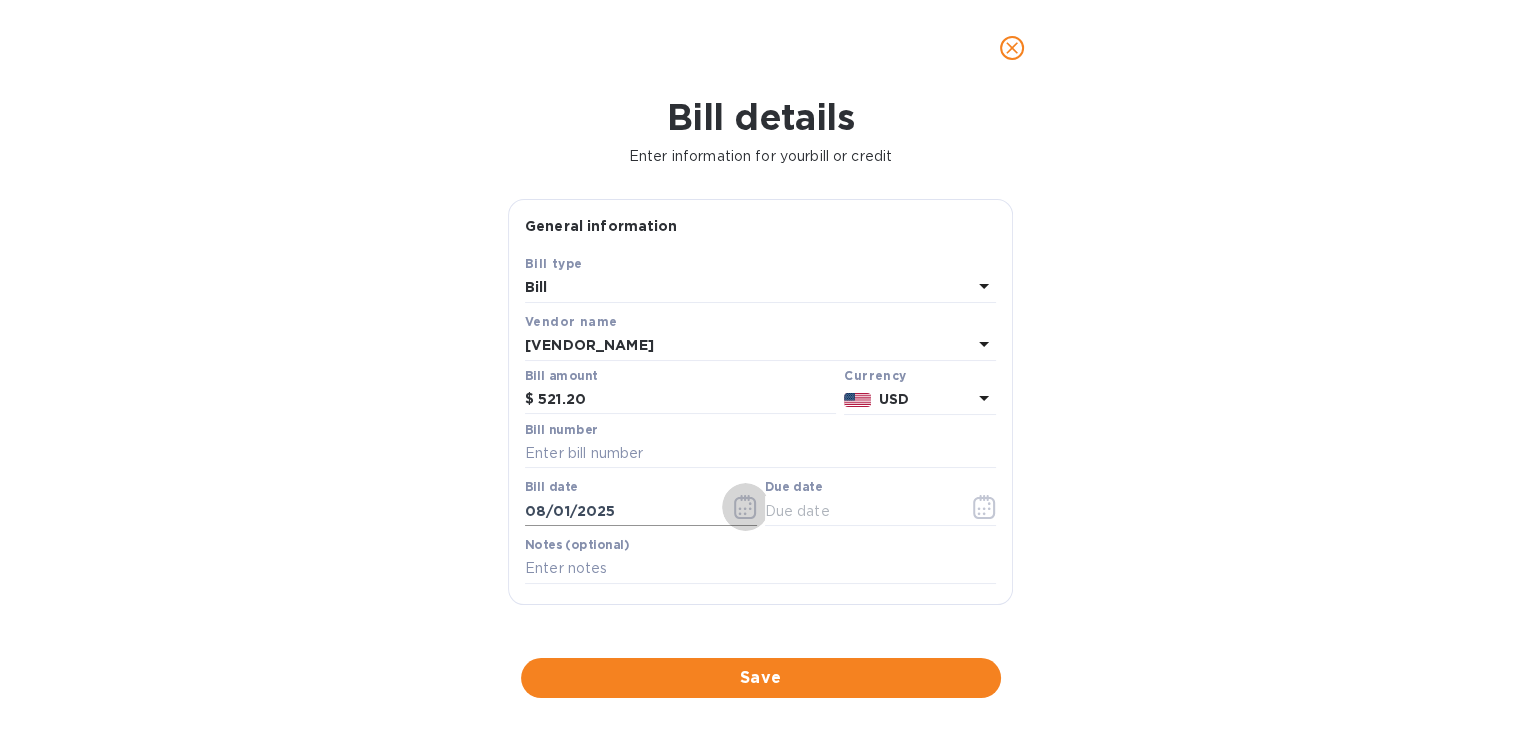 click 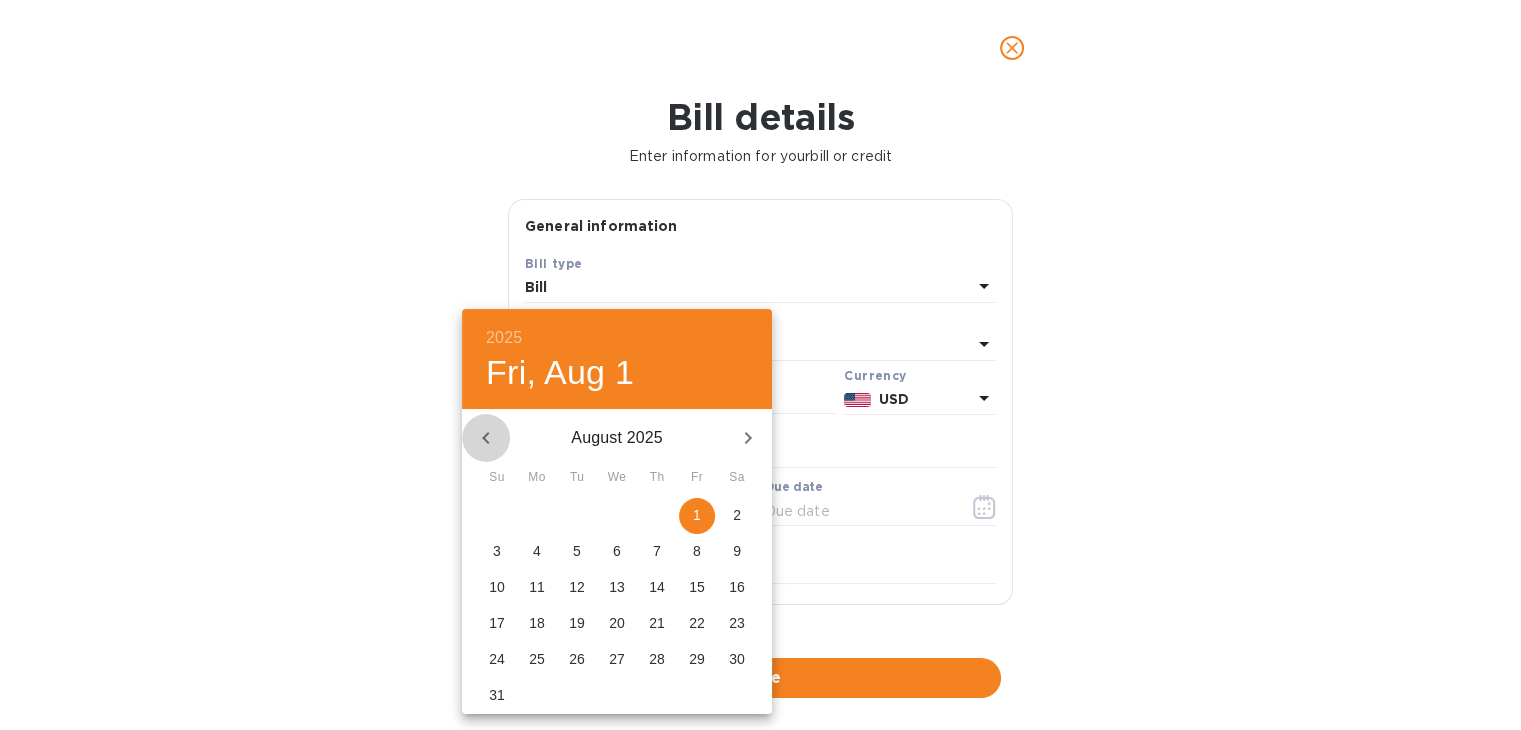 click 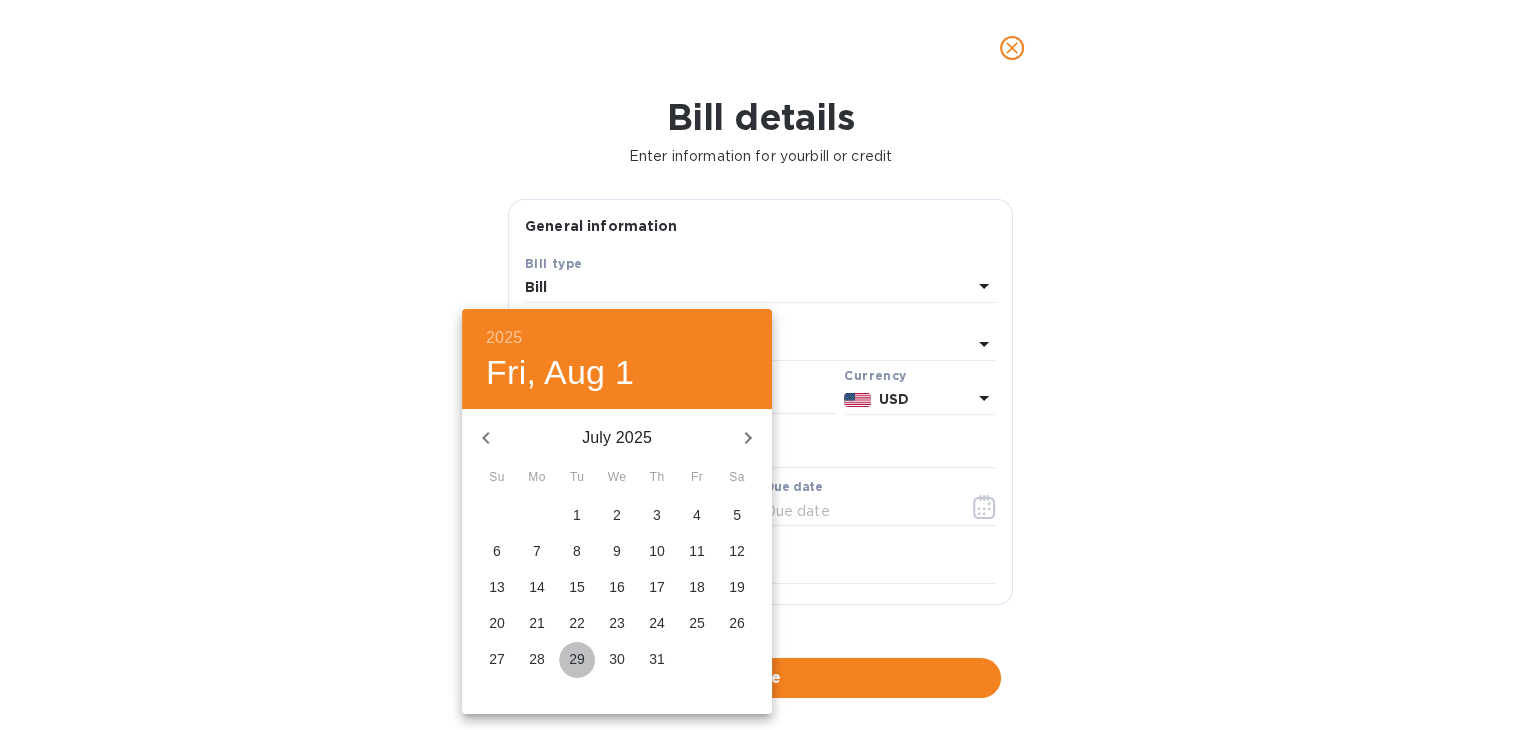 click on "29" at bounding box center [577, 659] 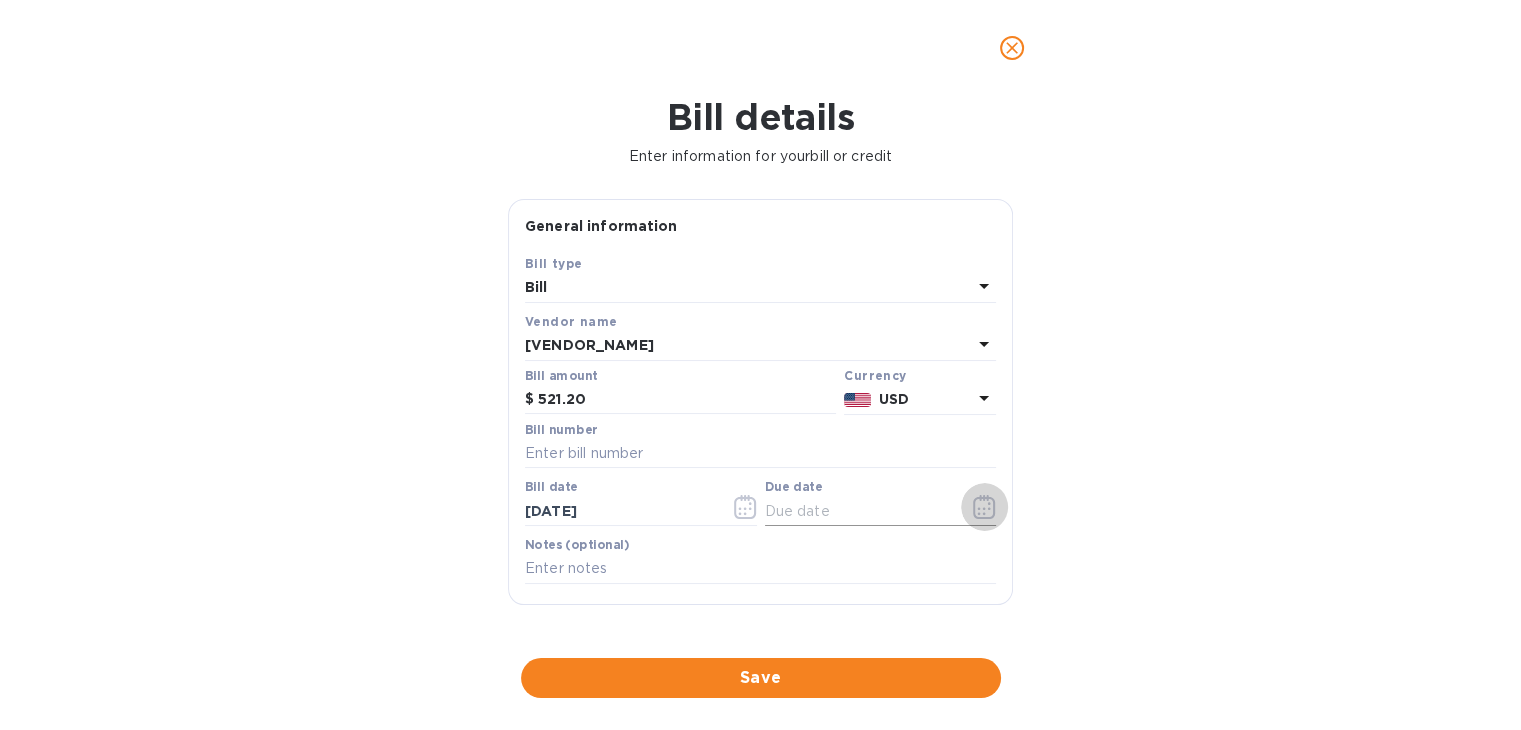 click 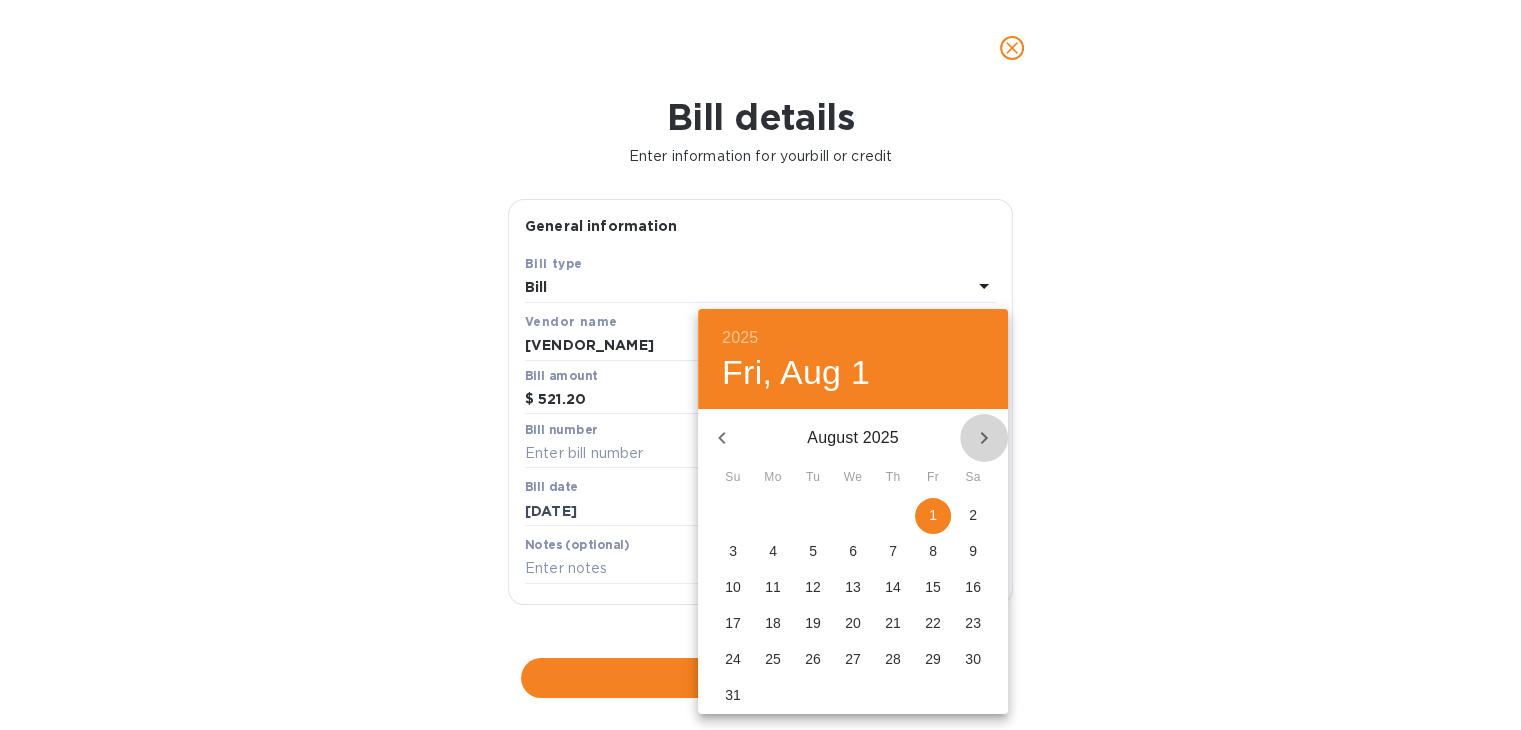 click 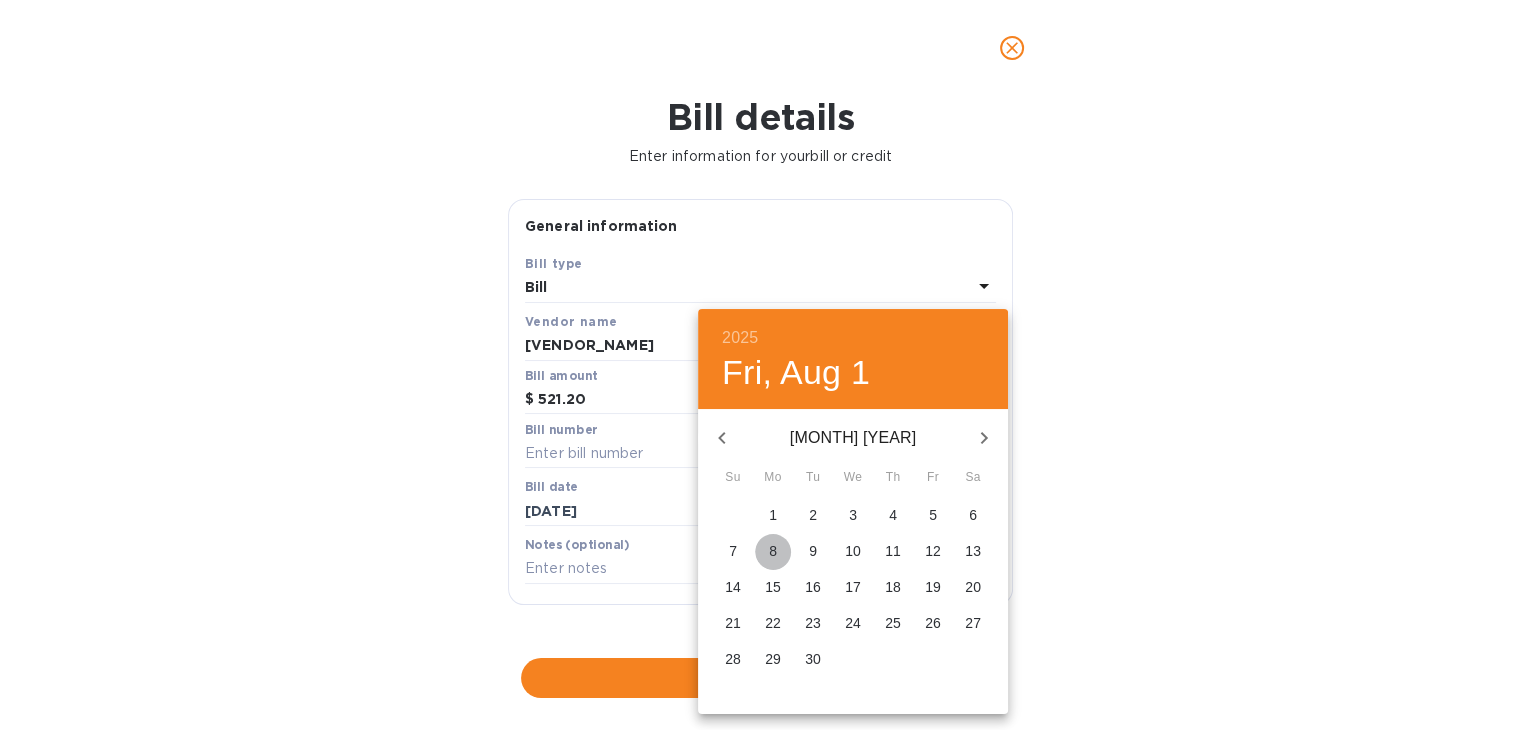 click on "8" at bounding box center (773, 551) 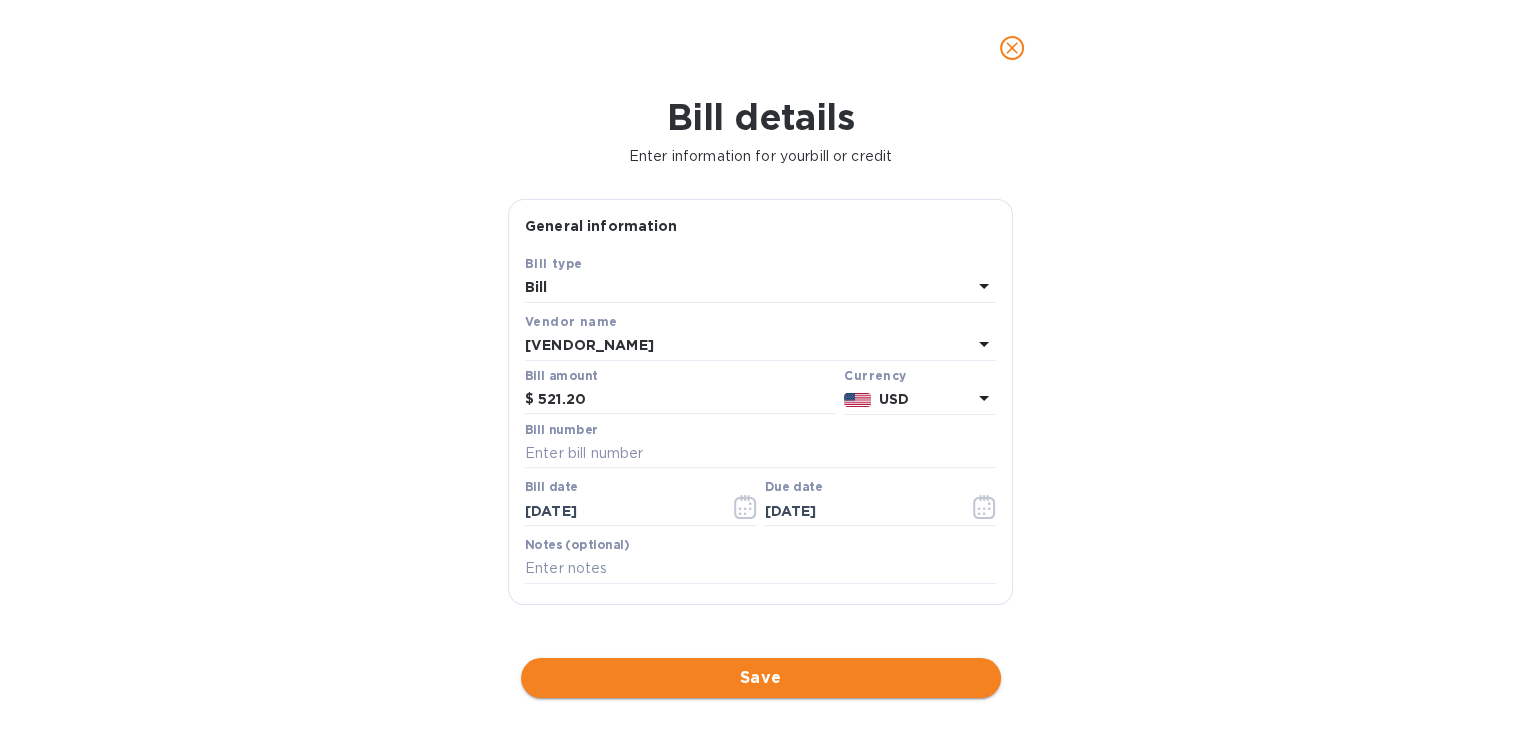 click on "Save" at bounding box center (761, 678) 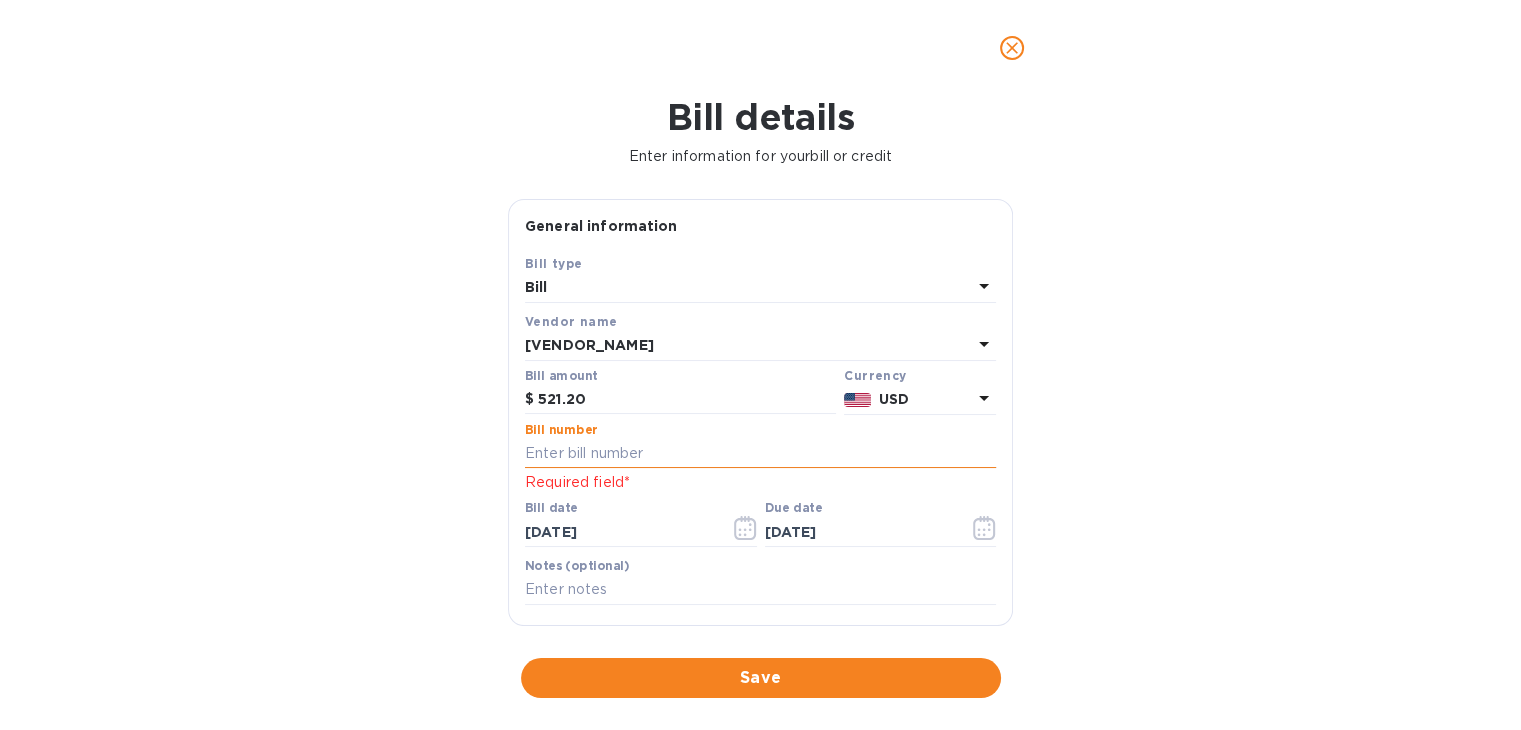click at bounding box center [760, 454] 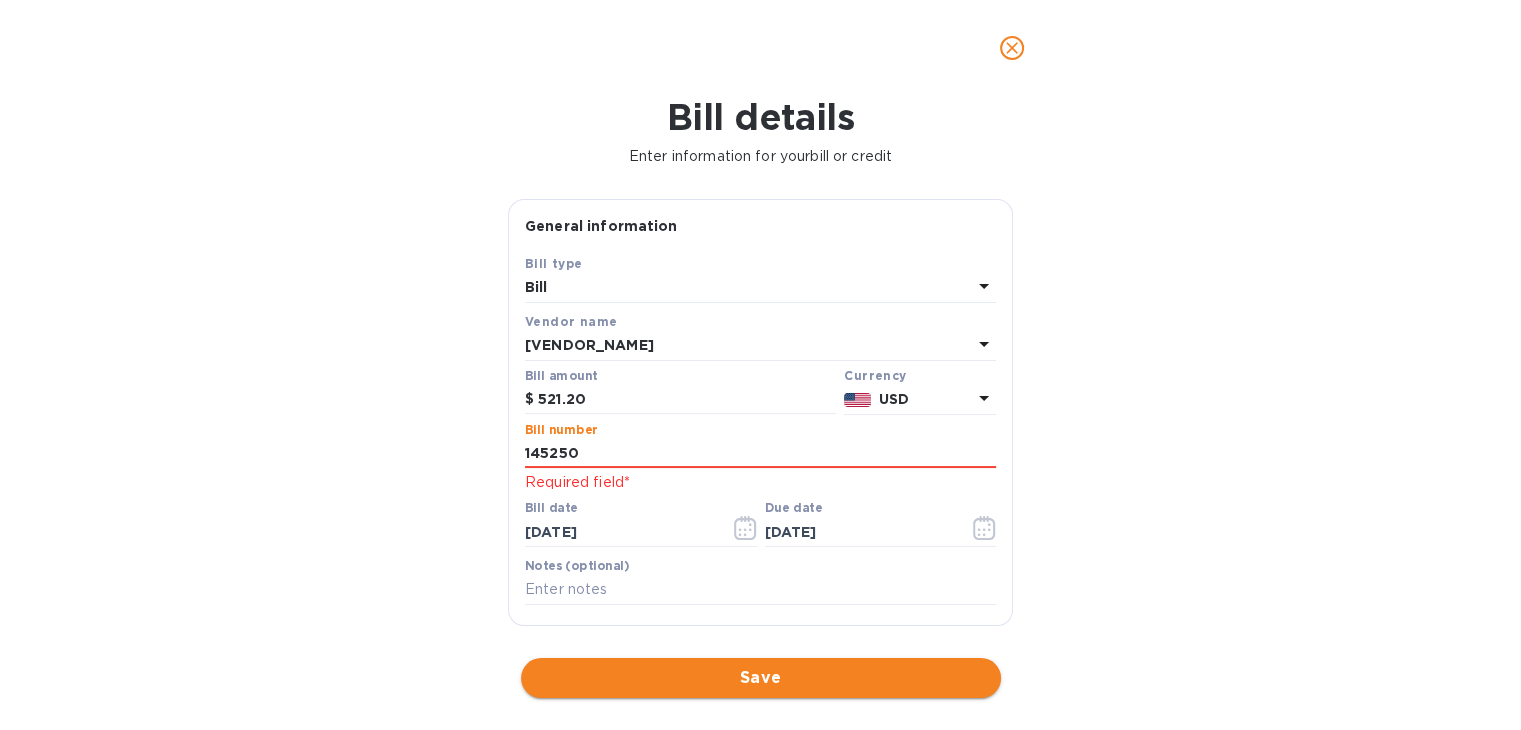type on "145250" 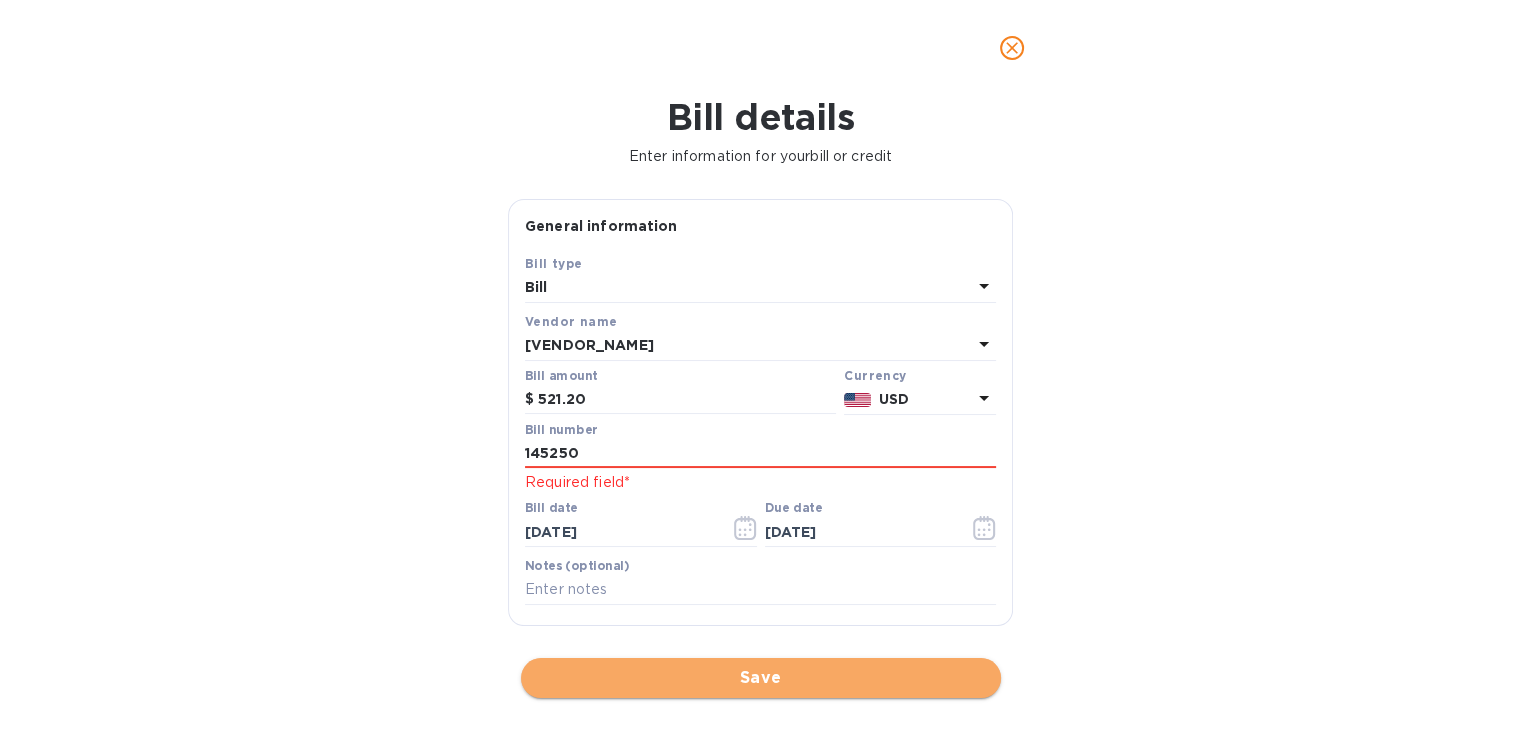 click on "Save" at bounding box center [761, 678] 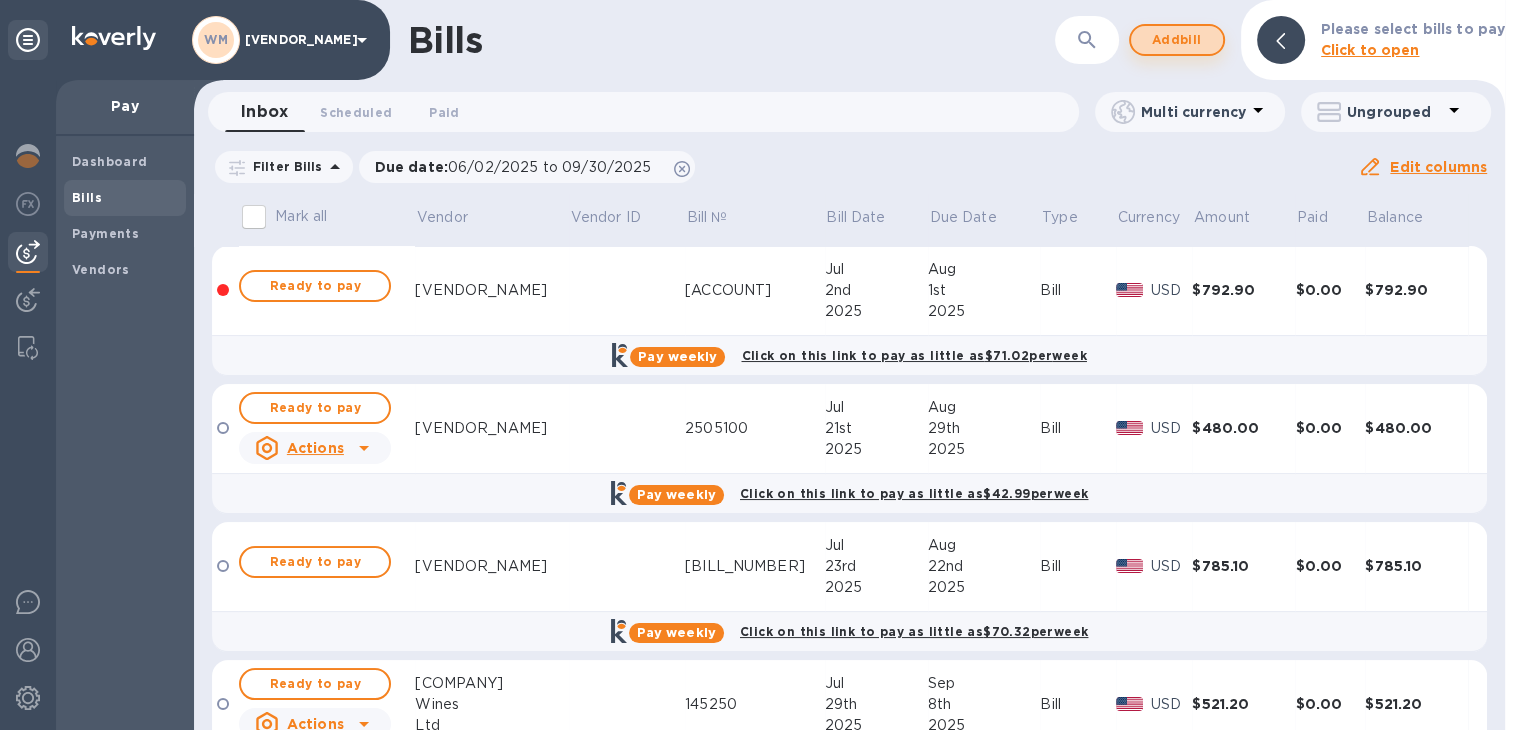 click on "Add   bill" at bounding box center (1177, 40) 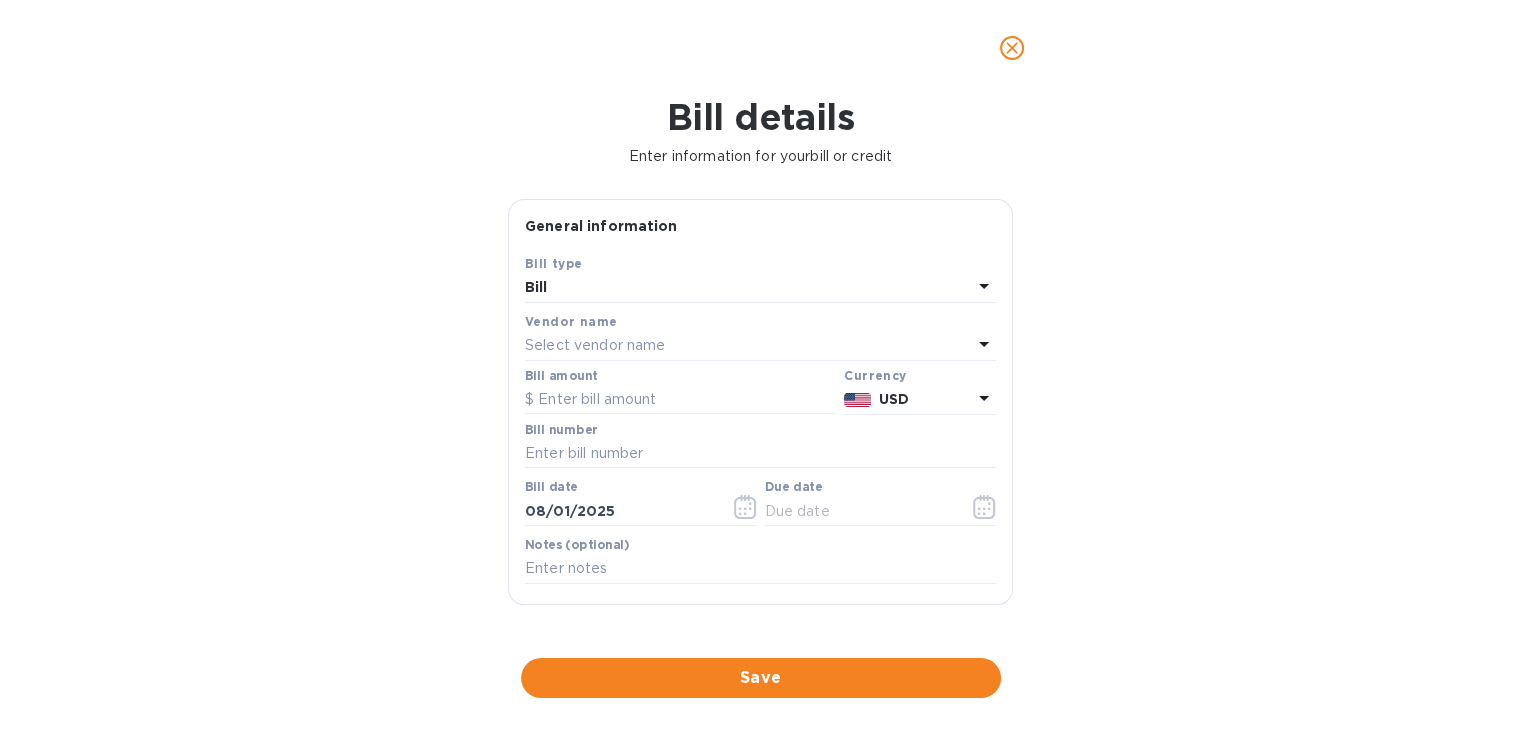click on "Select vendor name" at bounding box center (595, 345) 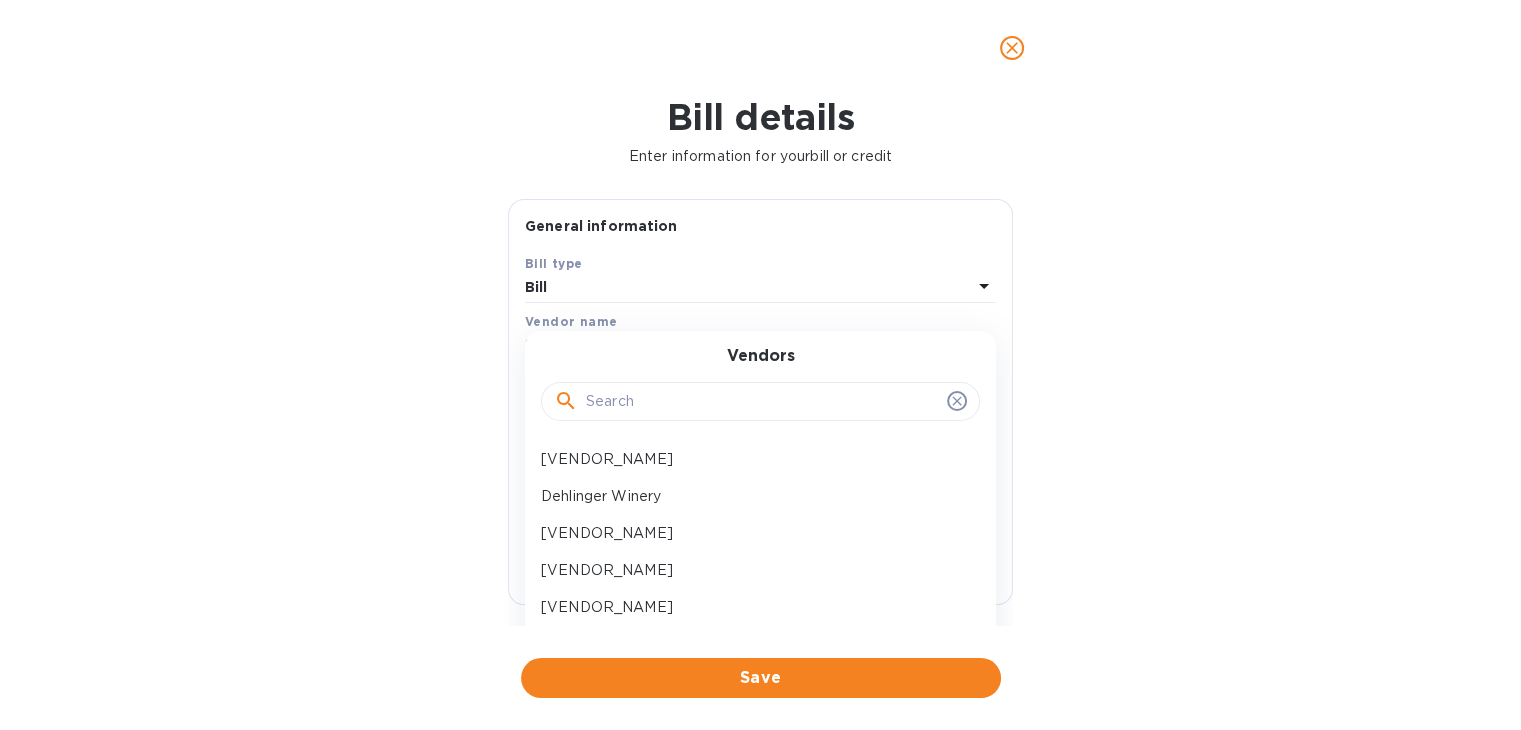 click at bounding box center [762, 402] 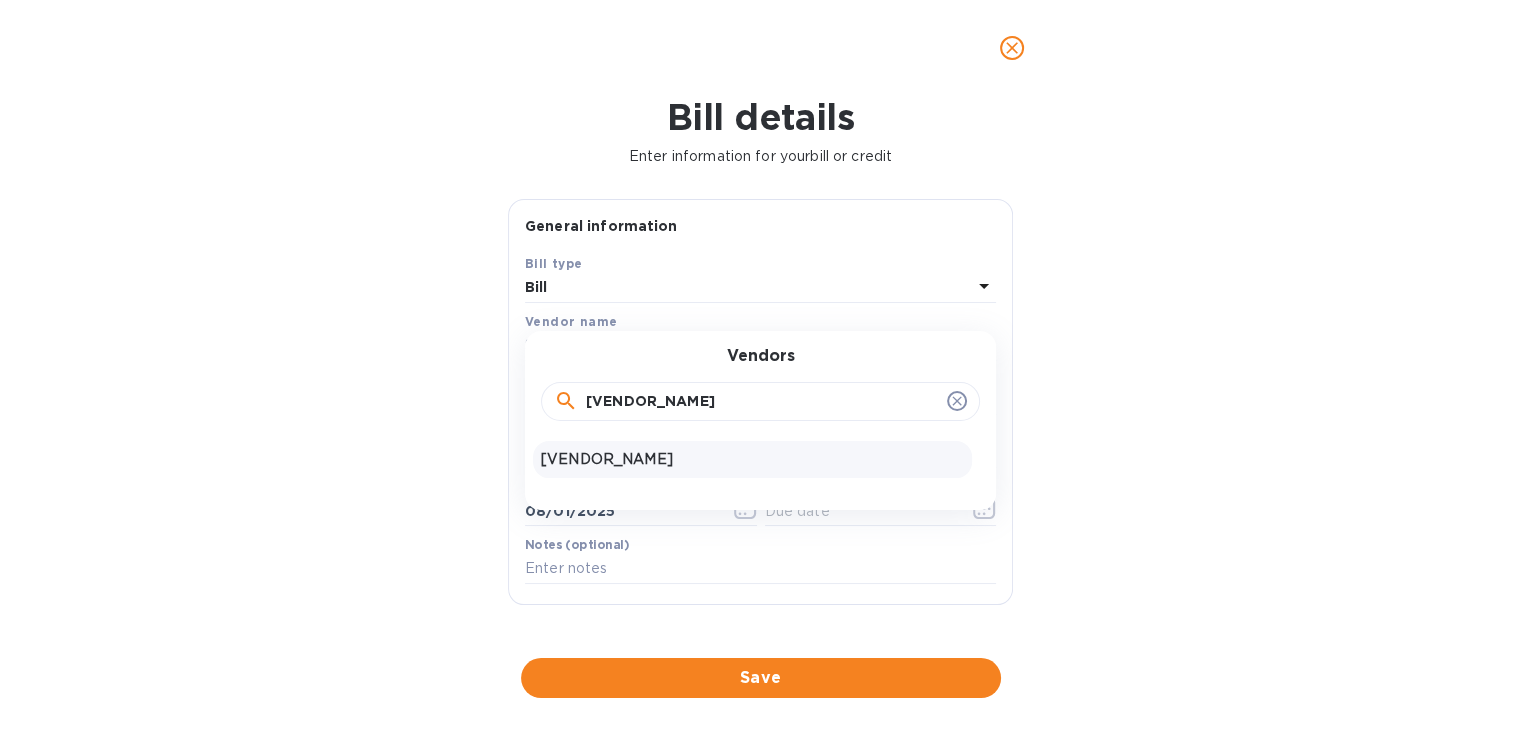 type on "[VENDOR_NAME]" 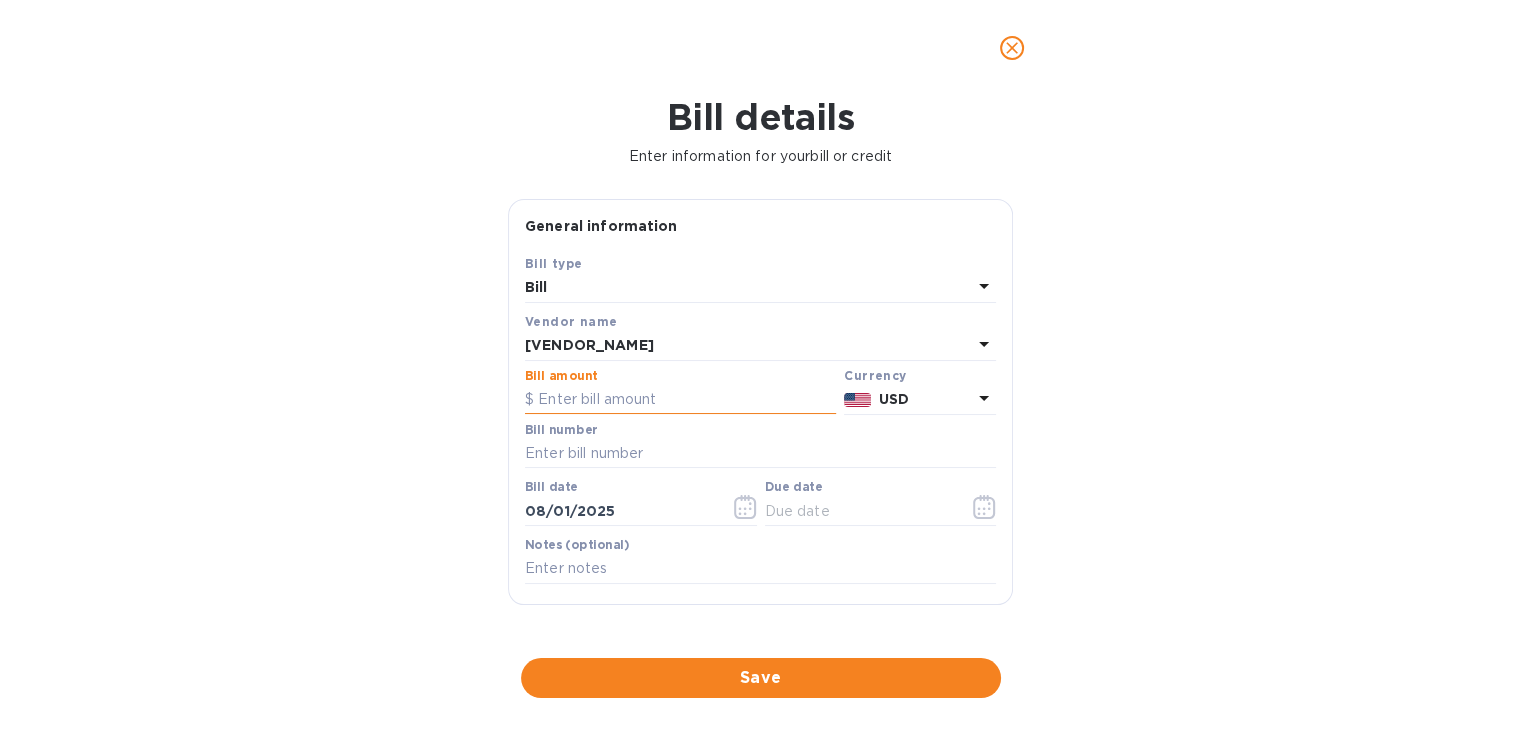 click at bounding box center [680, 400] 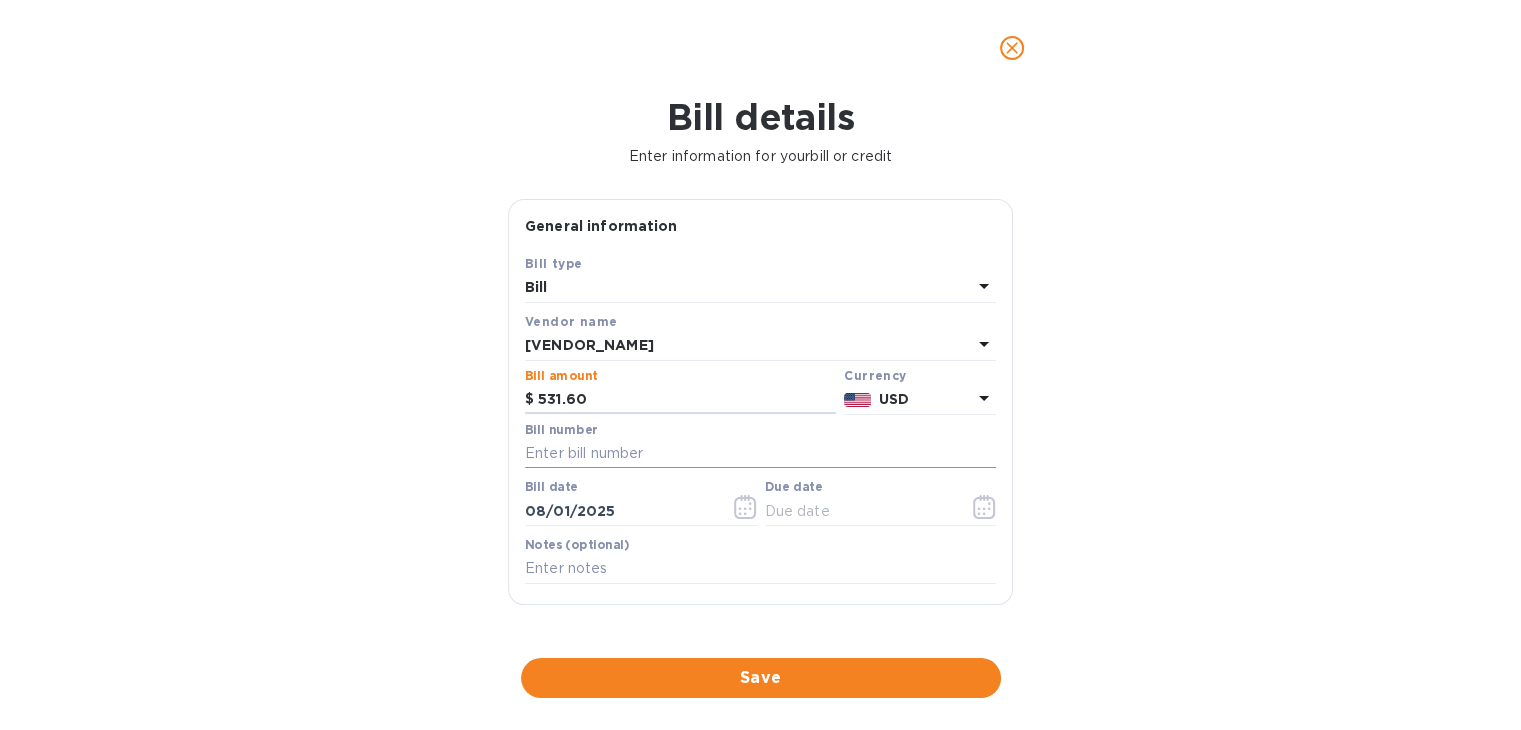 type on "531.60" 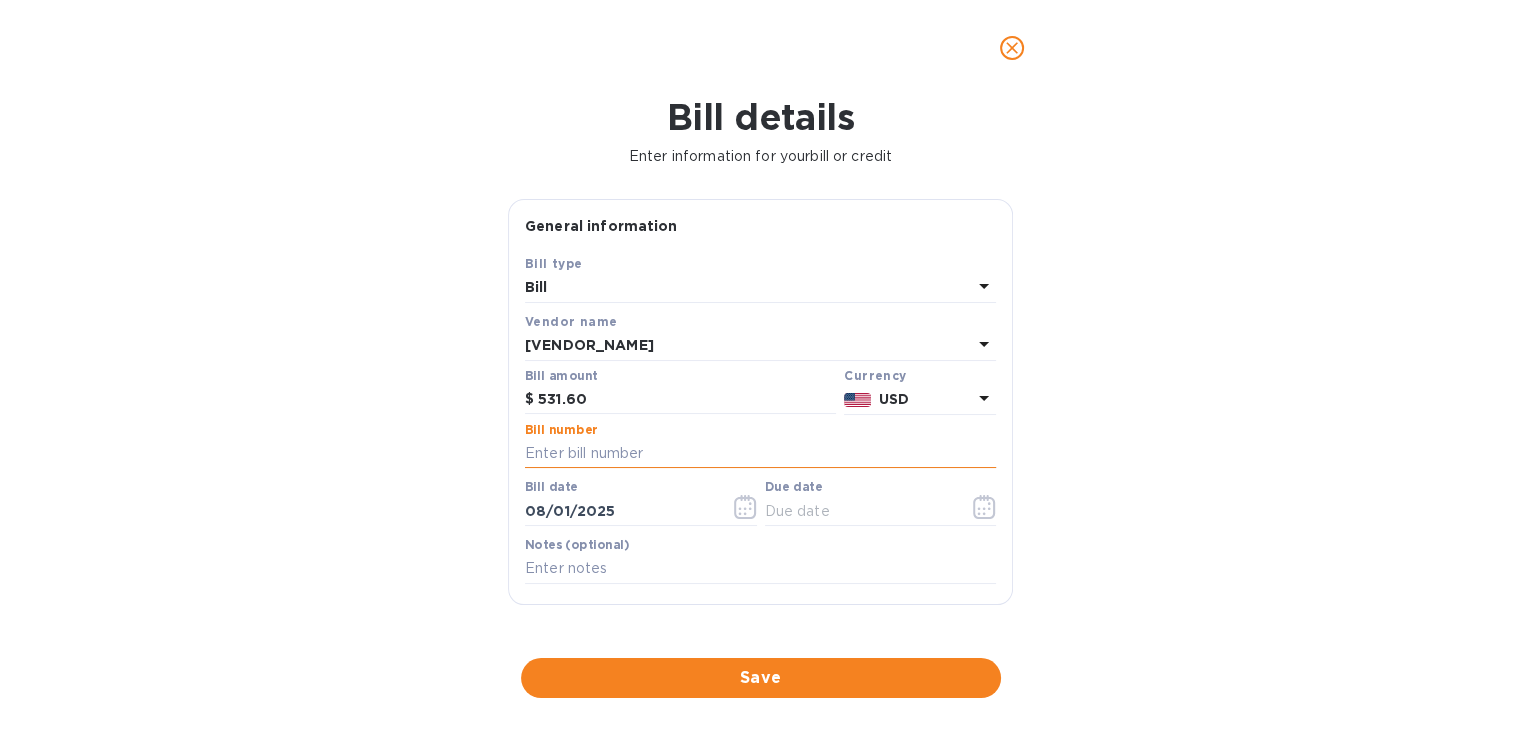 click at bounding box center [760, 454] 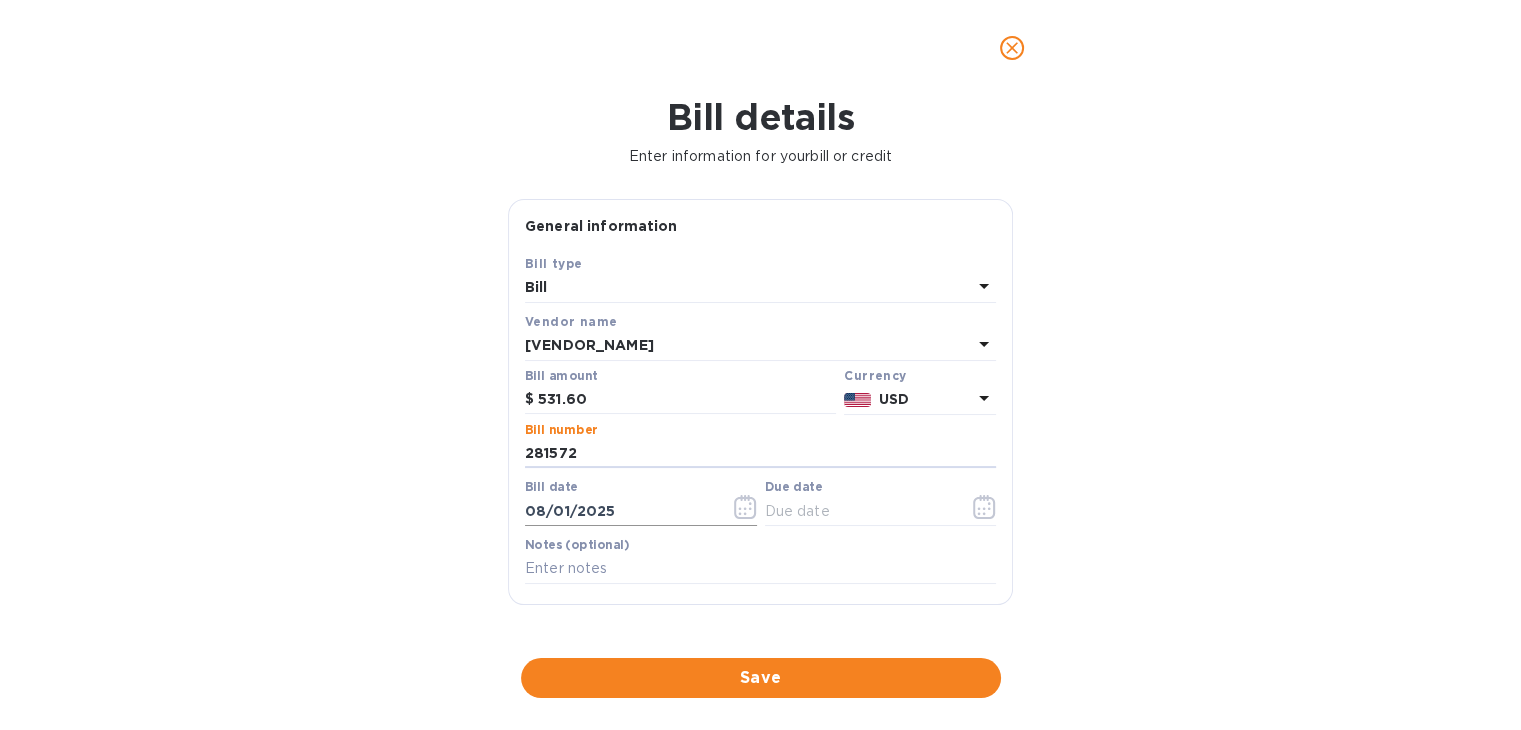 type on "281572" 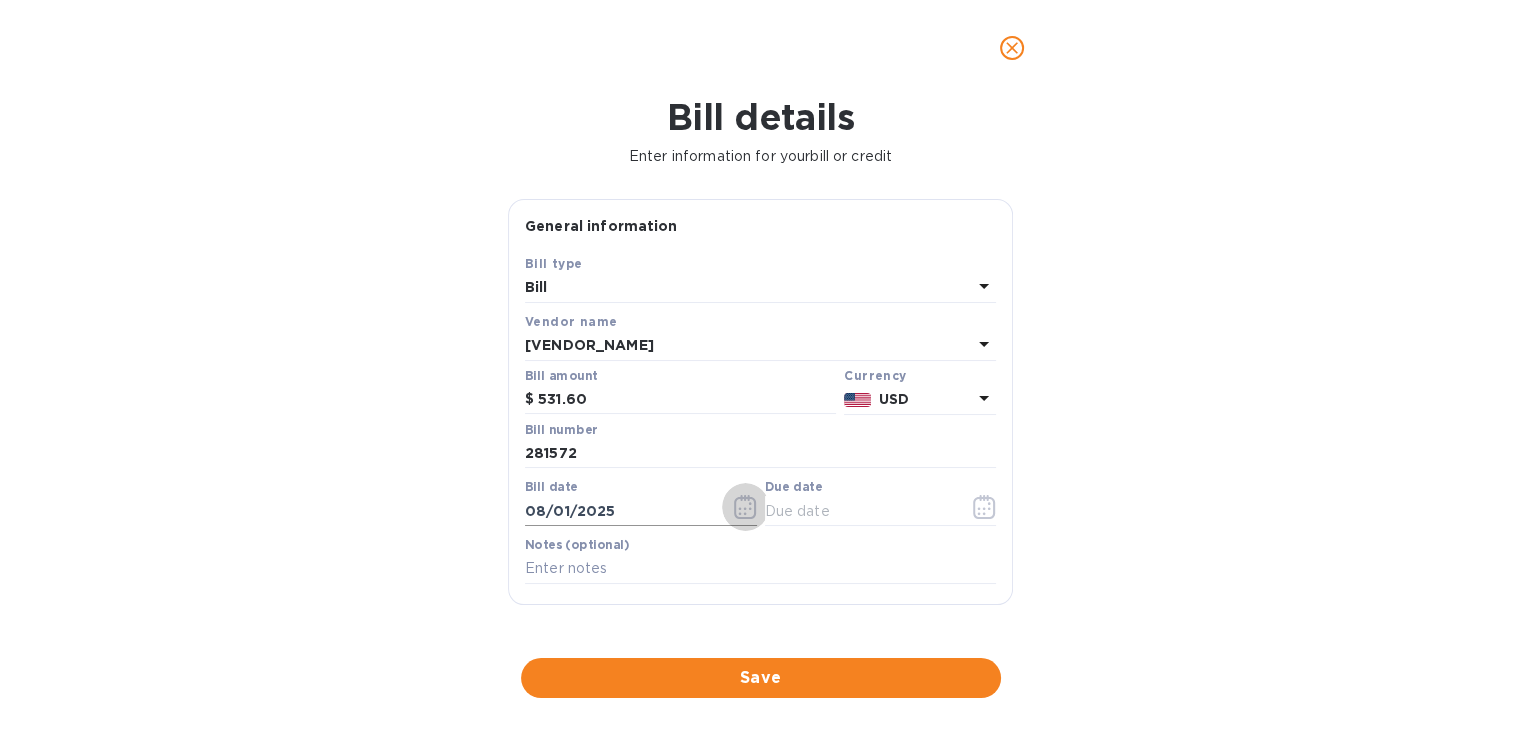 click 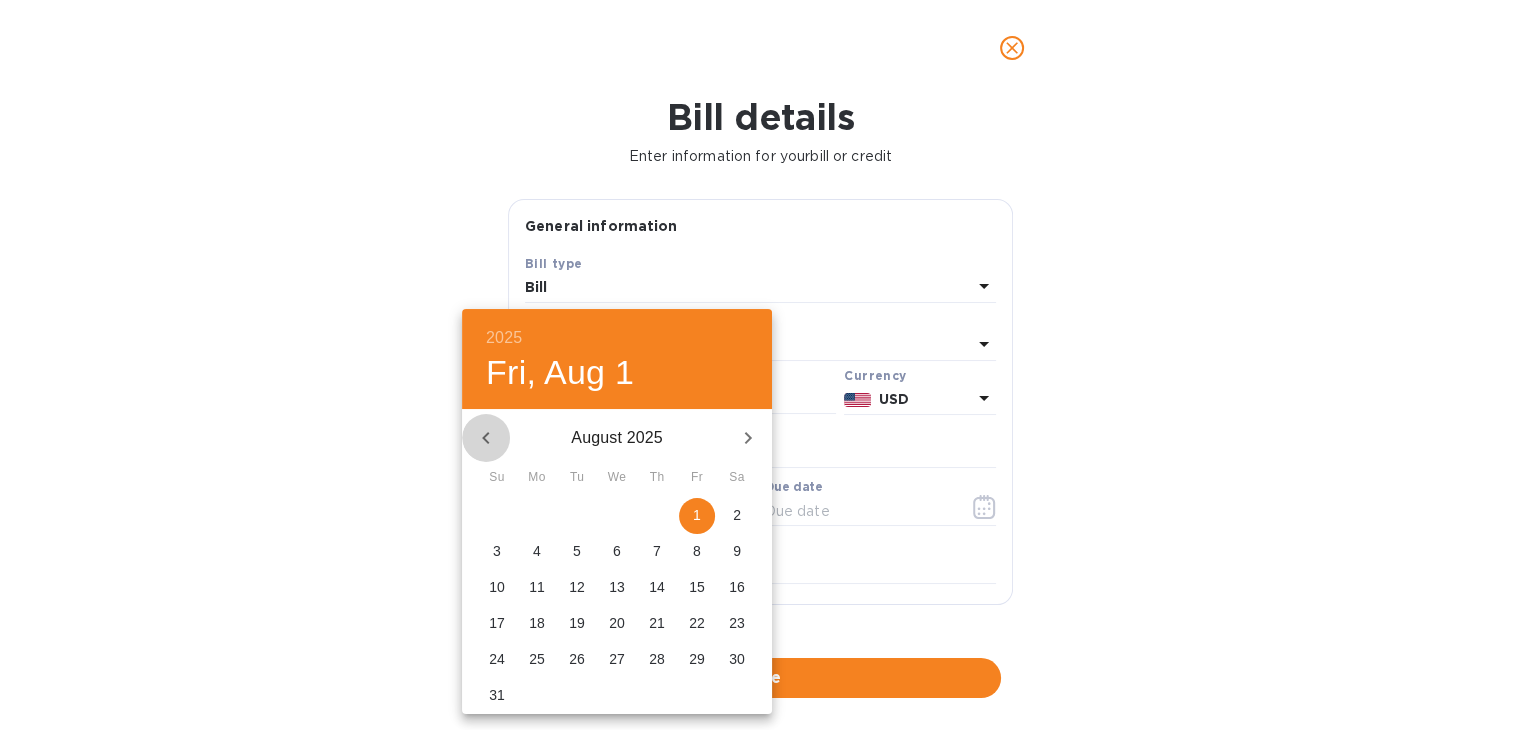 click 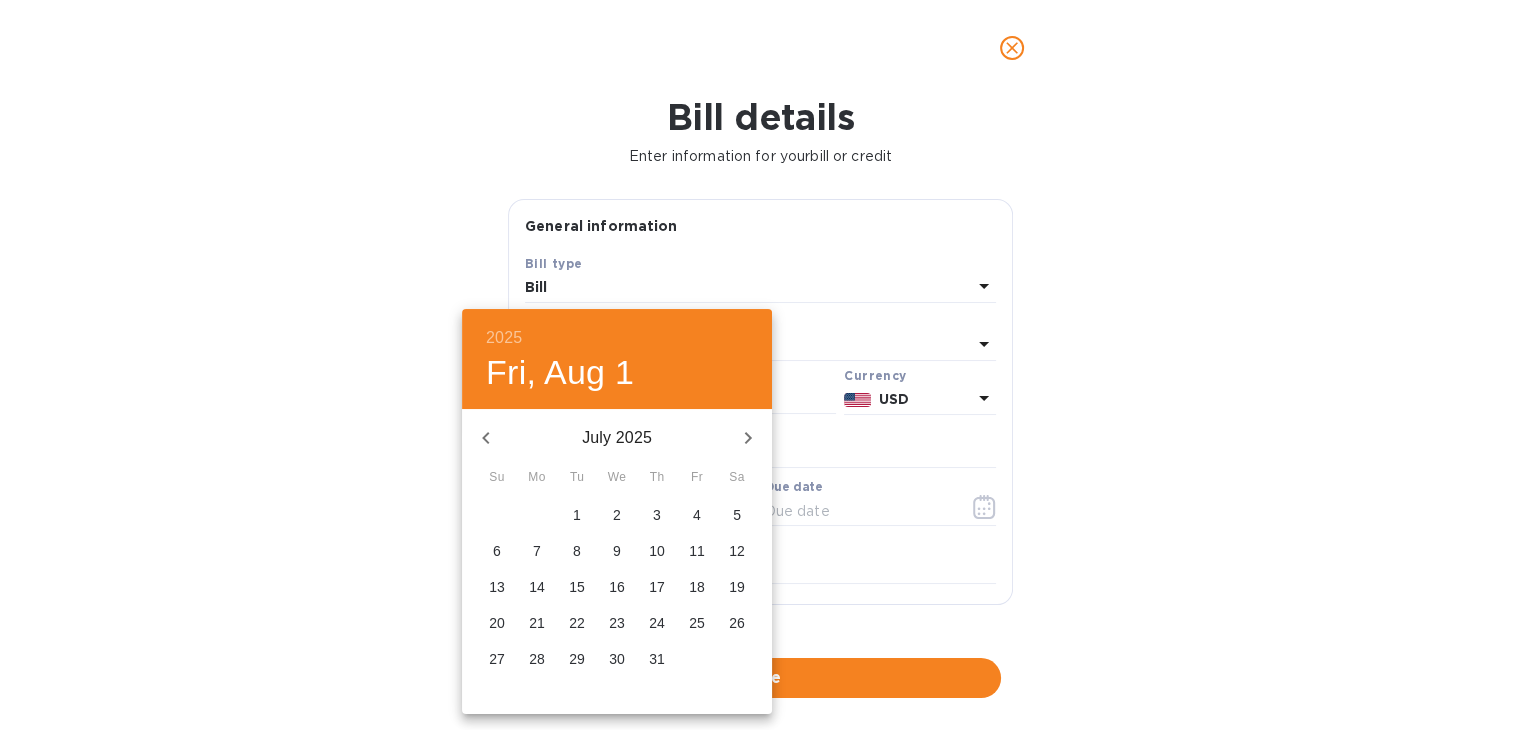 click on "29" at bounding box center (577, 659) 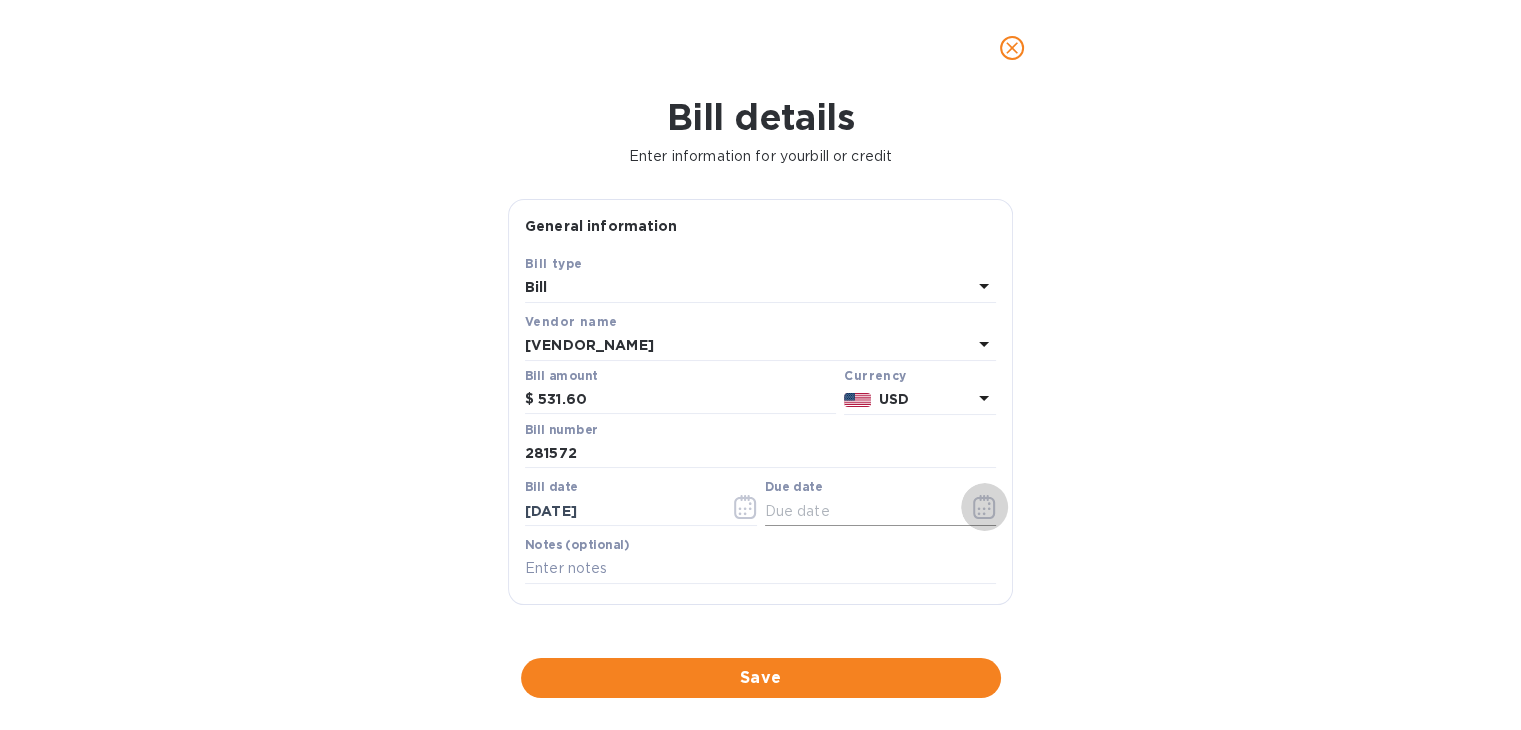 click 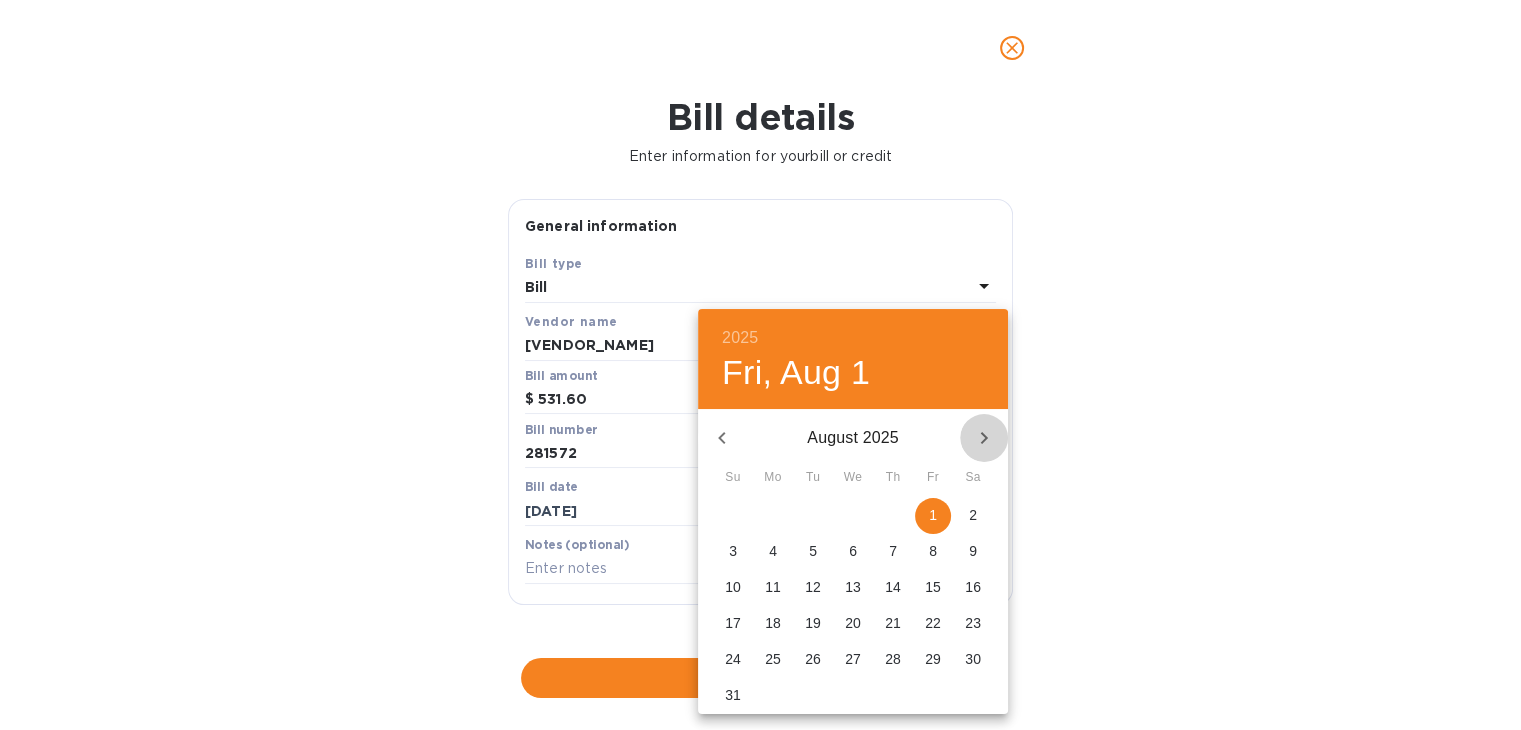 click 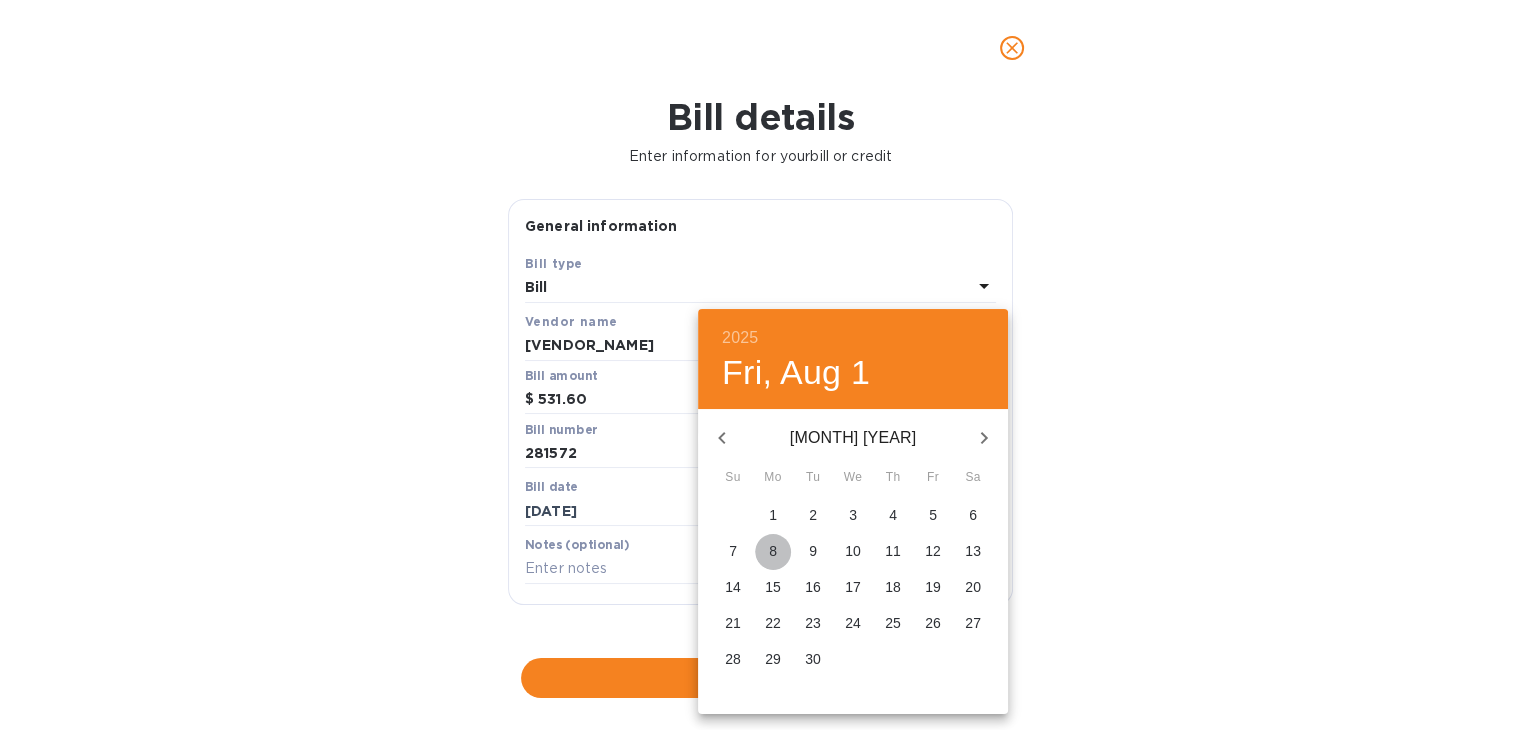 click on "8" at bounding box center (773, 551) 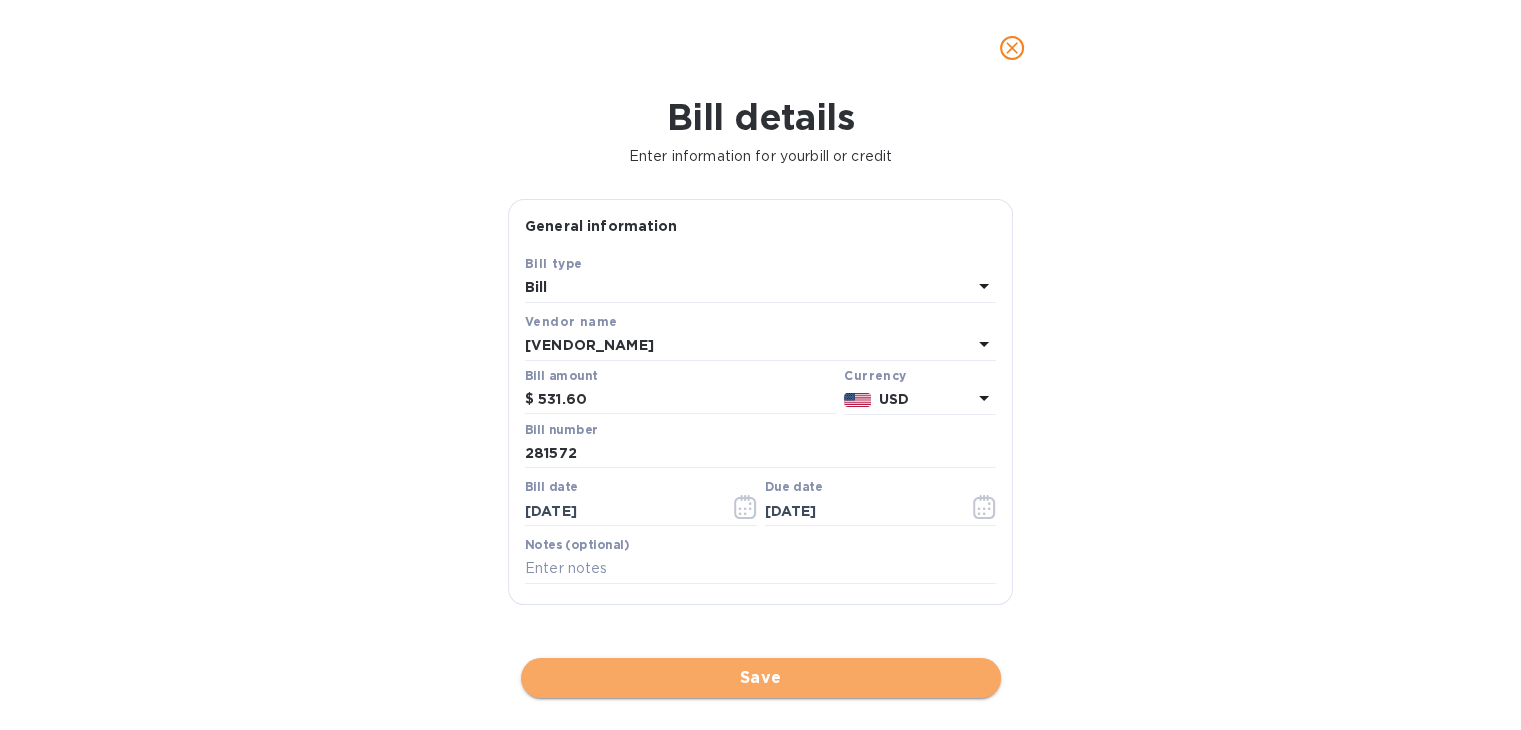 click on "Save" at bounding box center (761, 678) 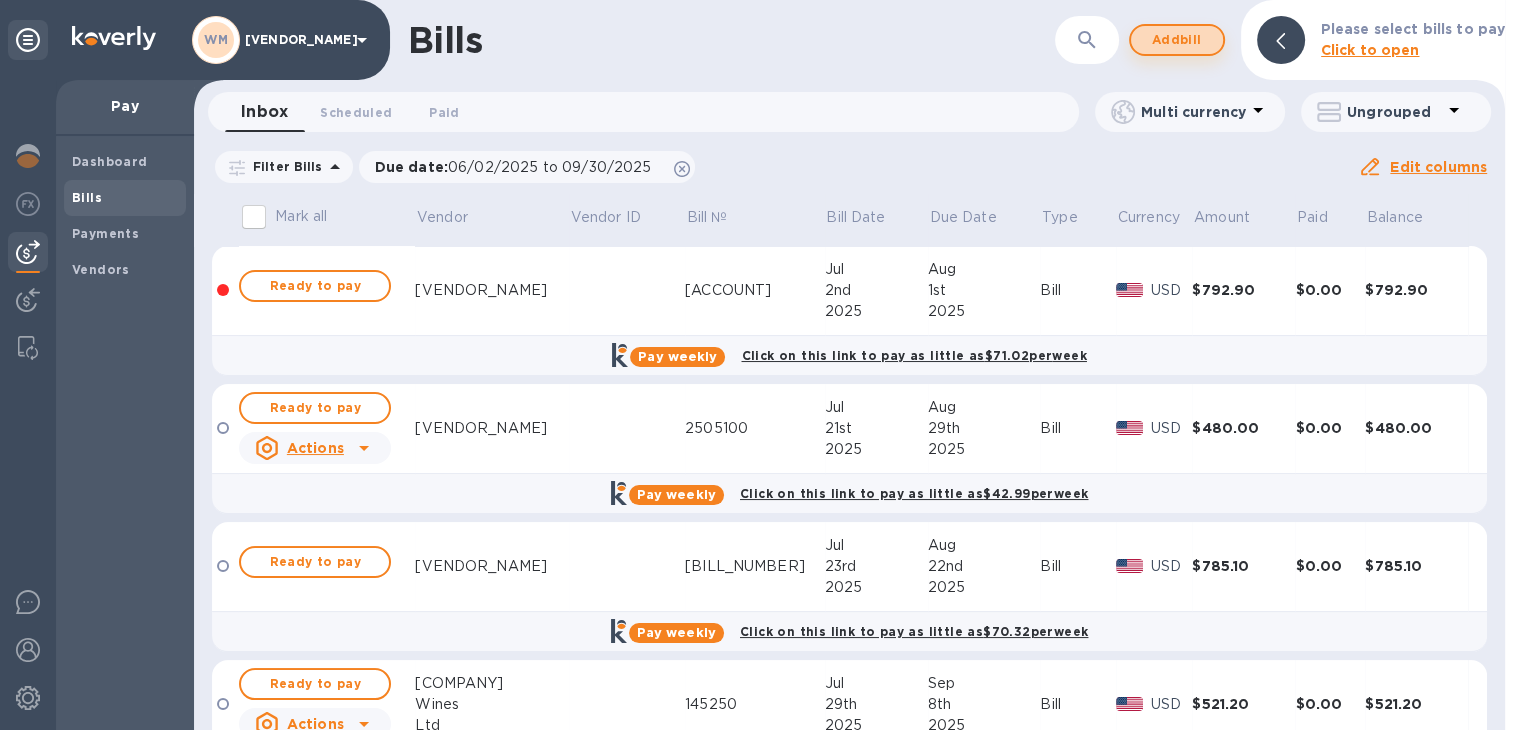 click on "Add   bill" at bounding box center [1177, 40] 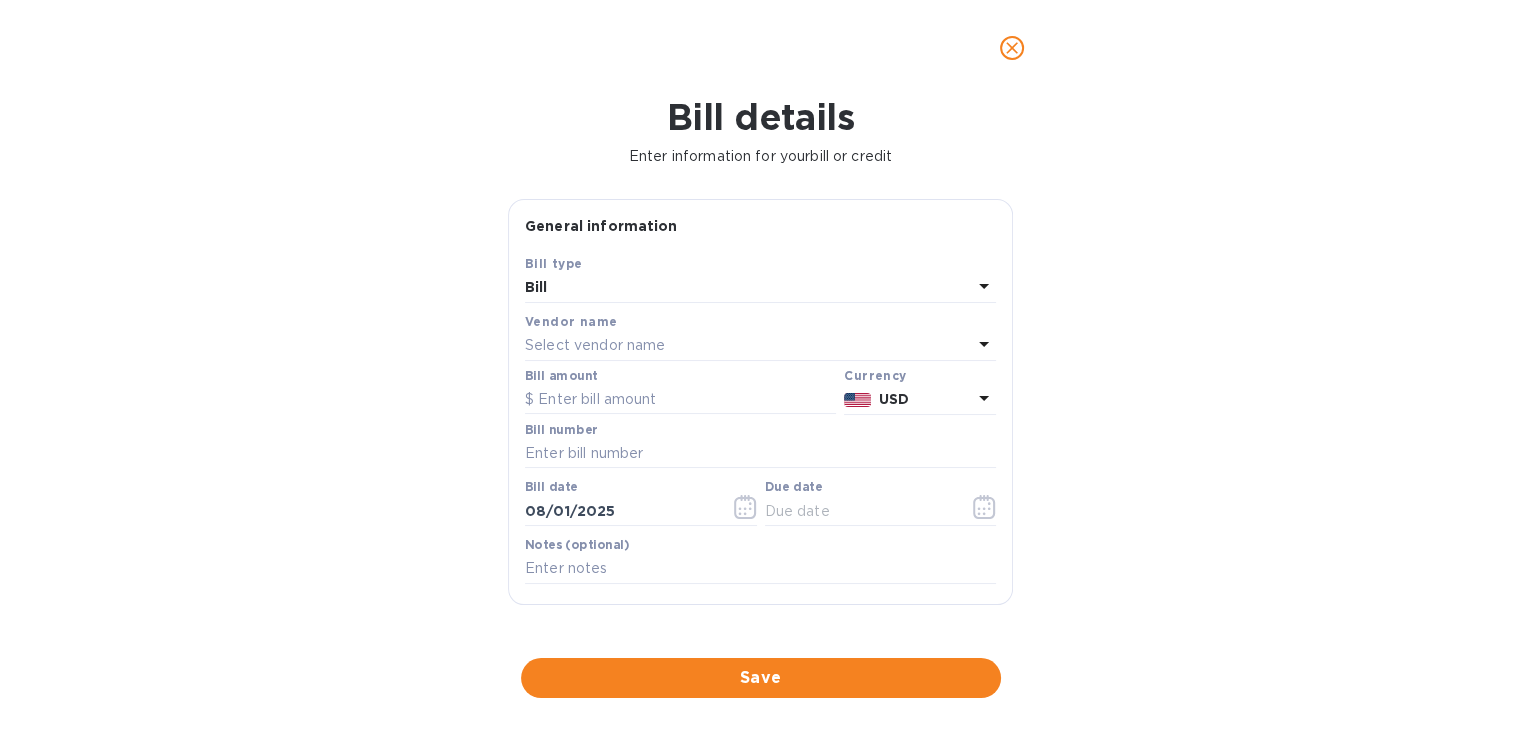 click on "Select vendor name" at bounding box center [595, 345] 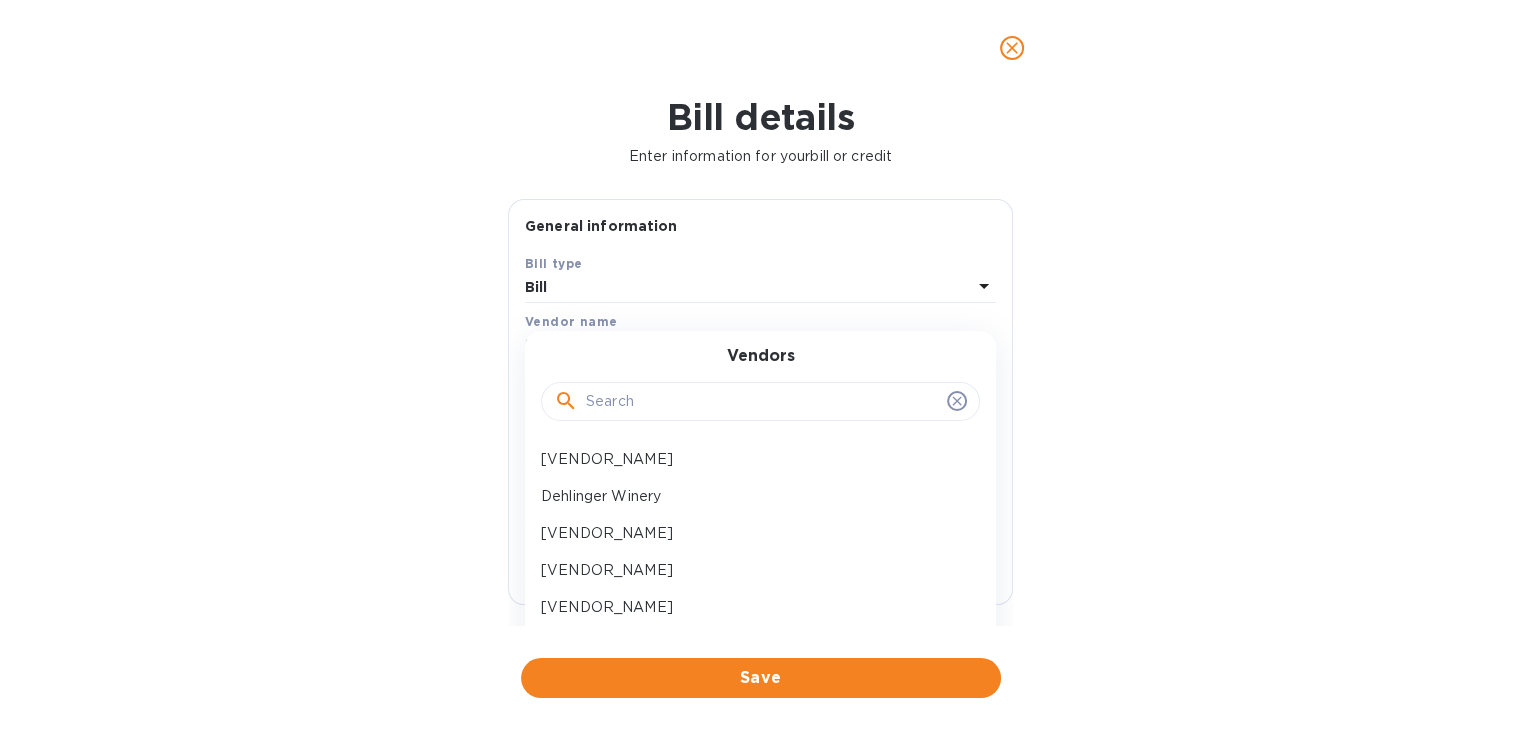 click at bounding box center [762, 402] 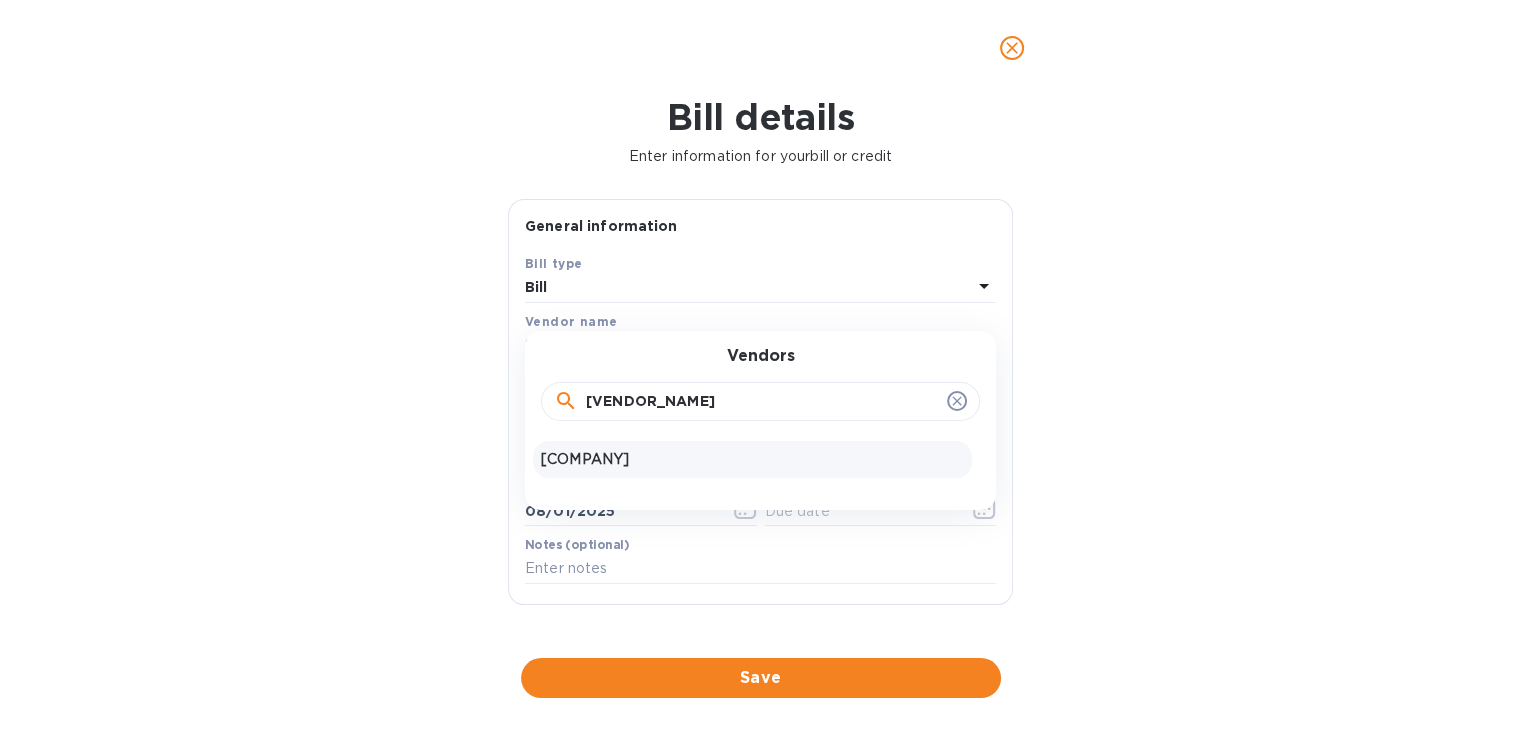 type on "[VENDOR_NAME]" 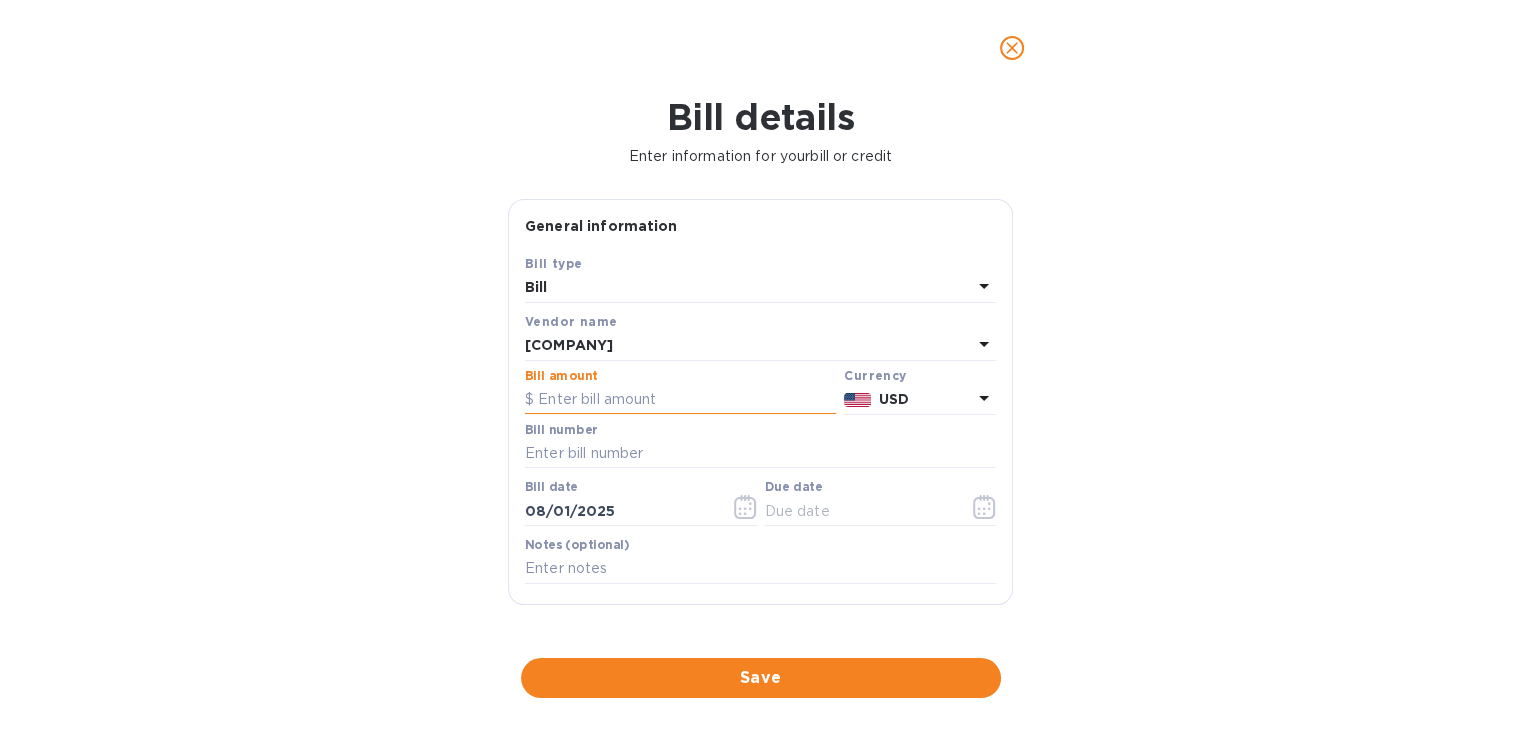 click at bounding box center [680, 400] 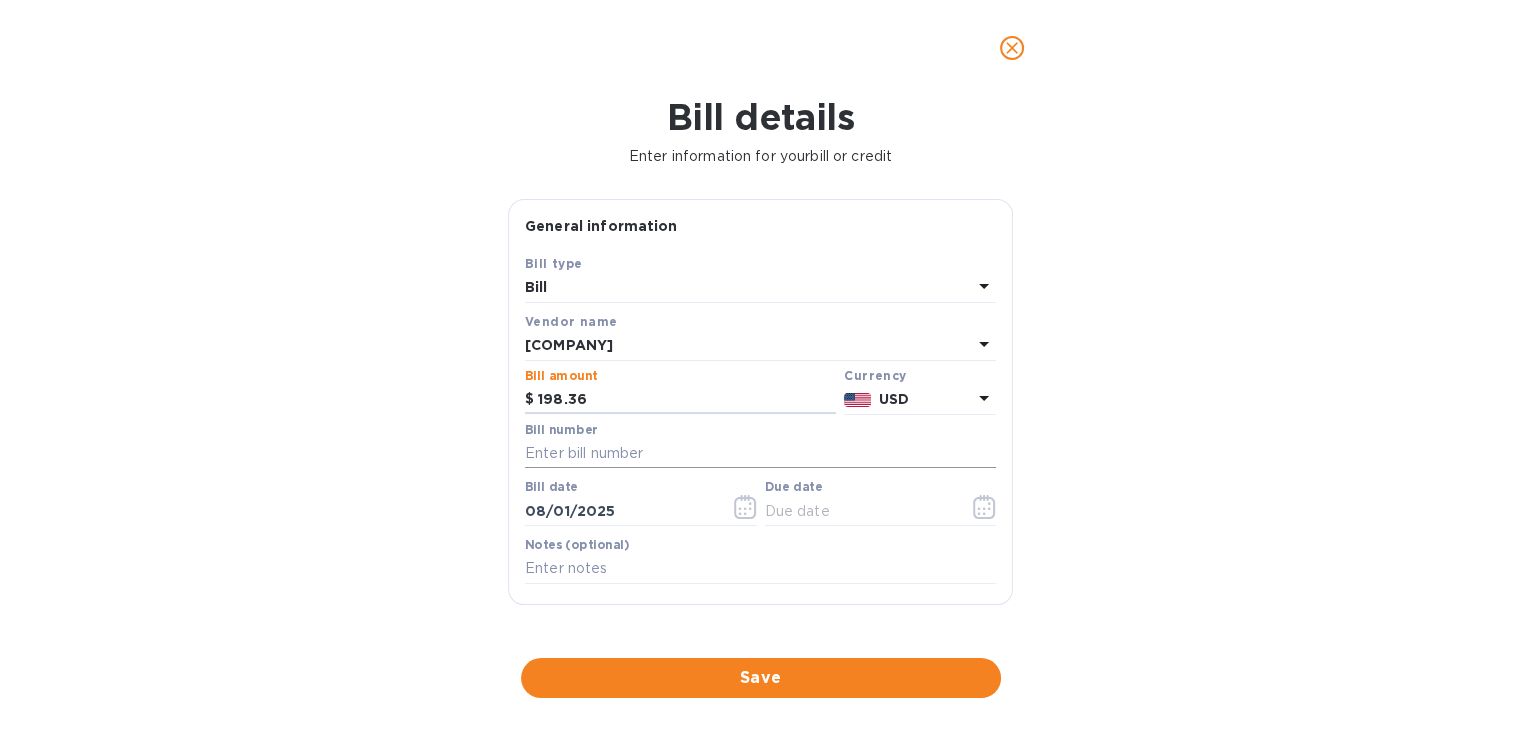 type on "198.36" 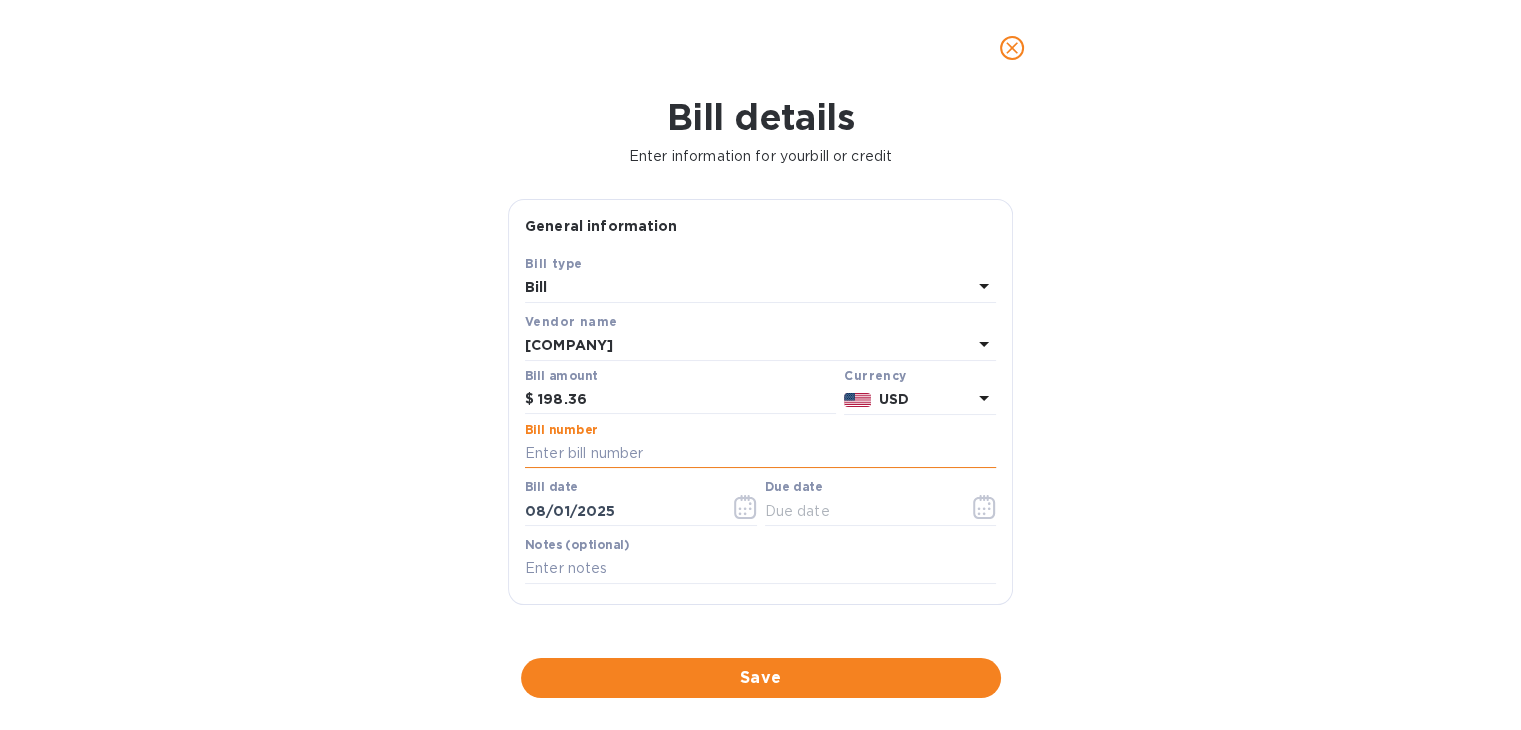 click at bounding box center [760, 454] 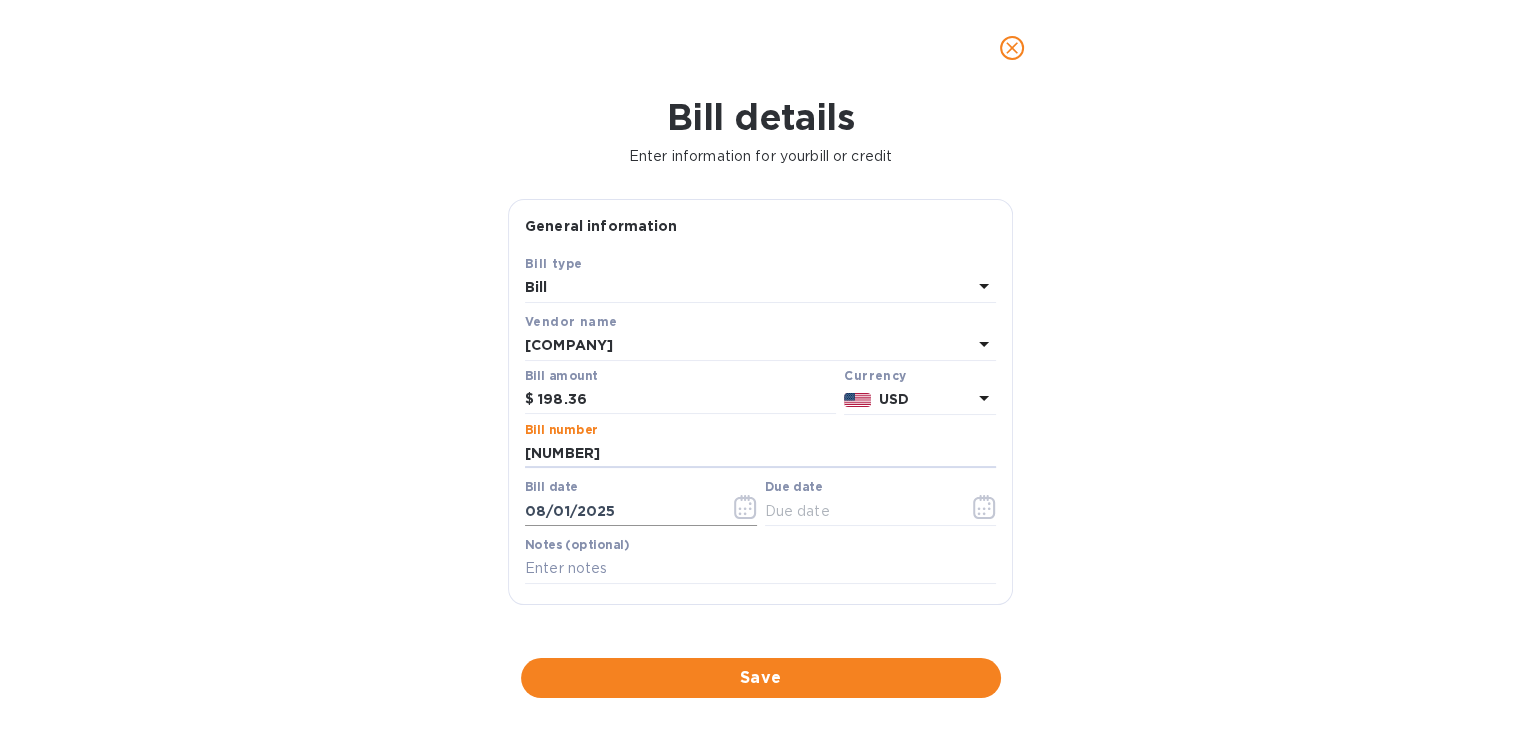 type on "[NUMBER]" 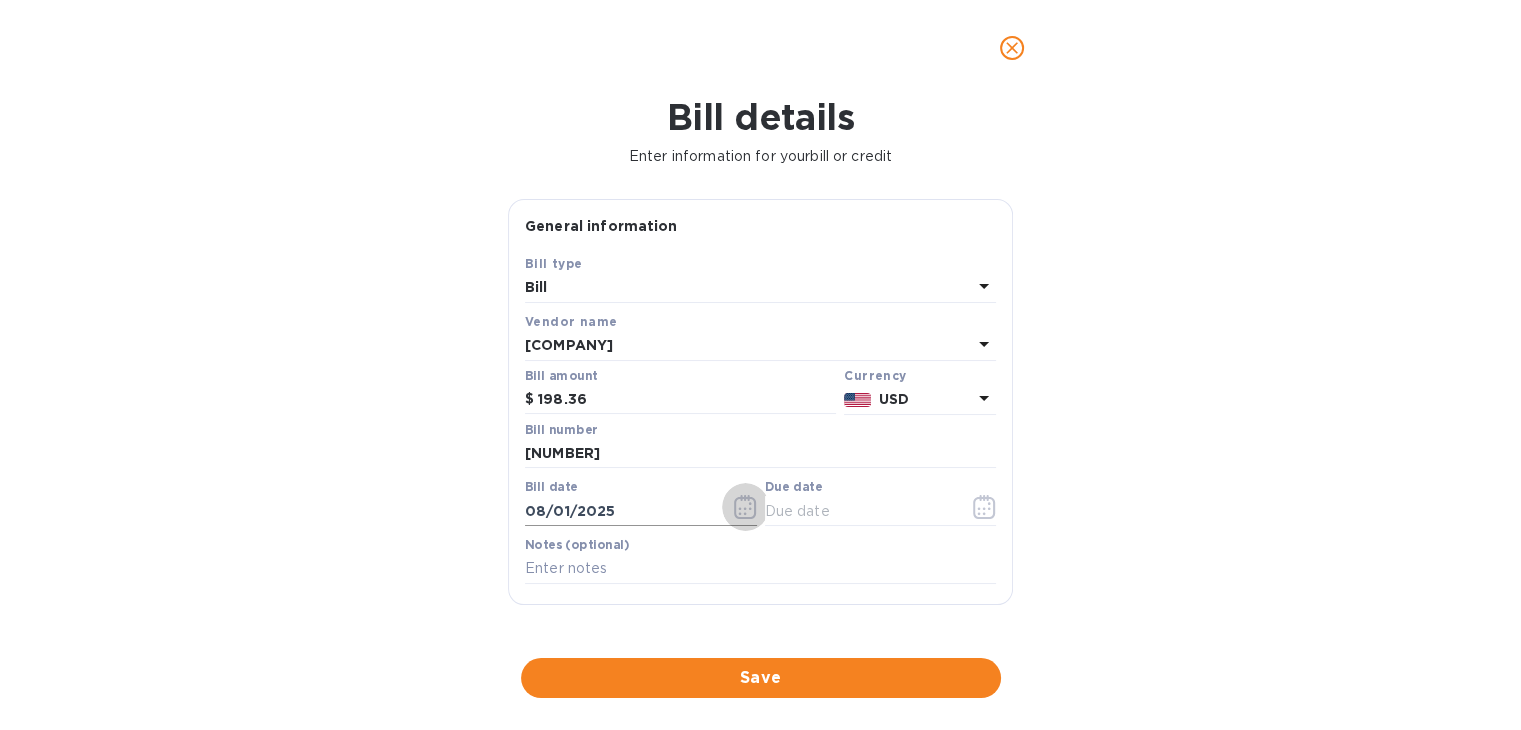 click 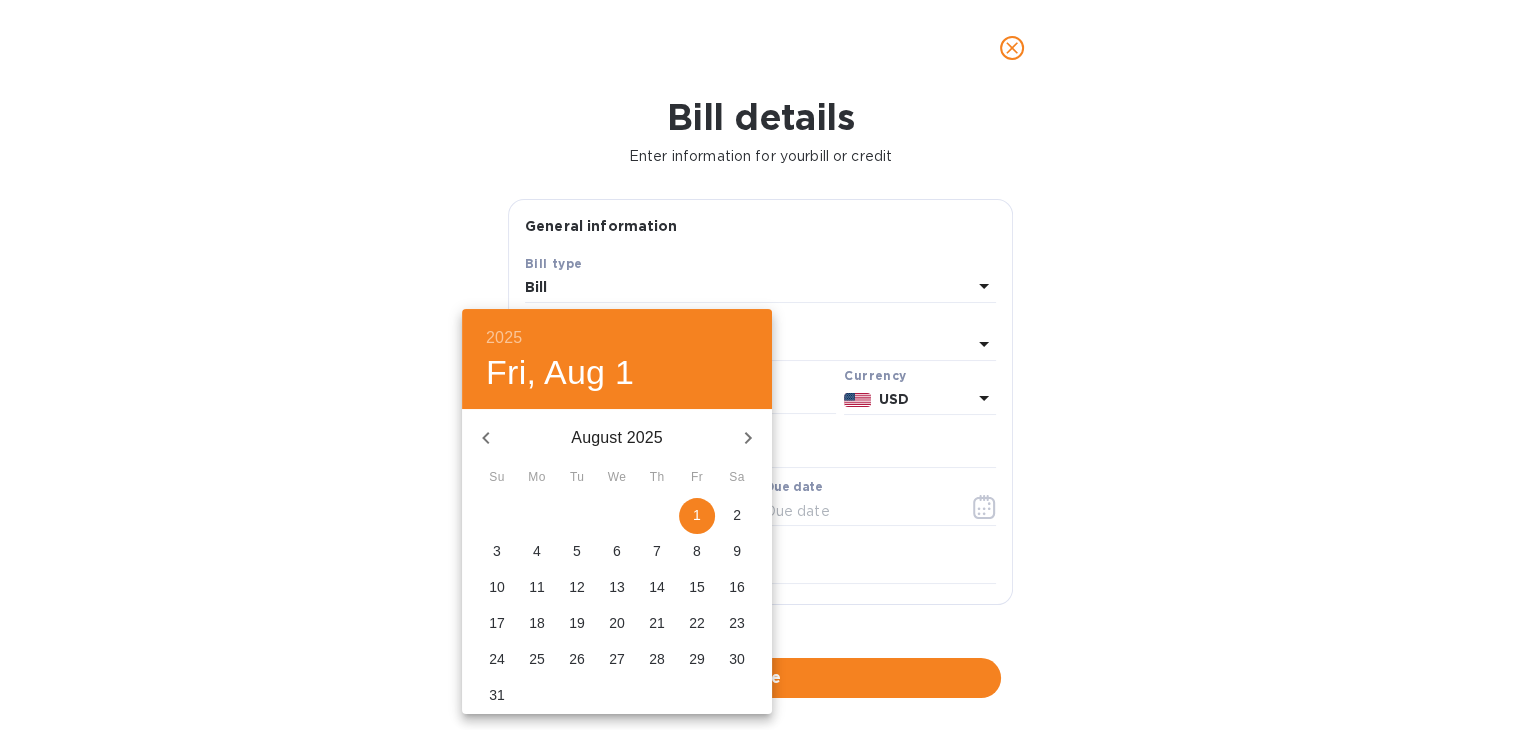 click 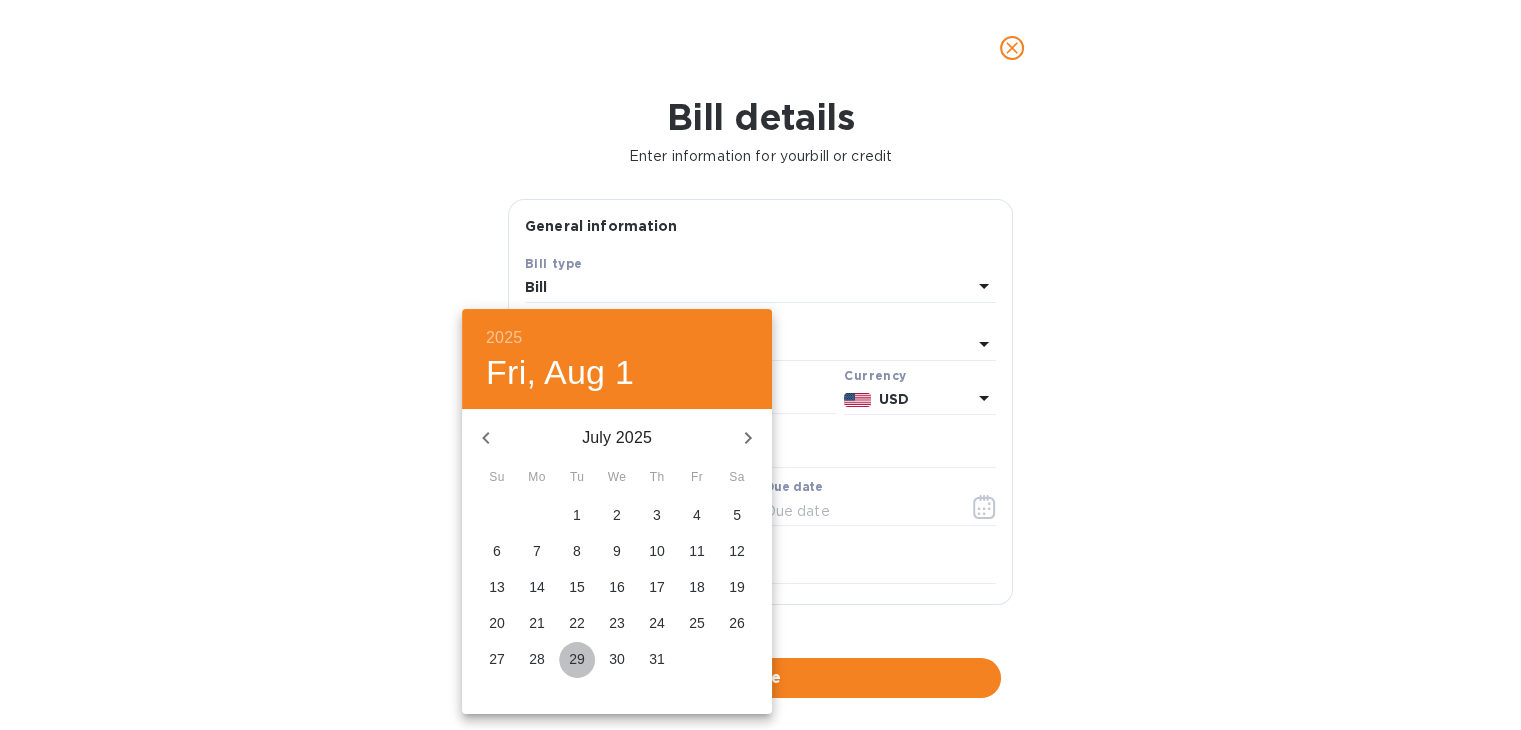 click on "29" at bounding box center (577, 659) 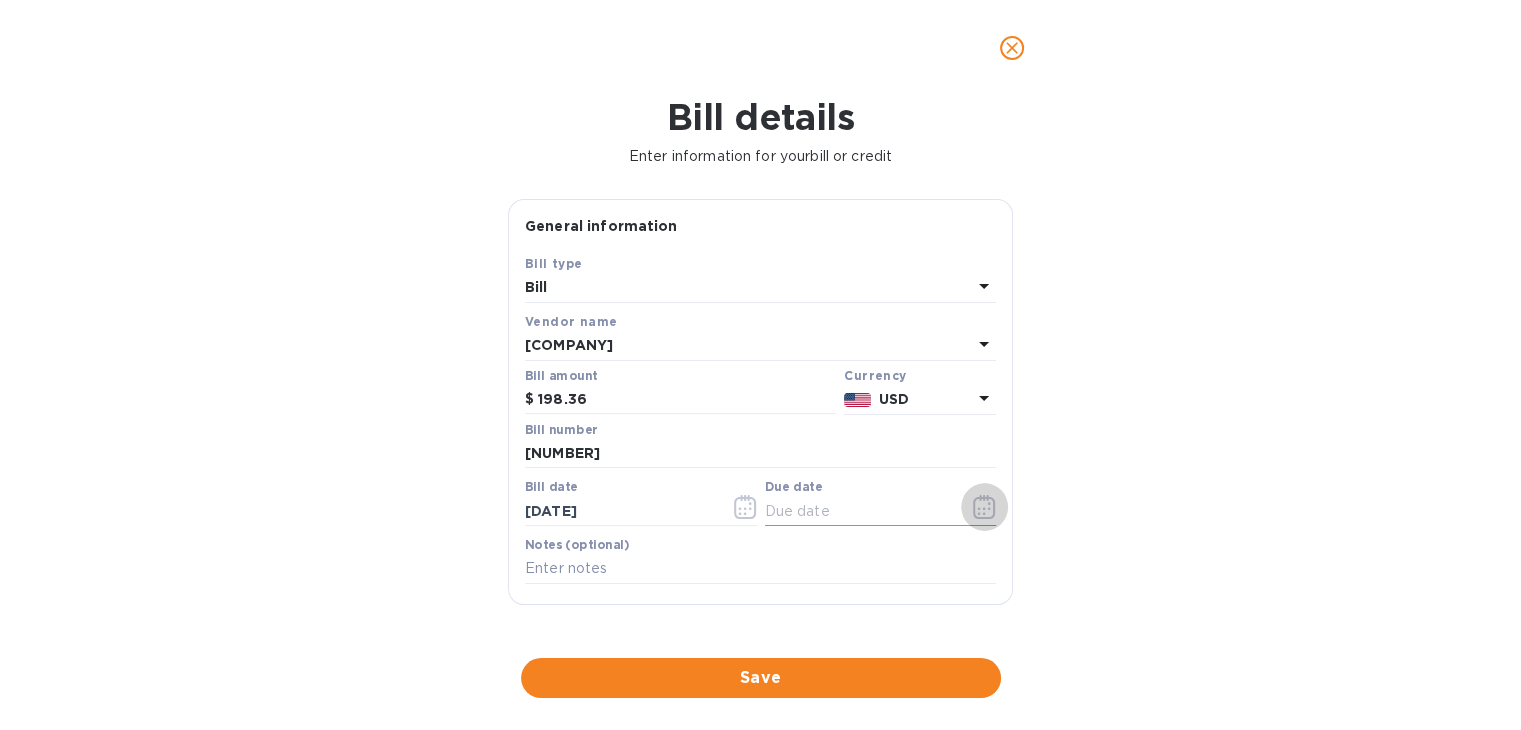 click 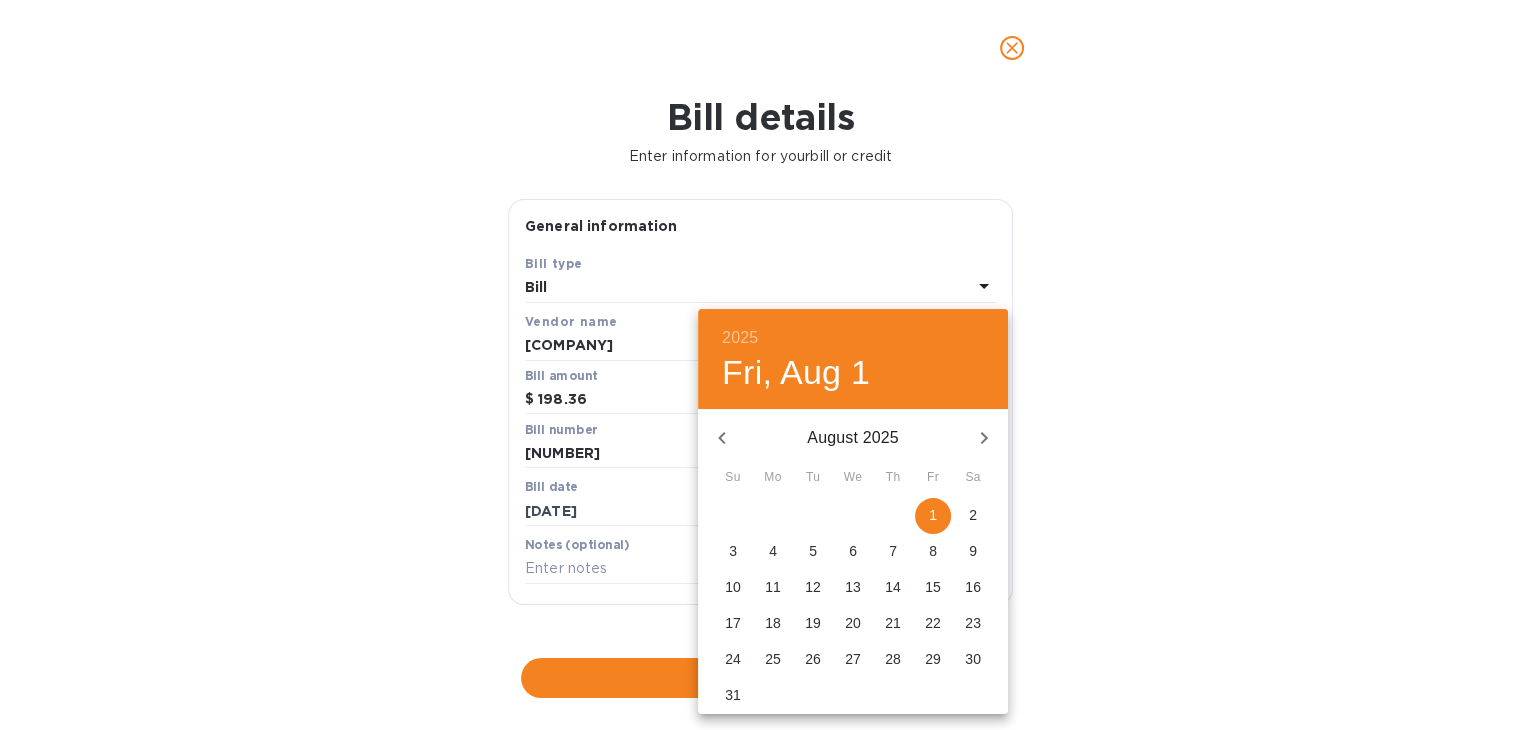 click on "22" at bounding box center [933, 623] 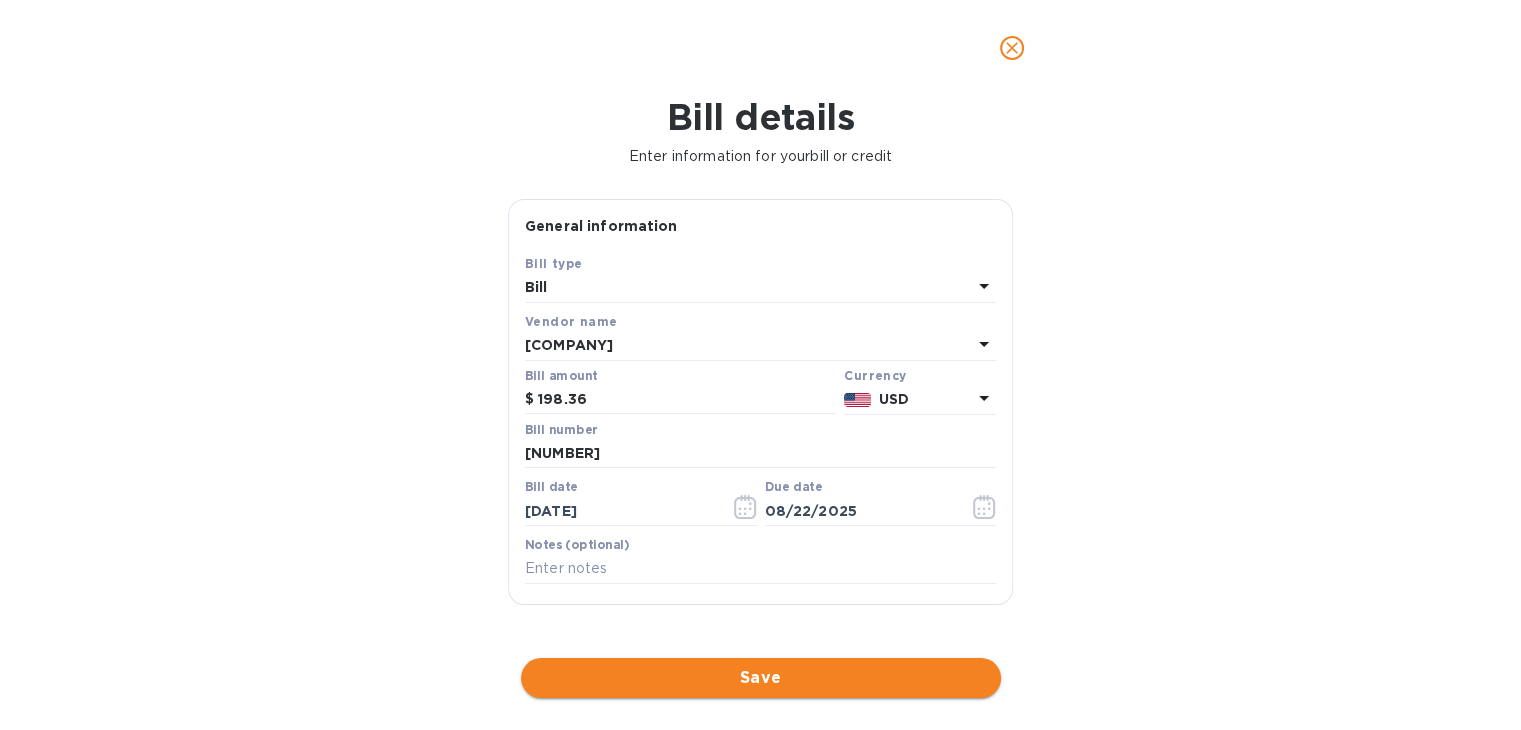 click on "Save" at bounding box center (761, 678) 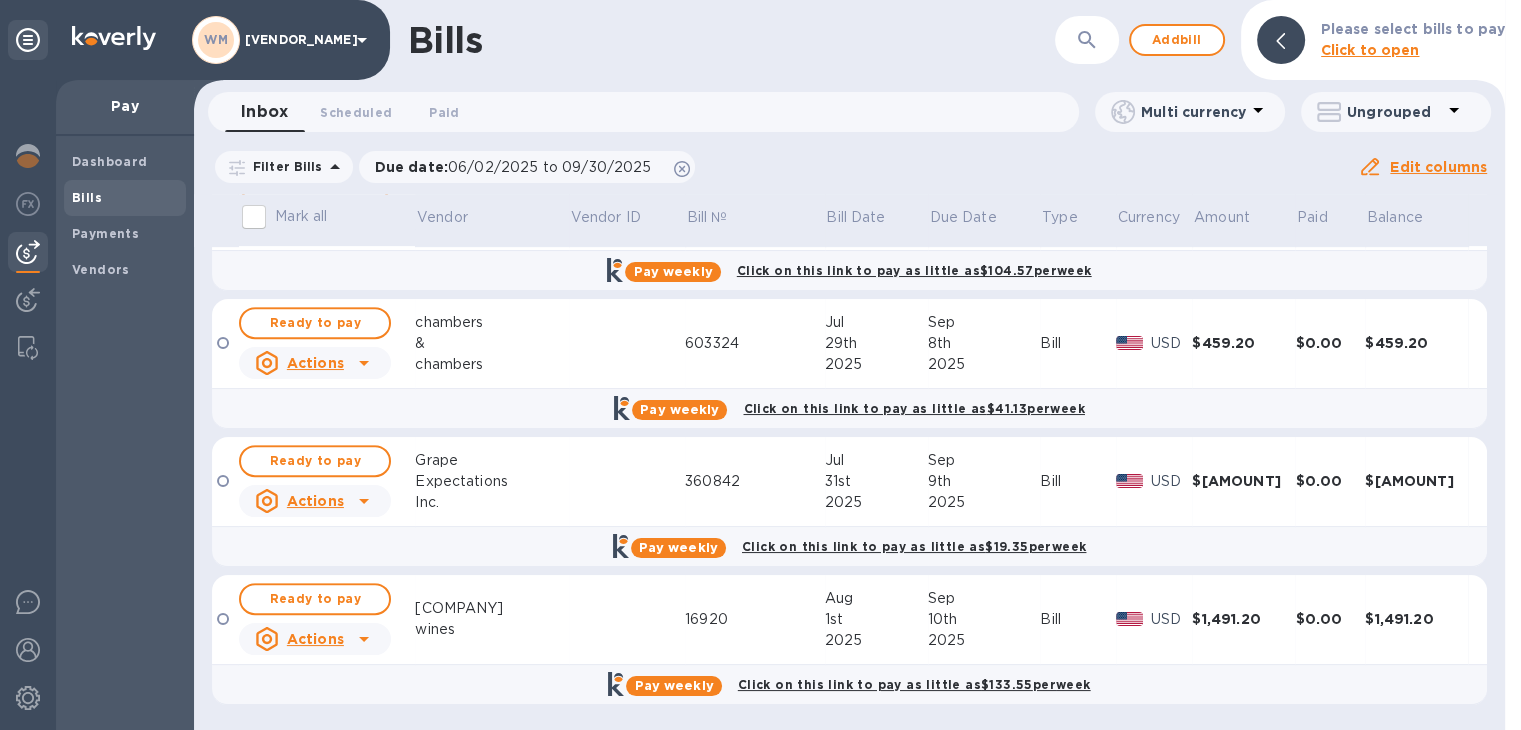 scroll, scrollTop: 0, scrollLeft: 0, axis: both 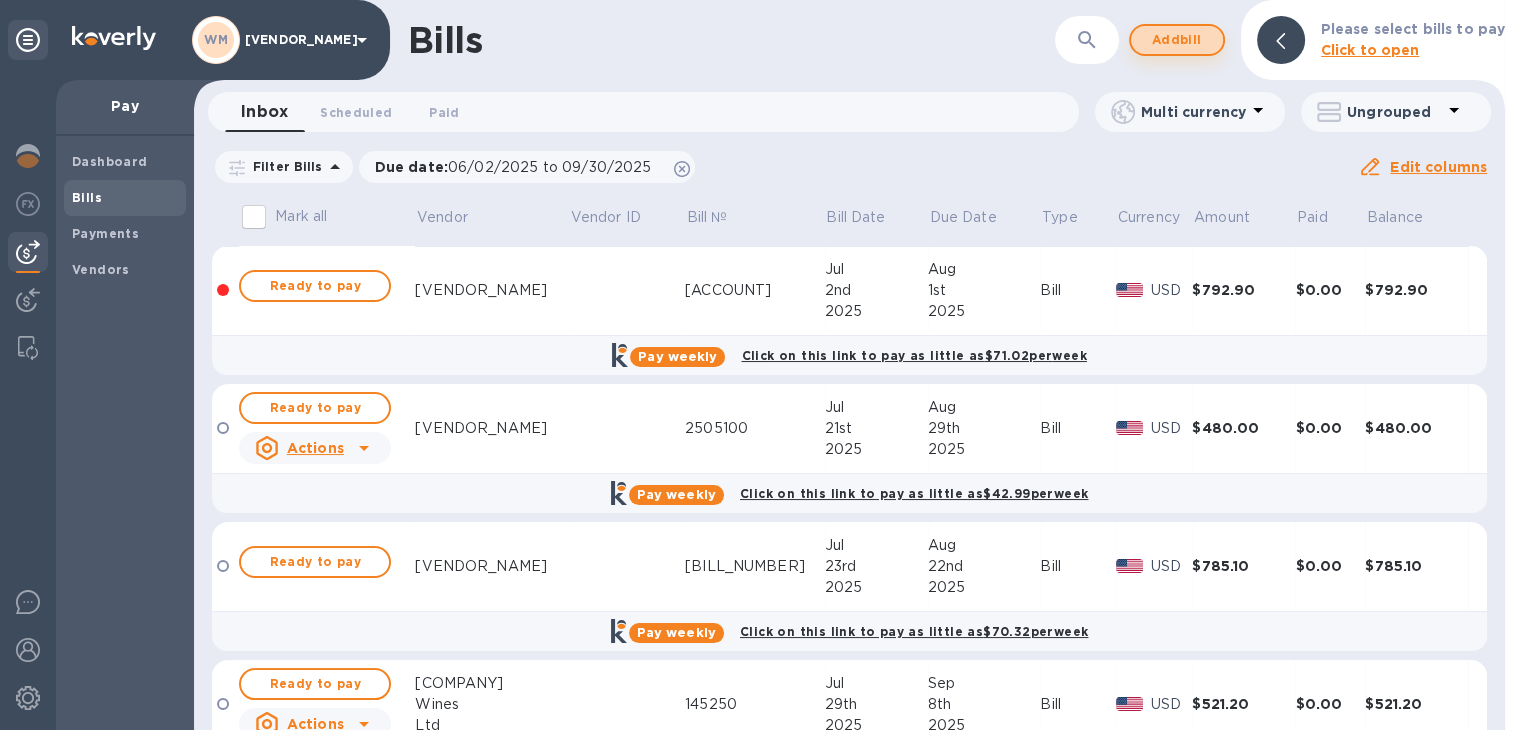 click on "Add   bill" at bounding box center [1177, 40] 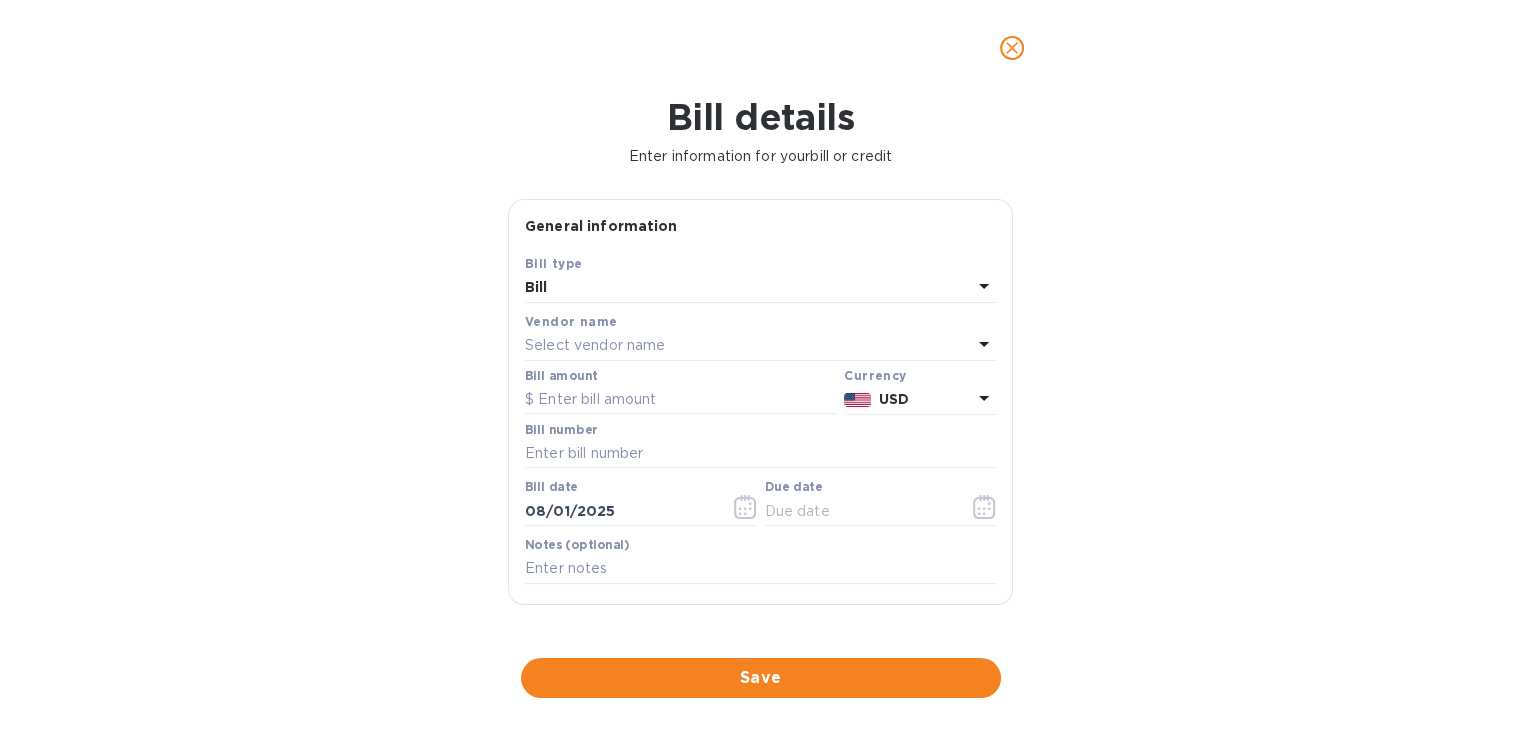 click on "Select vendor name" at bounding box center (595, 345) 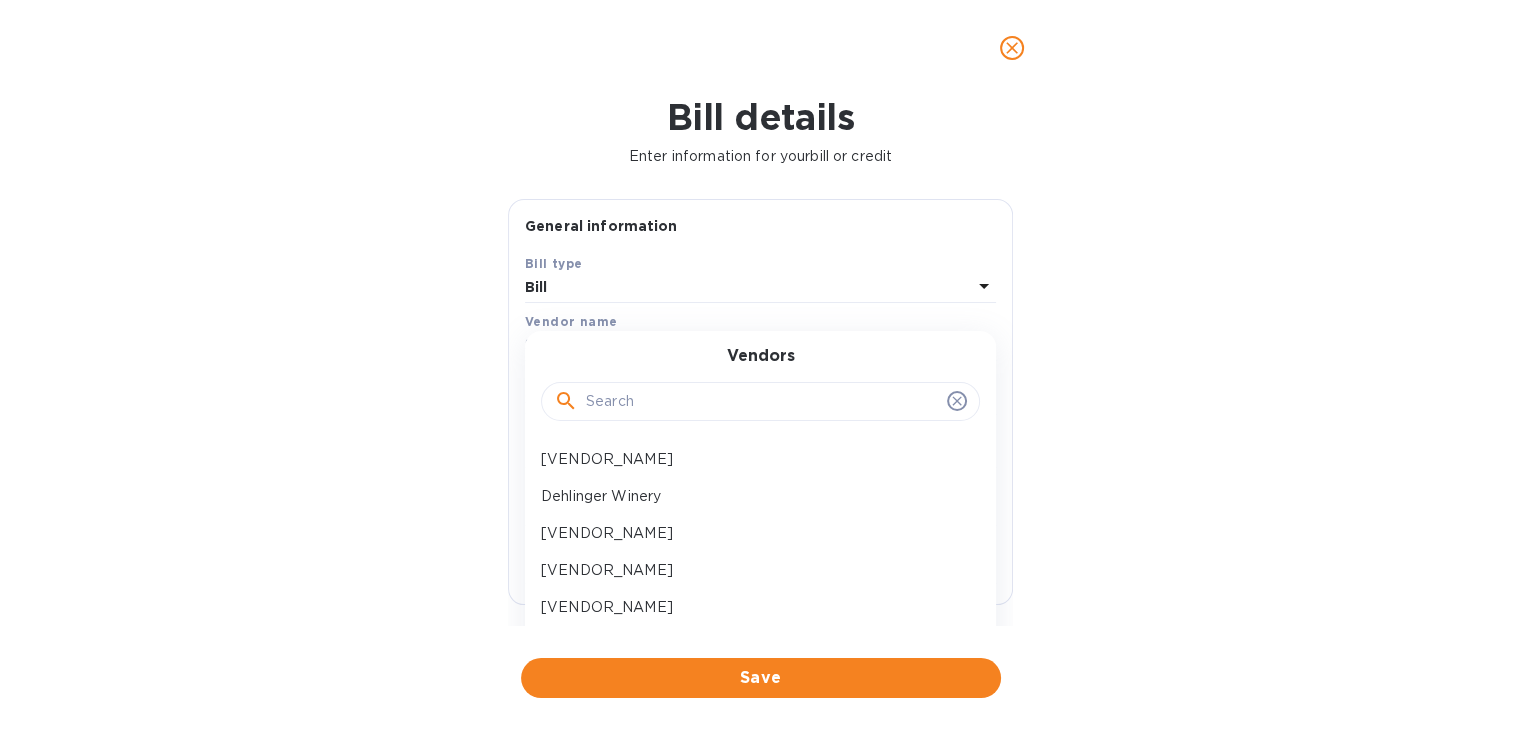click at bounding box center (762, 402) 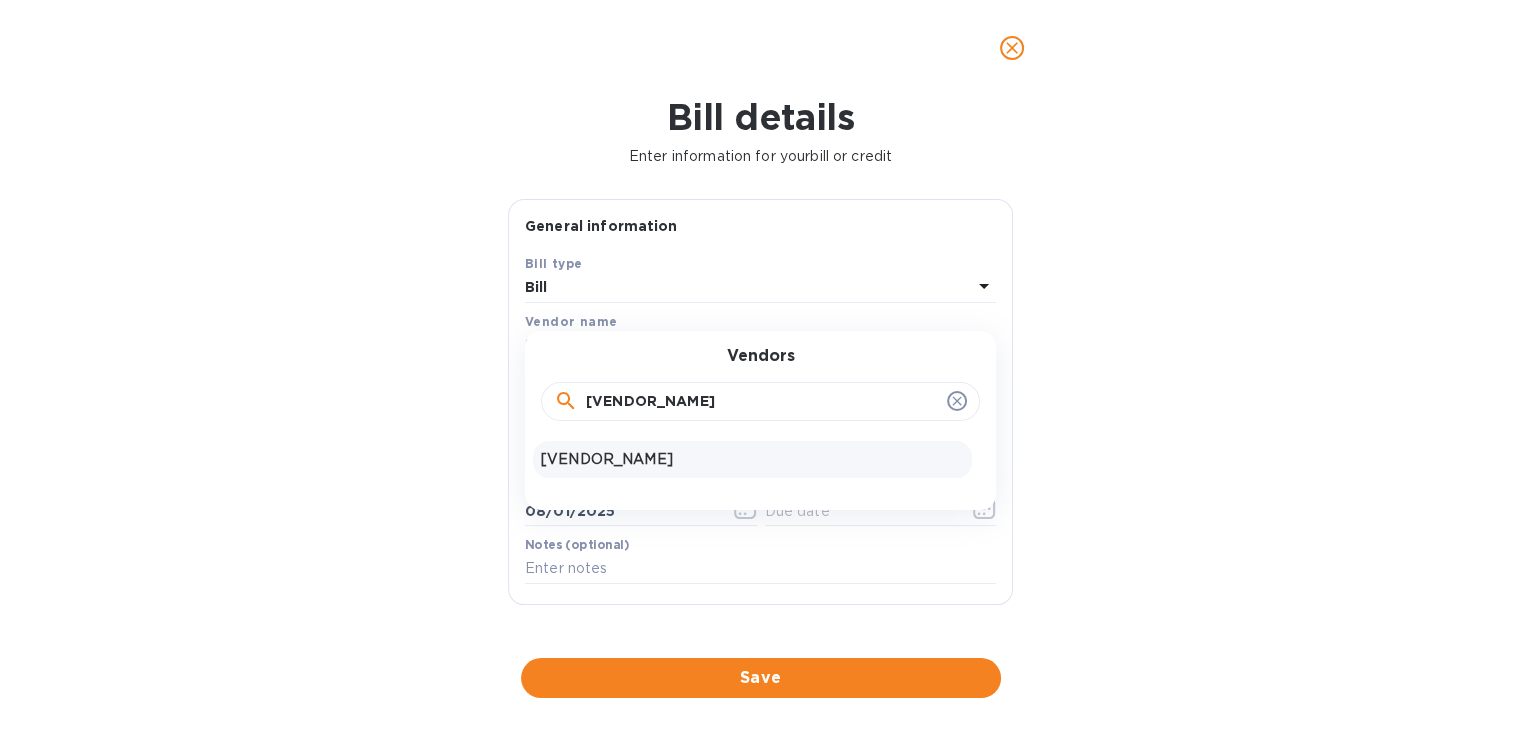 type on "[VENDOR_NAME]" 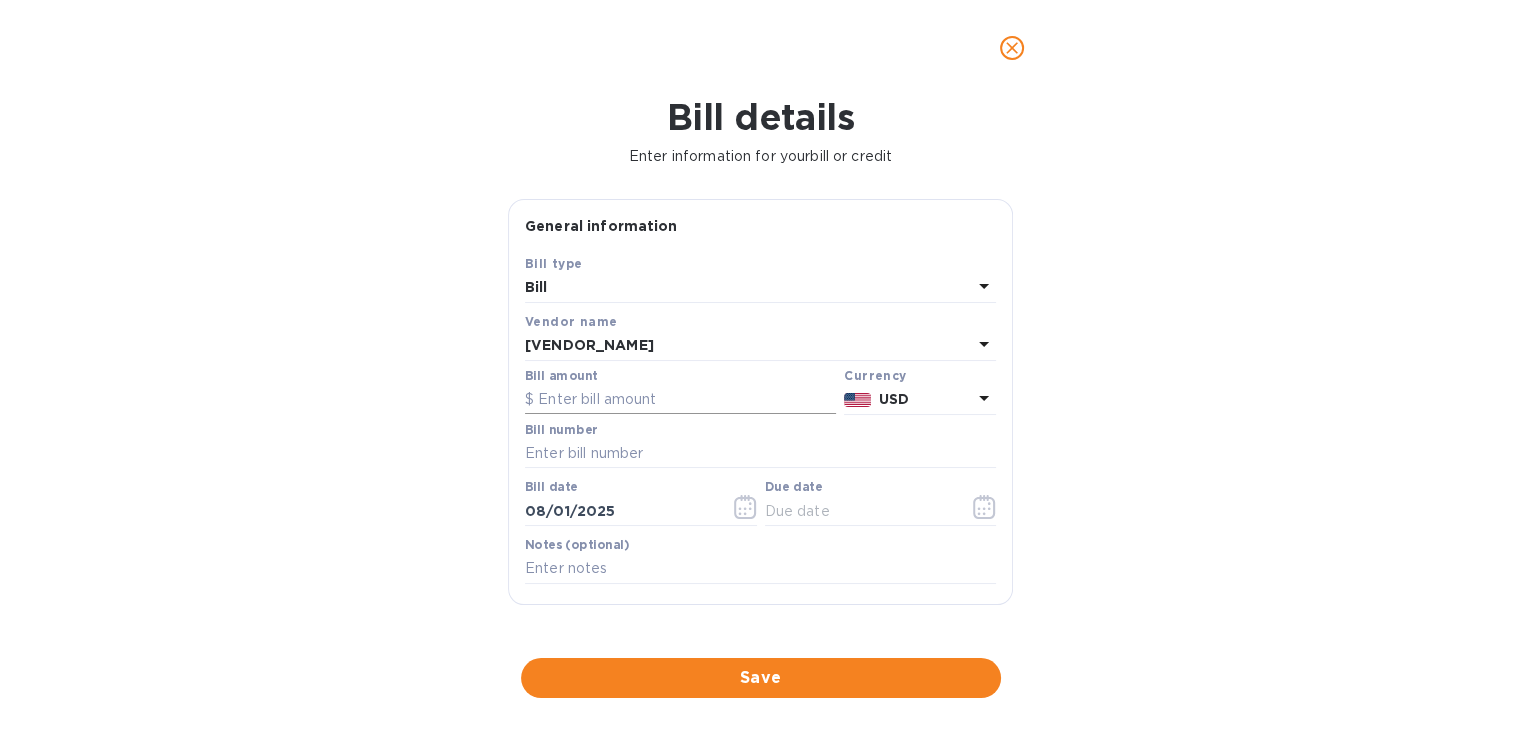 click at bounding box center [680, 400] 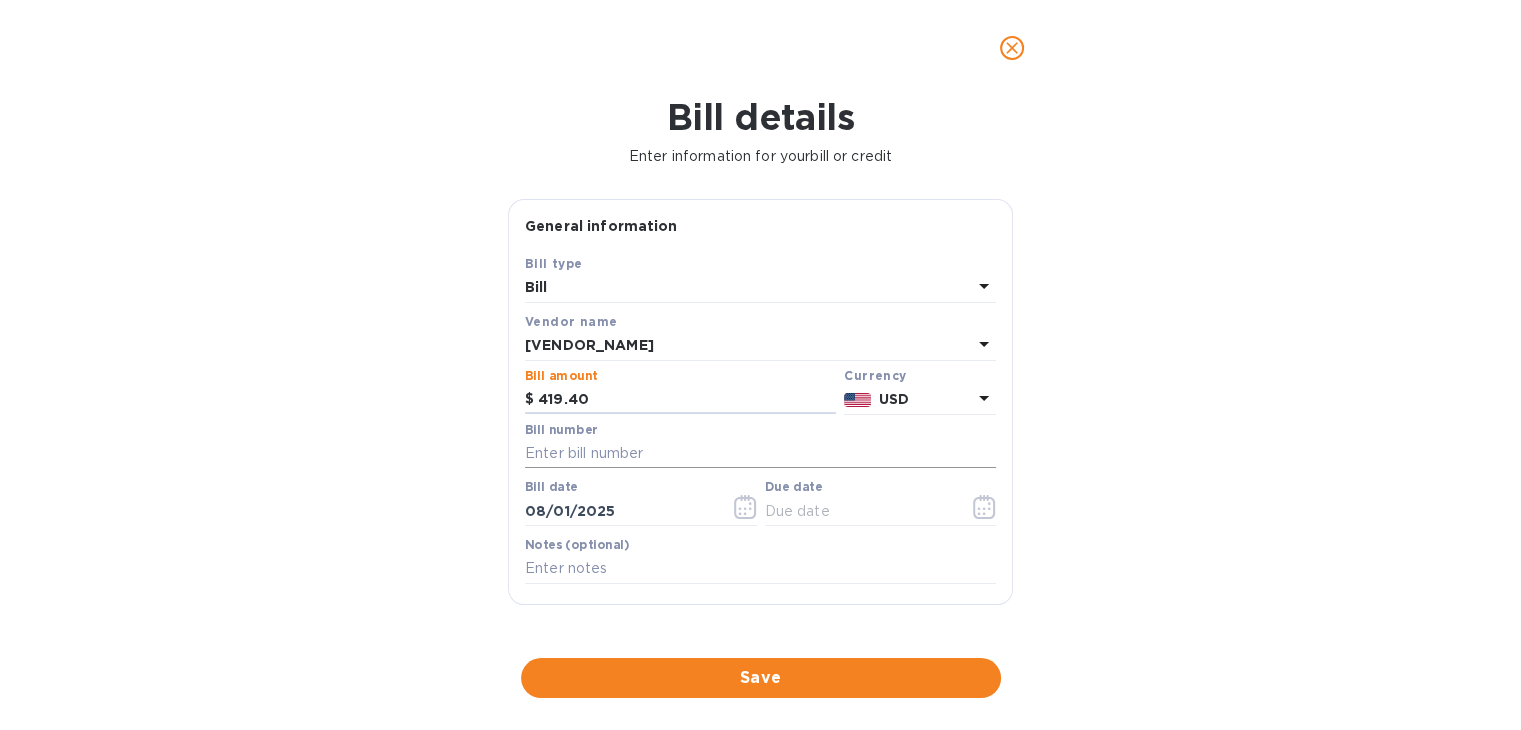 type on "419.40" 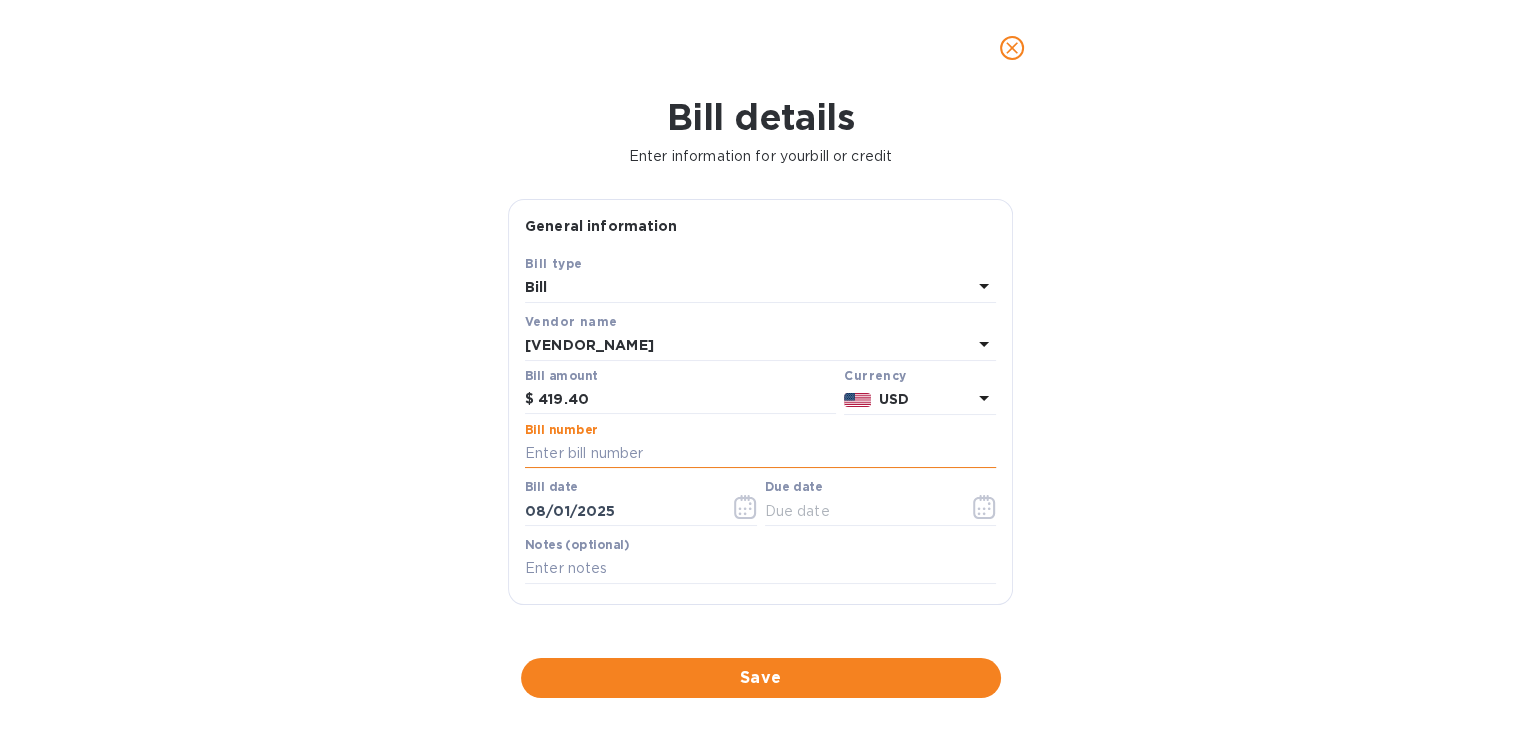 click at bounding box center [760, 454] 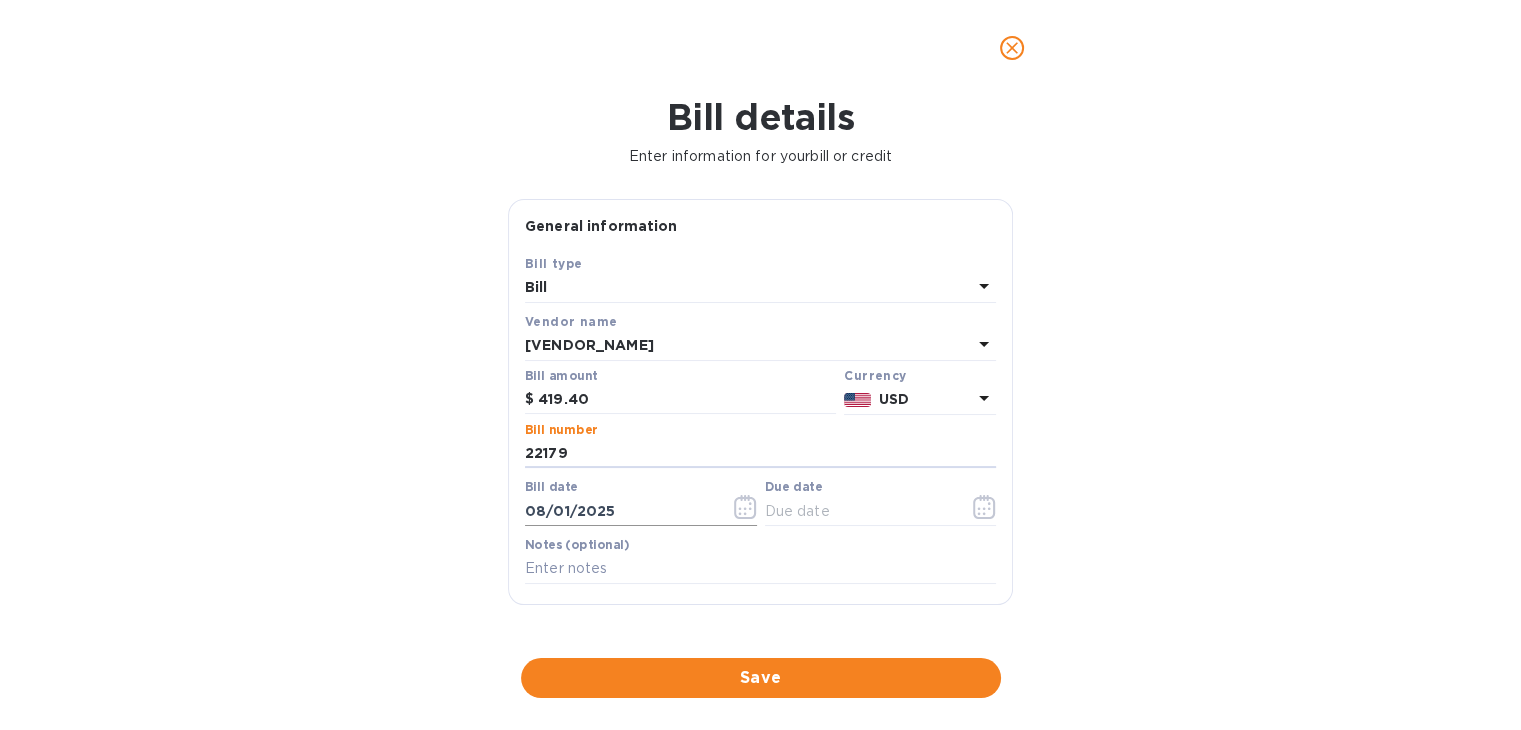 type on "22179" 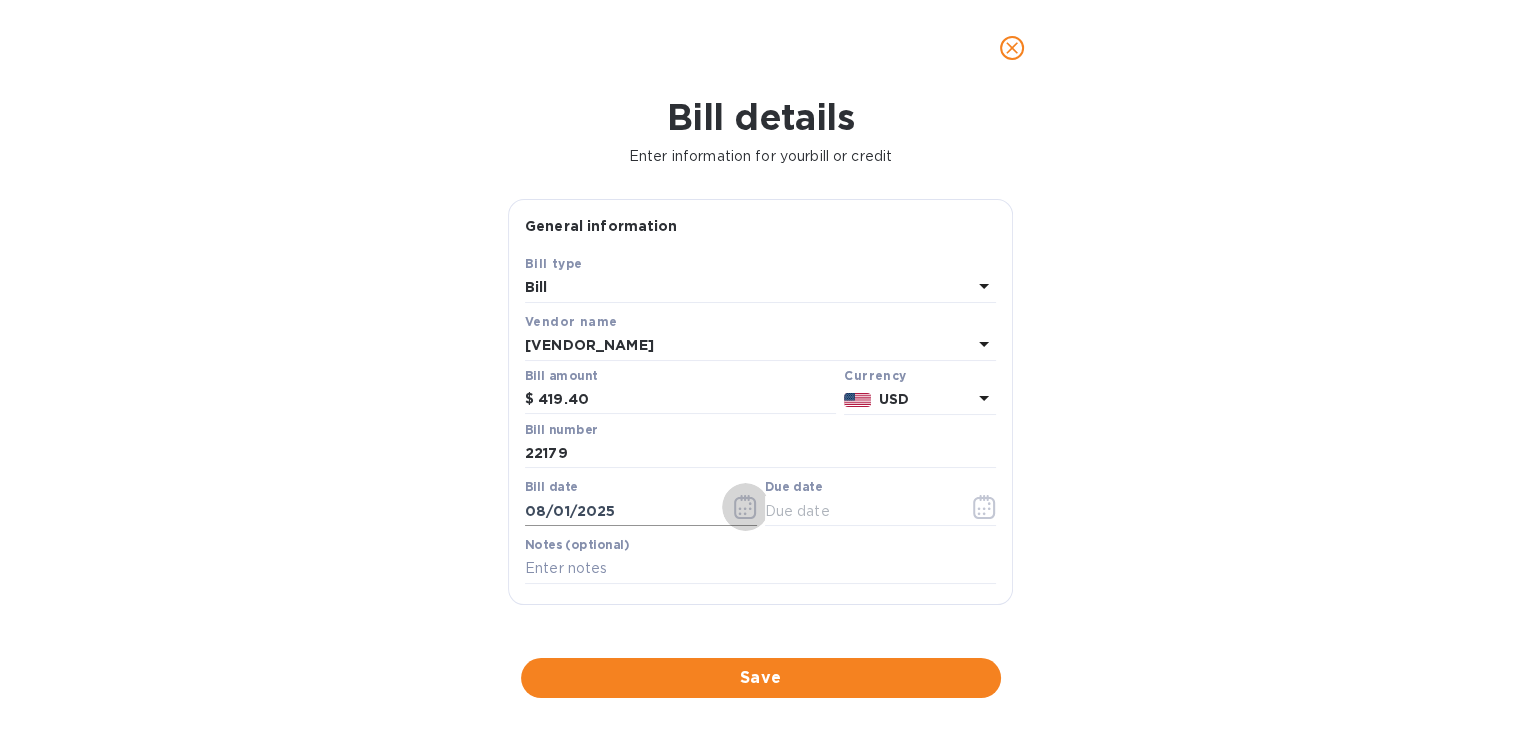 click 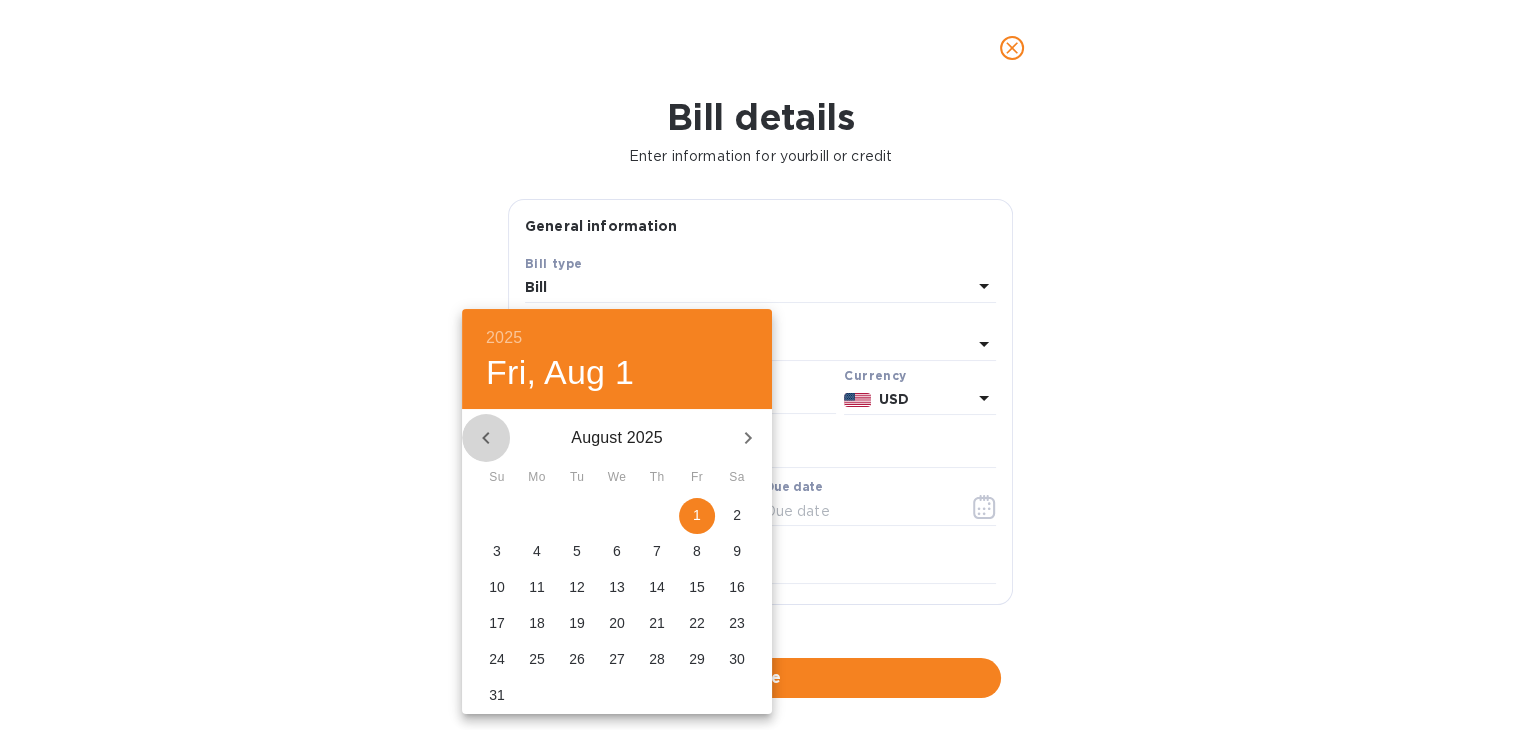 click 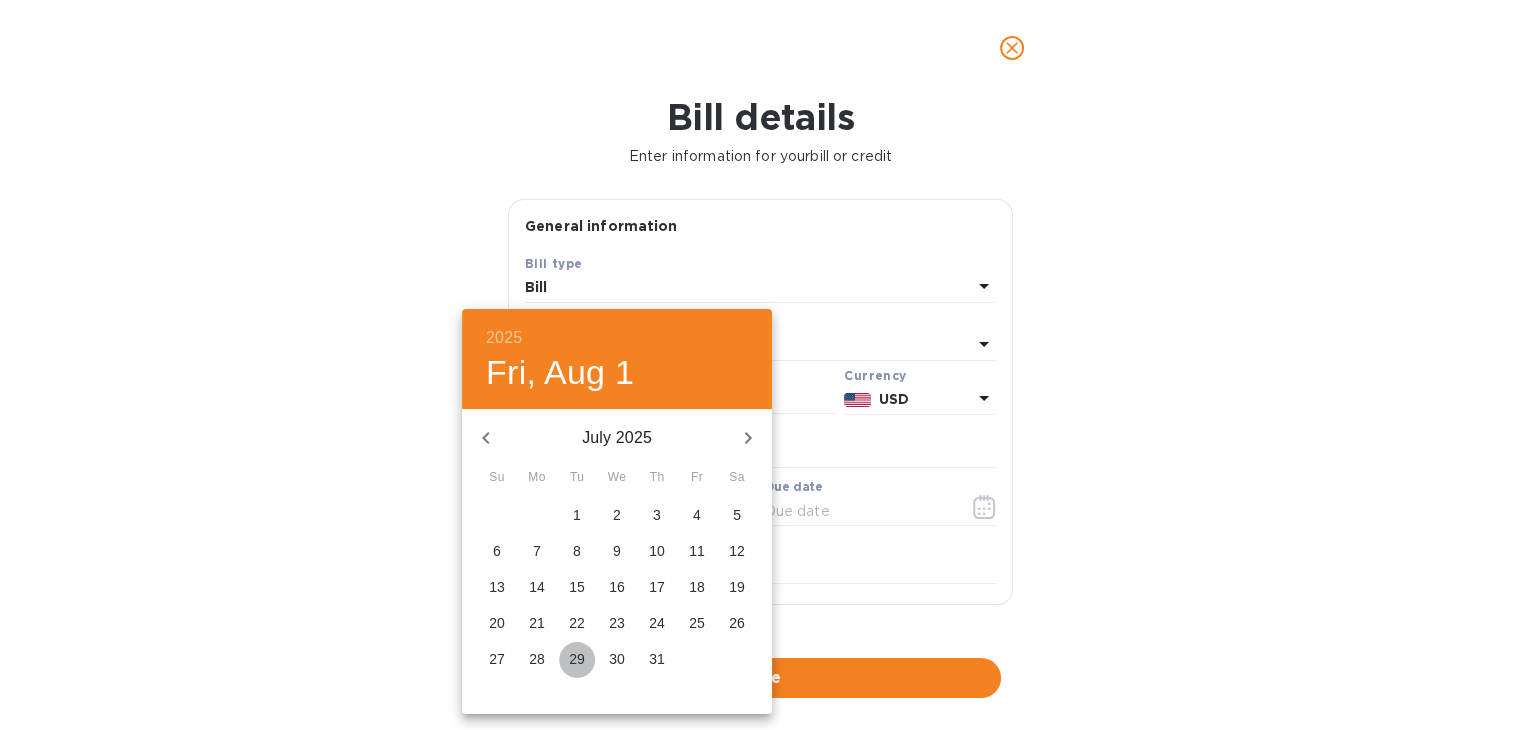 click on "29" at bounding box center [577, 659] 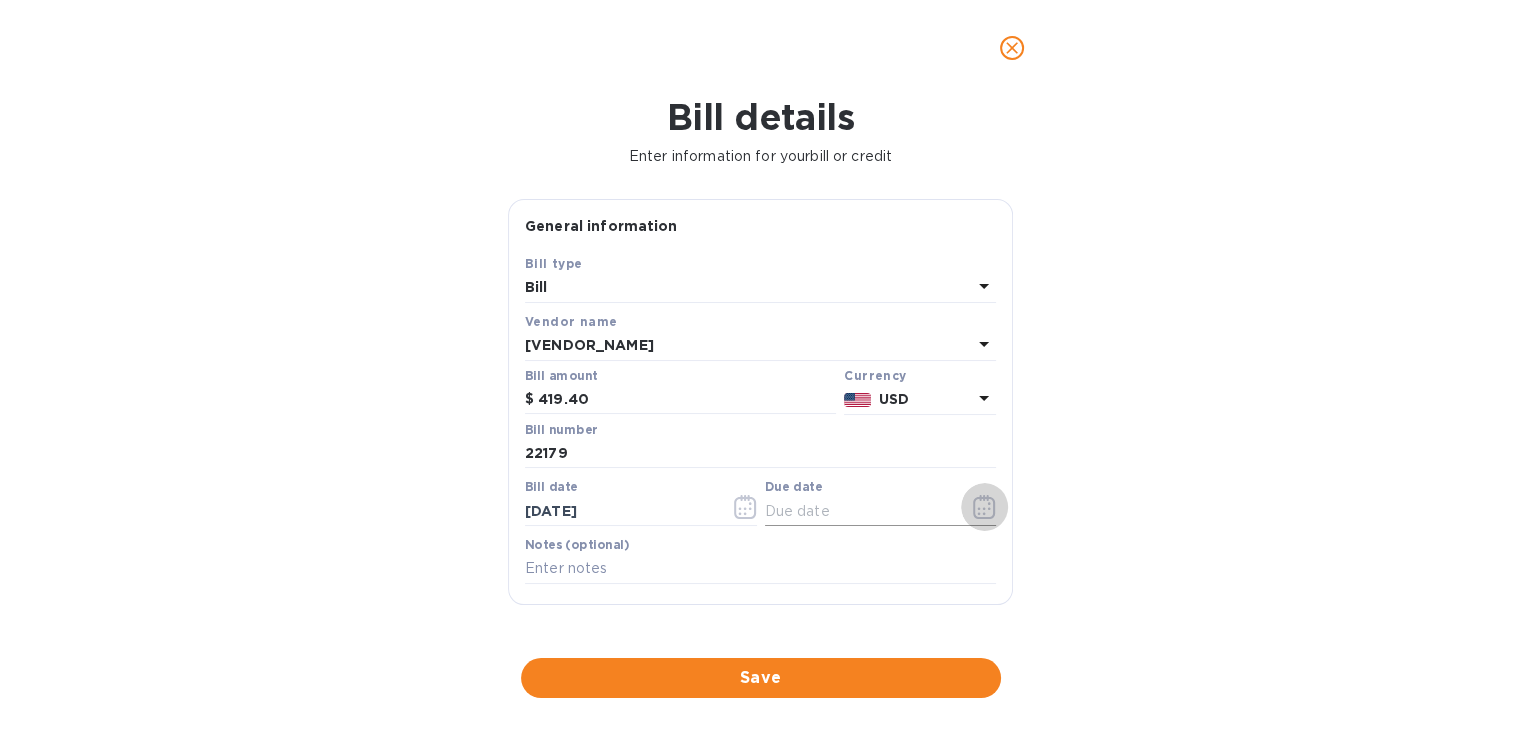 click 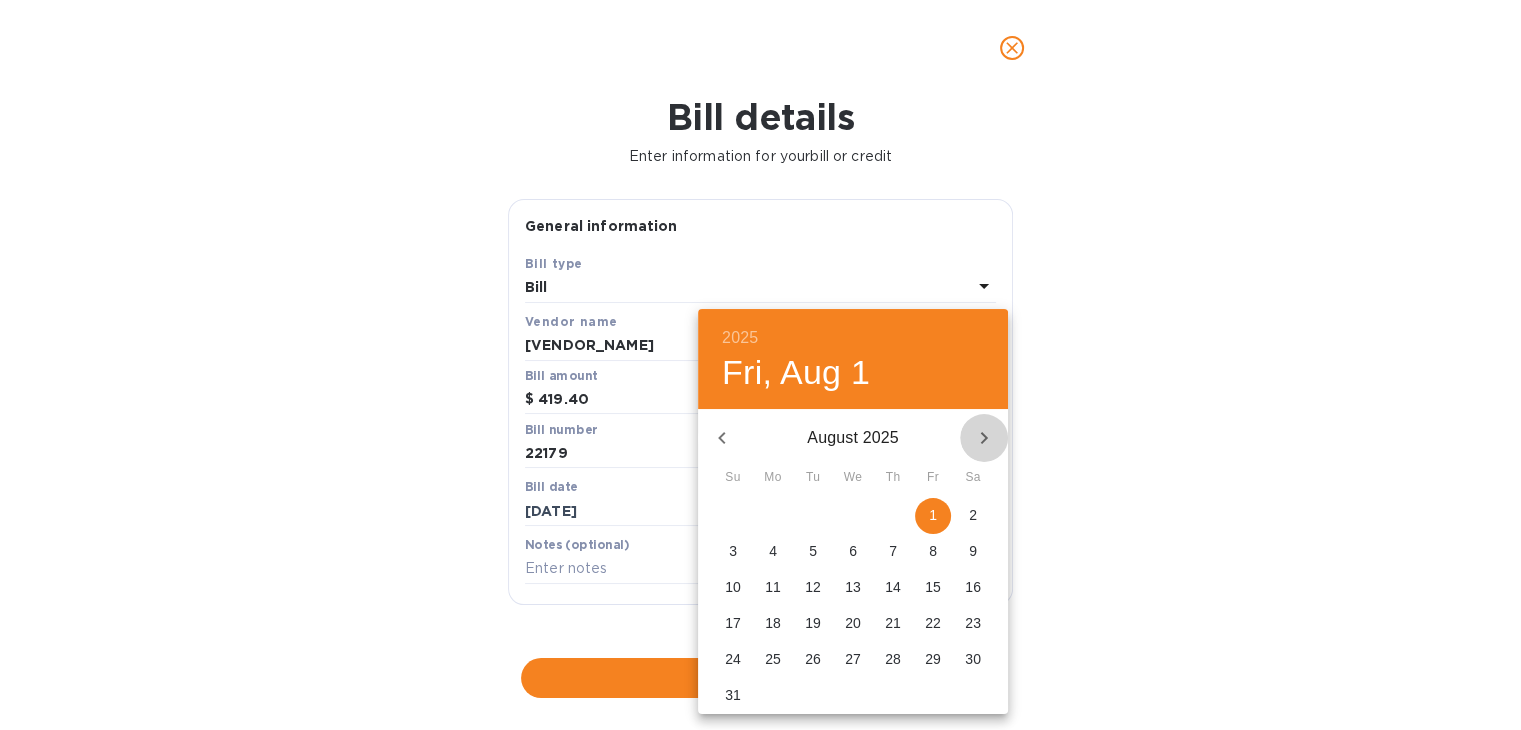click 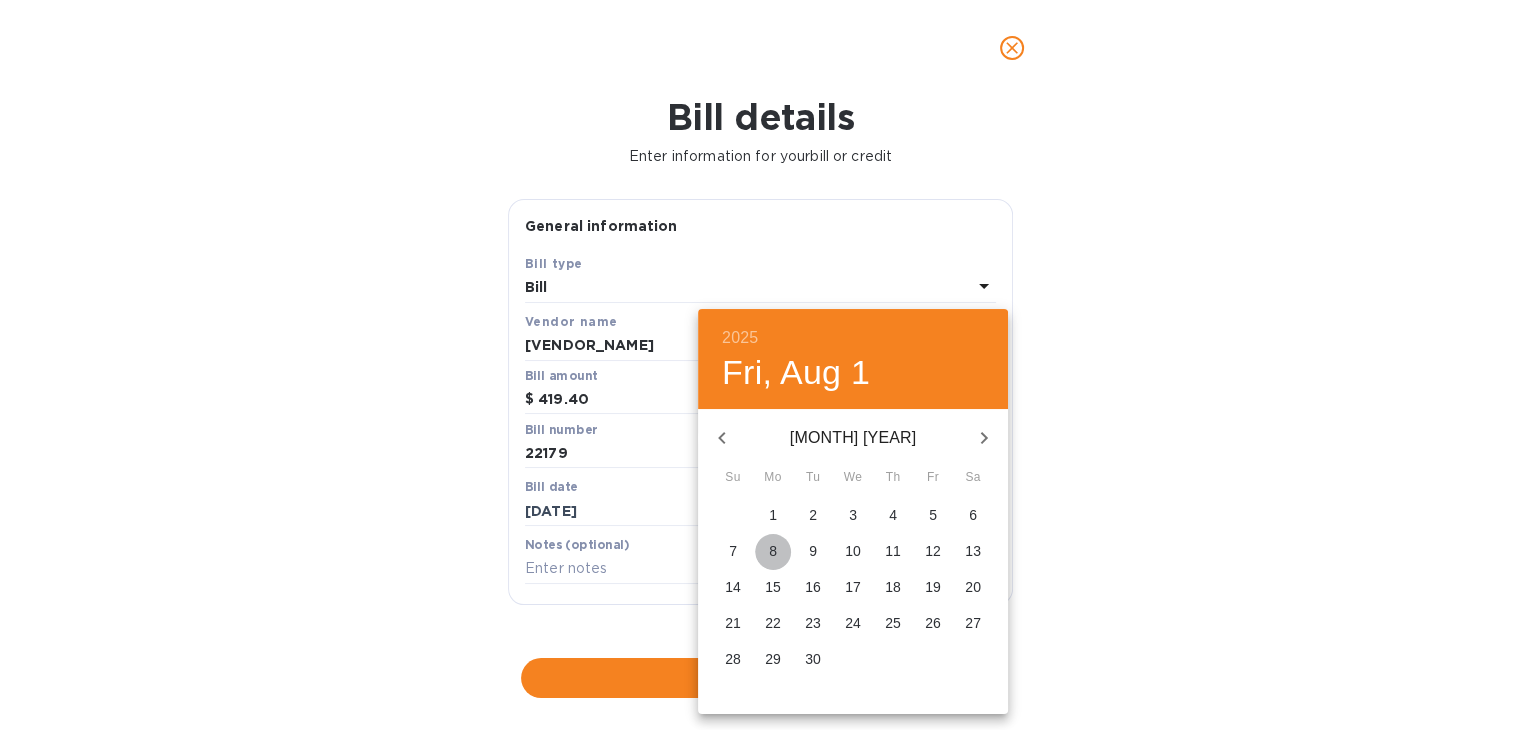 click on "8" at bounding box center (773, 551) 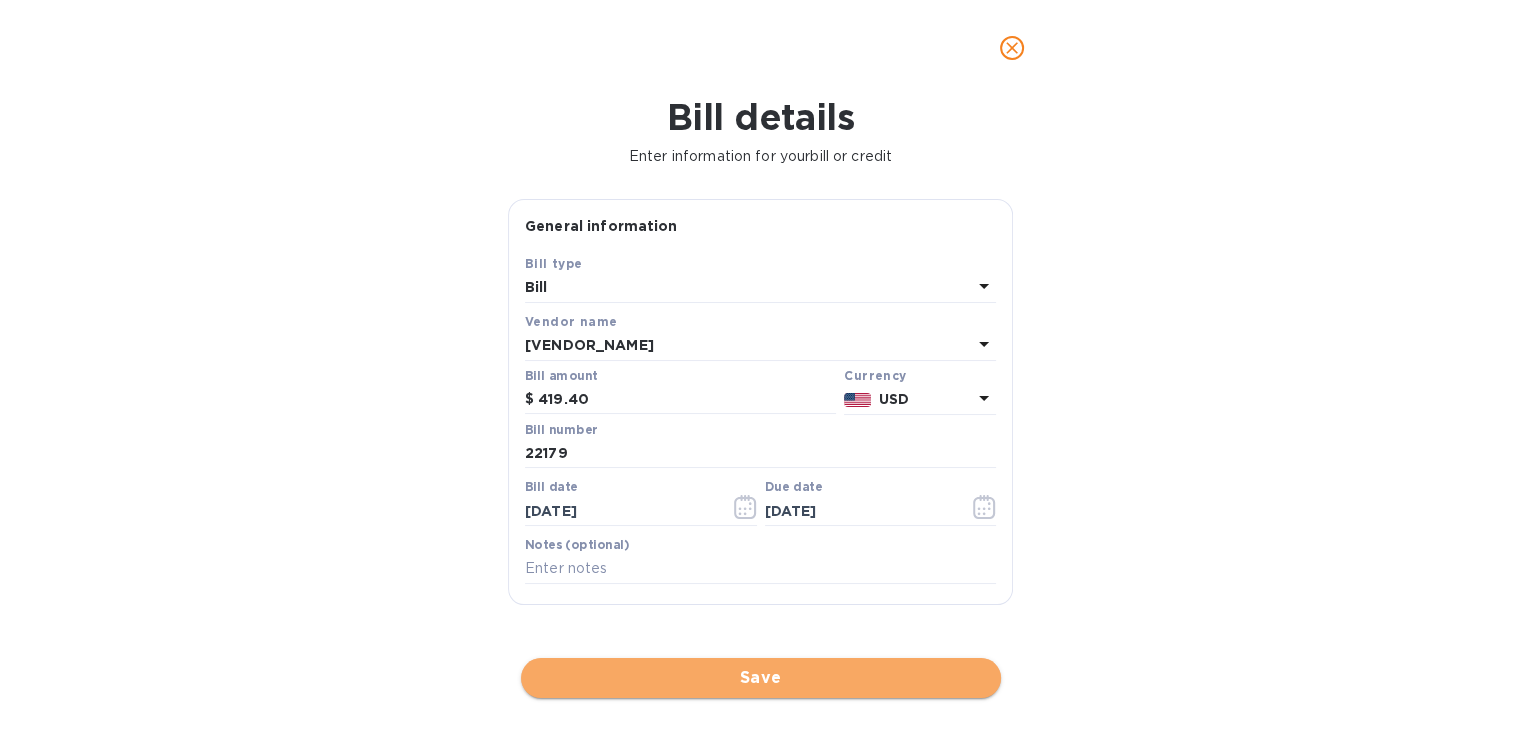 click on "Save" at bounding box center (761, 678) 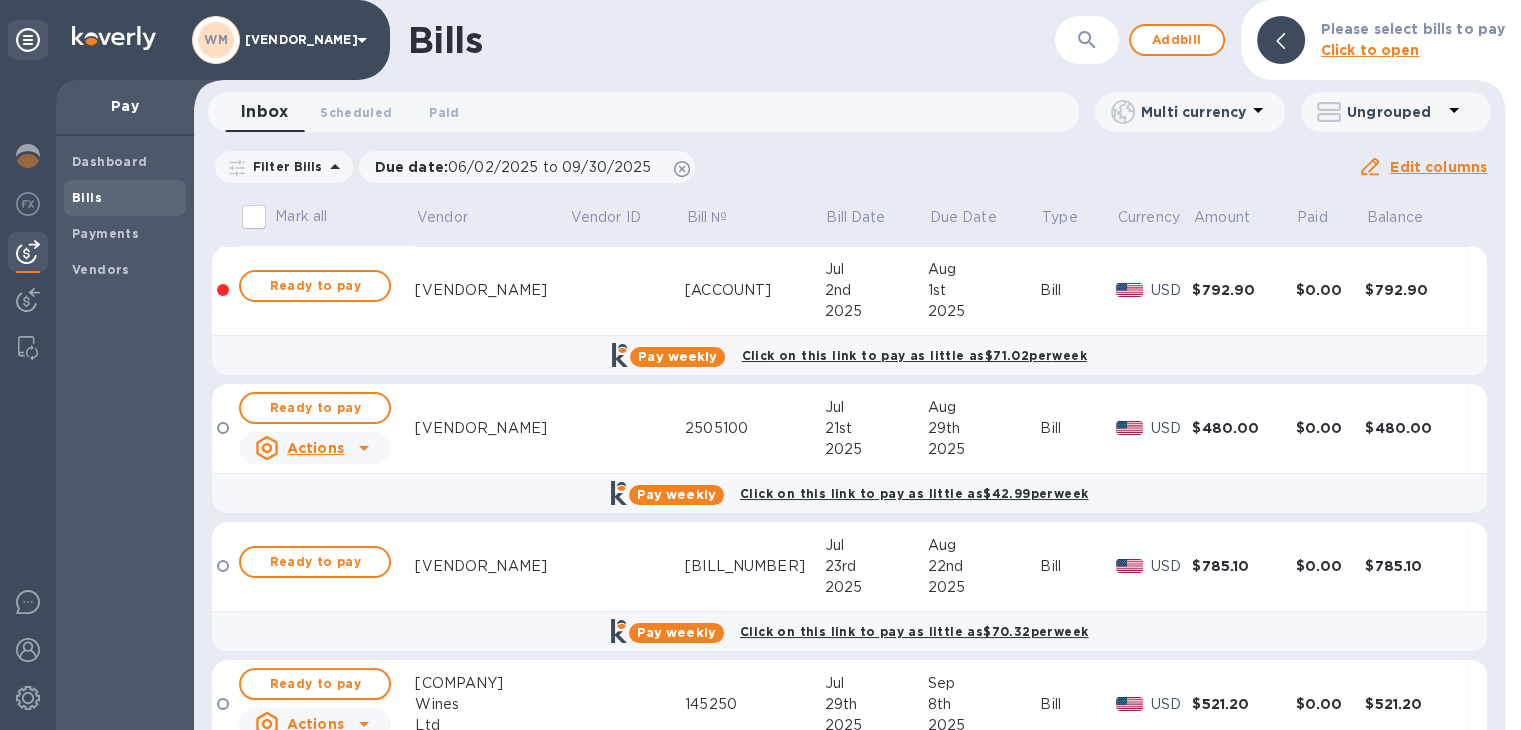scroll, scrollTop: 0, scrollLeft: 0, axis: both 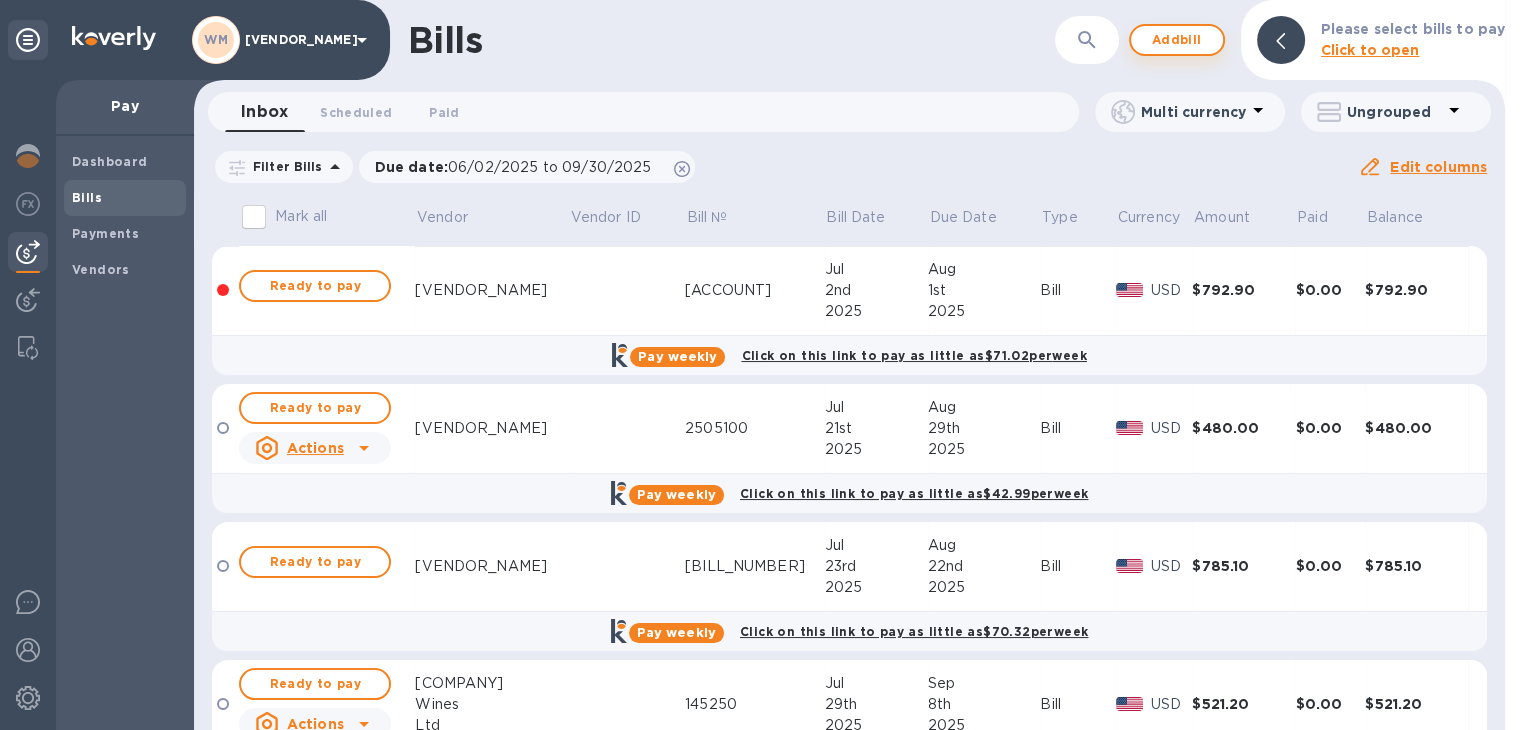 click on "Add   bill" at bounding box center (1177, 40) 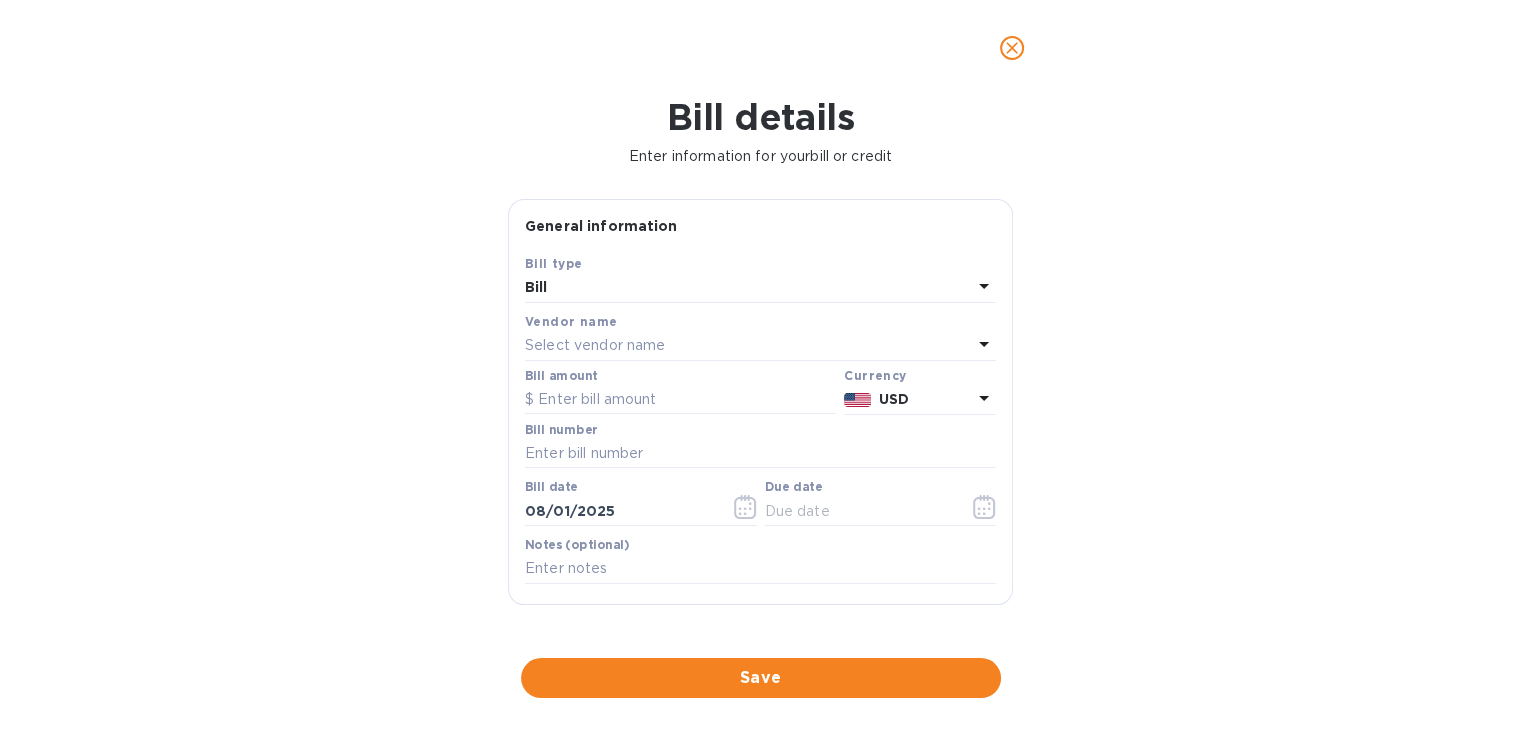 click on "Select vendor name" at bounding box center (748, 346) 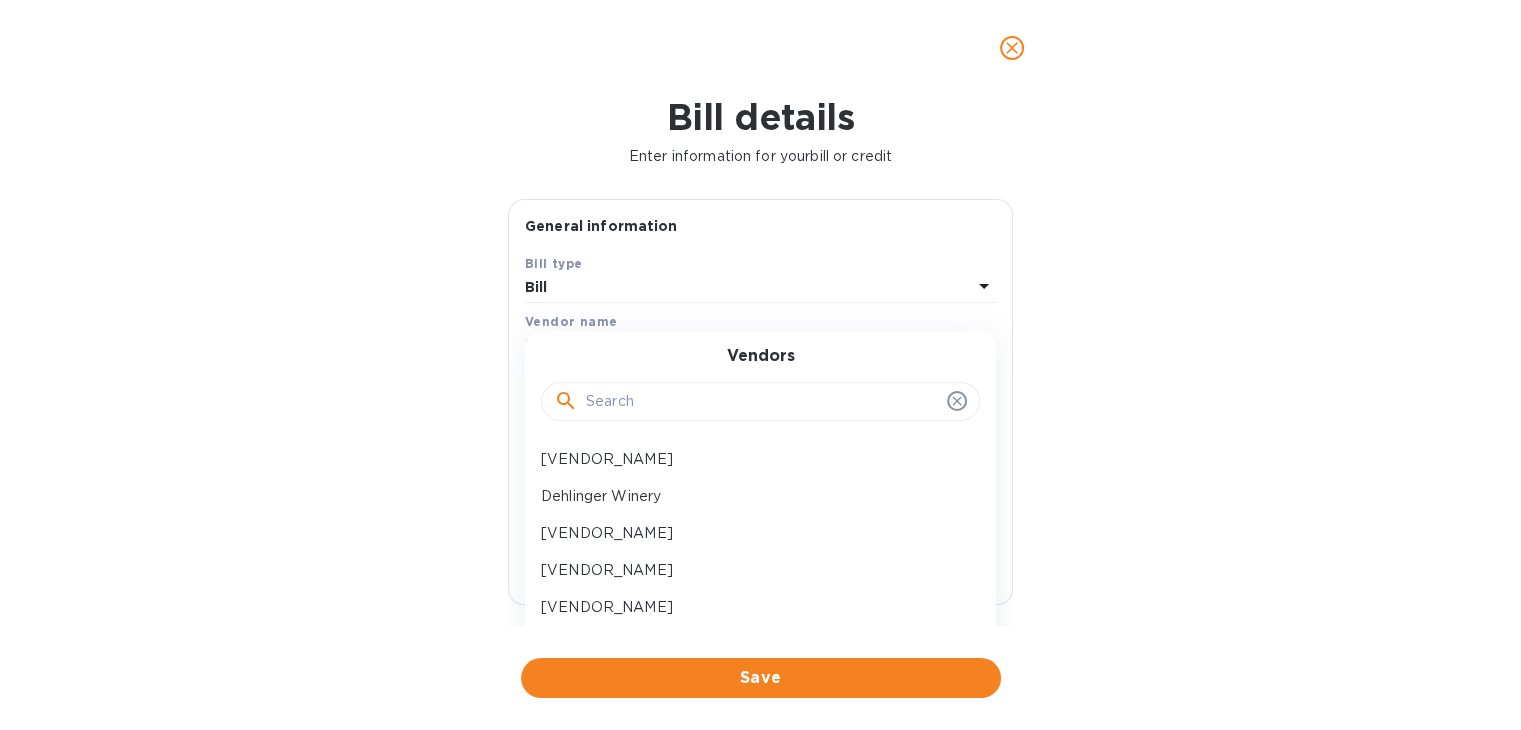 click at bounding box center (762, 402) 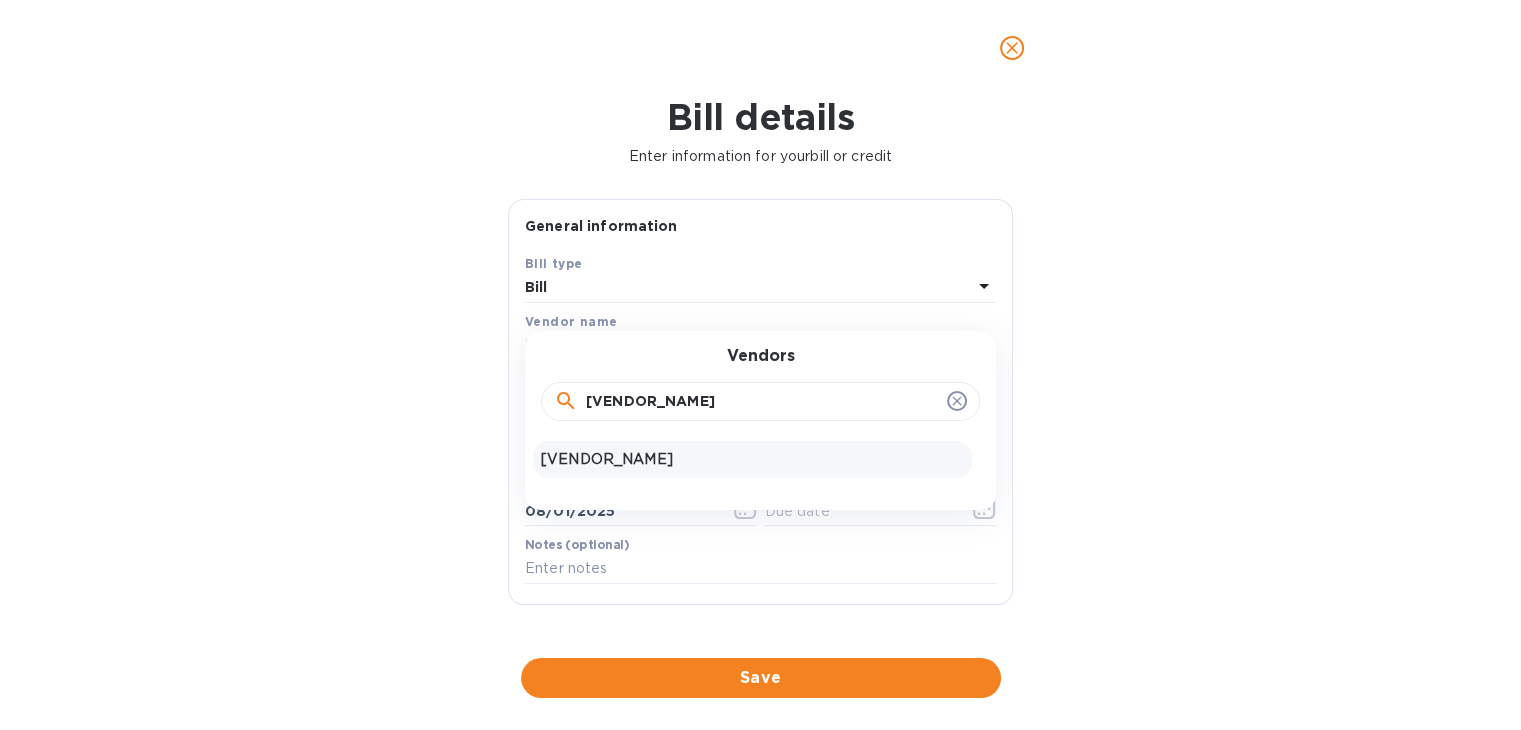 type on "[VENDOR_NAME]" 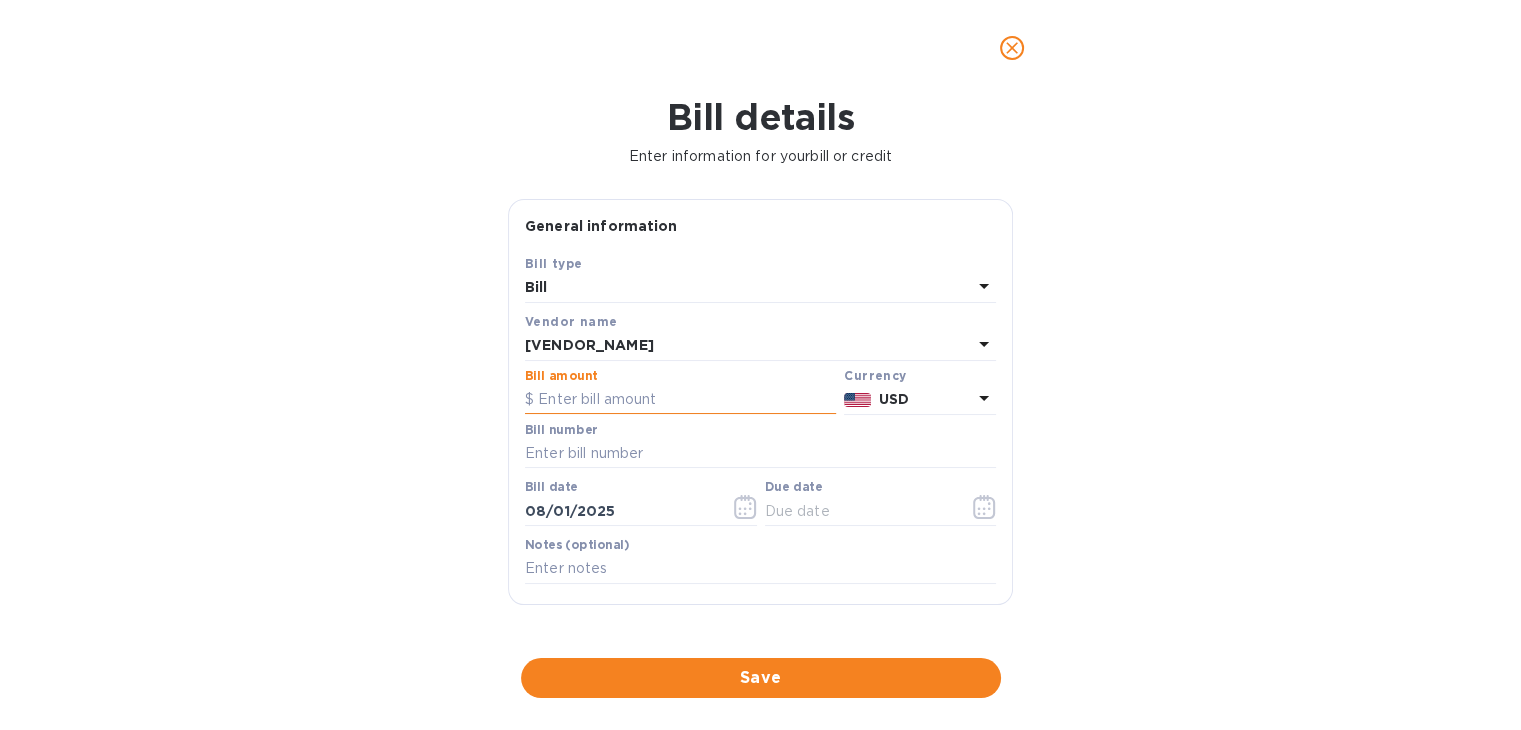 click at bounding box center [680, 400] 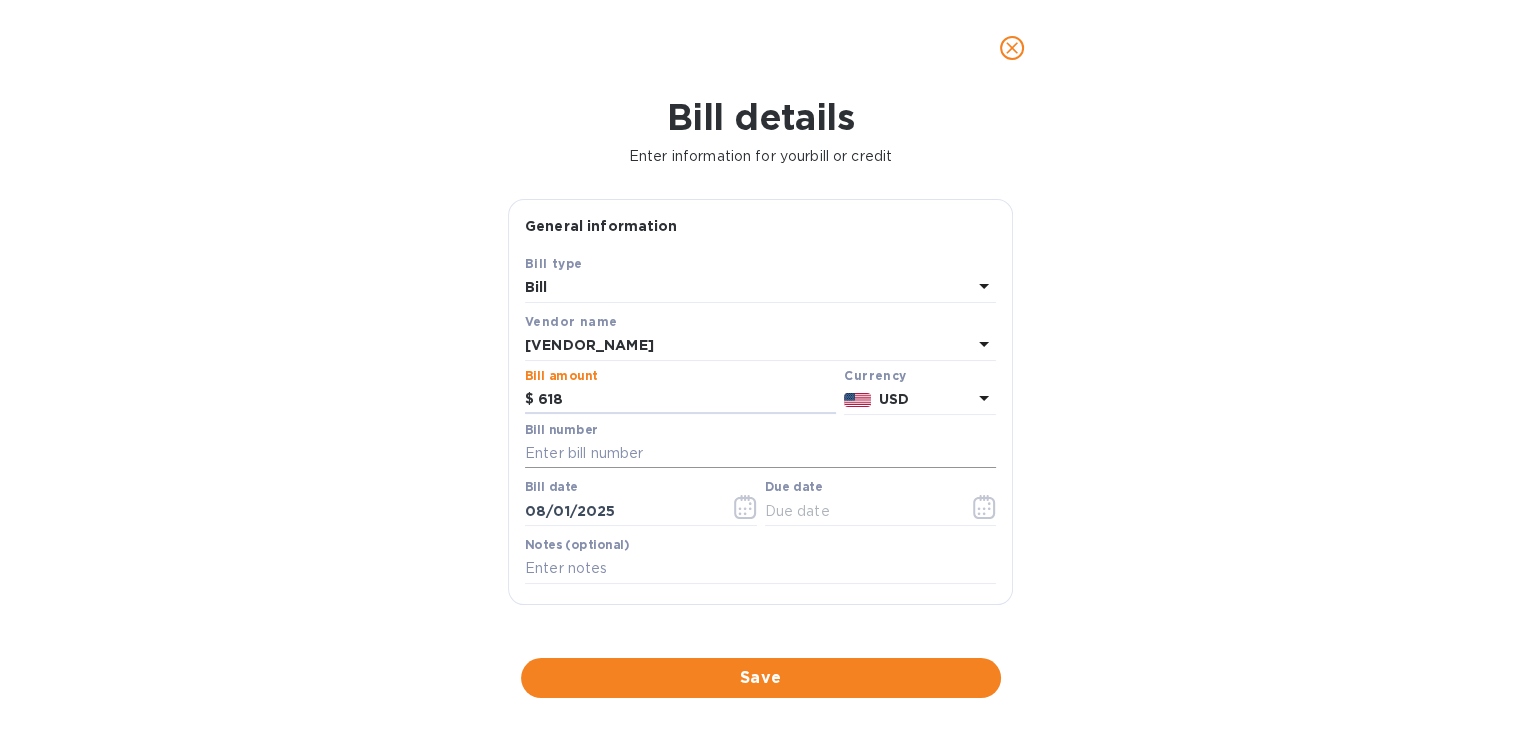 type on "618" 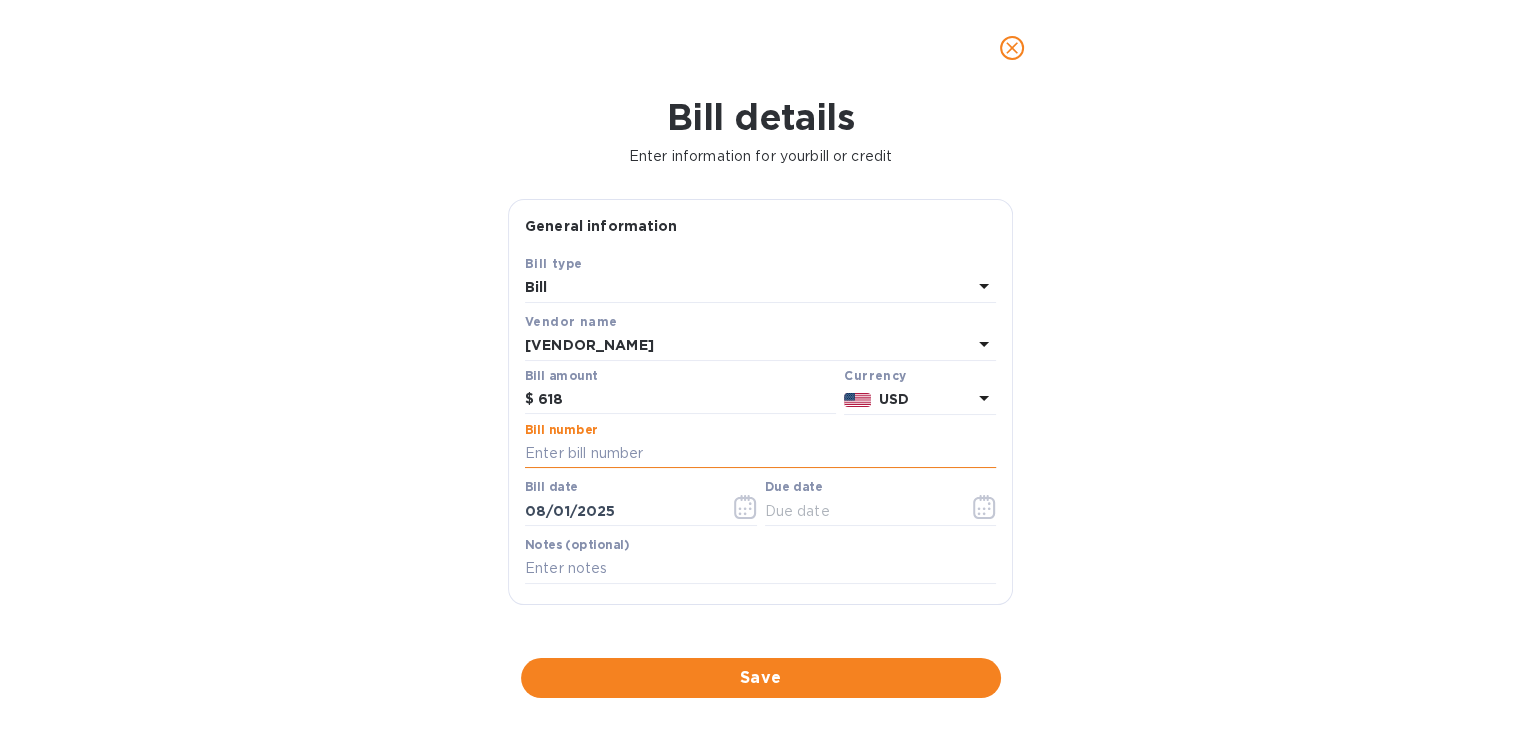 click at bounding box center [760, 454] 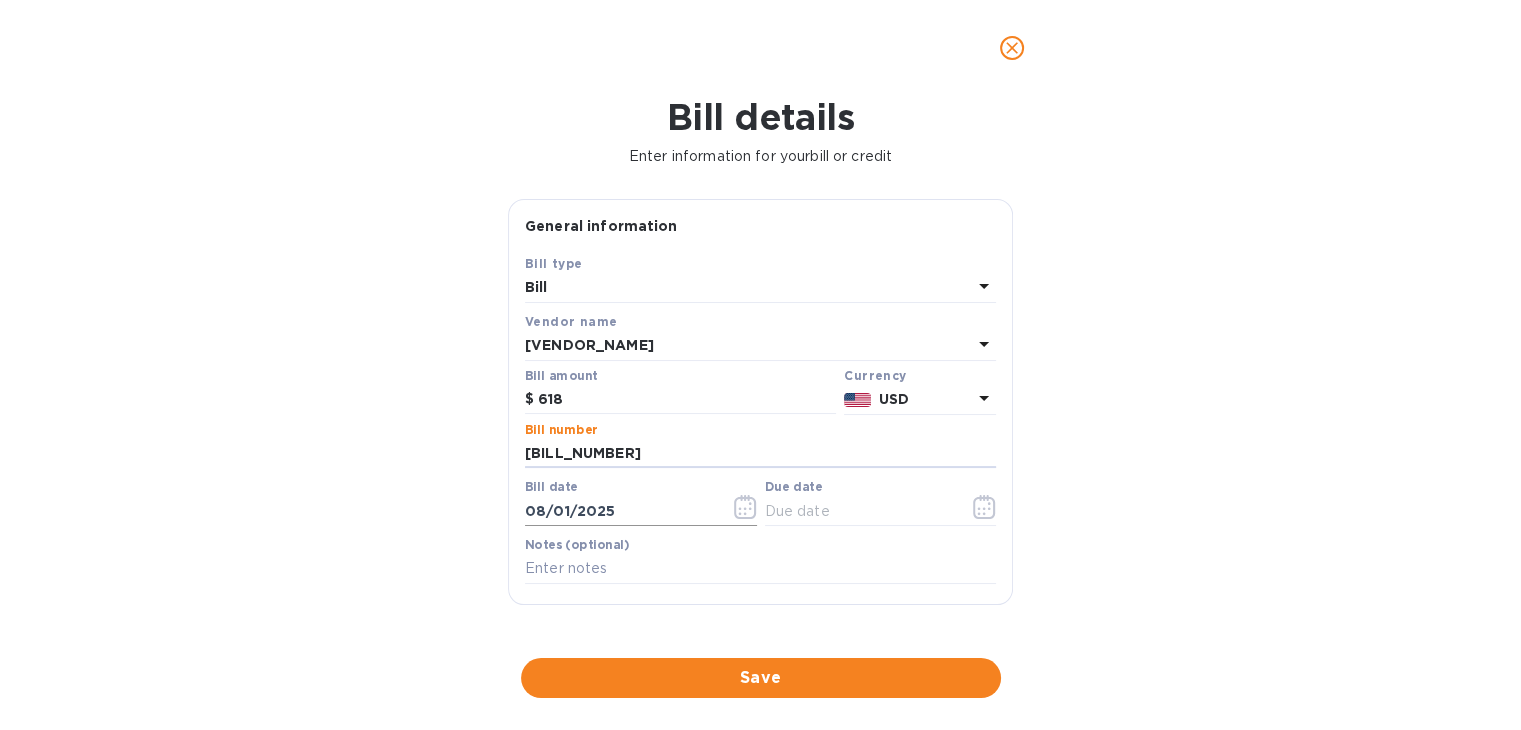 type on "[BILL_NUMBER]" 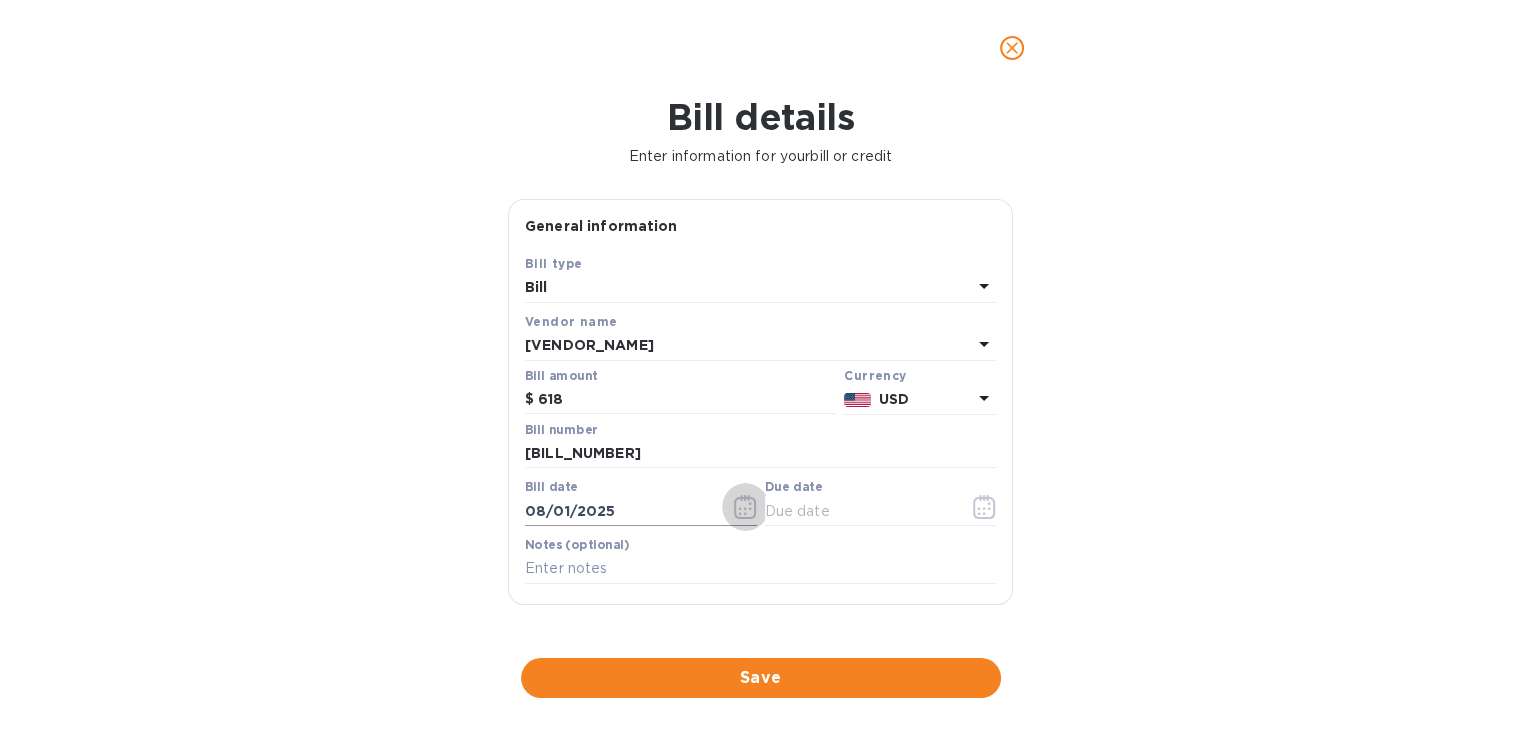 click 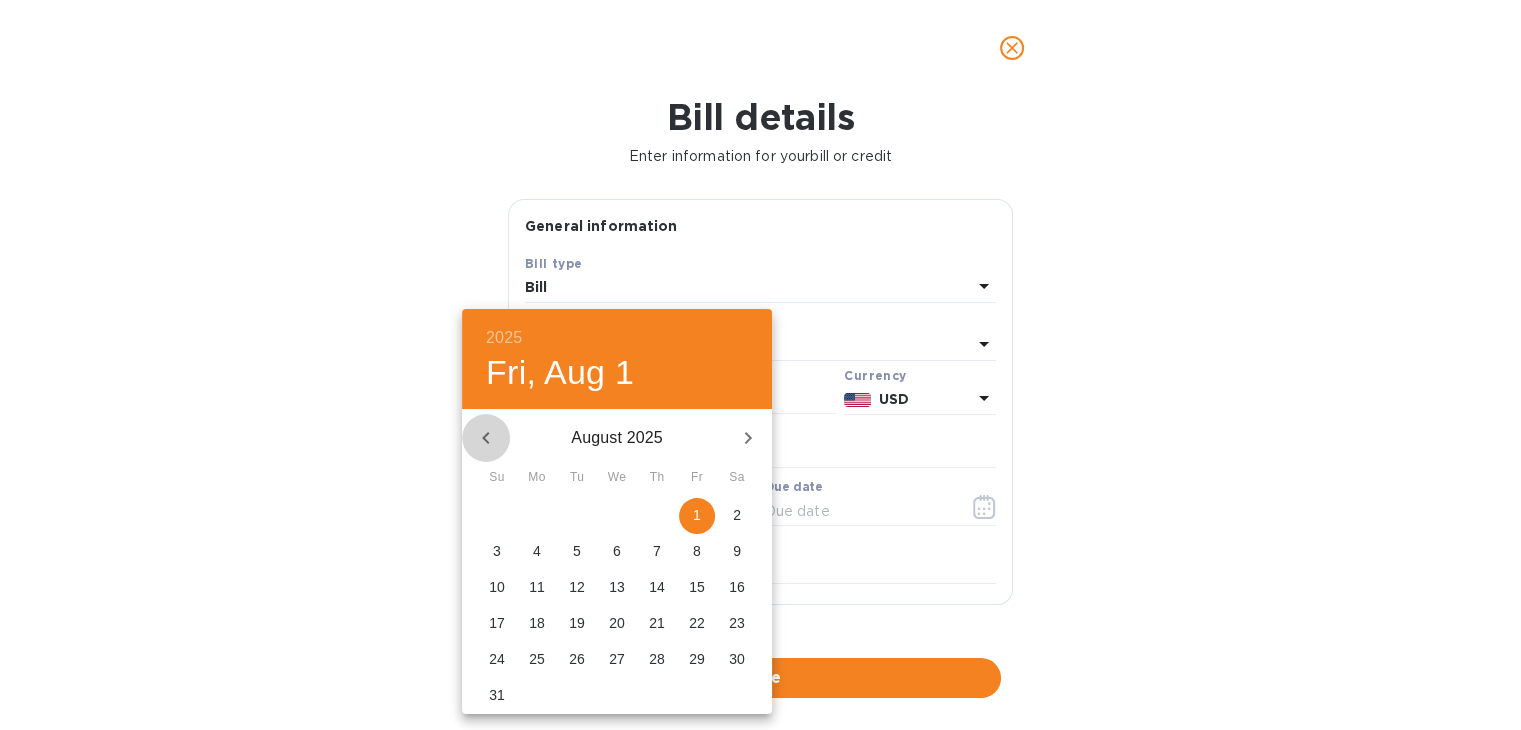 click 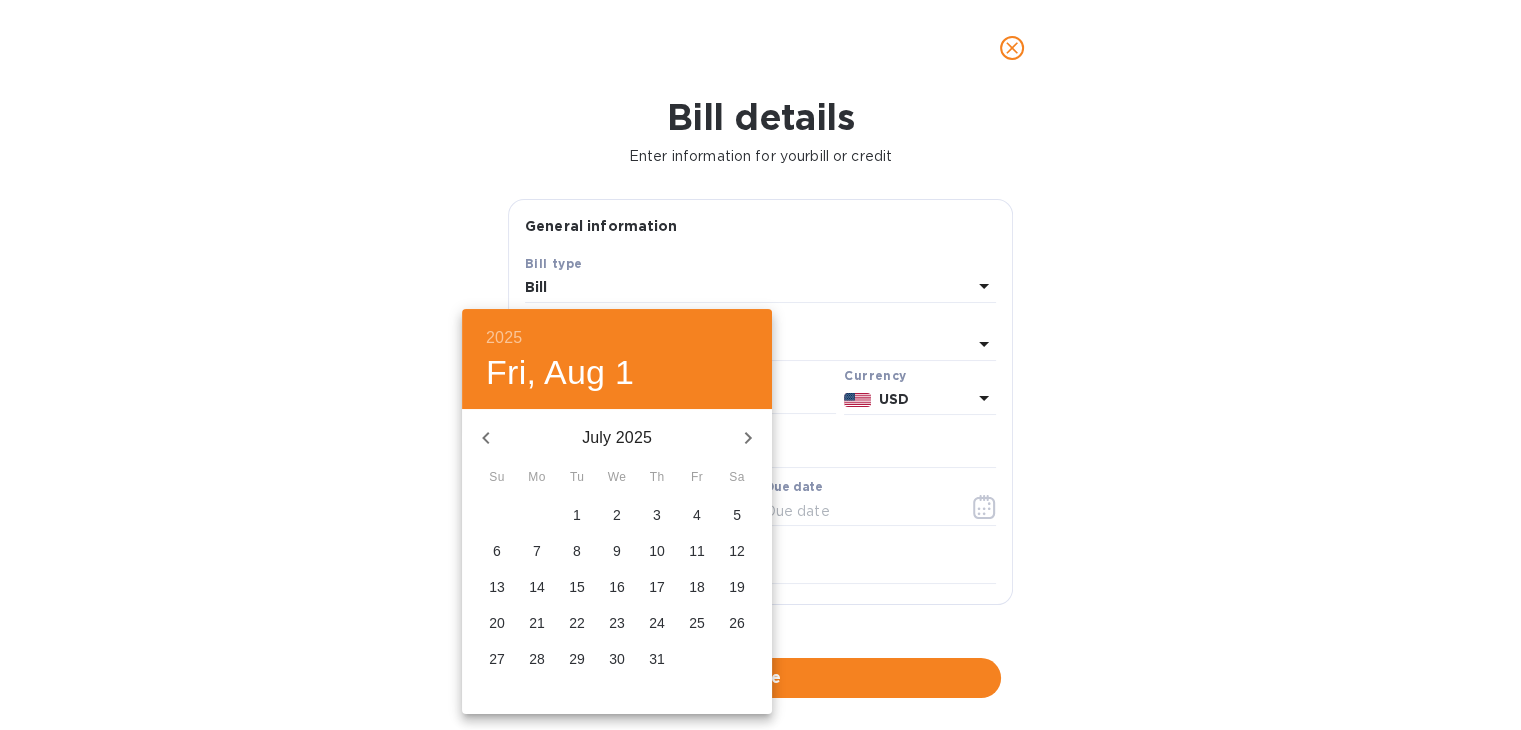 click on "30" at bounding box center [617, 659] 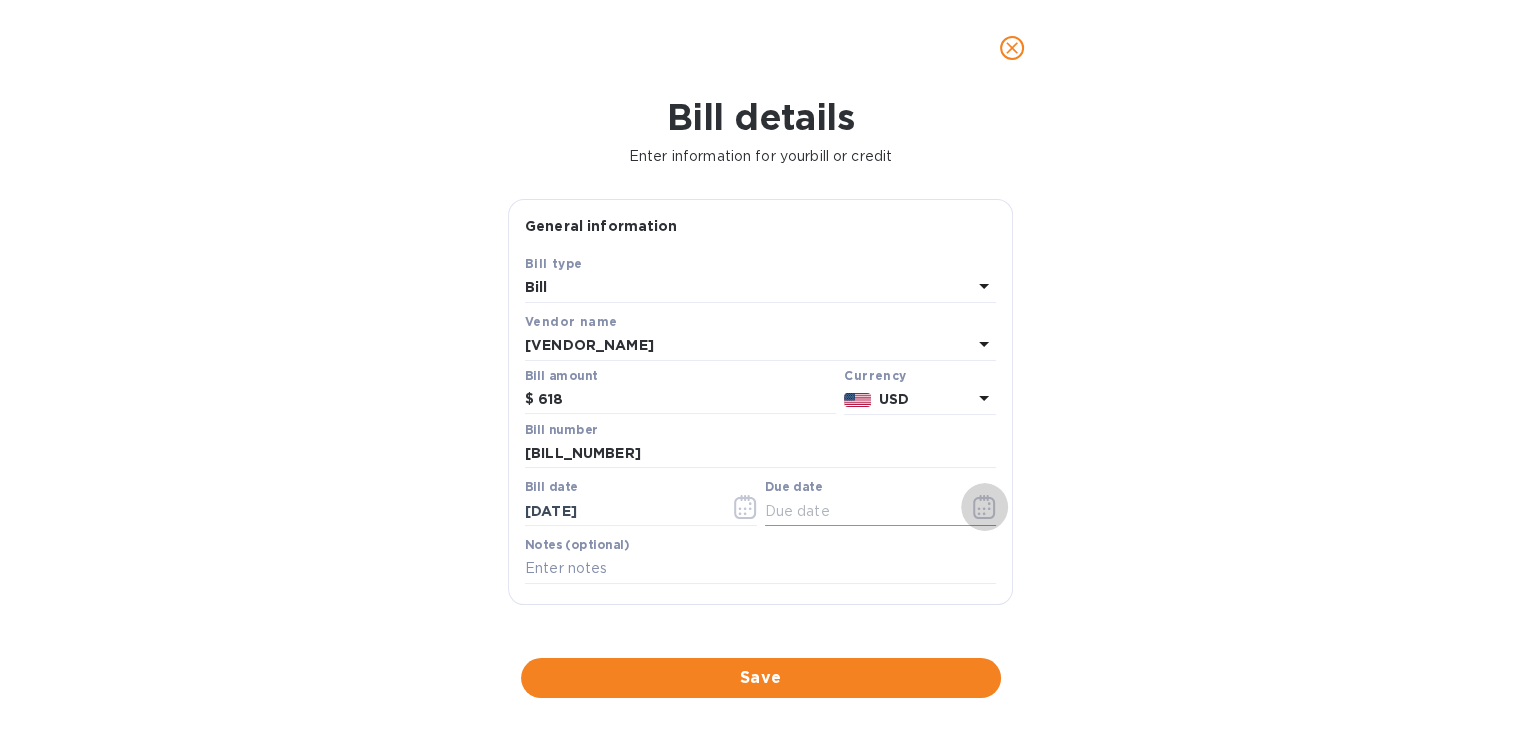 click 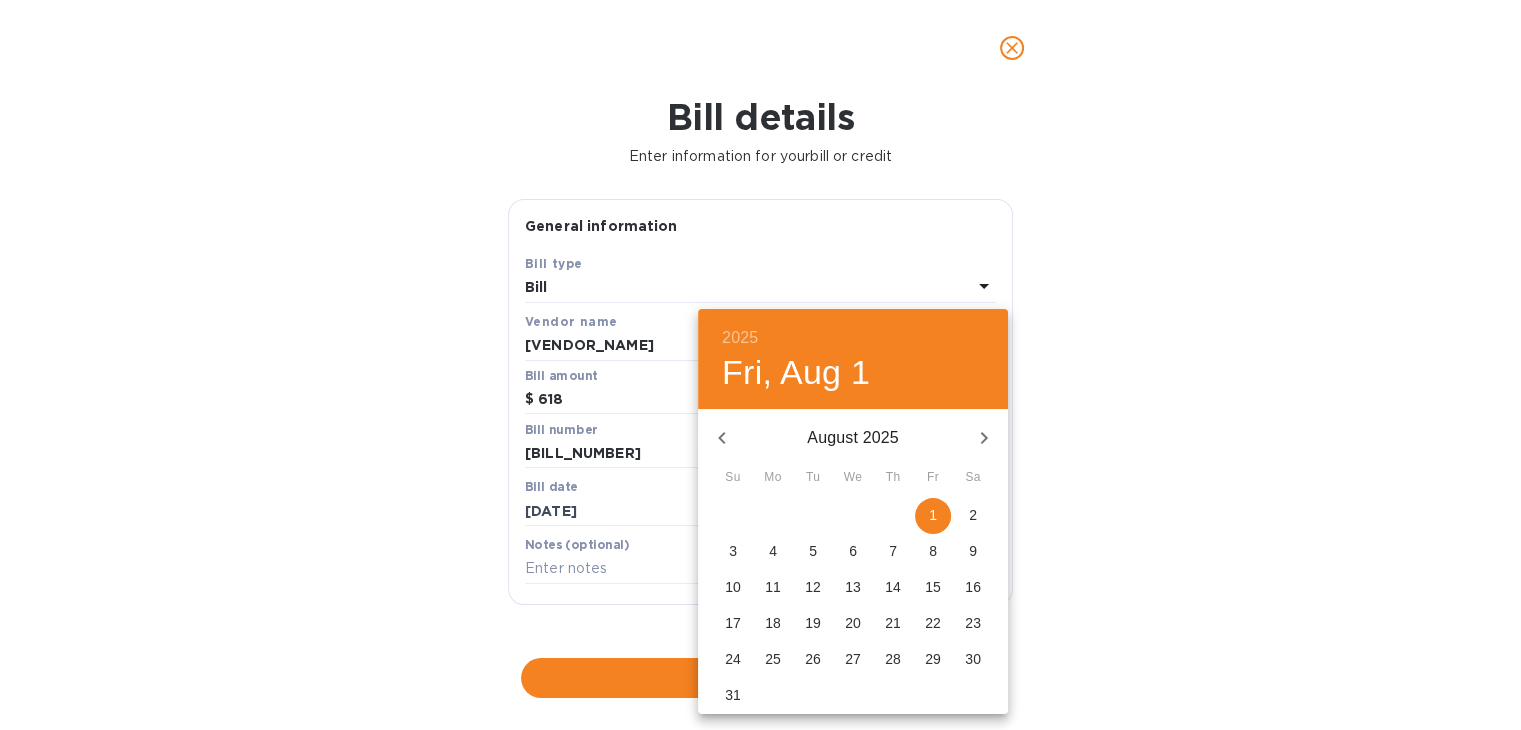click 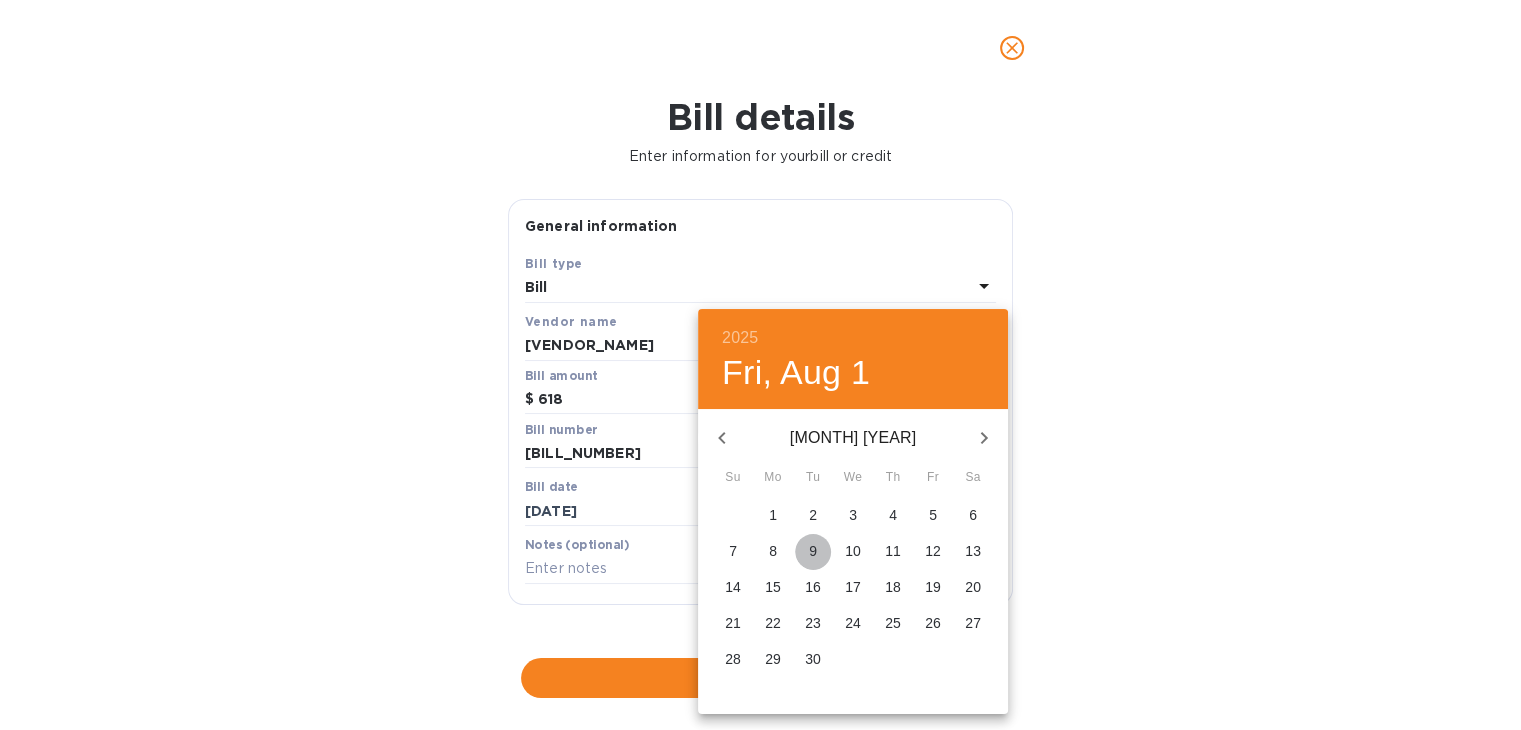 click on "9" at bounding box center (813, 551) 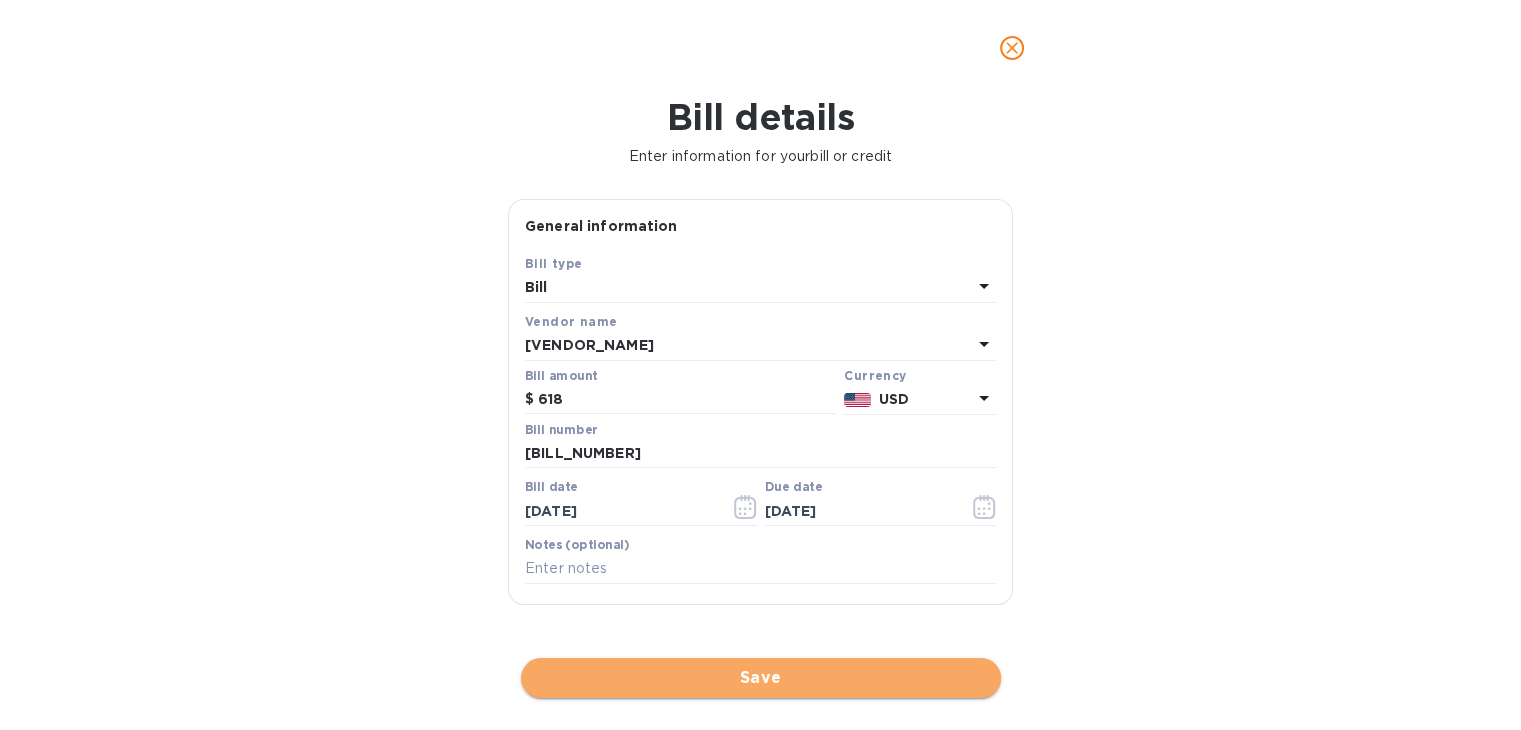 click on "Save" at bounding box center [761, 678] 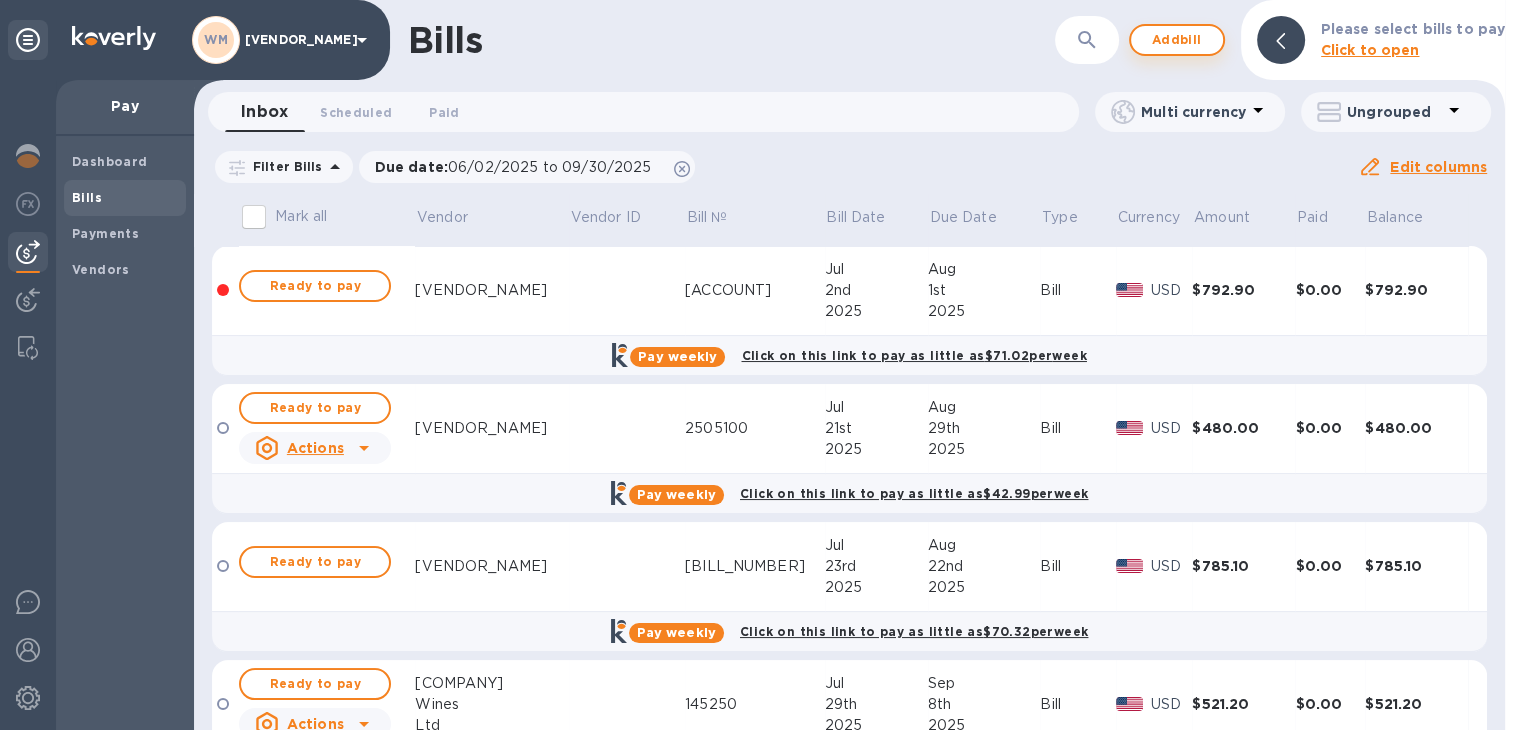 click on "Add   bill" at bounding box center (1177, 40) 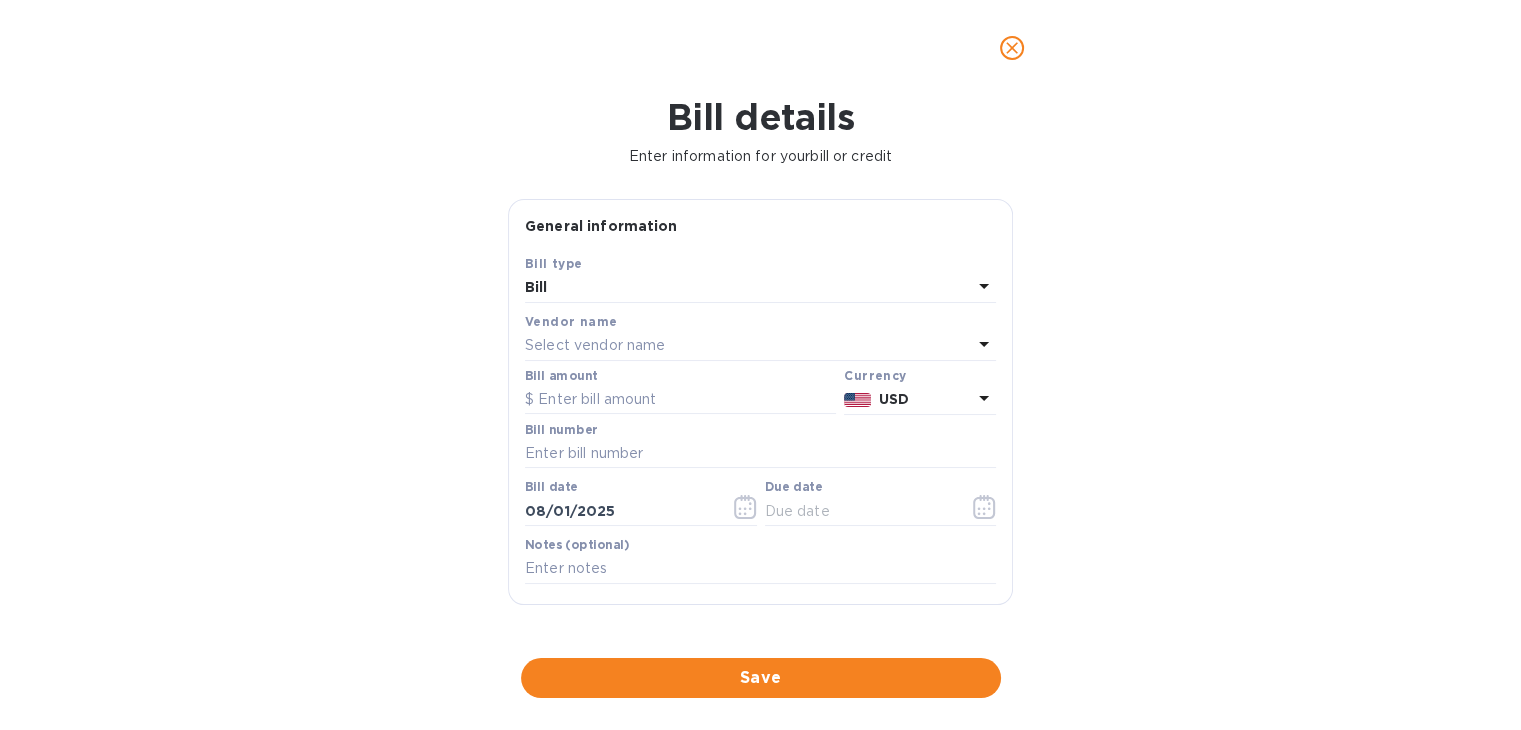 click on "Select vendor name" at bounding box center (595, 345) 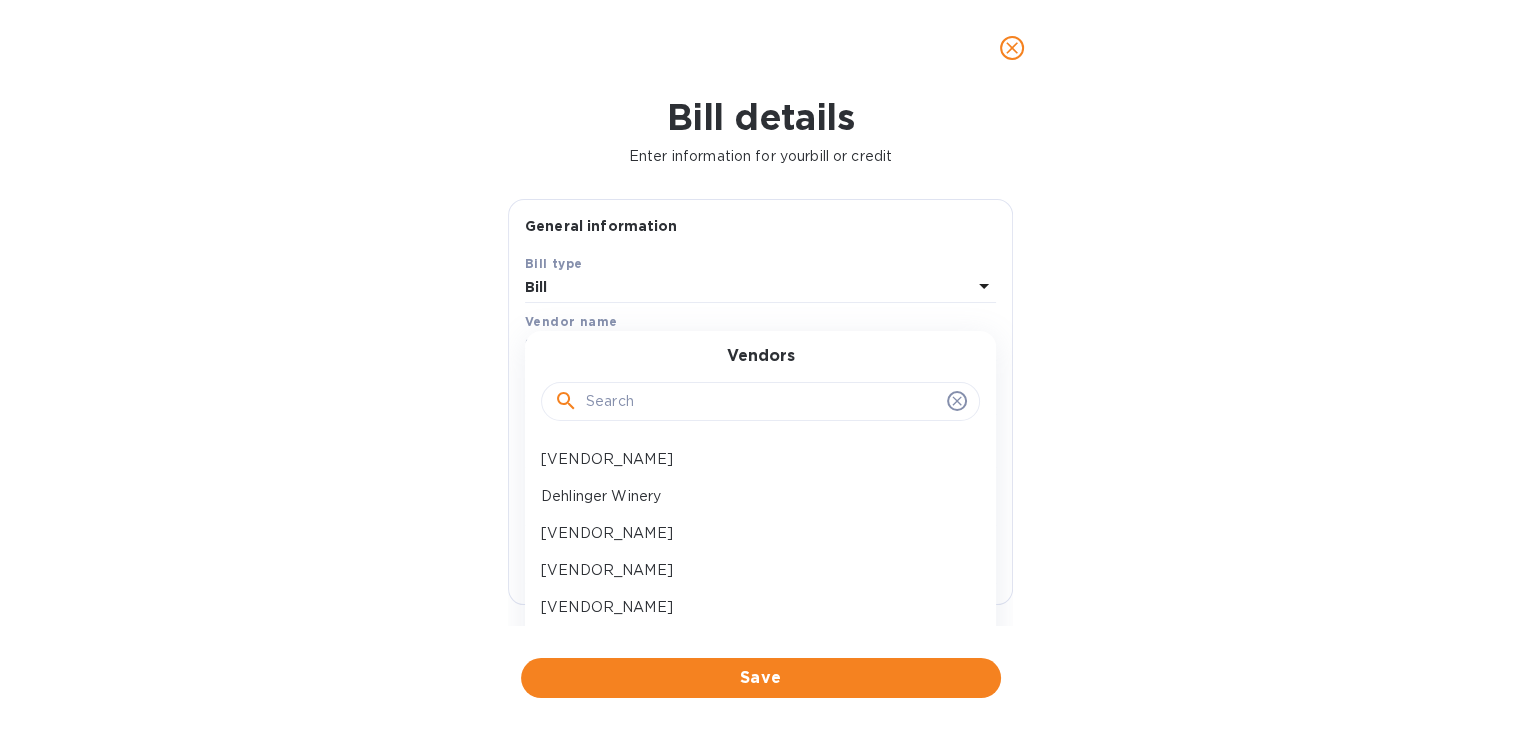 click at bounding box center [762, 402] 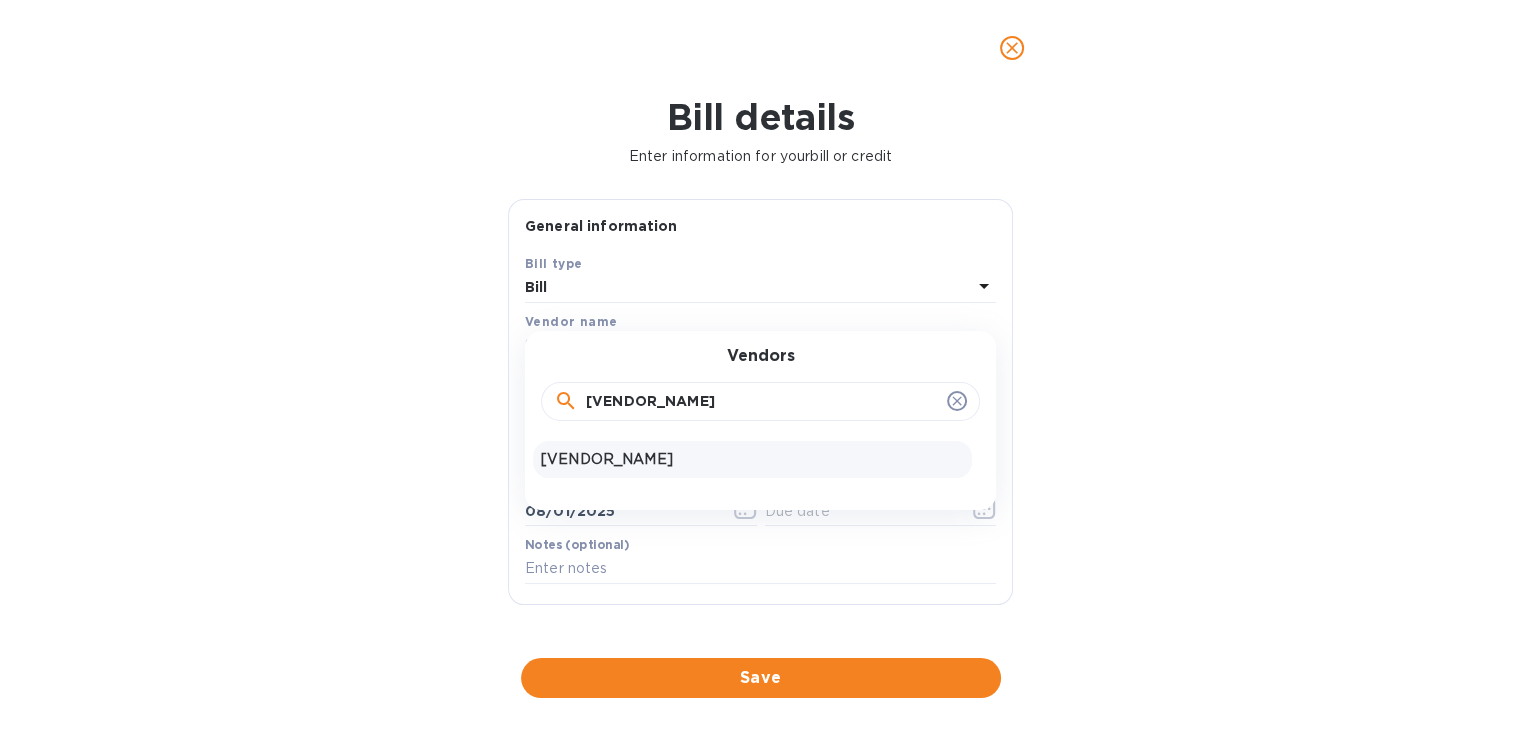 type on "[VENDOR_NAME]" 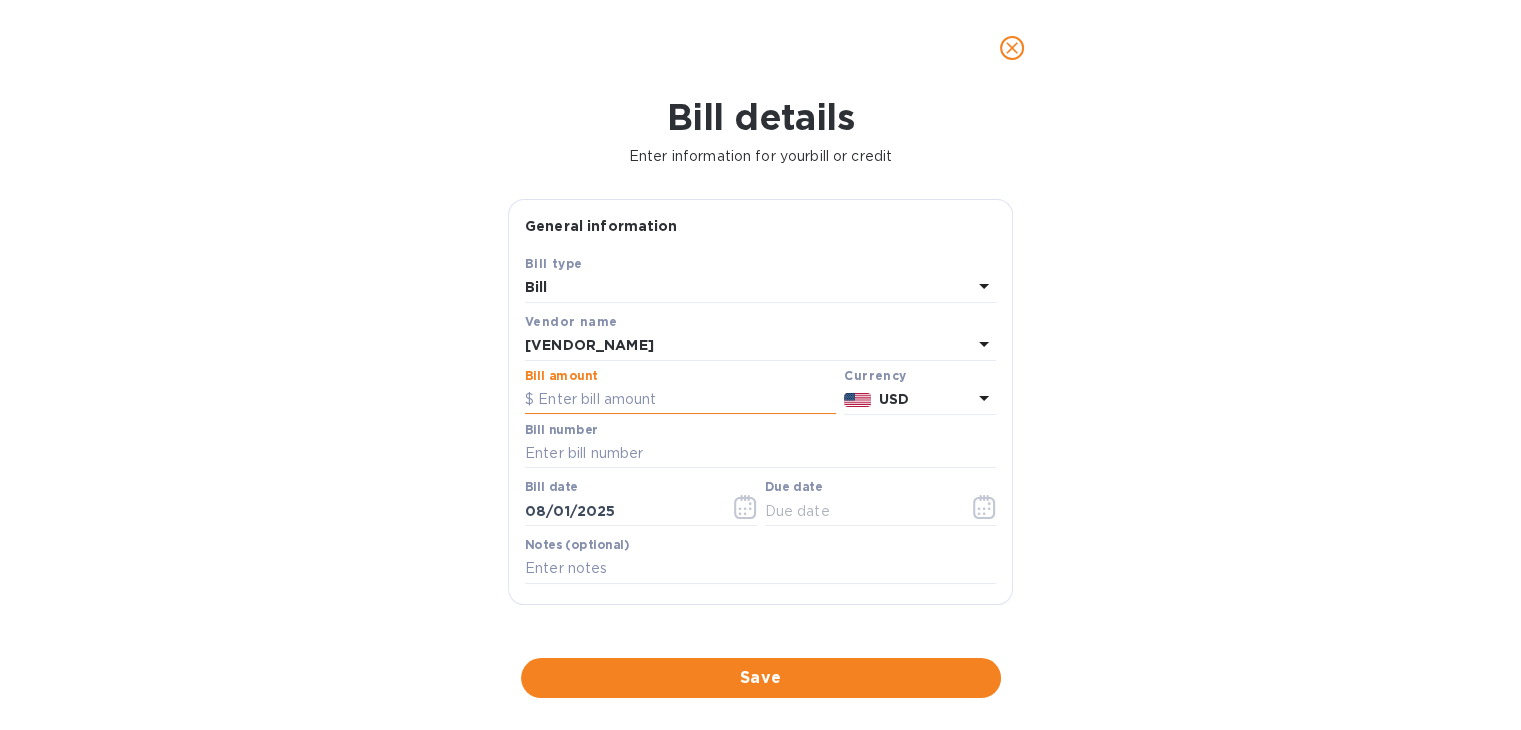 click at bounding box center [680, 400] 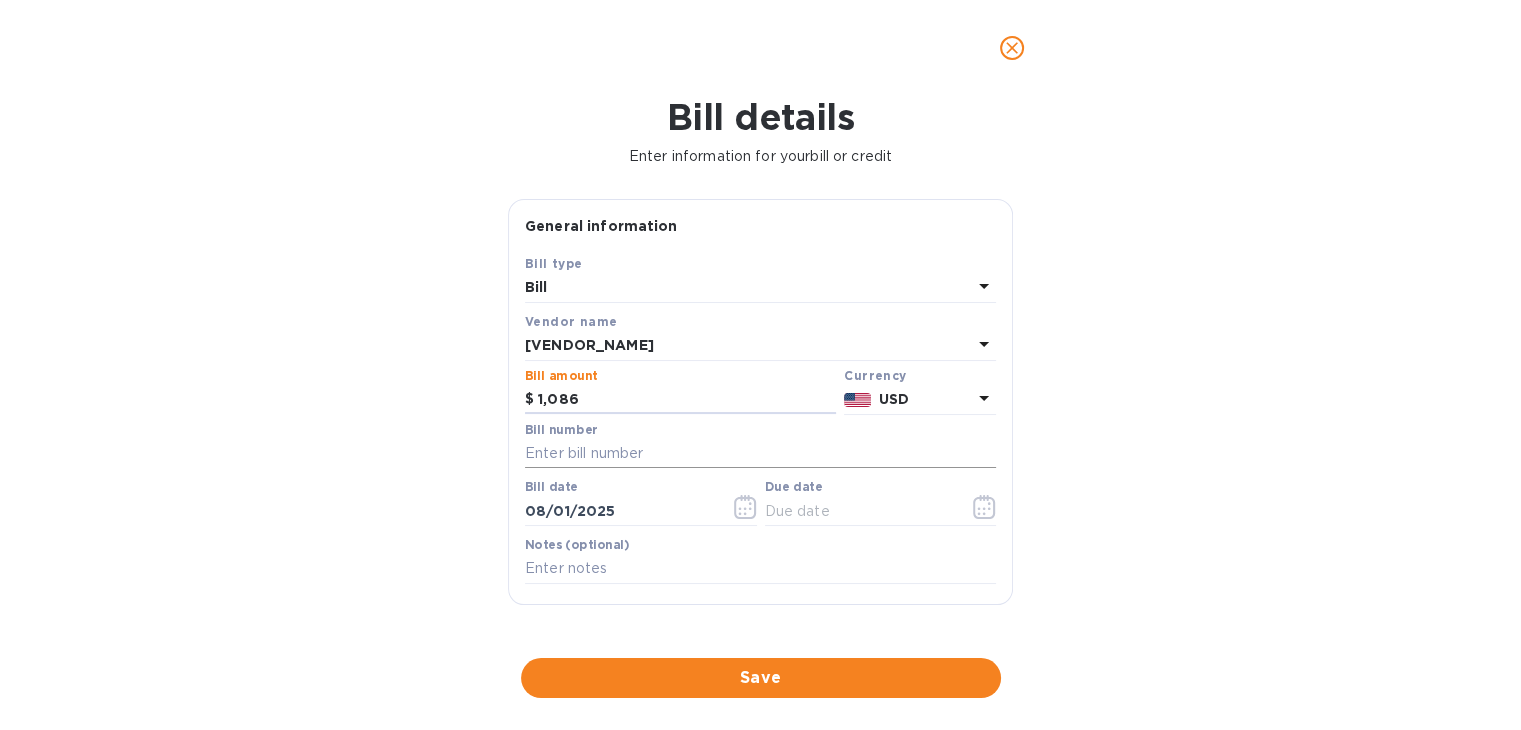 type on "1,086" 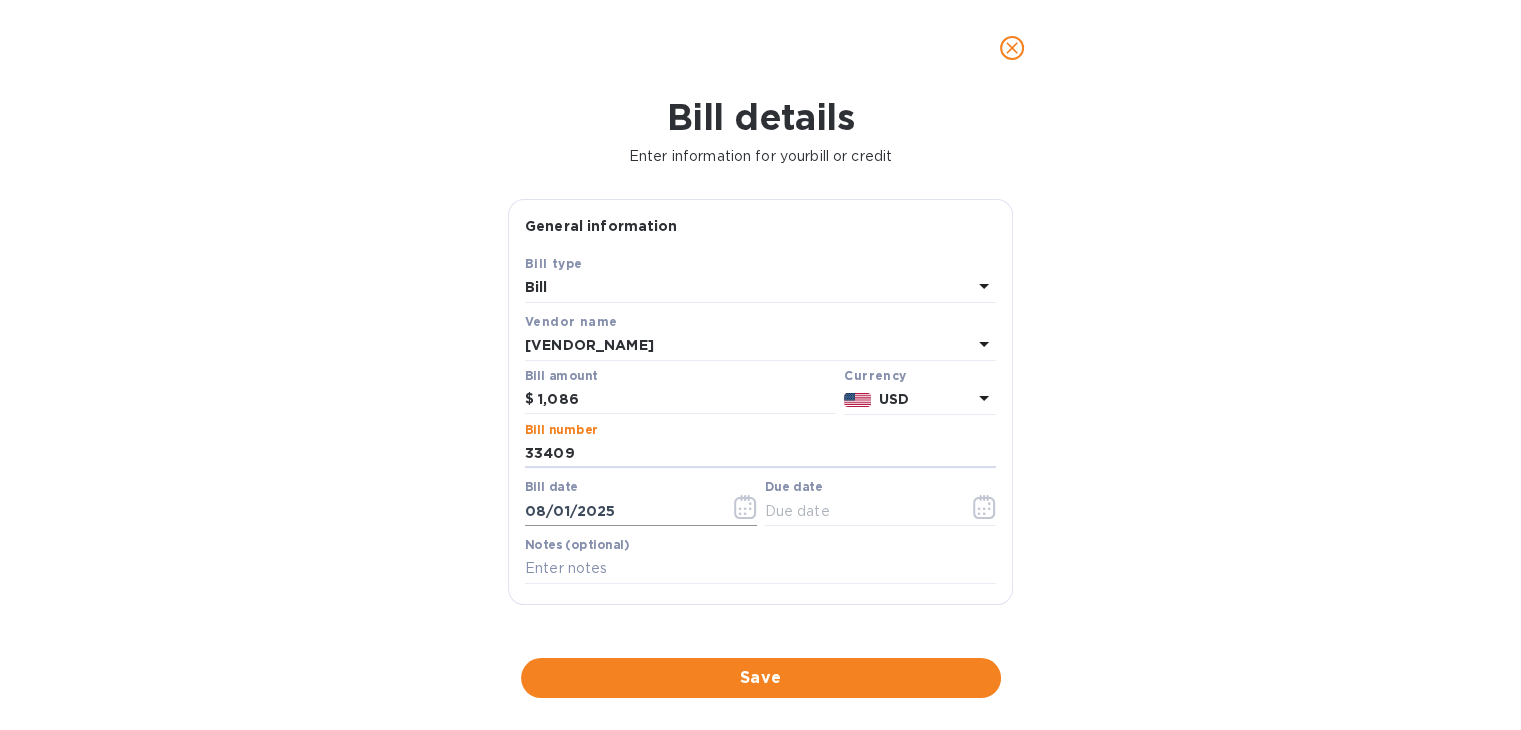 type on "33409" 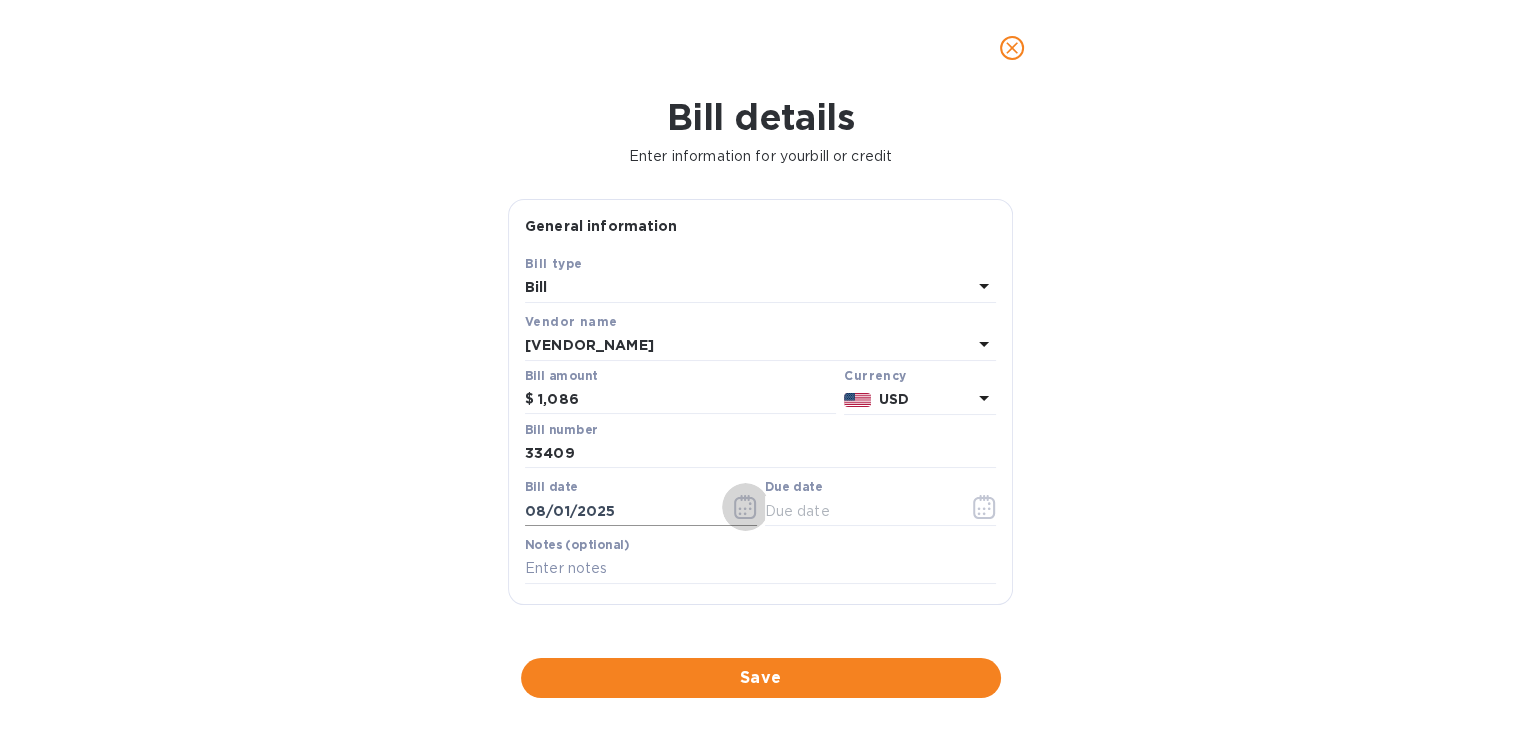 click at bounding box center (745, 507) 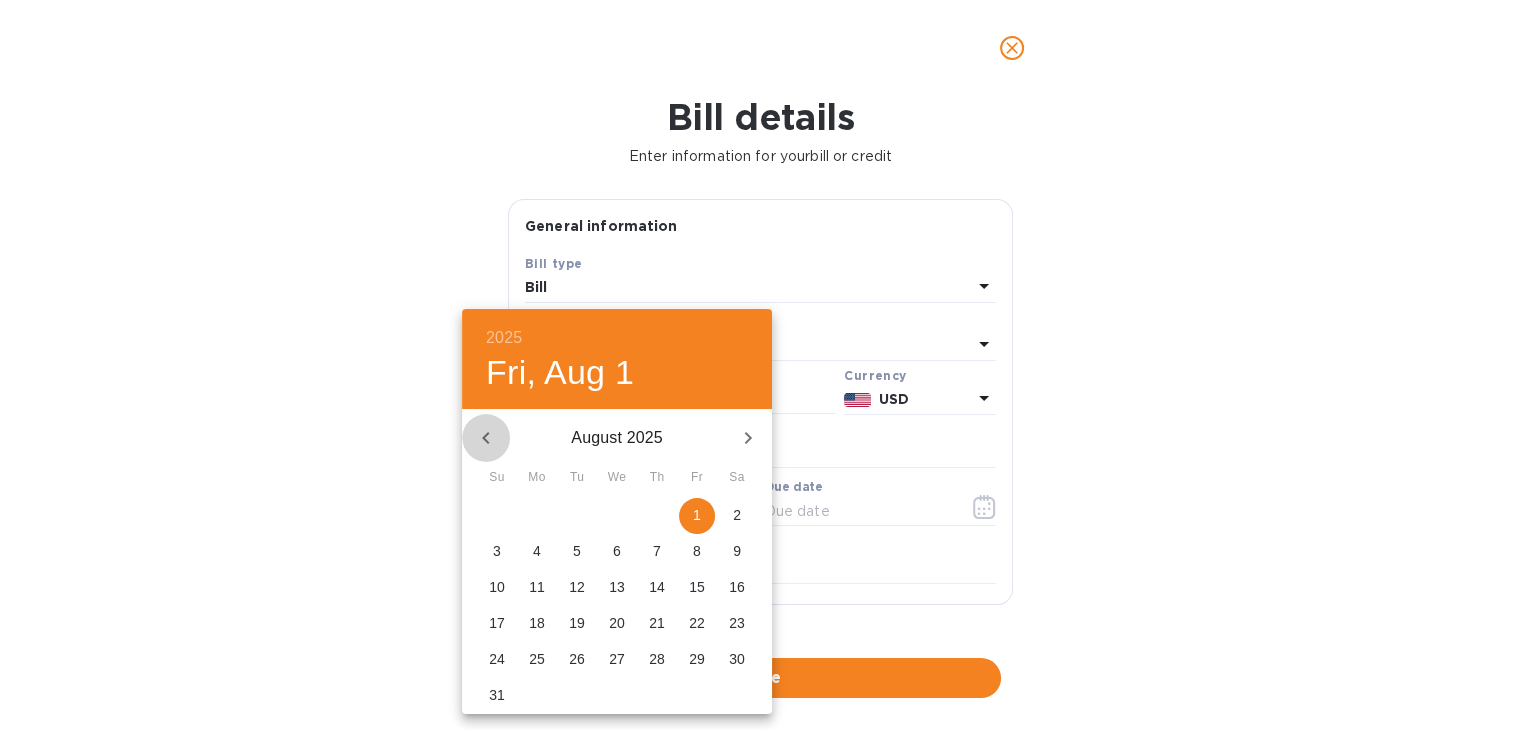 click 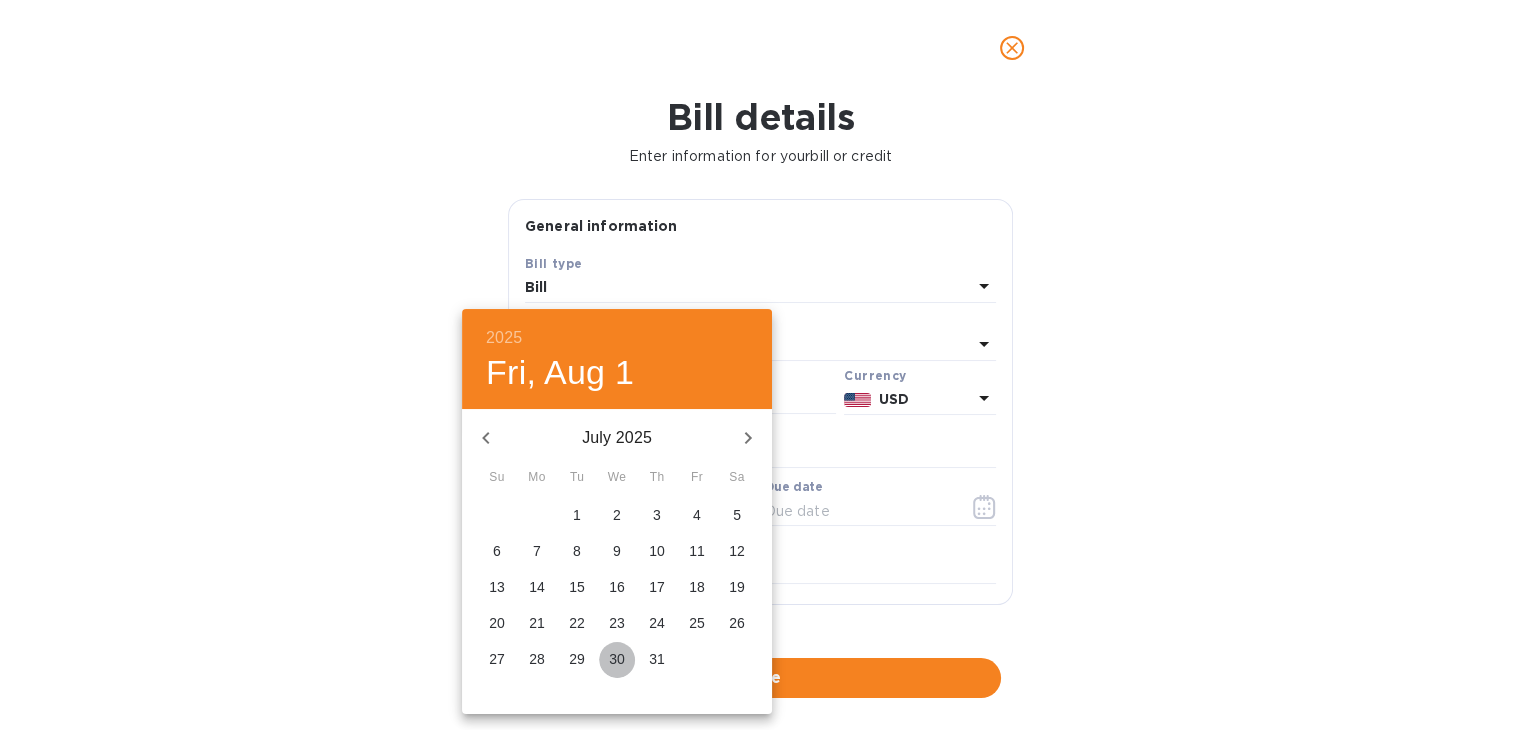click on "30" at bounding box center (617, 659) 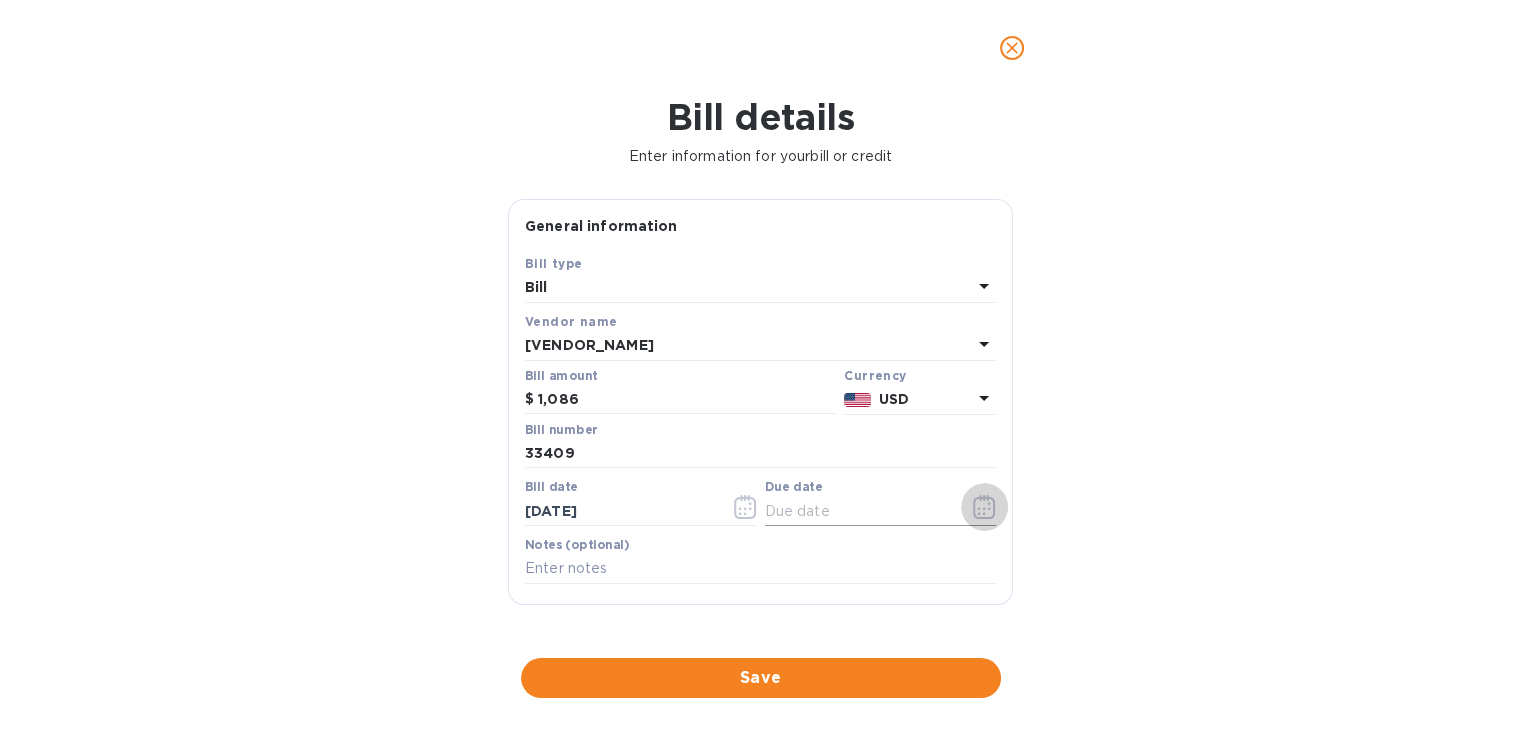 click 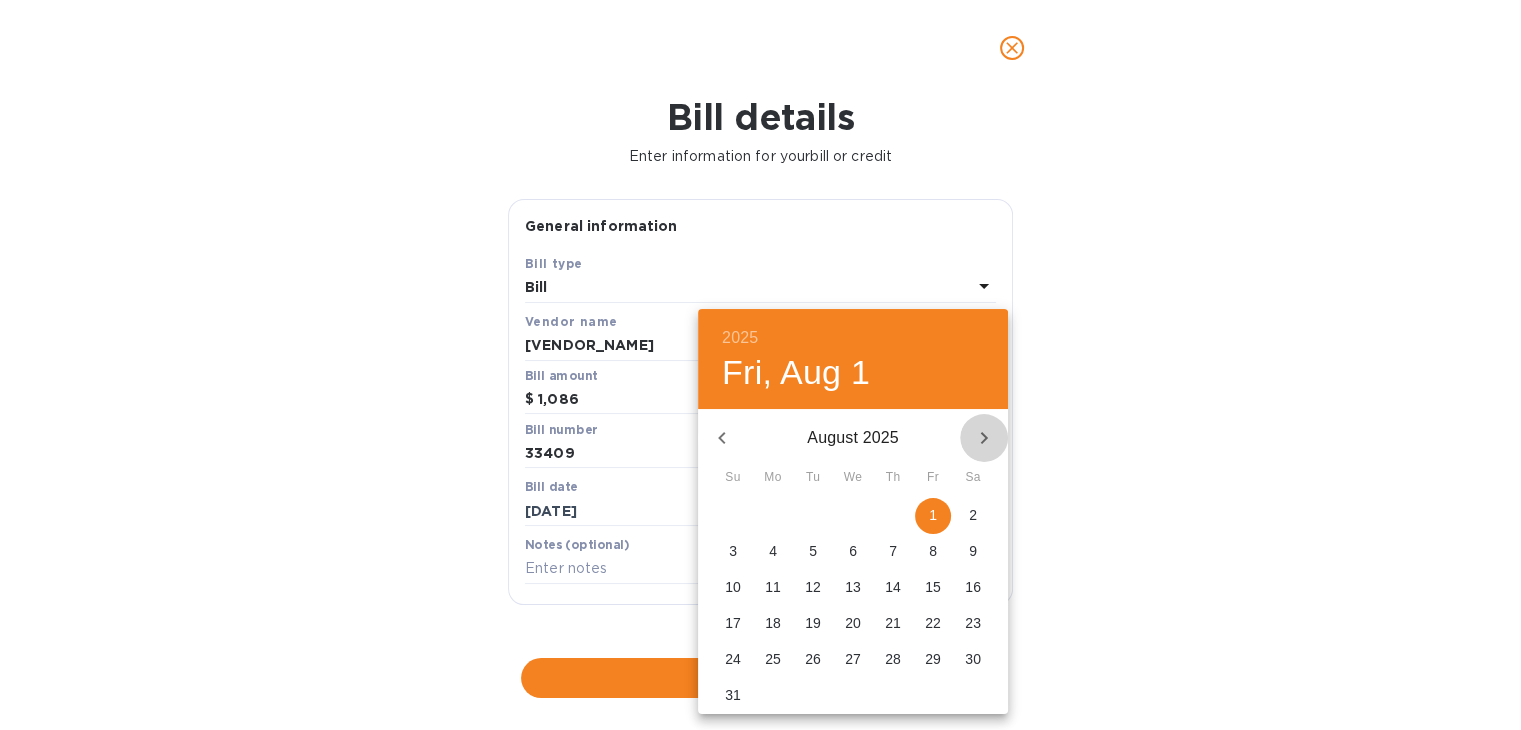 click 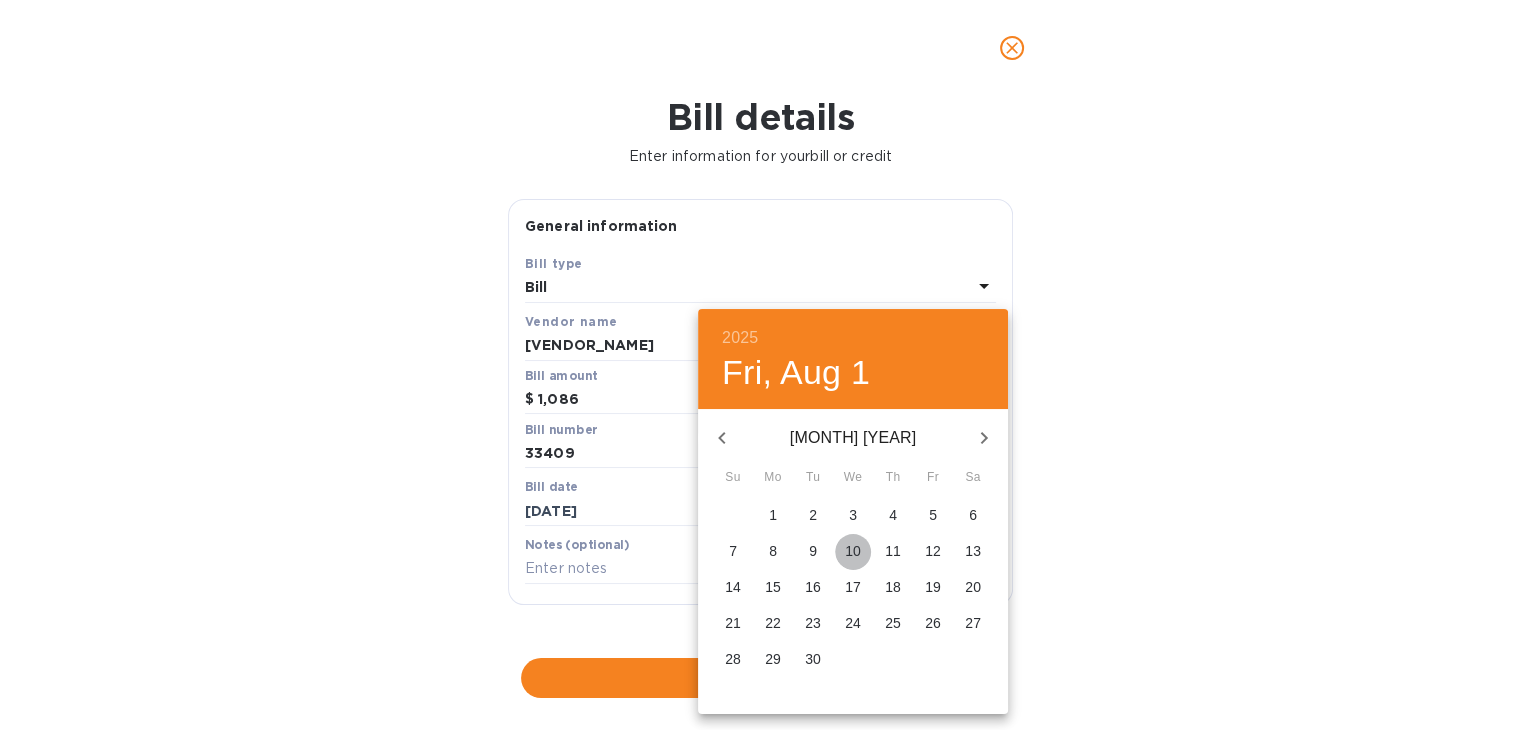 click on "10" at bounding box center (853, 551) 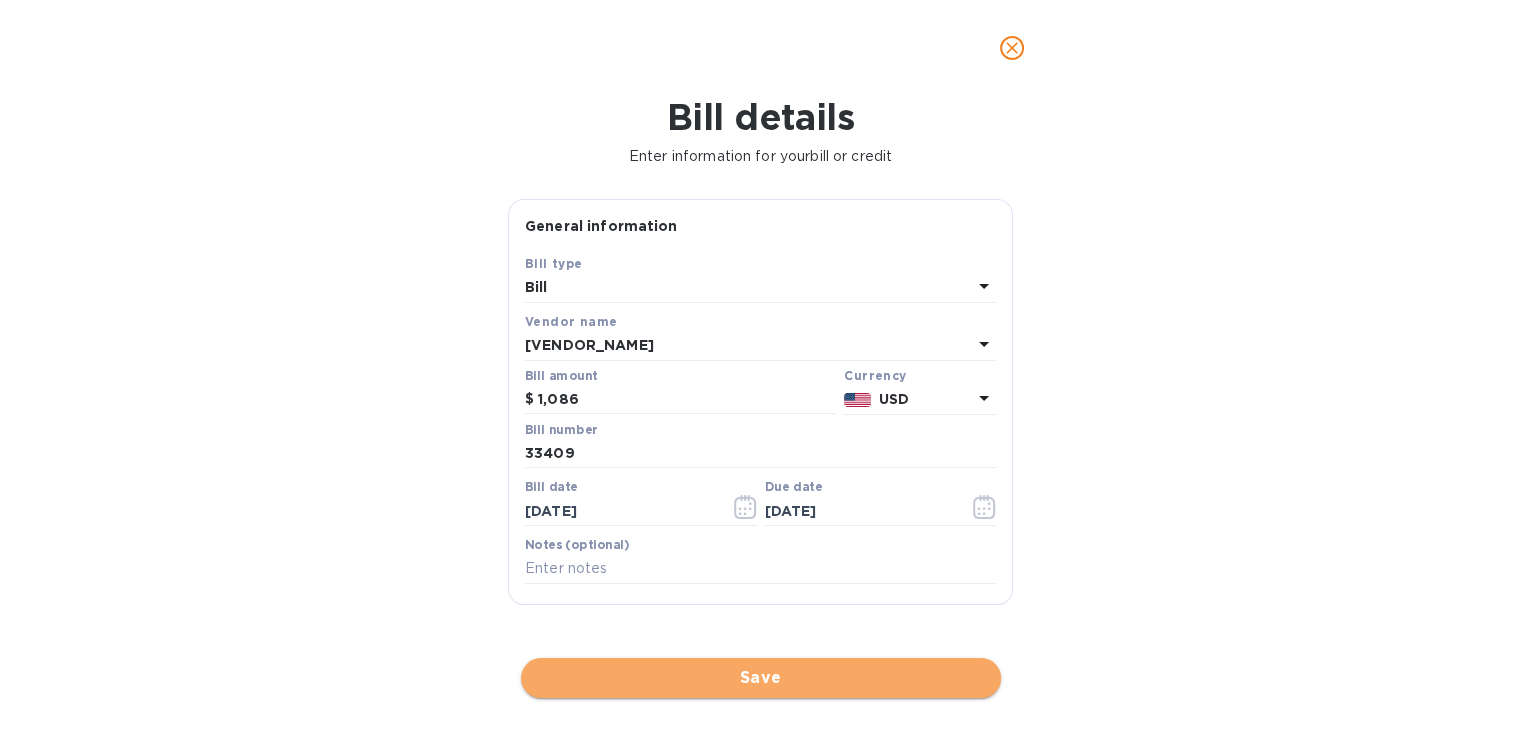 click on "Save" at bounding box center (761, 678) 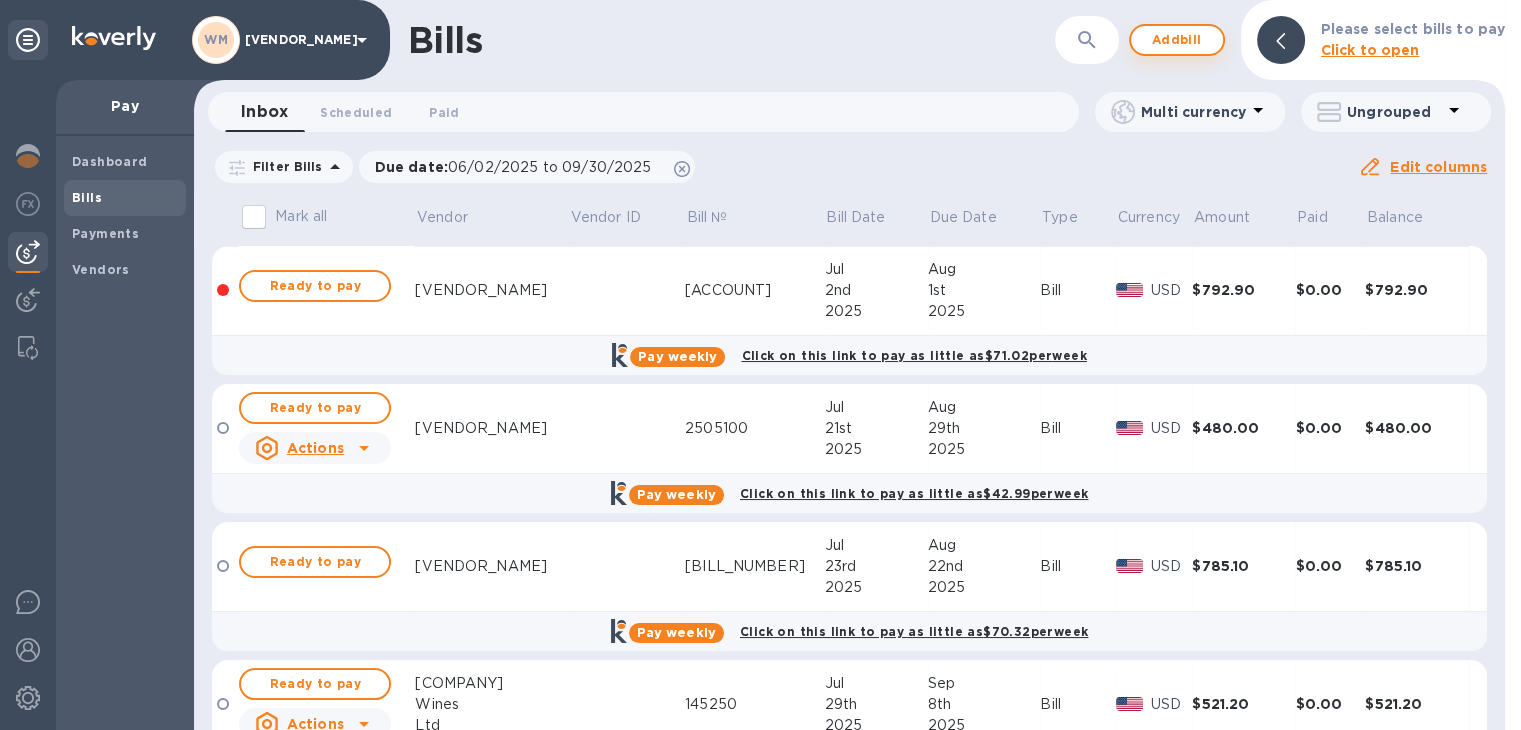 click on "Add   bill" at bounding box center [1177, 40] 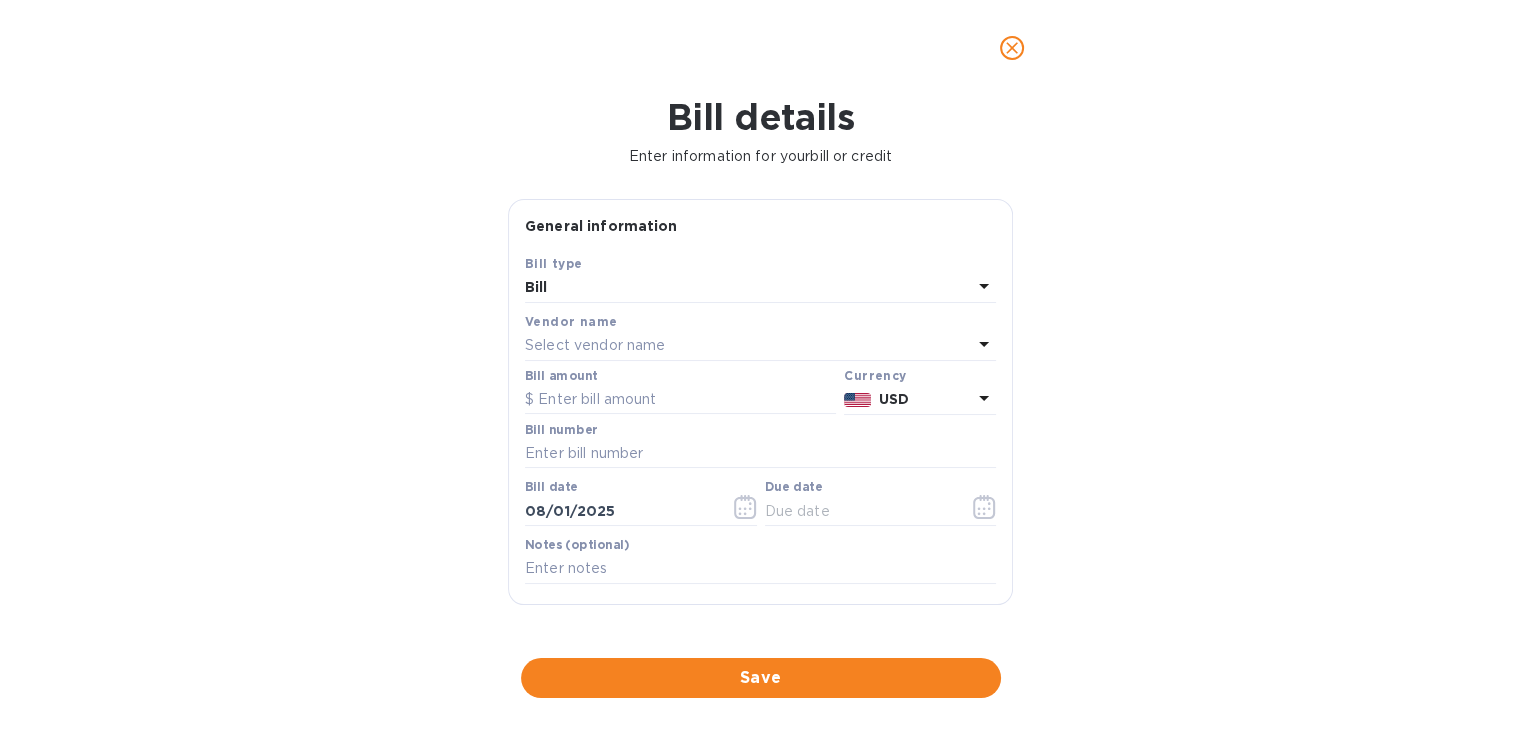 click on "Select vendor name" at bounding box center [595, 345] 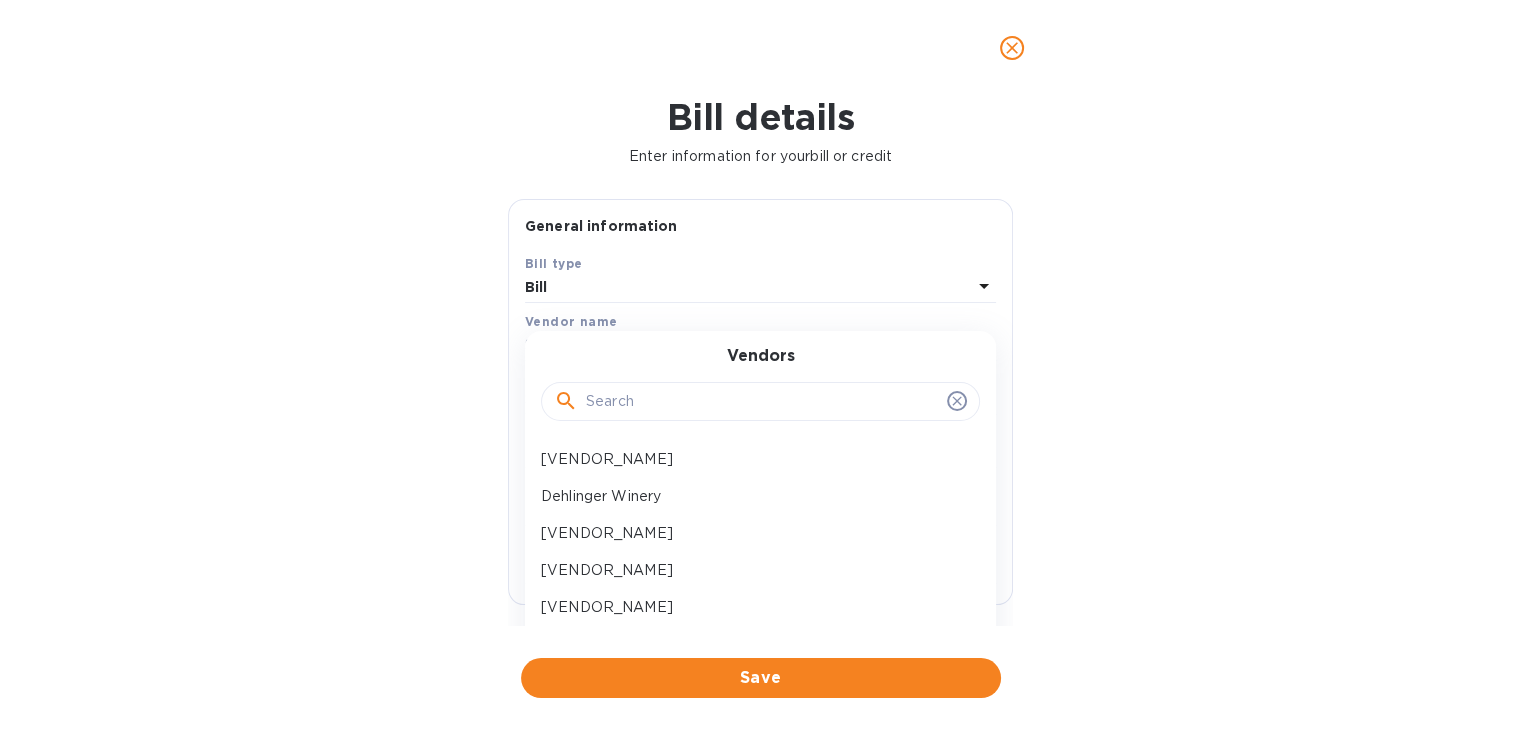 click at bounding box center [762, 402] 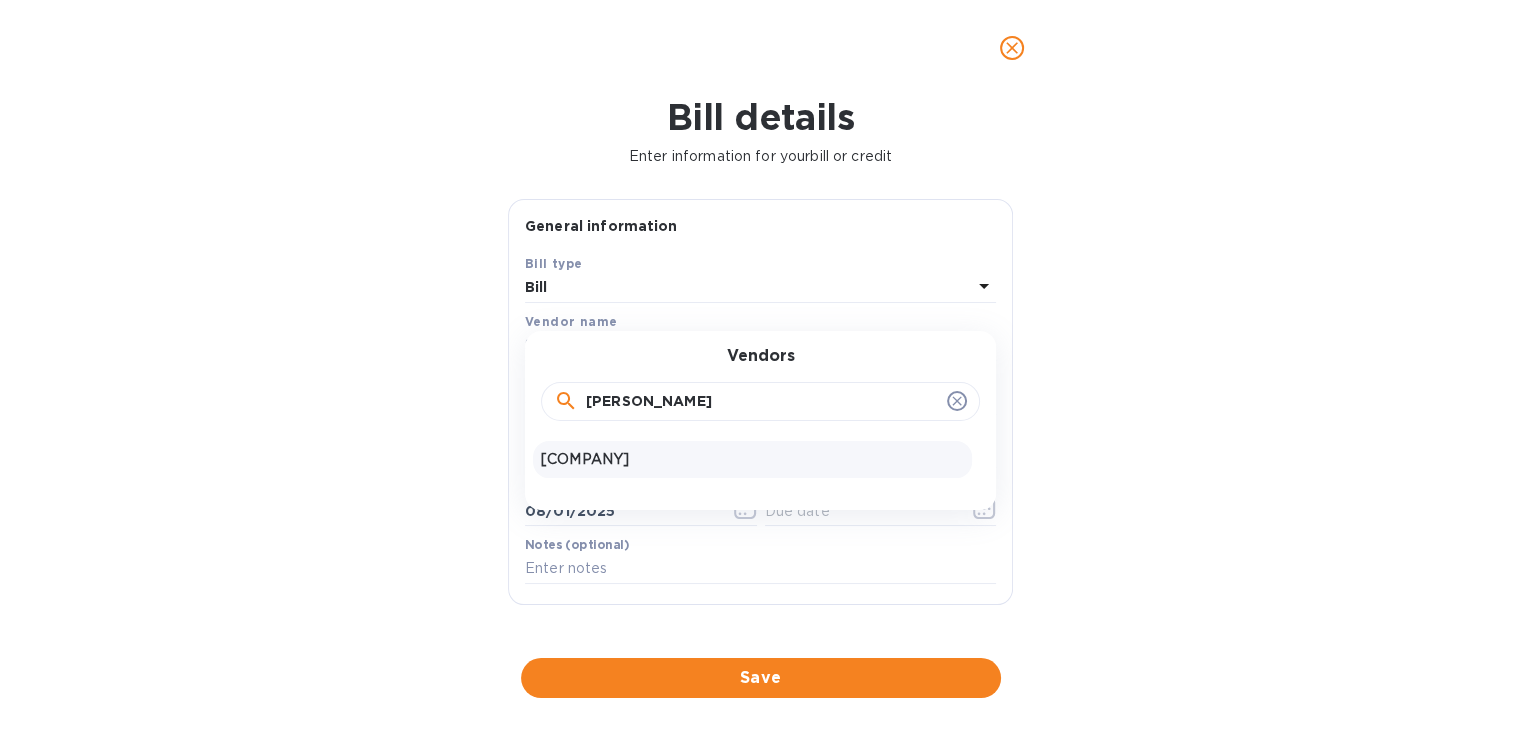 type on "[PERSON_NAME]" 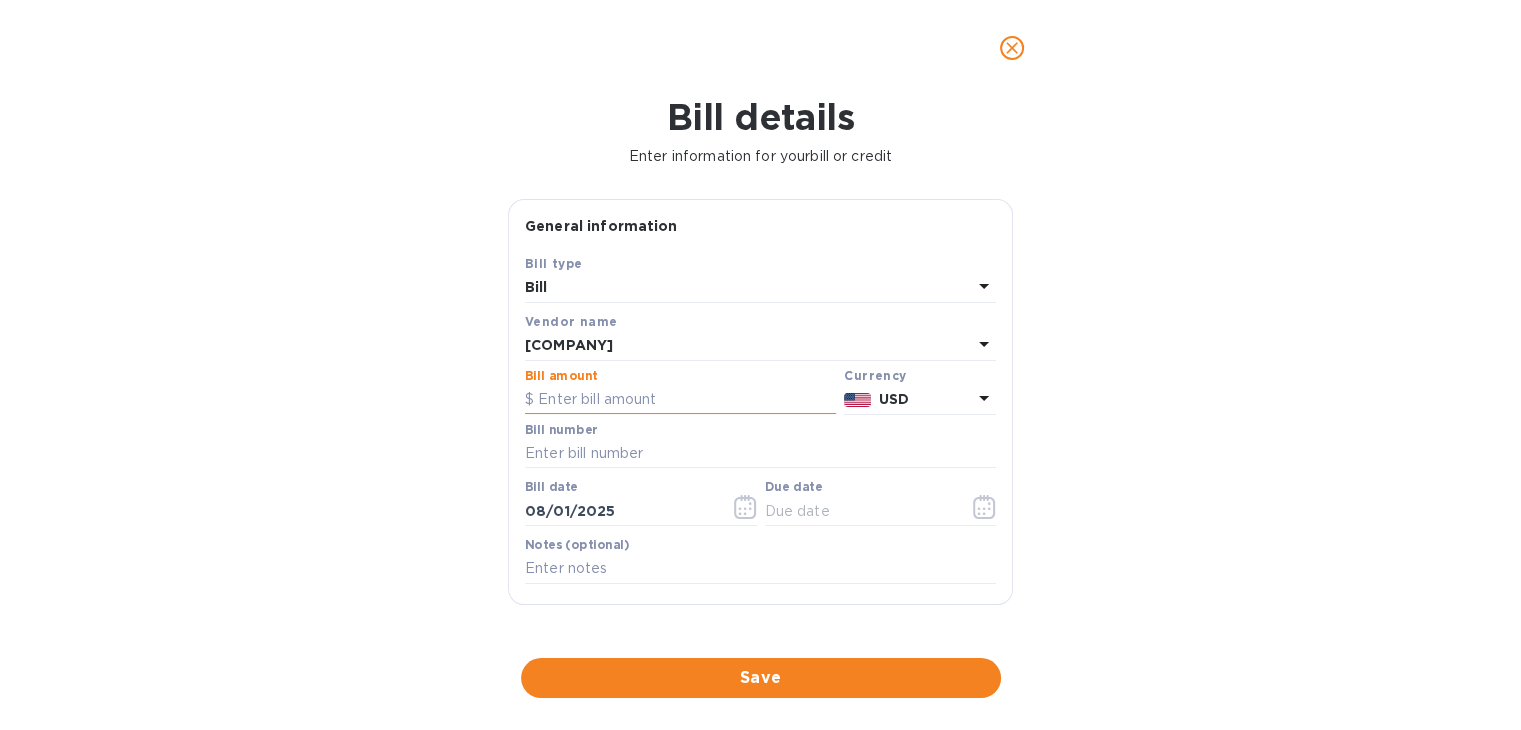 click at bounding box center [680, 400] 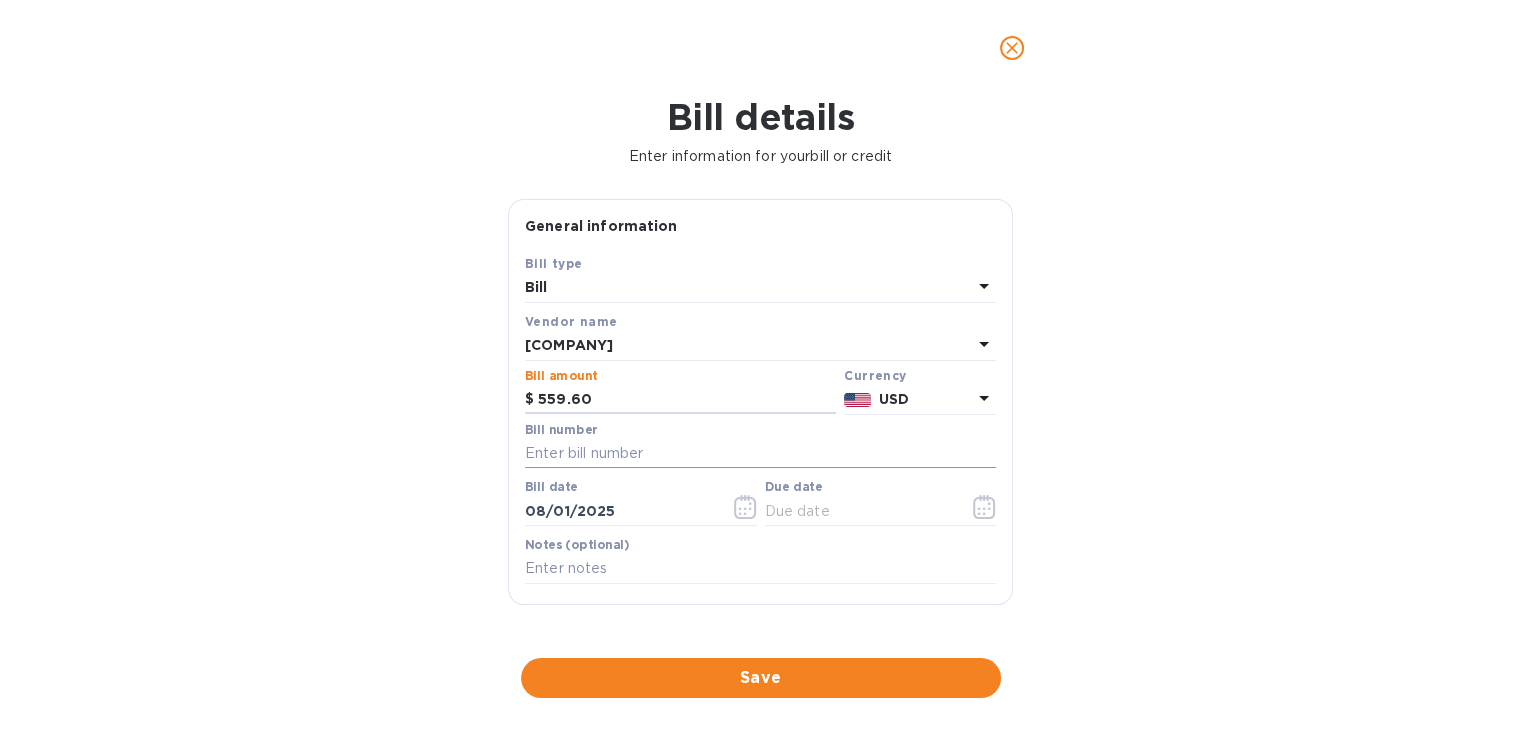 type on "559.60" 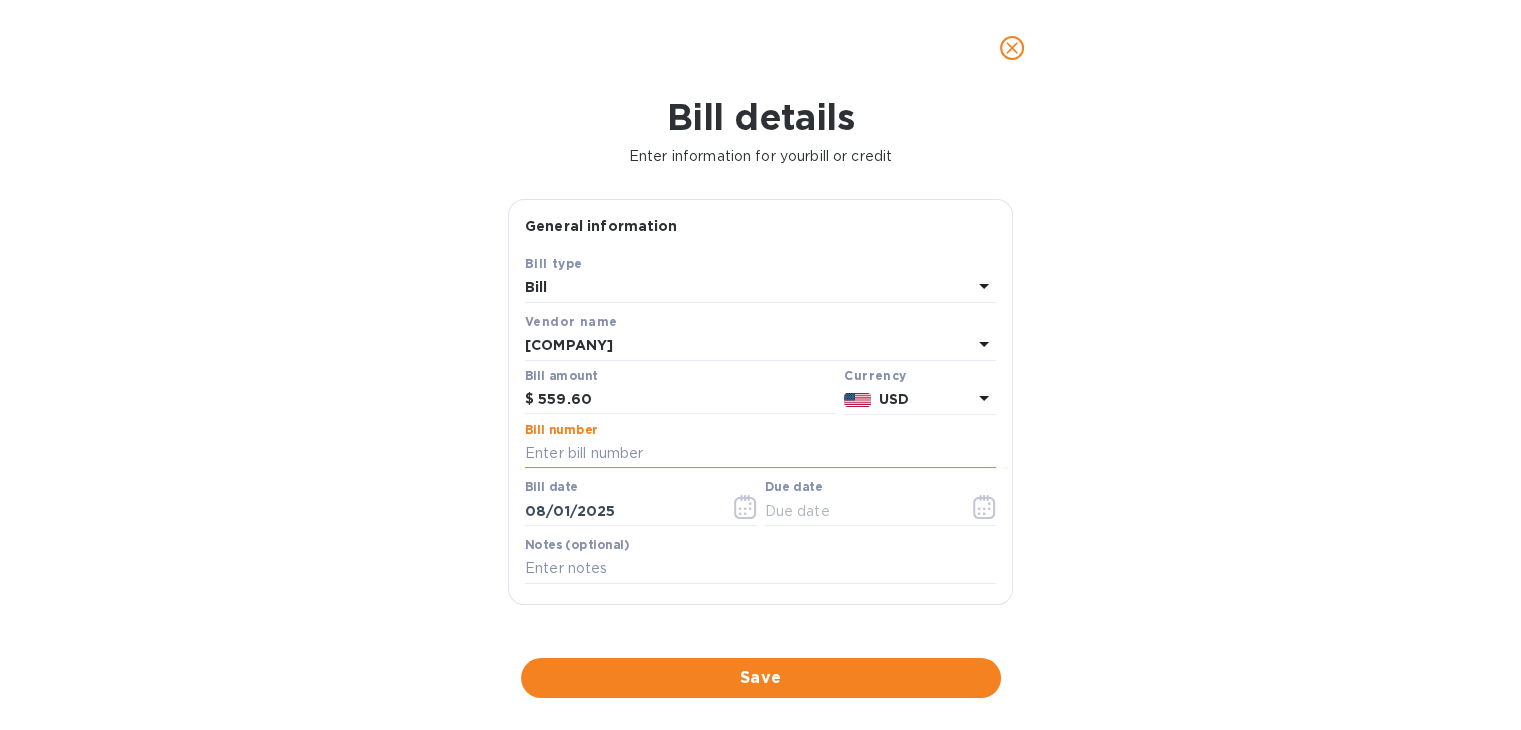 click at bounding box center [760, 454] 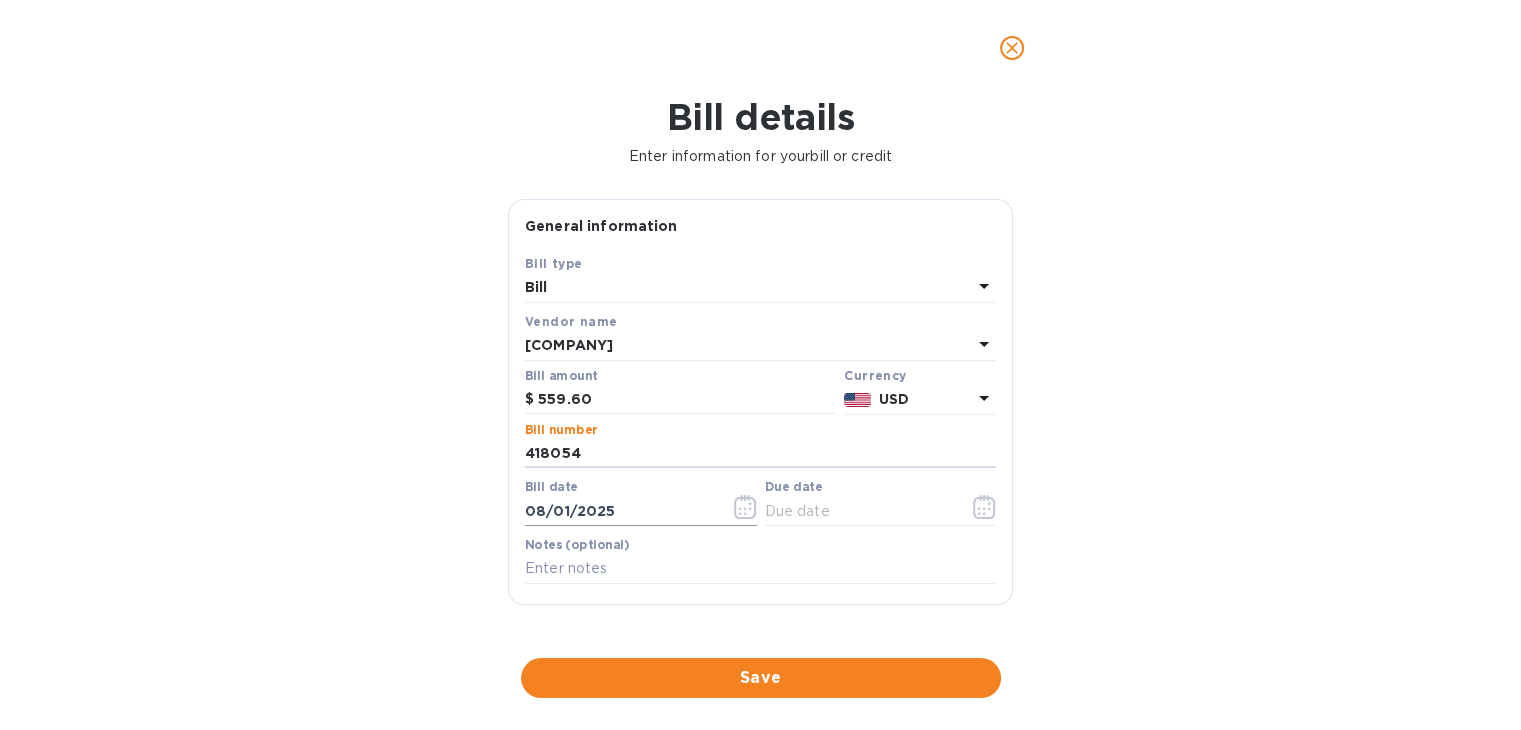 type on "418054" 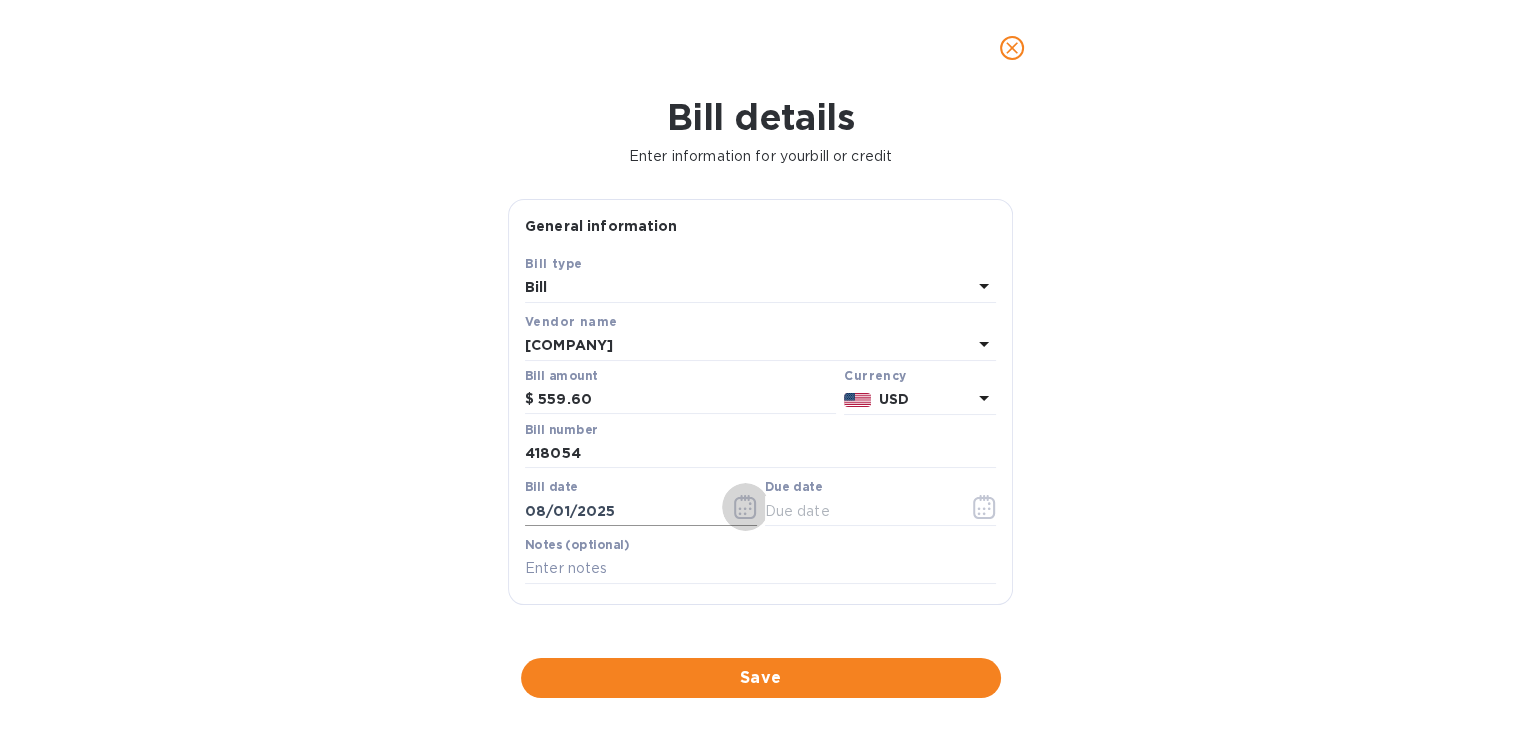 click 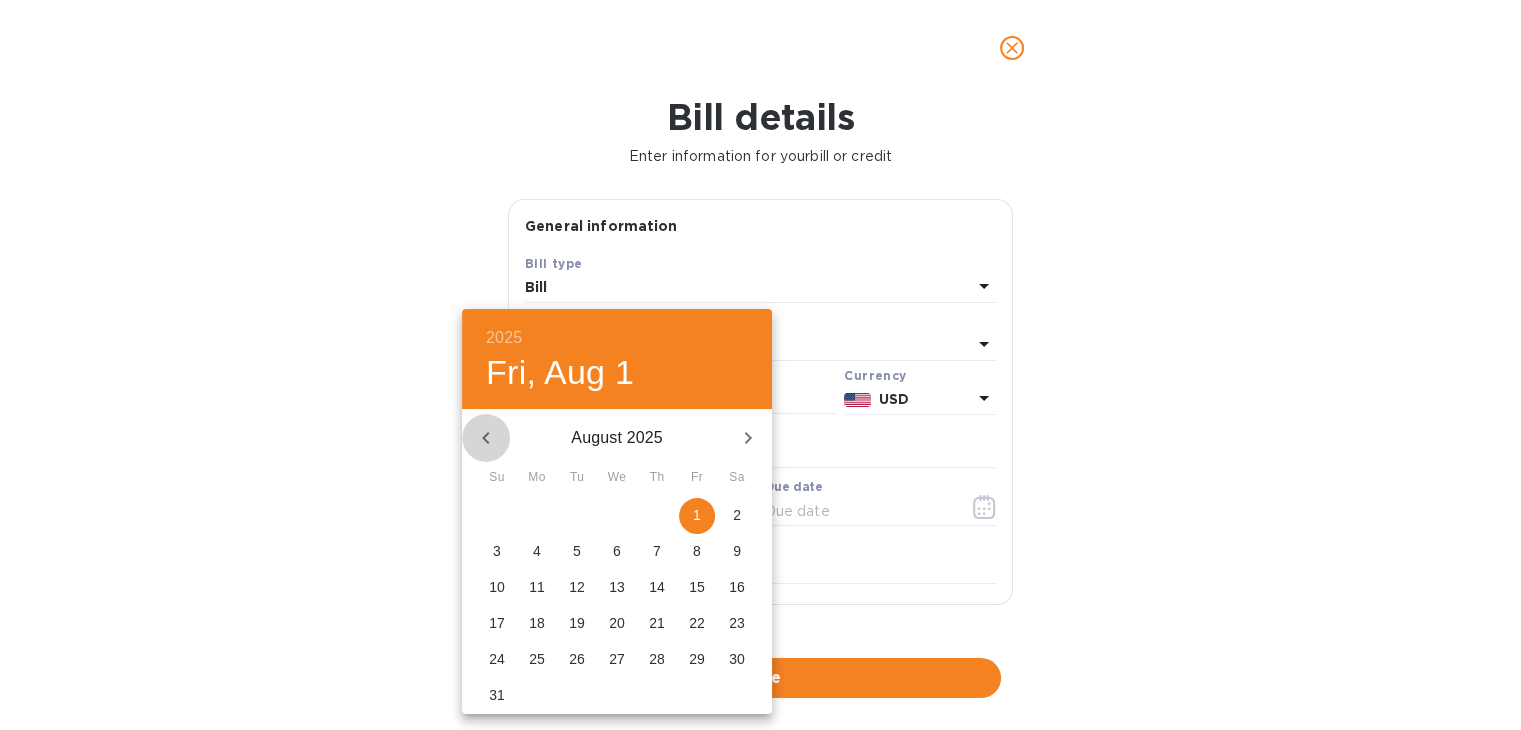 click 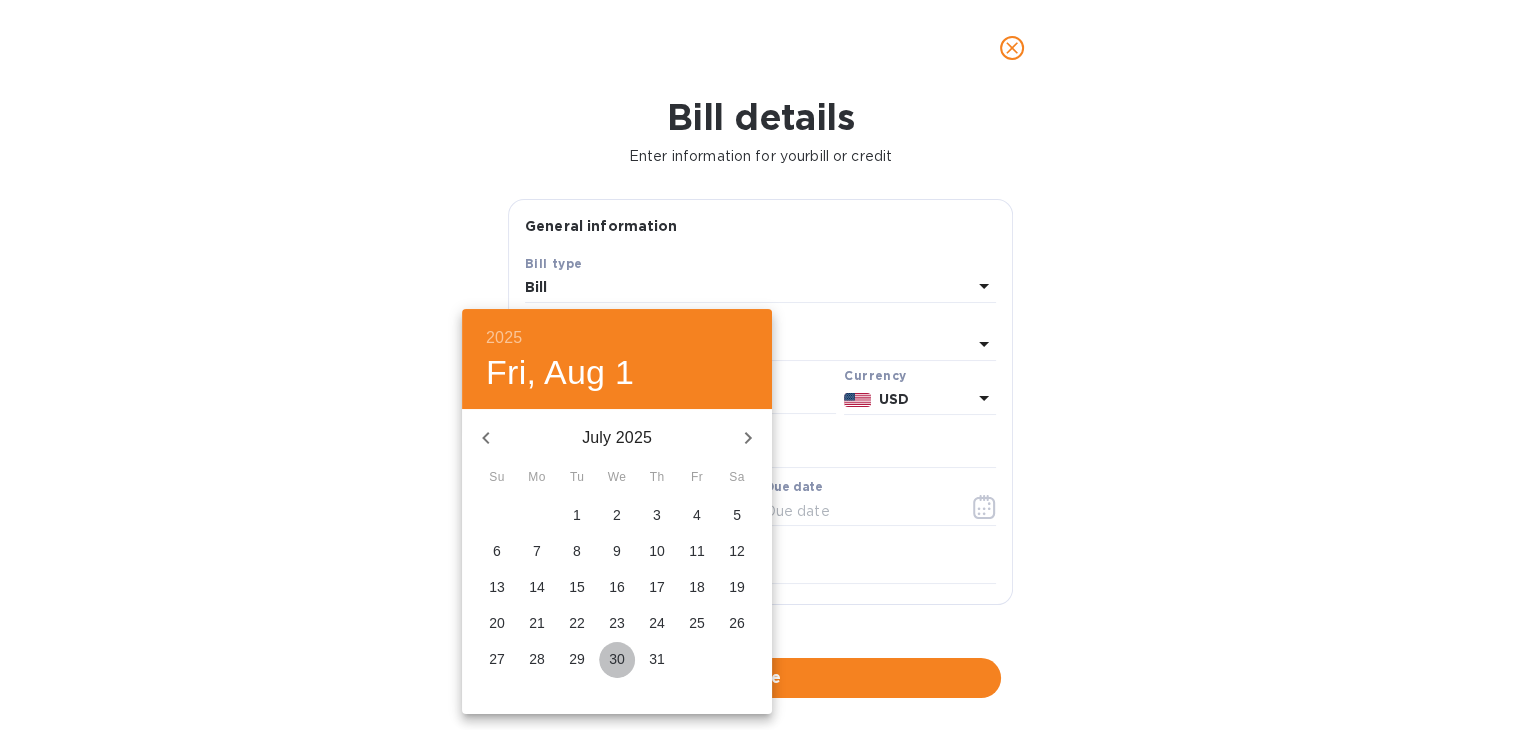 click on "30" at bounding box center [617, 659] 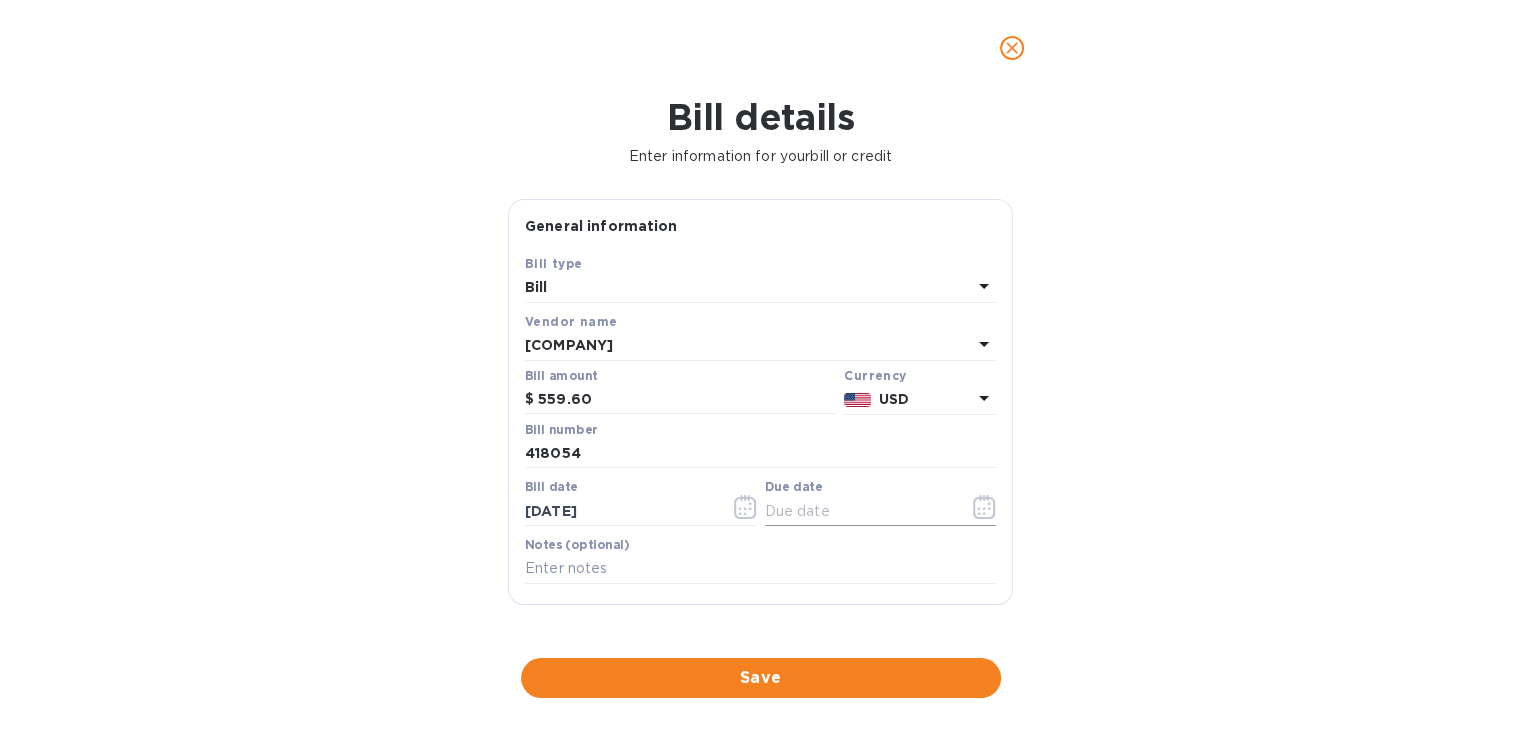 click 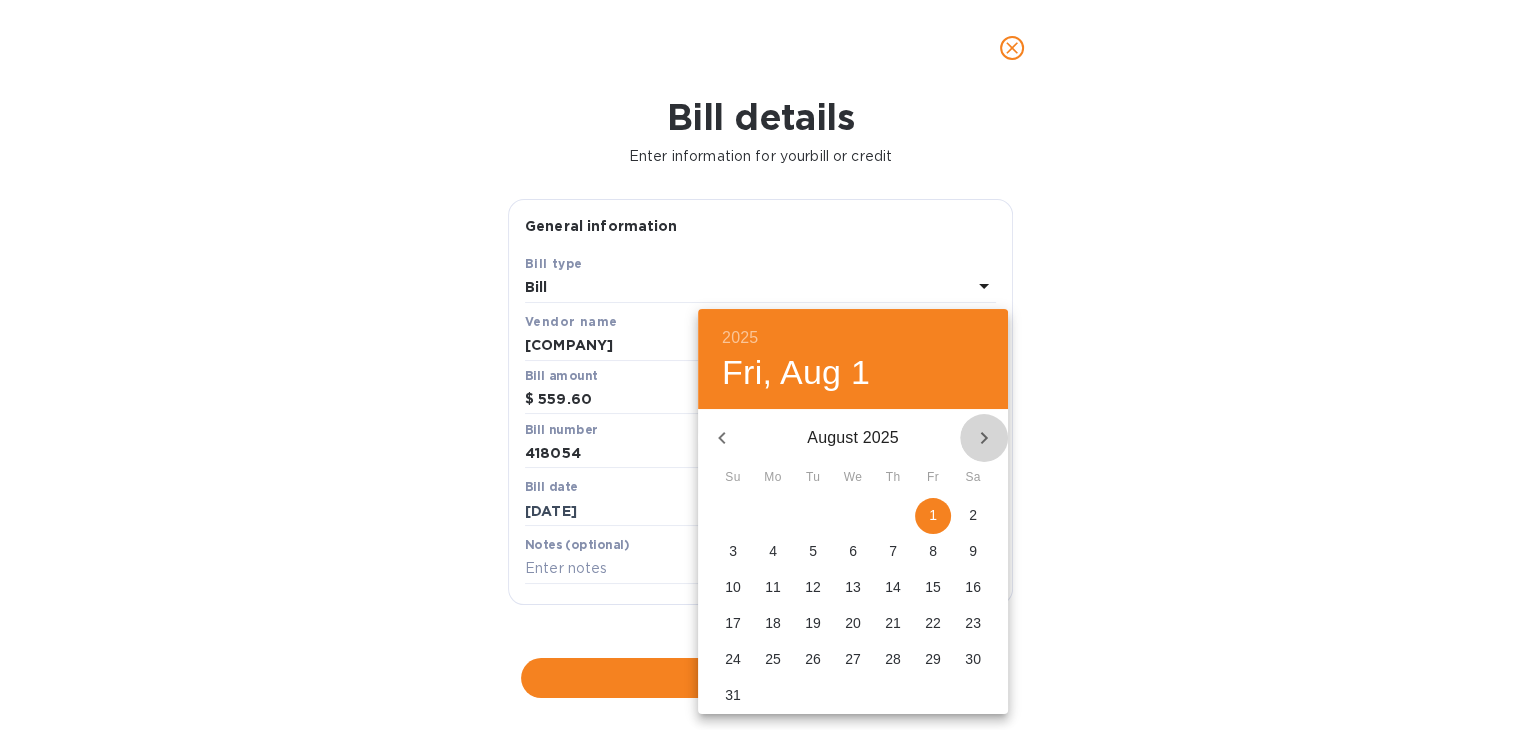 click 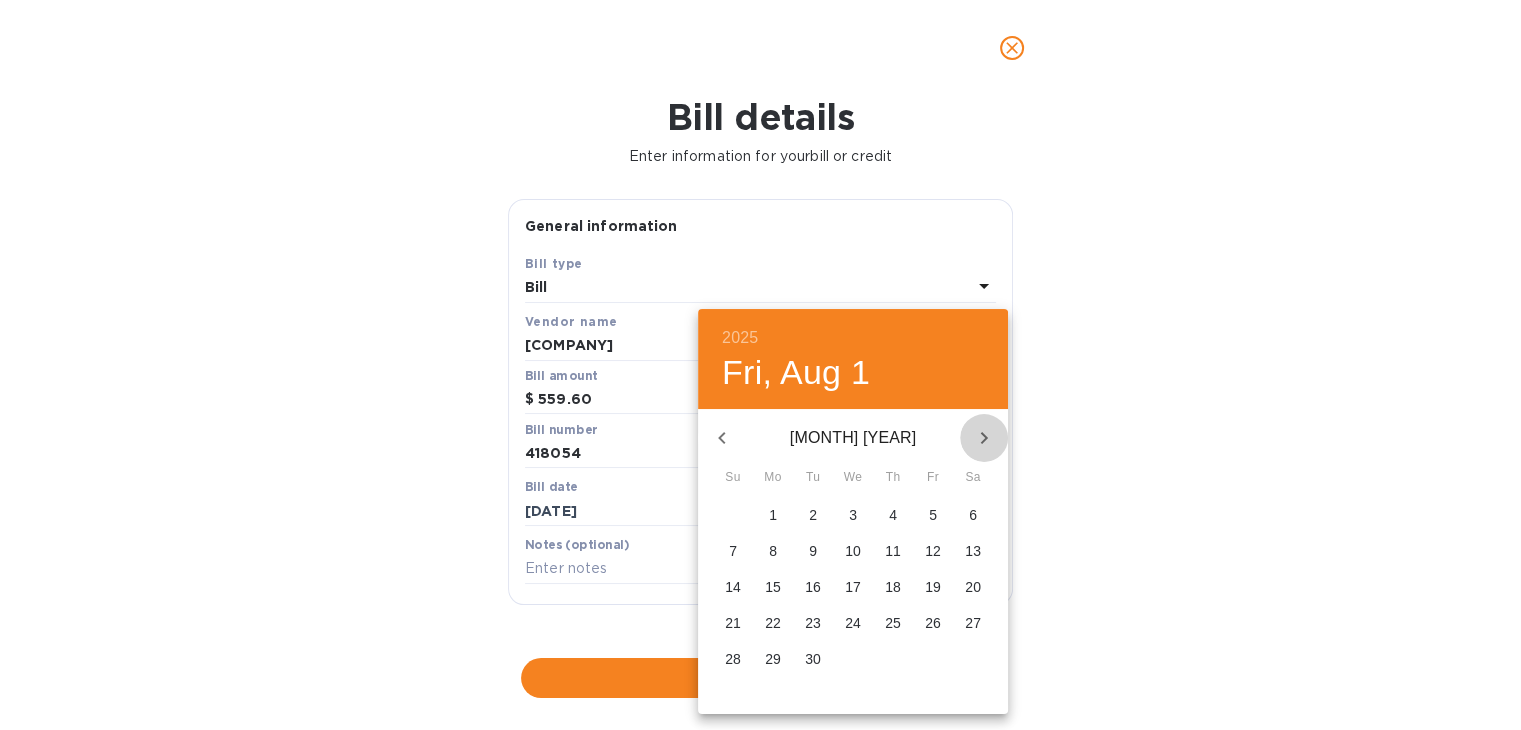 click 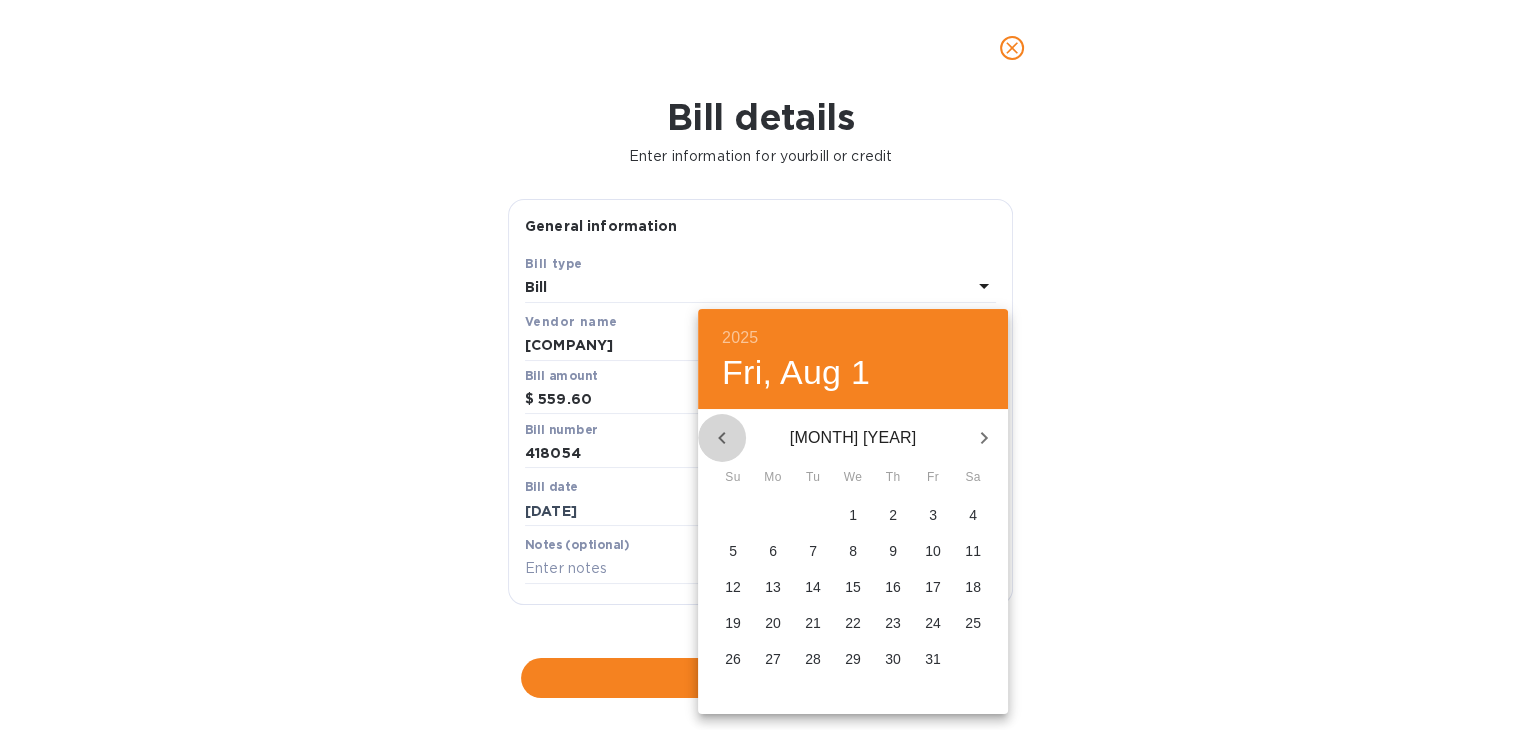 click 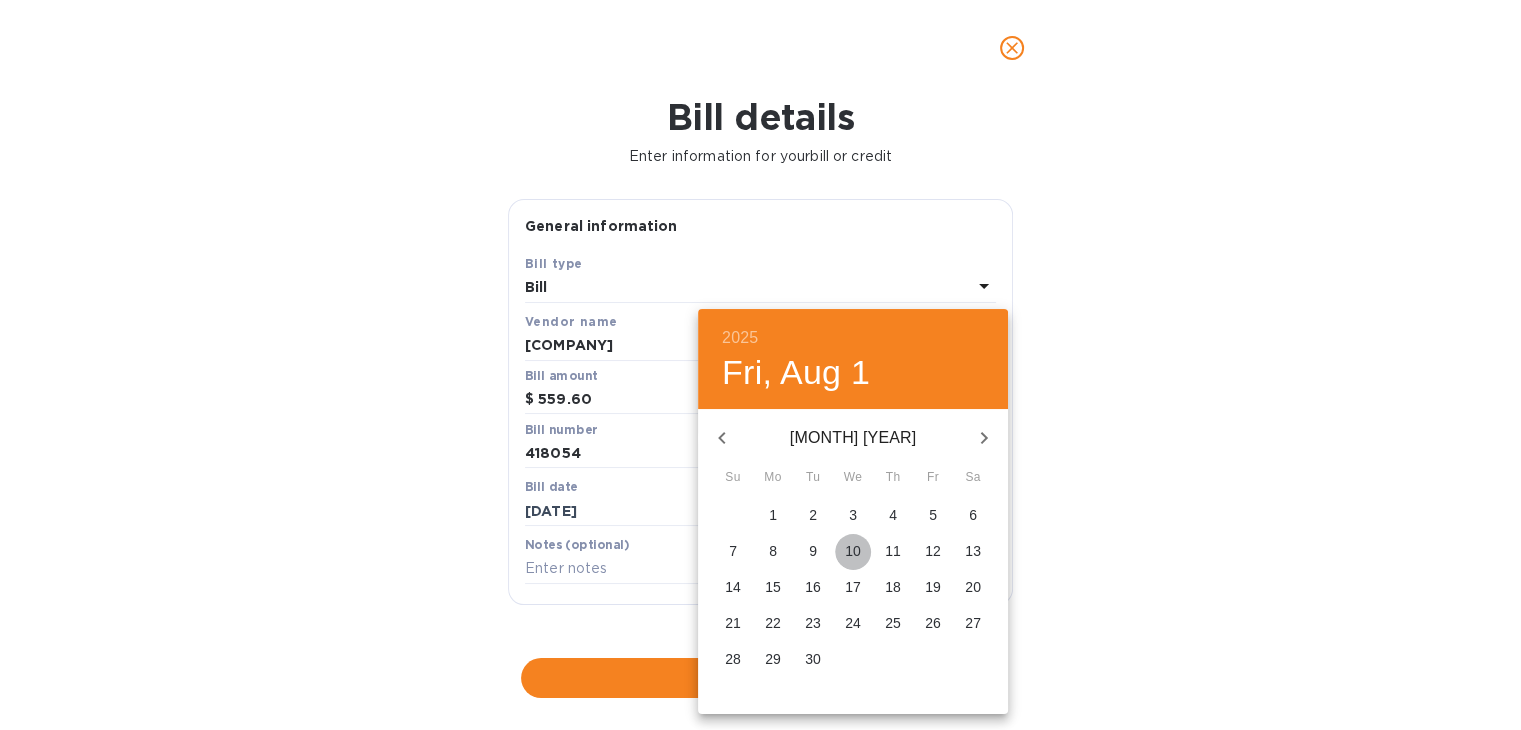 click on "10" at bounding box center (853, 551) 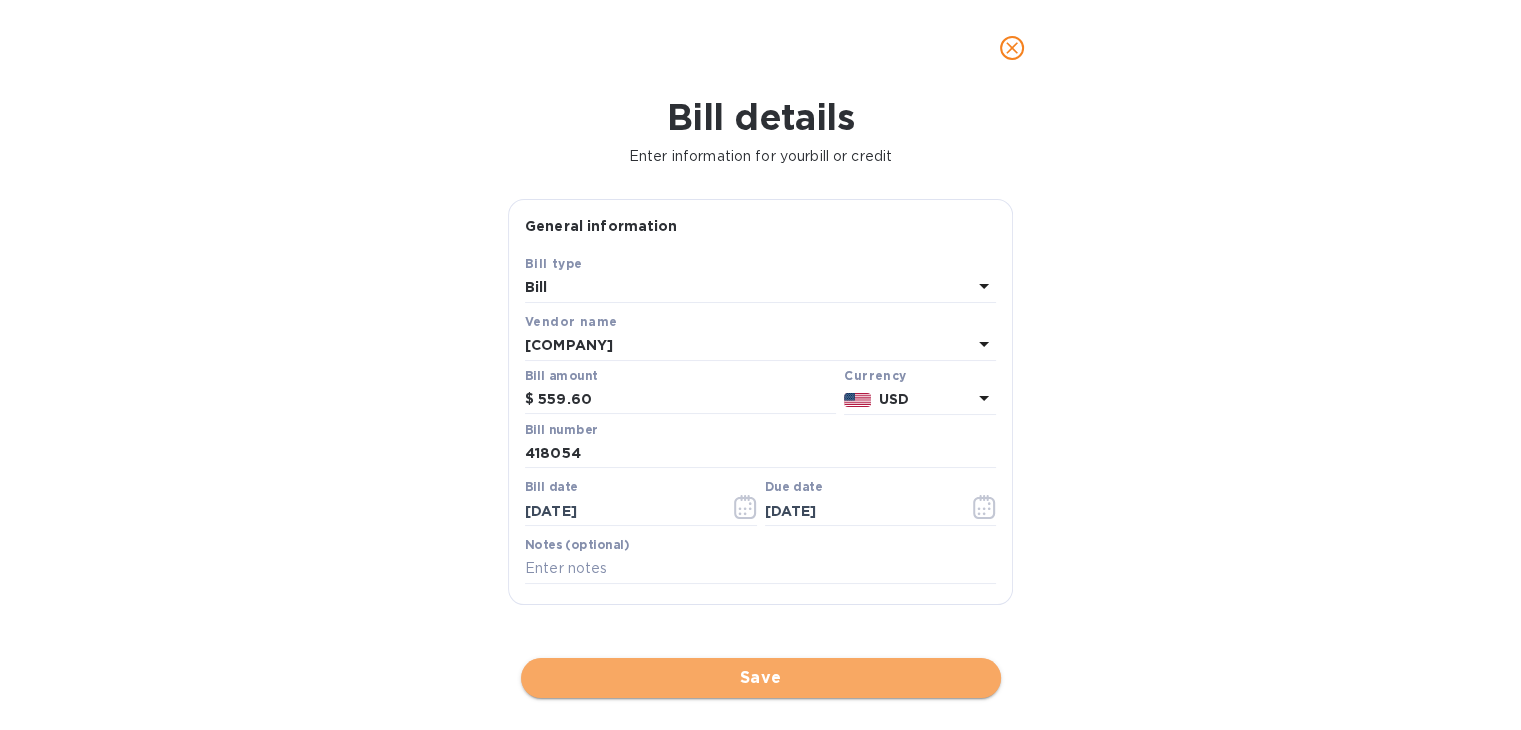 click on "Save" at bounding box center [761, 678] 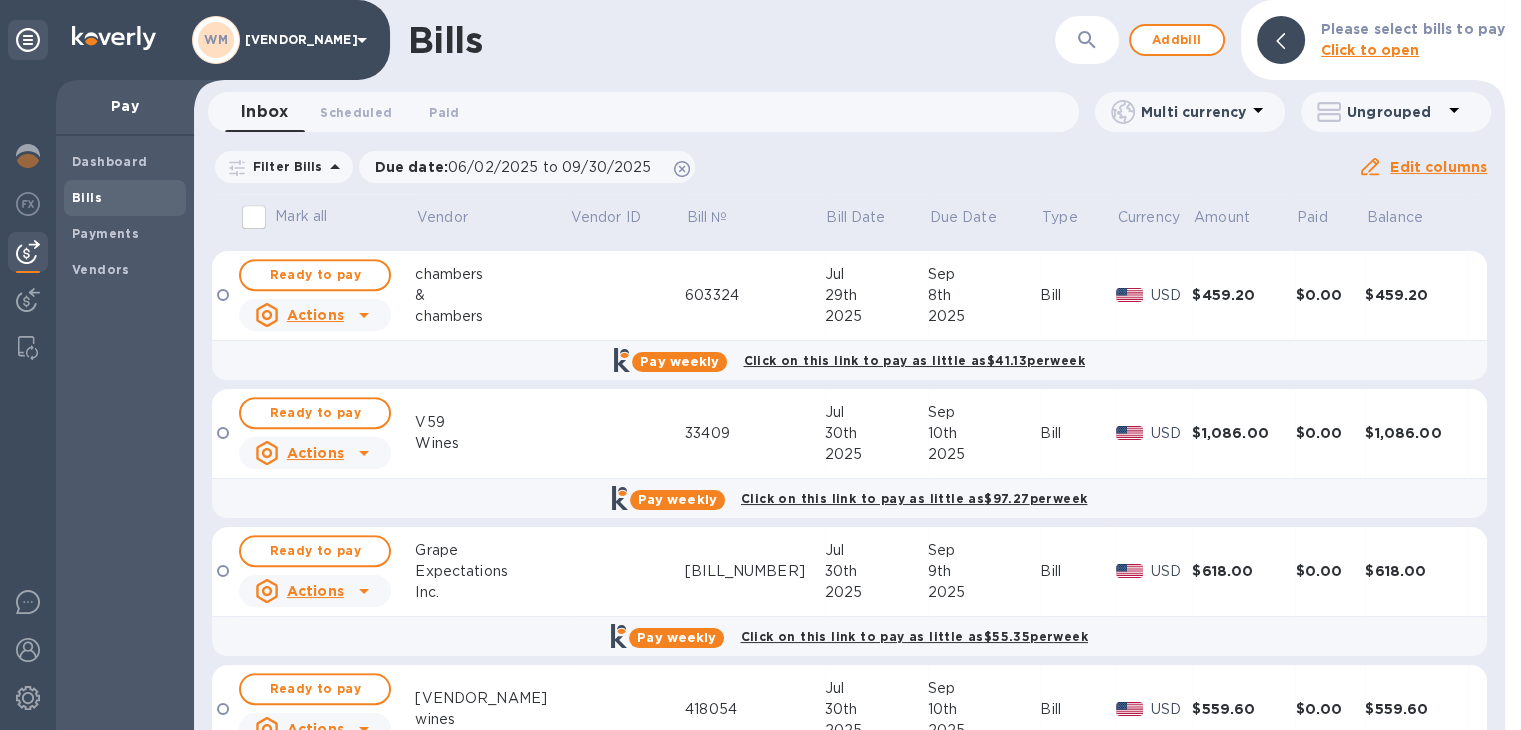 scroll, scrollTop: 1465, scrollLeft: 0, axis: vertical 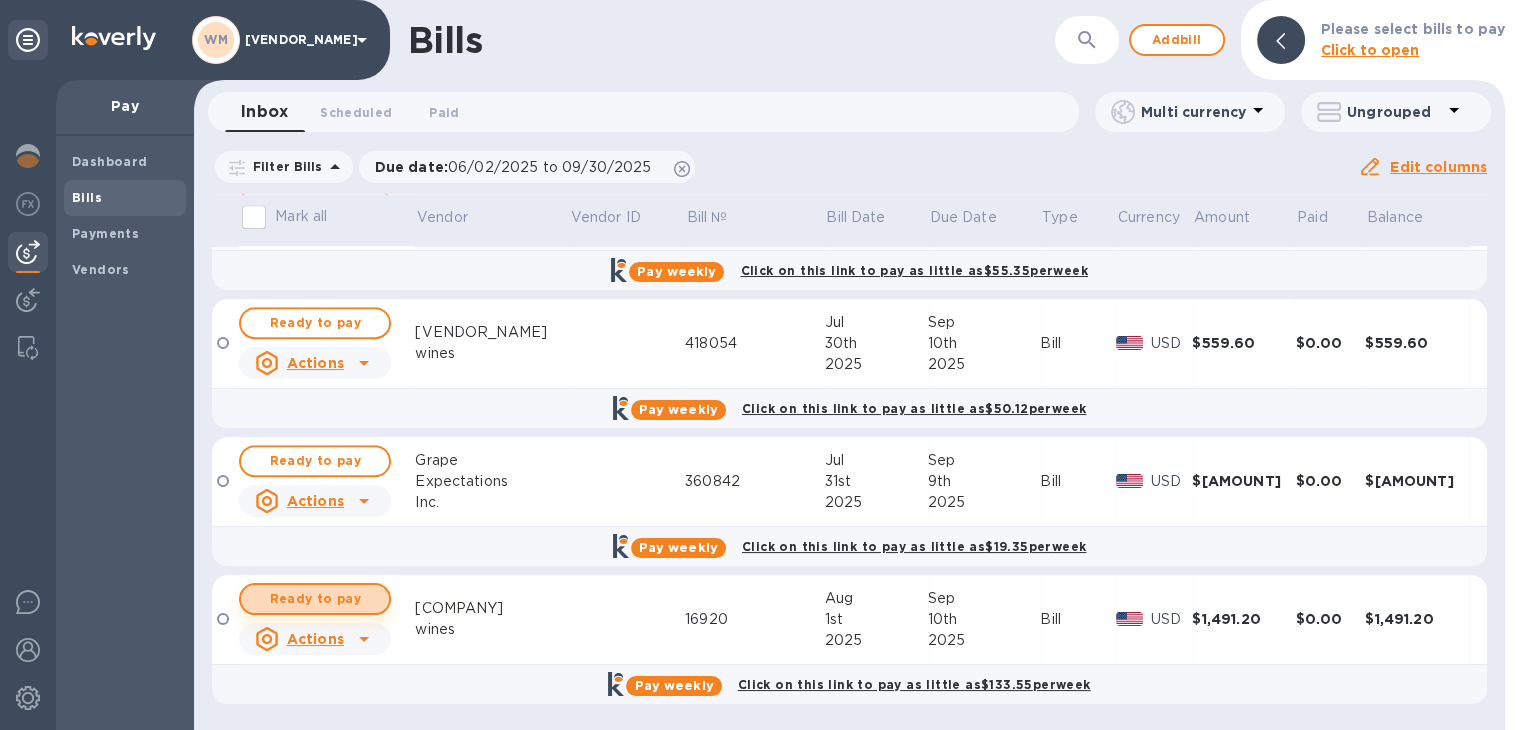 click on "Ready to pay" at bounding box center (315, 599) 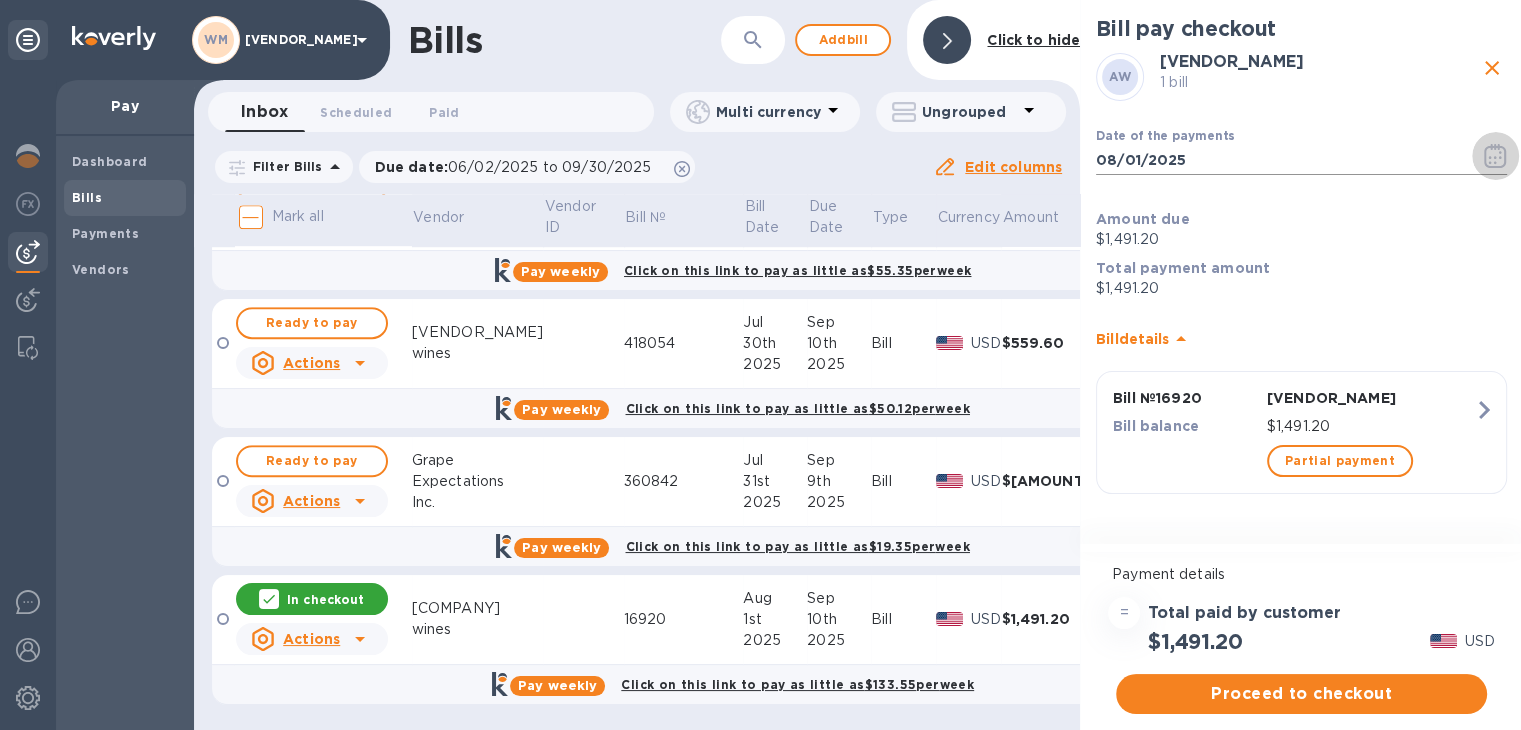click 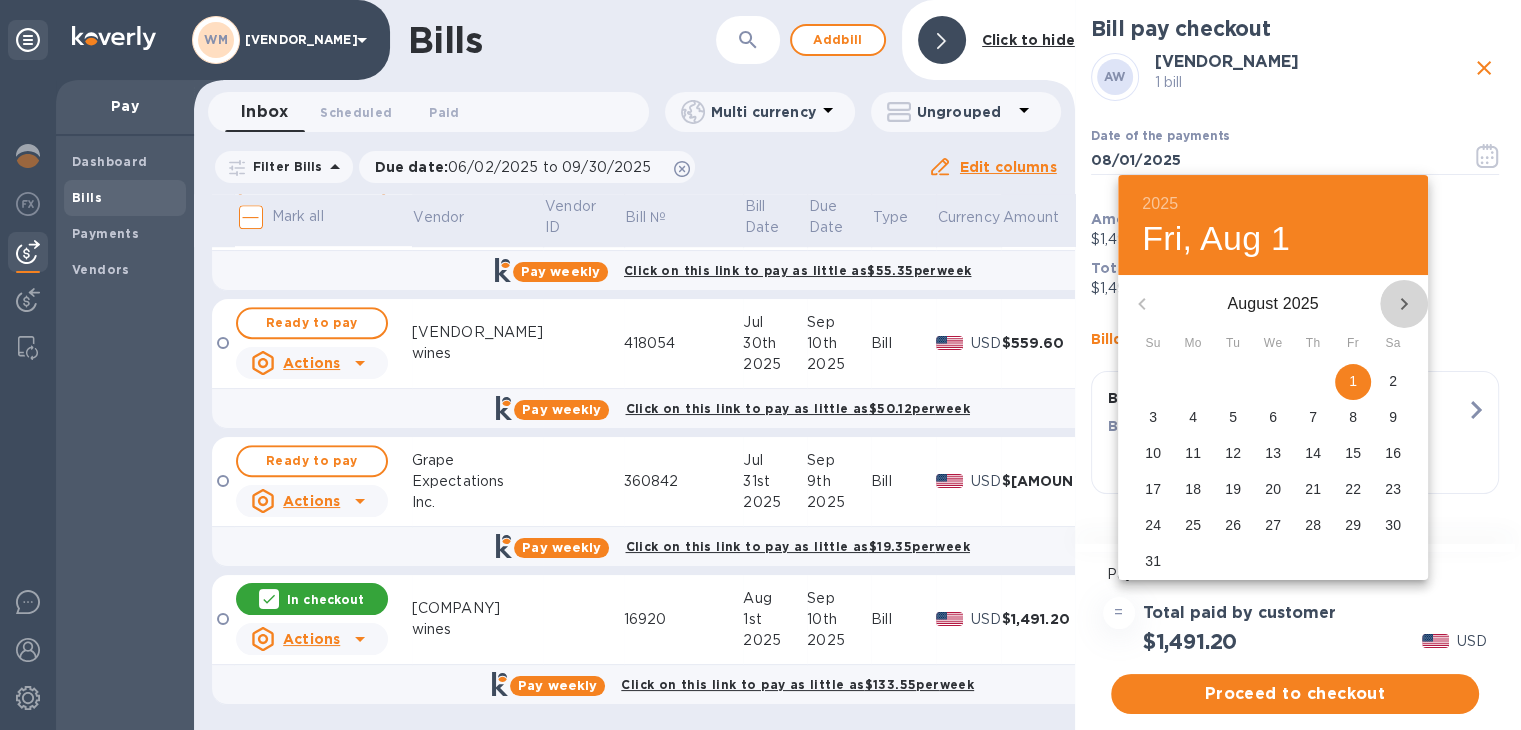 click 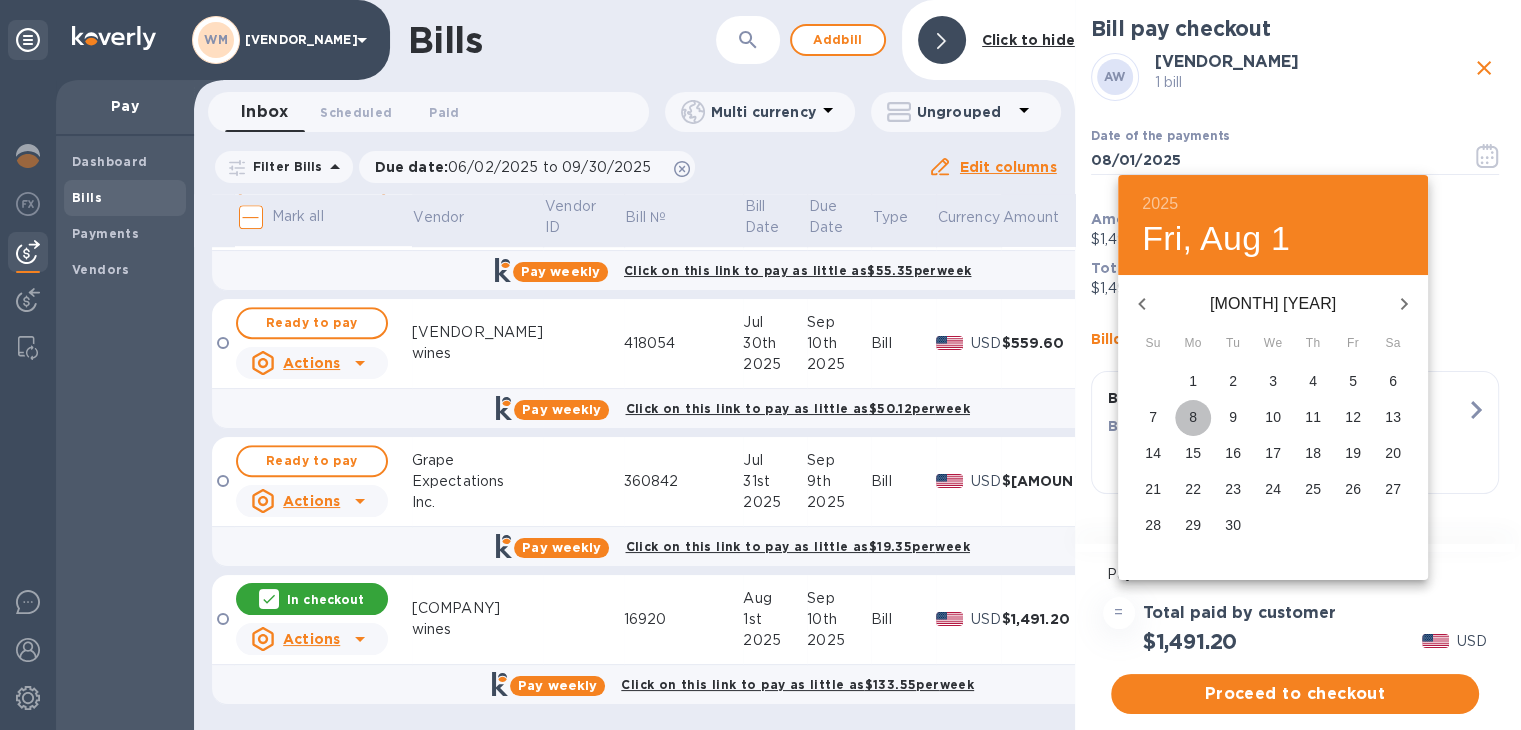 click on "8" at bounding box center [1193, 417] 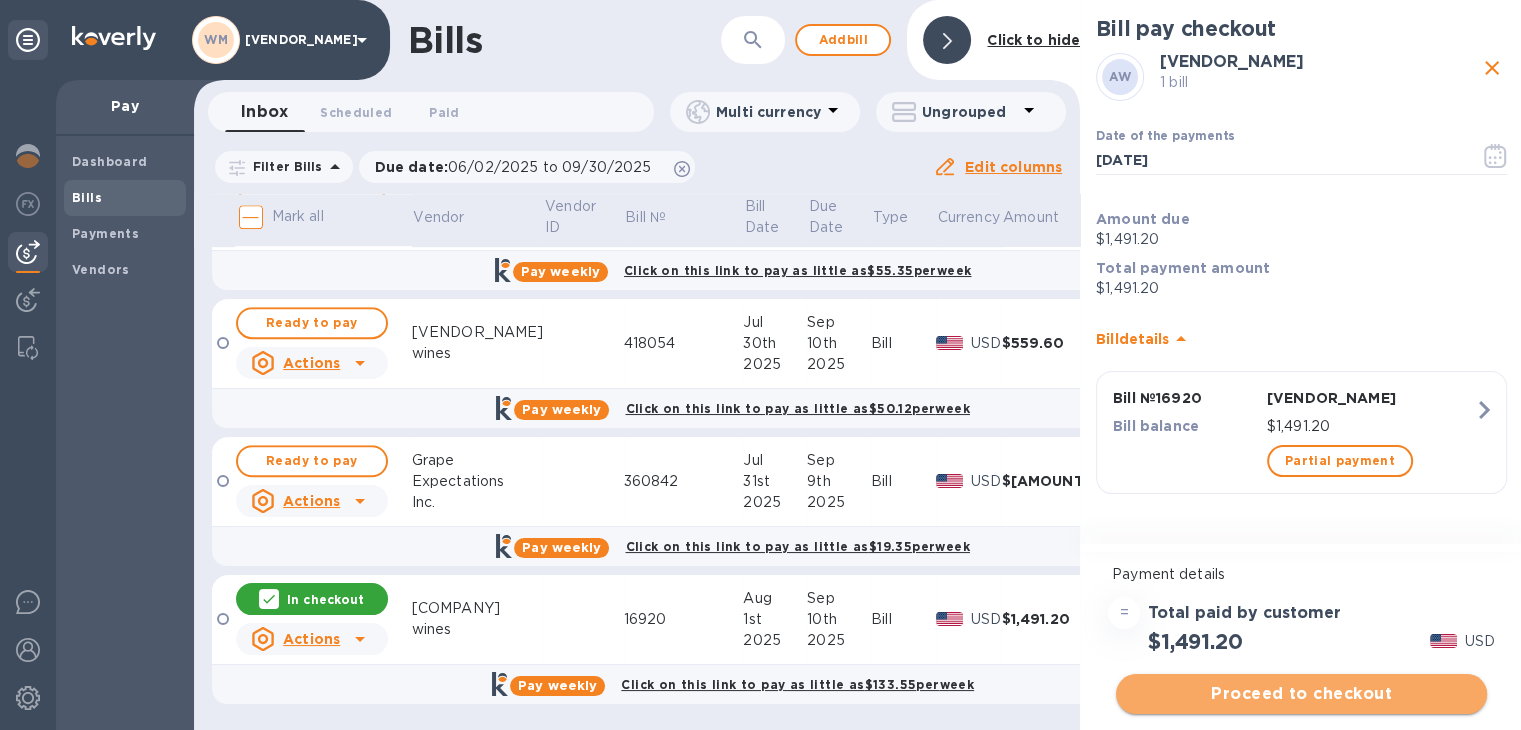 click on "Proceed to checkout" at bounding box center (1301, 694) 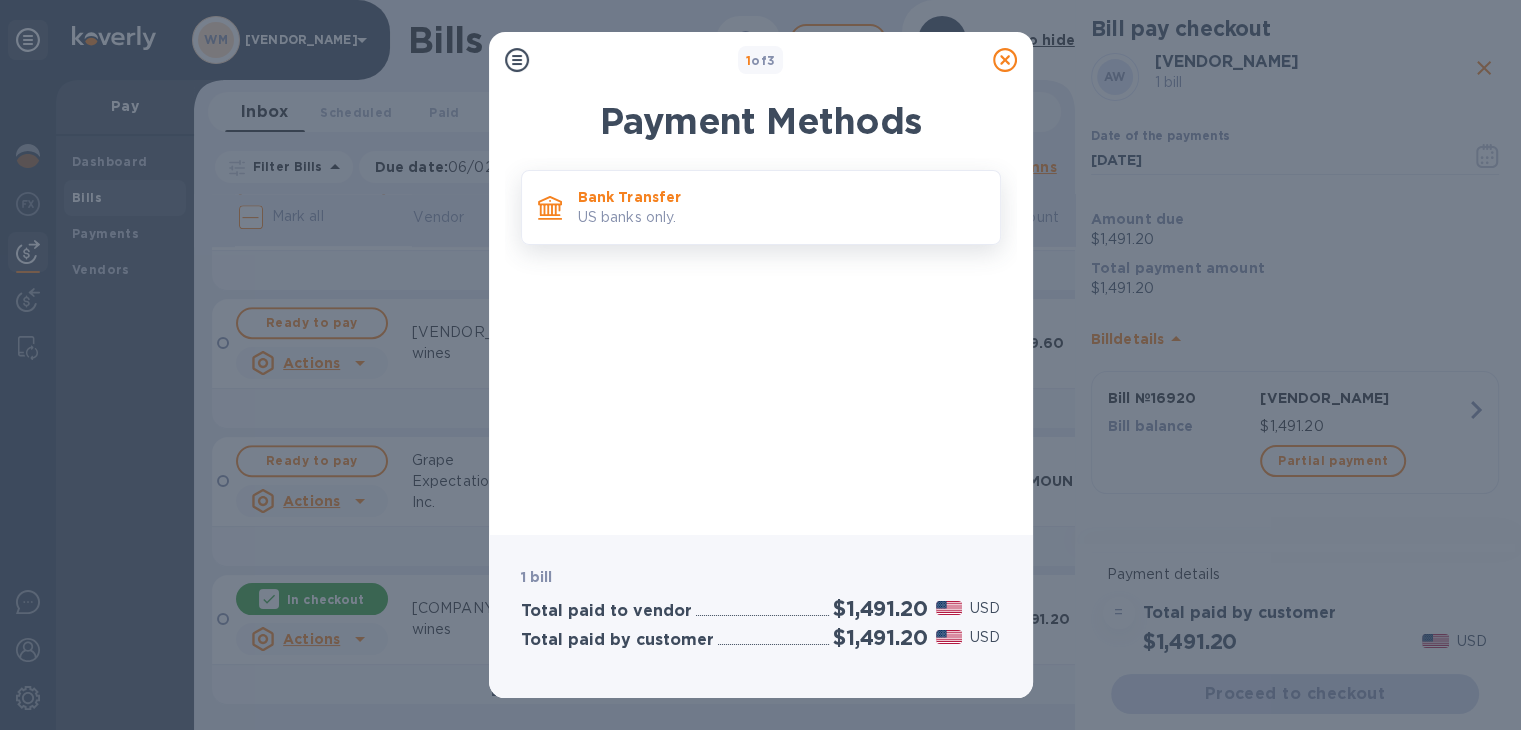 click on "US banks only." at bounding box center (781, 217) 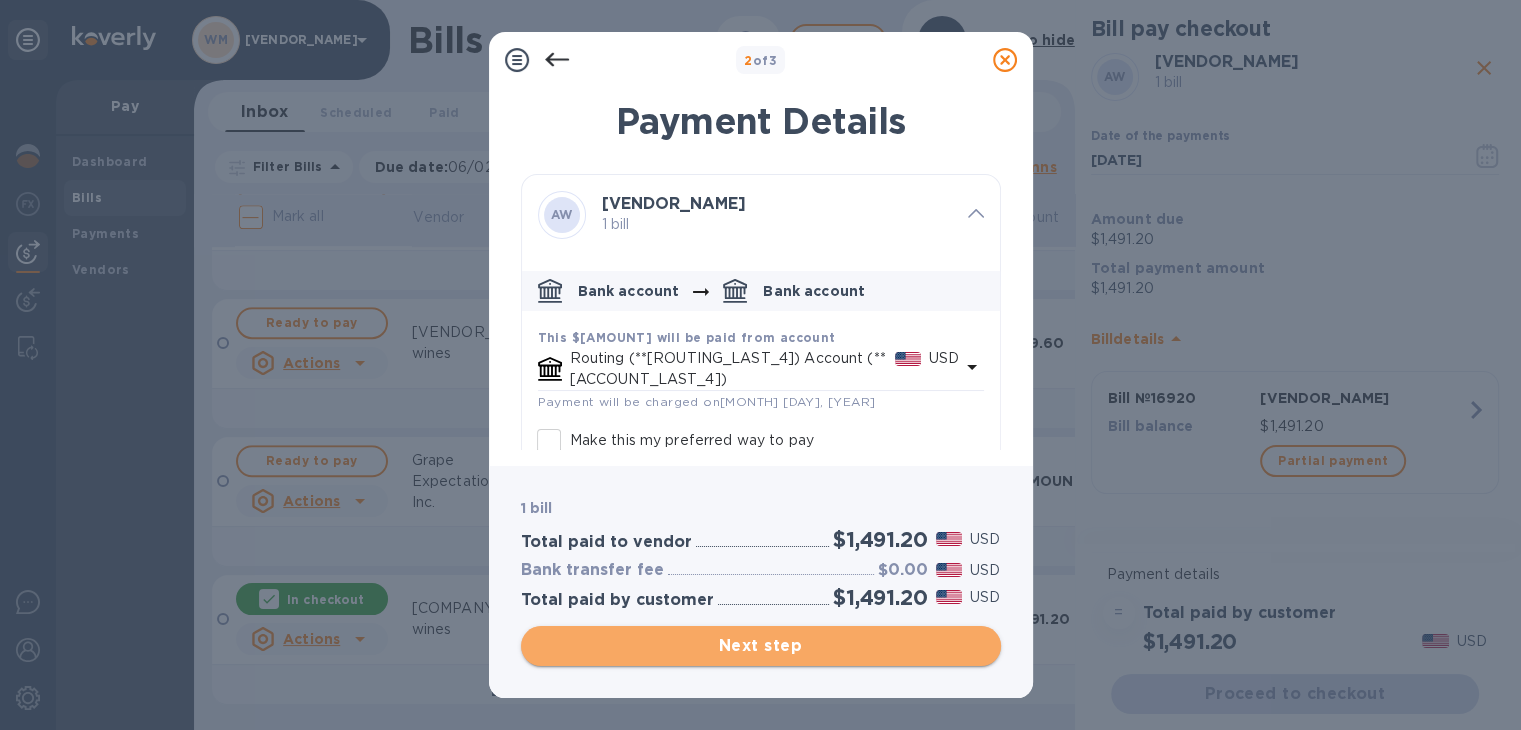 click on "Next step" at bounding box center [761, 646] 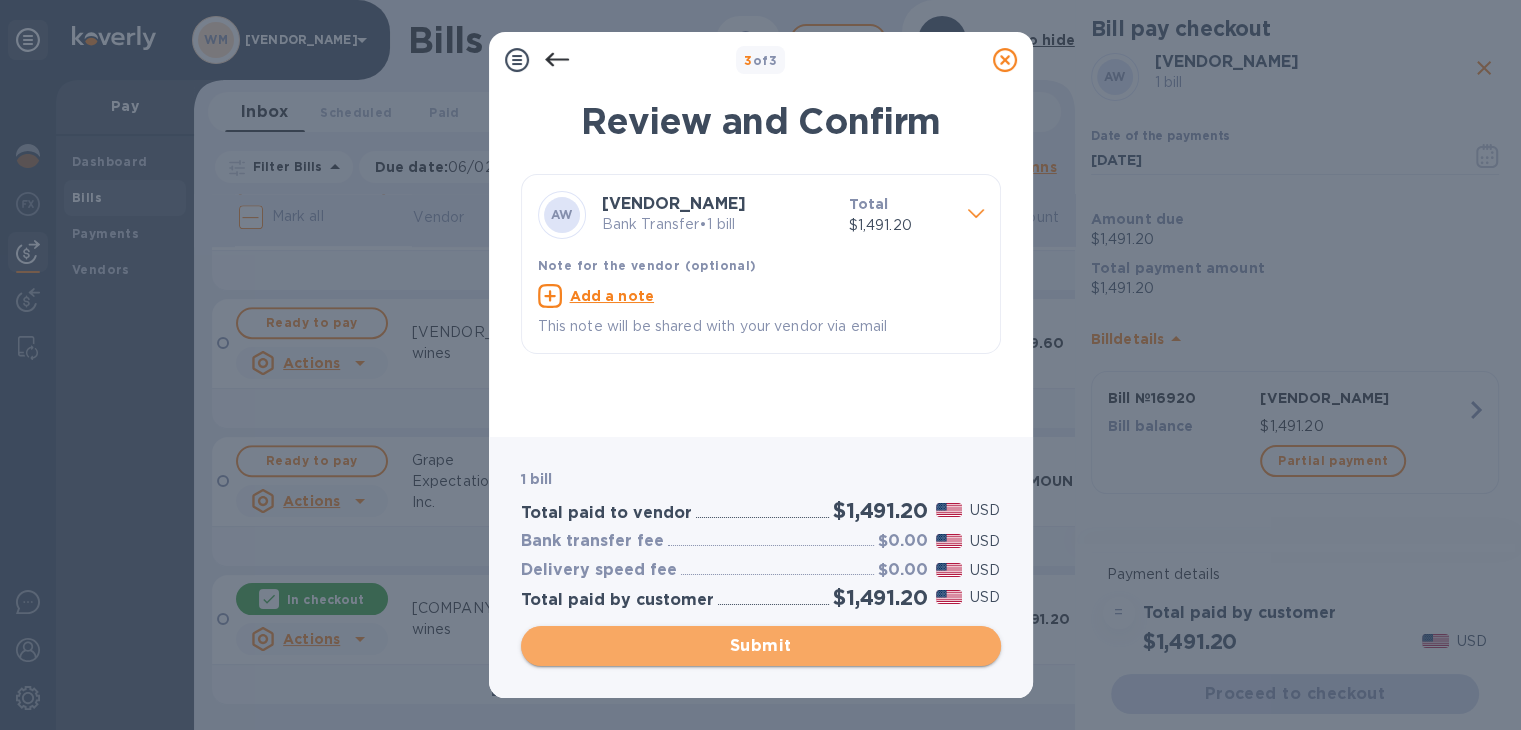 click on "Submit" at bounding box center (761, 646) 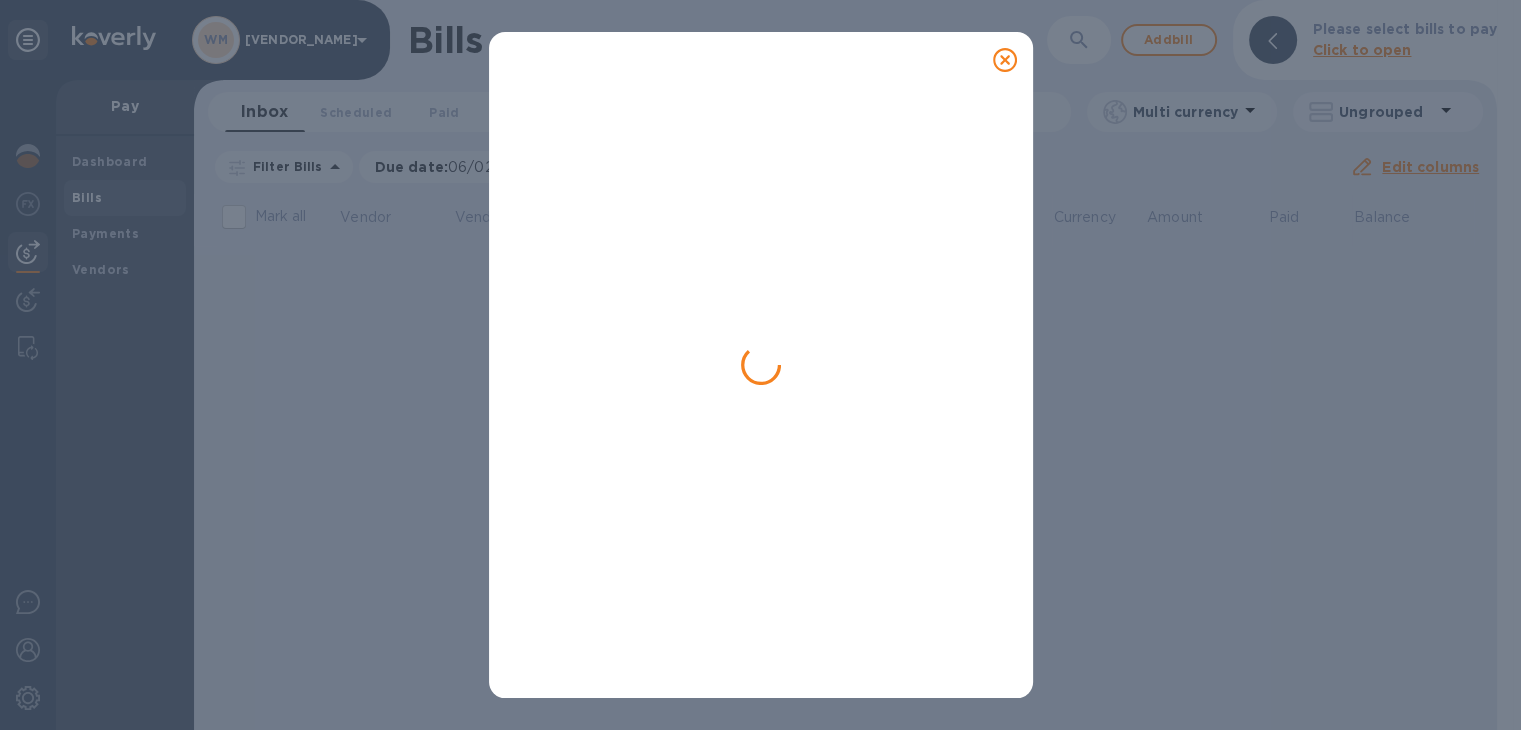 scroll, scrollTop: 0, scrollLeft: 0, axis: both 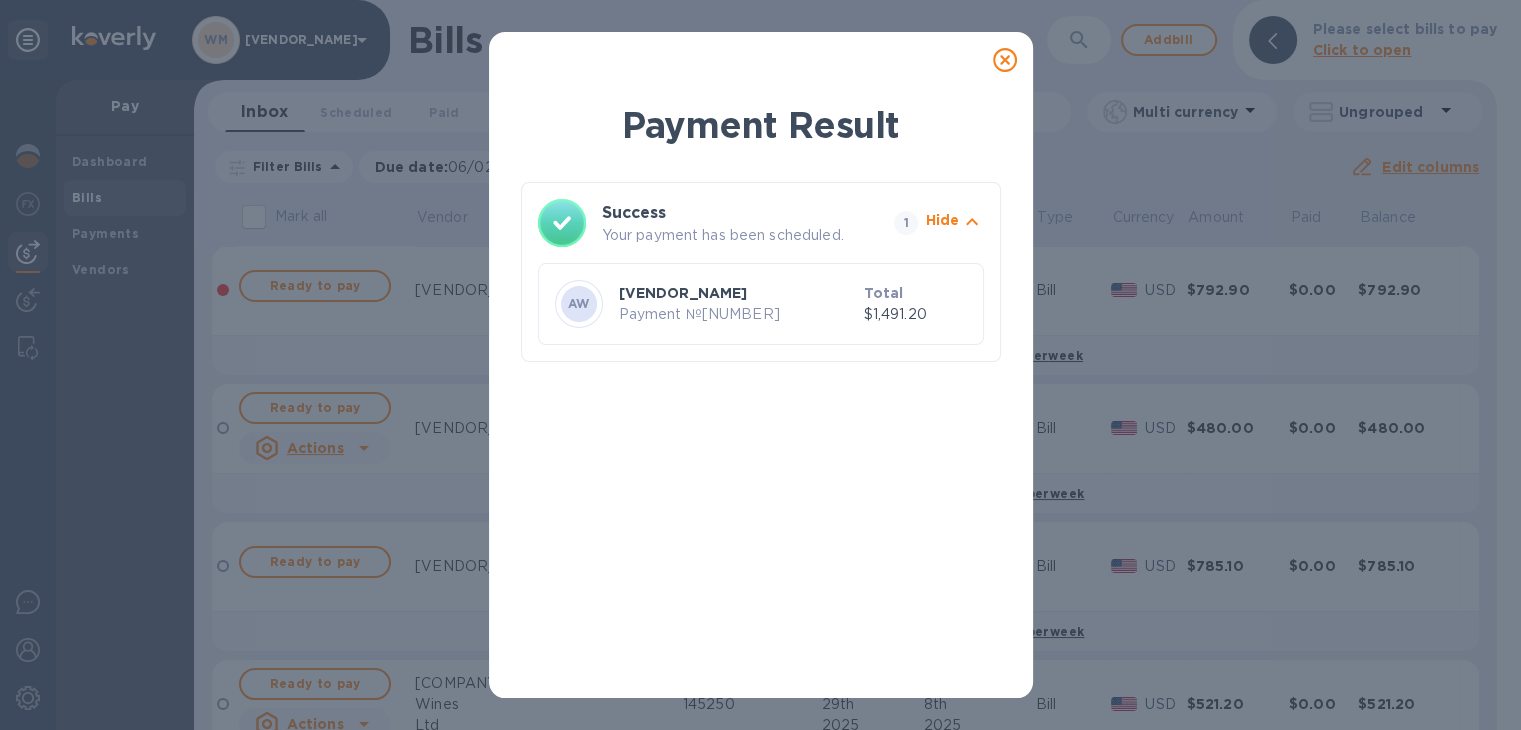 click 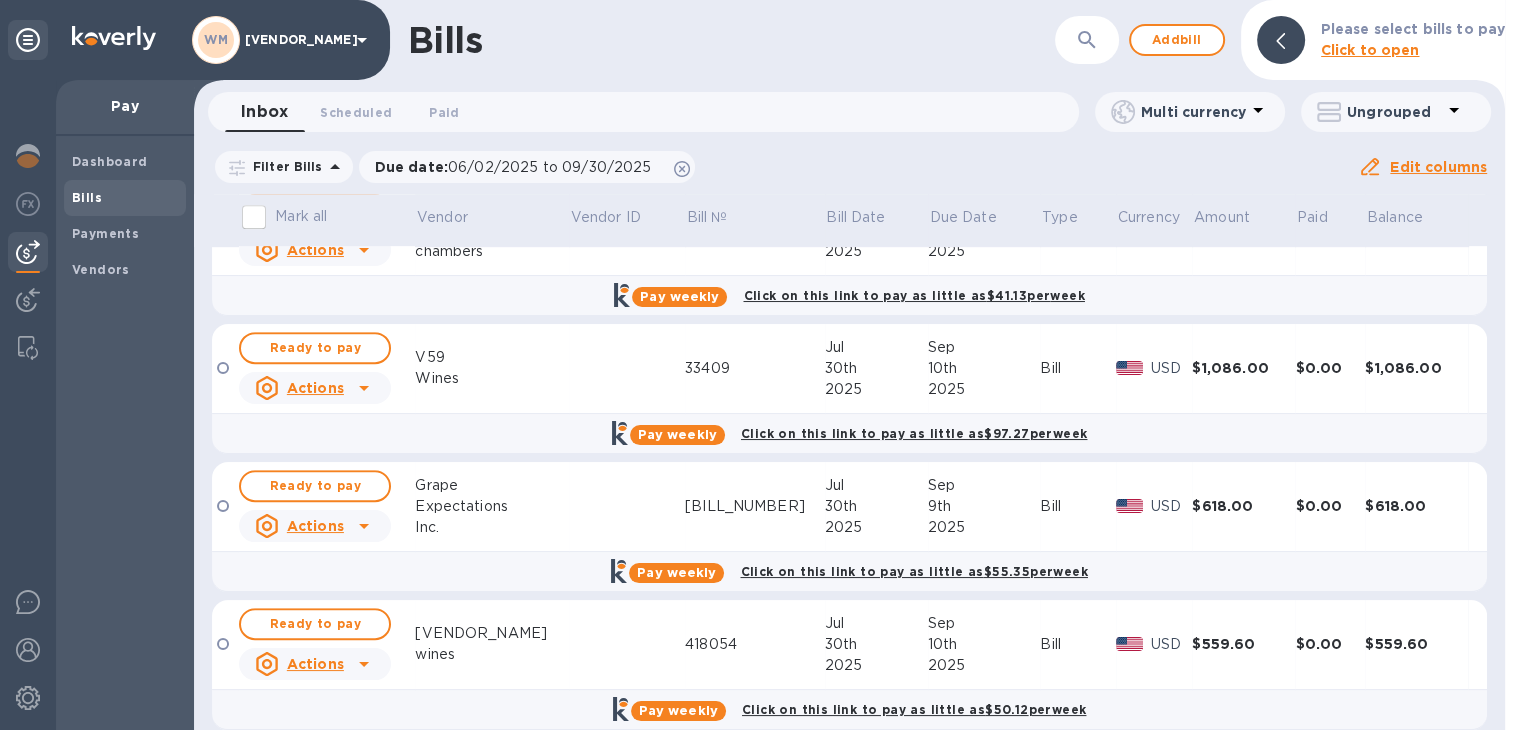 scroll, scrollTop: 1327, scrollLeft: 0, axis: vertical 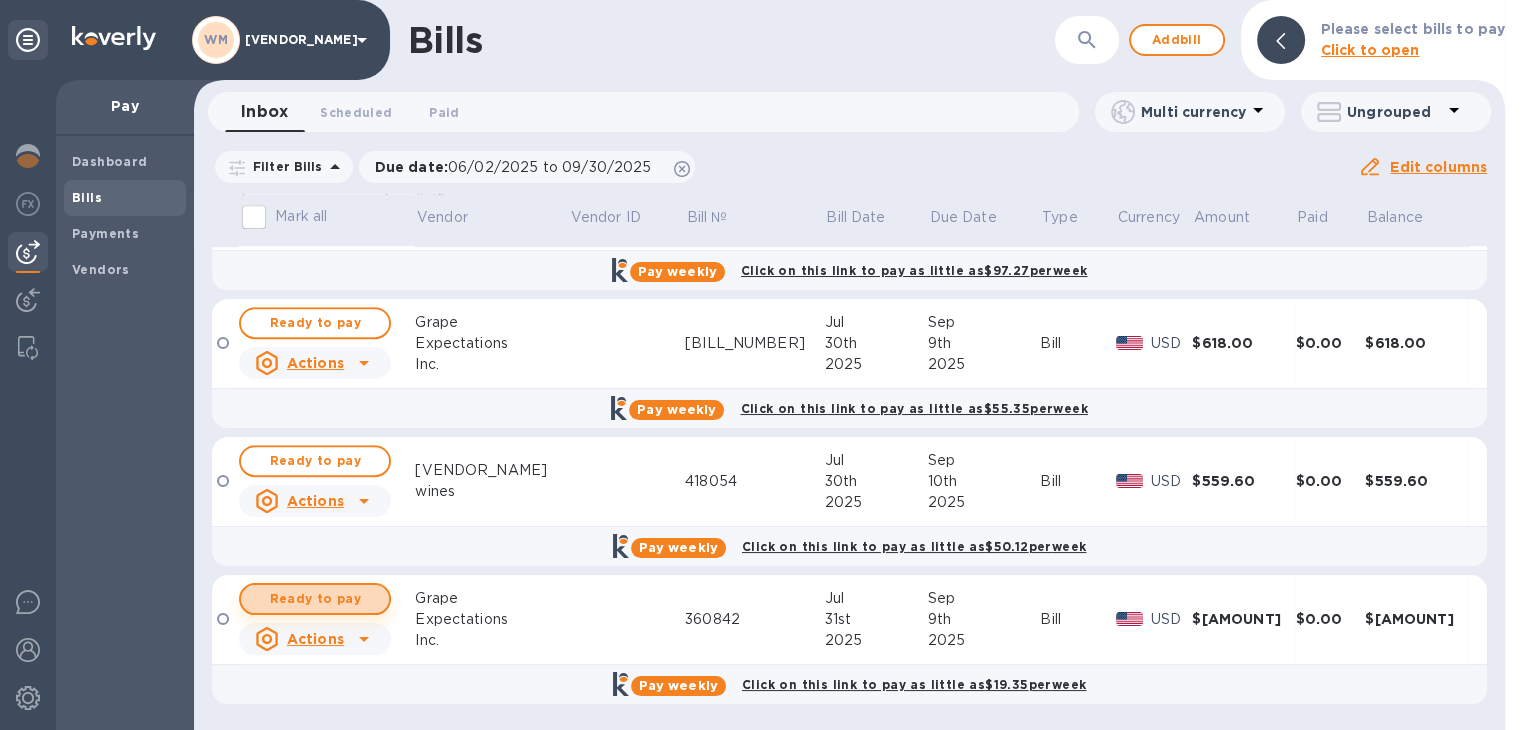 click on "Ready to pay" at bounding box center [315, 599] 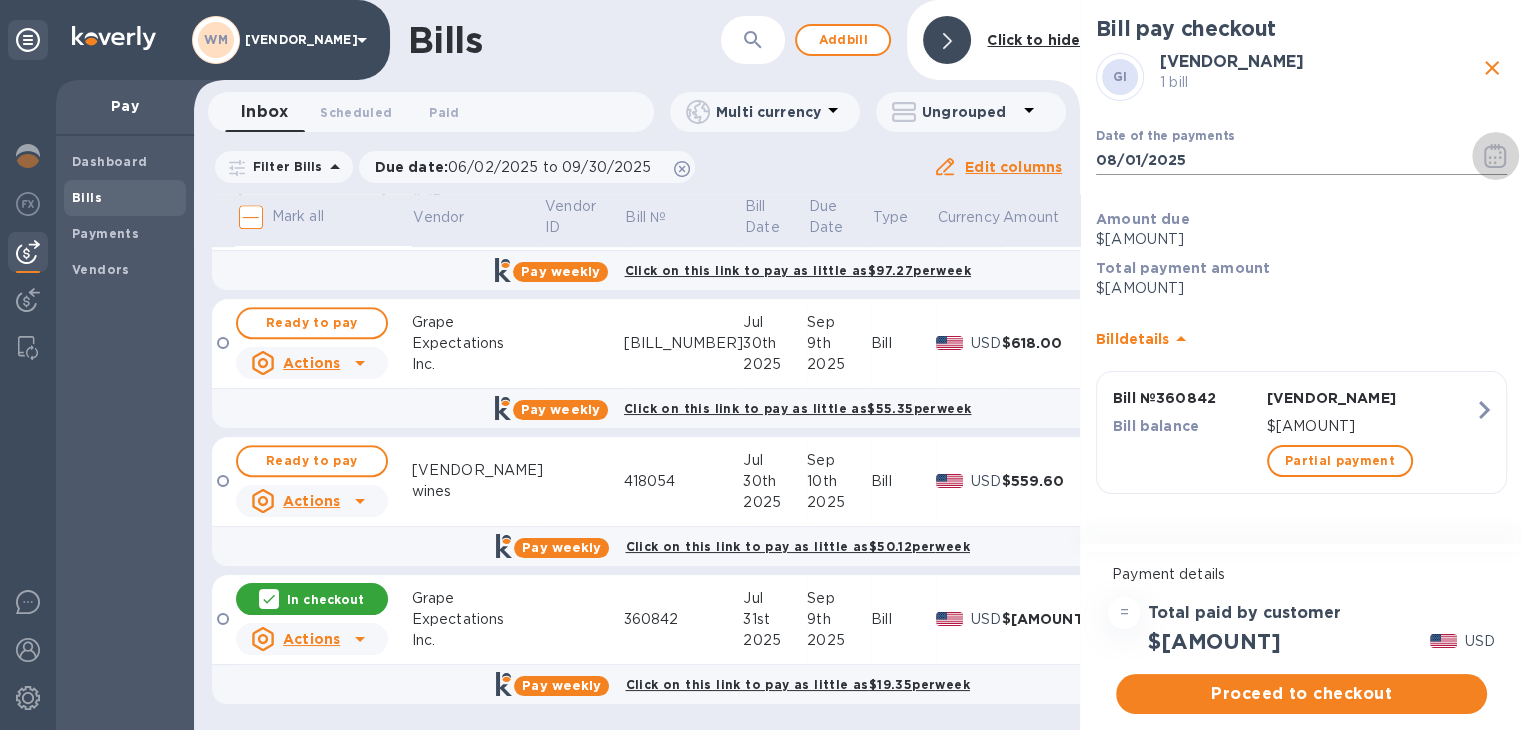 click 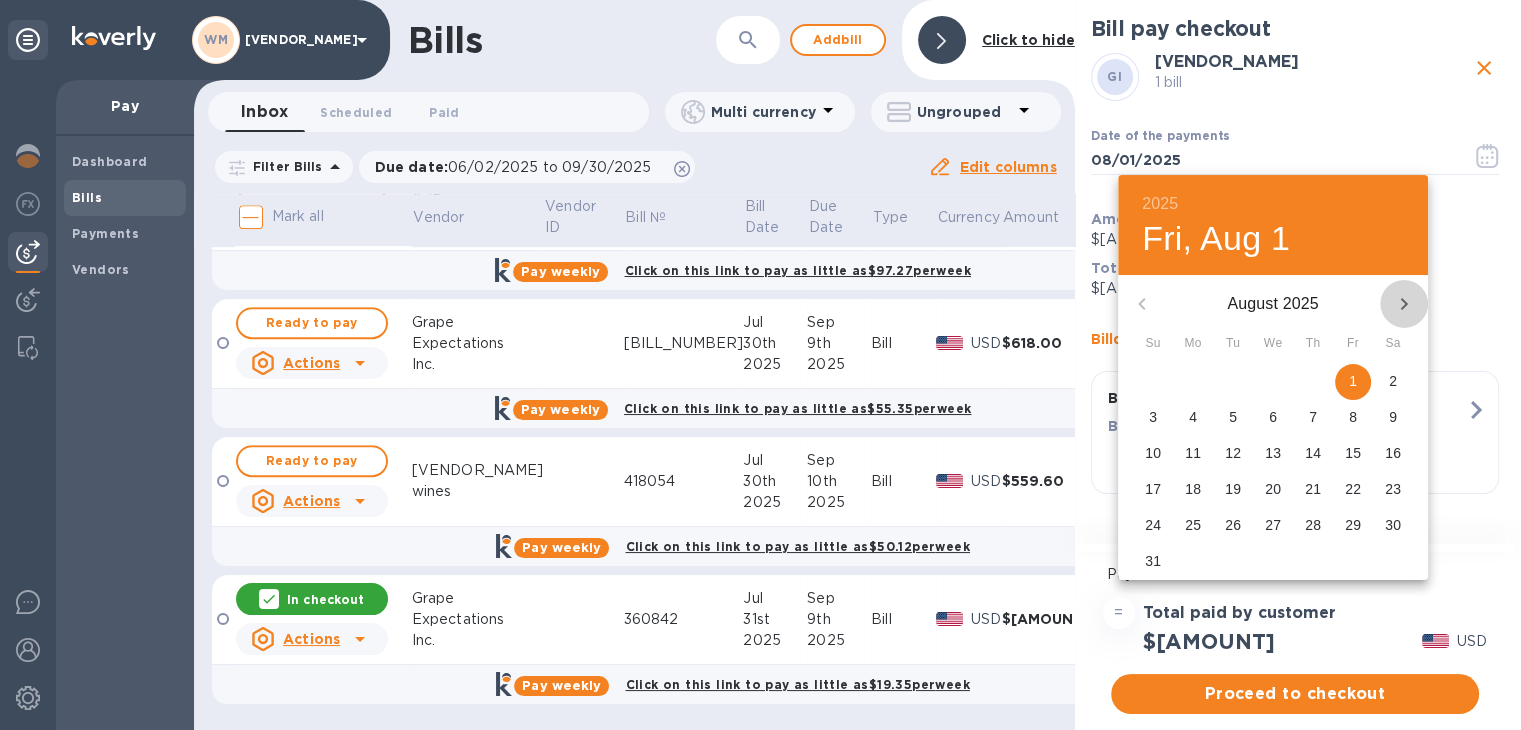 click 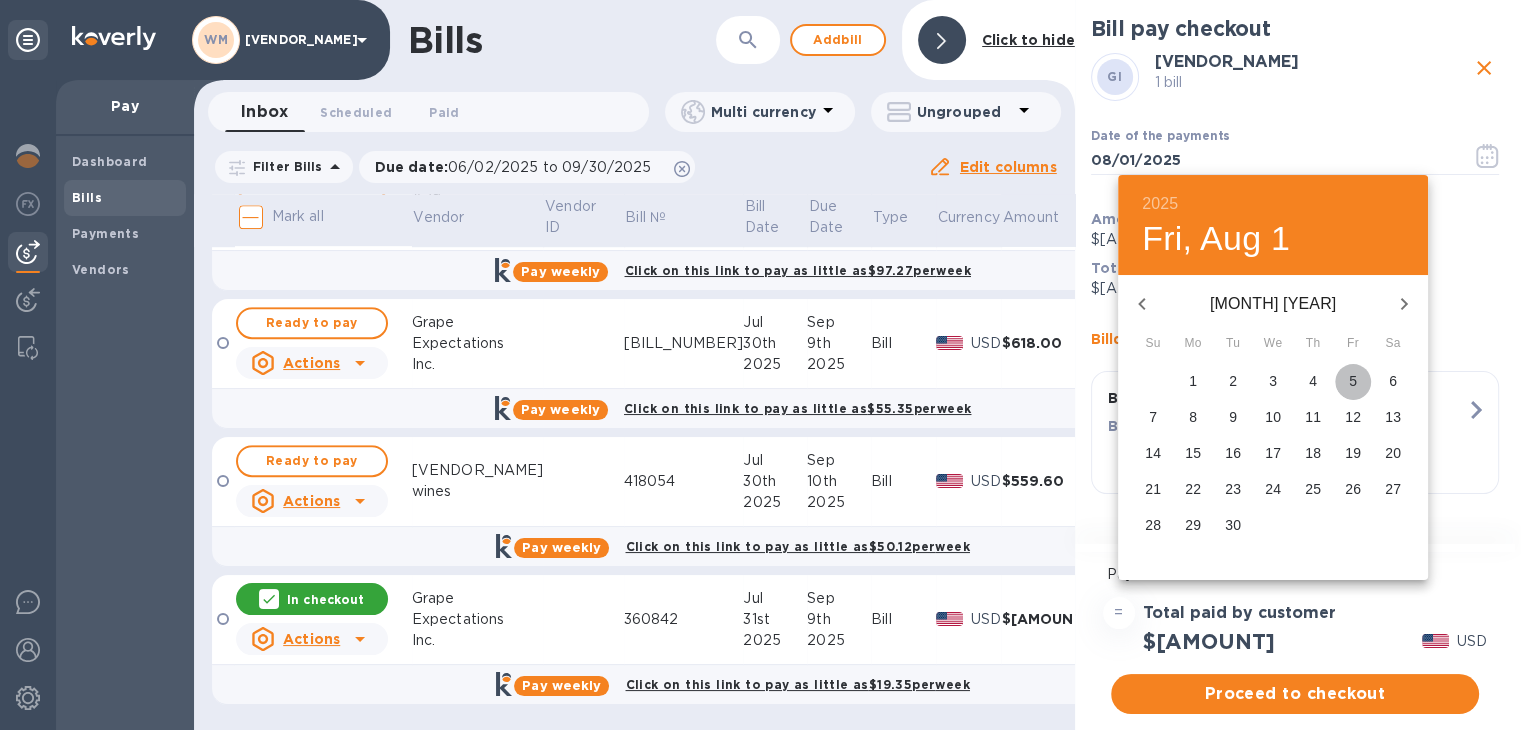 click on "5" at bounding box center (1353, 381) 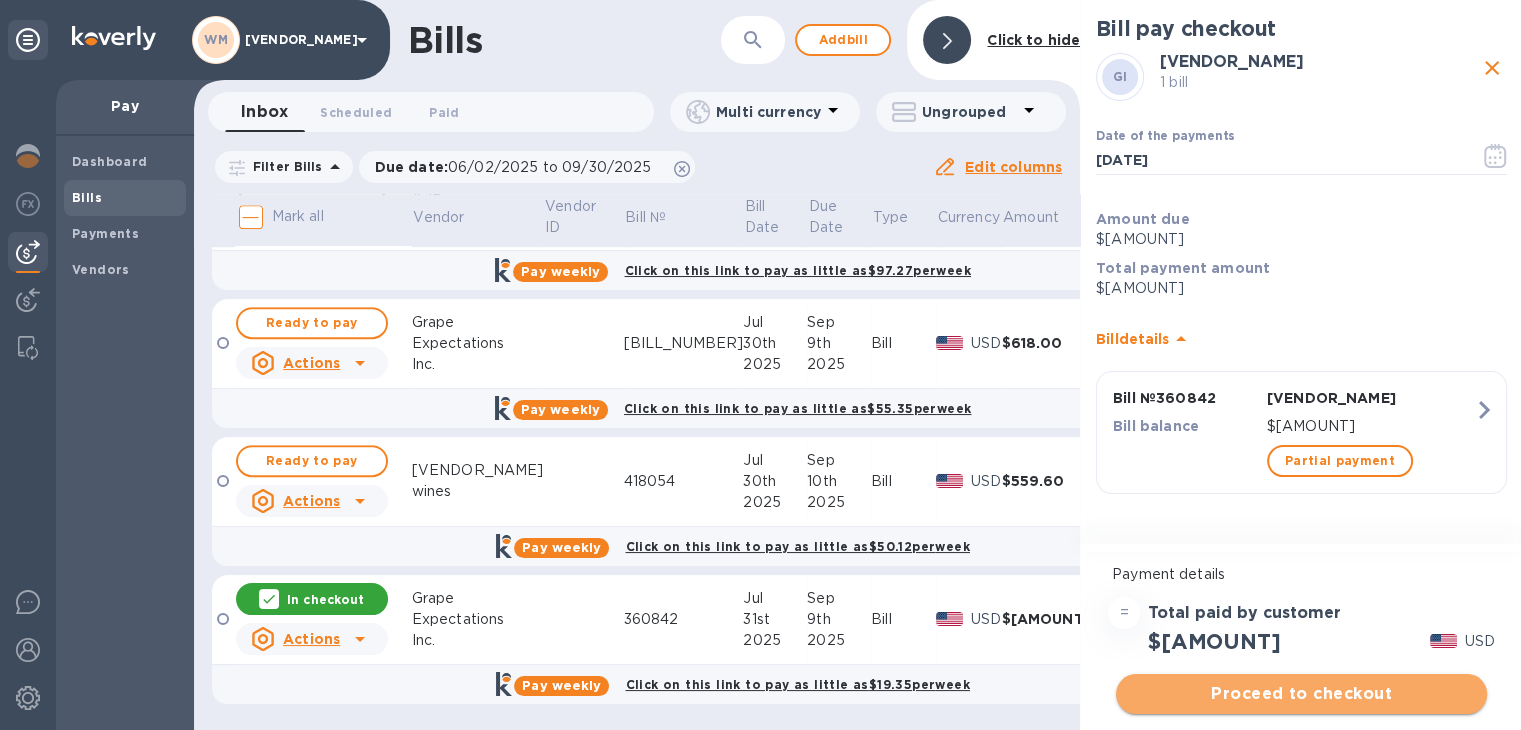 click on "Proceed to checkout" at bounding box center (1301, 694) 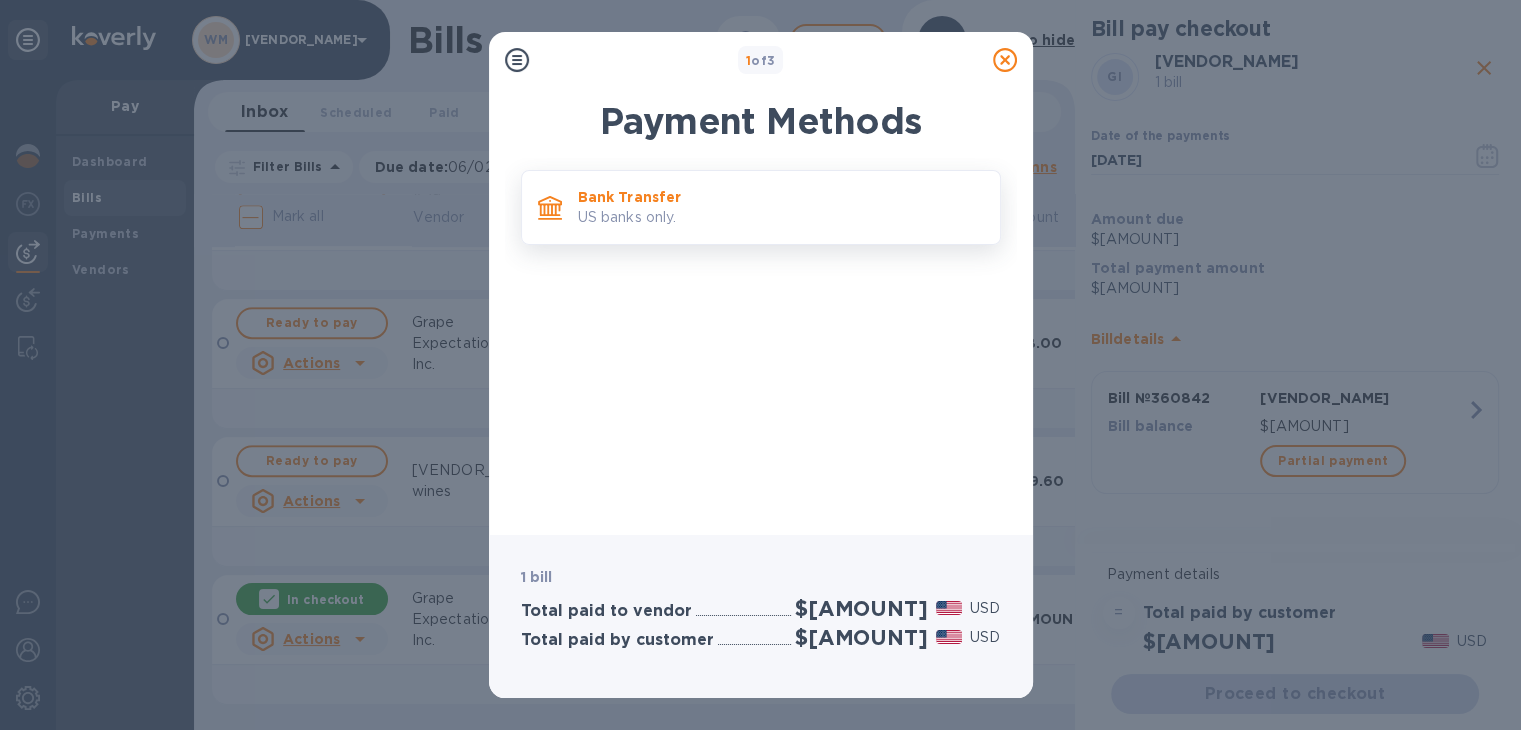 click on "Bank Transfer US banks only." at bounding box center (781, 207) 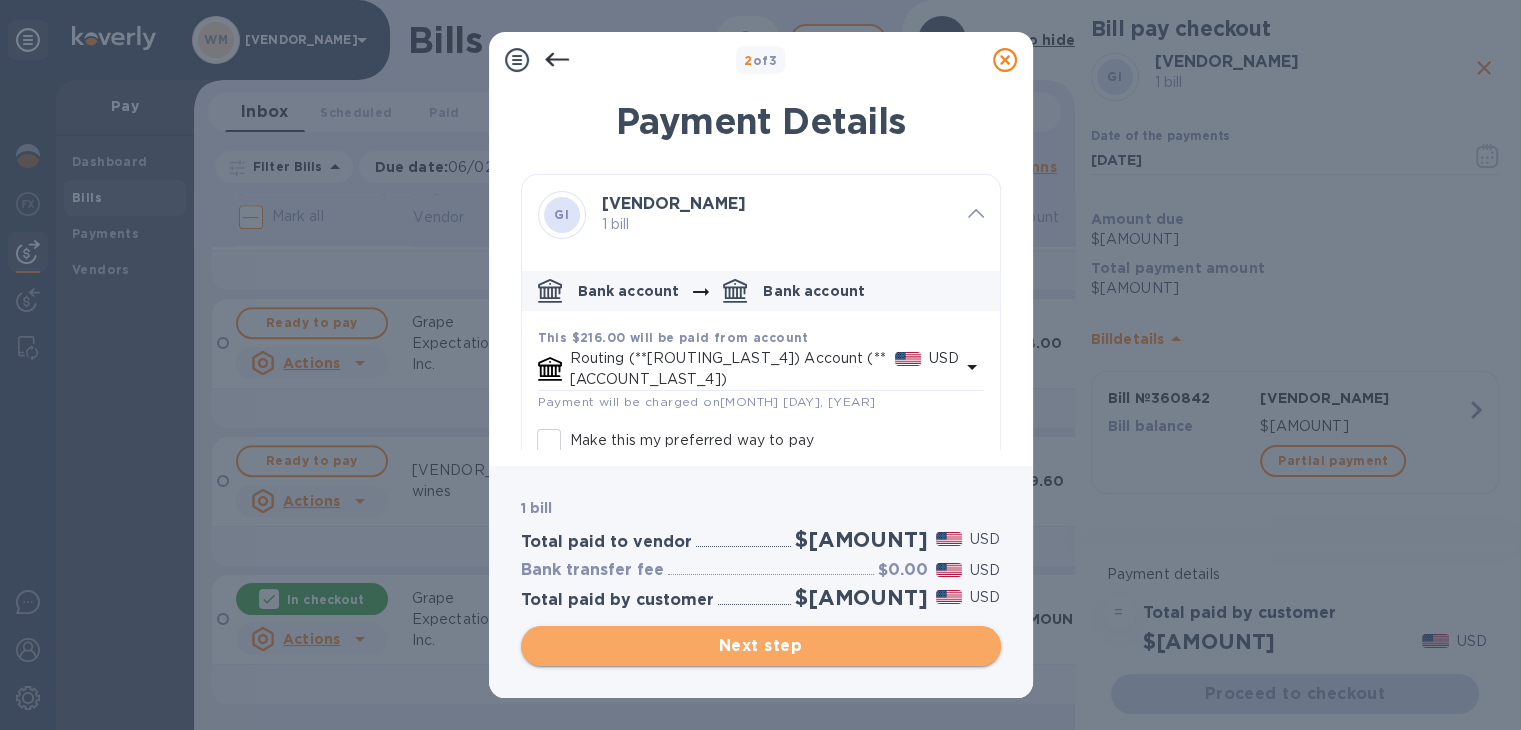 click on "Next step" at bounding box center (761, 646) 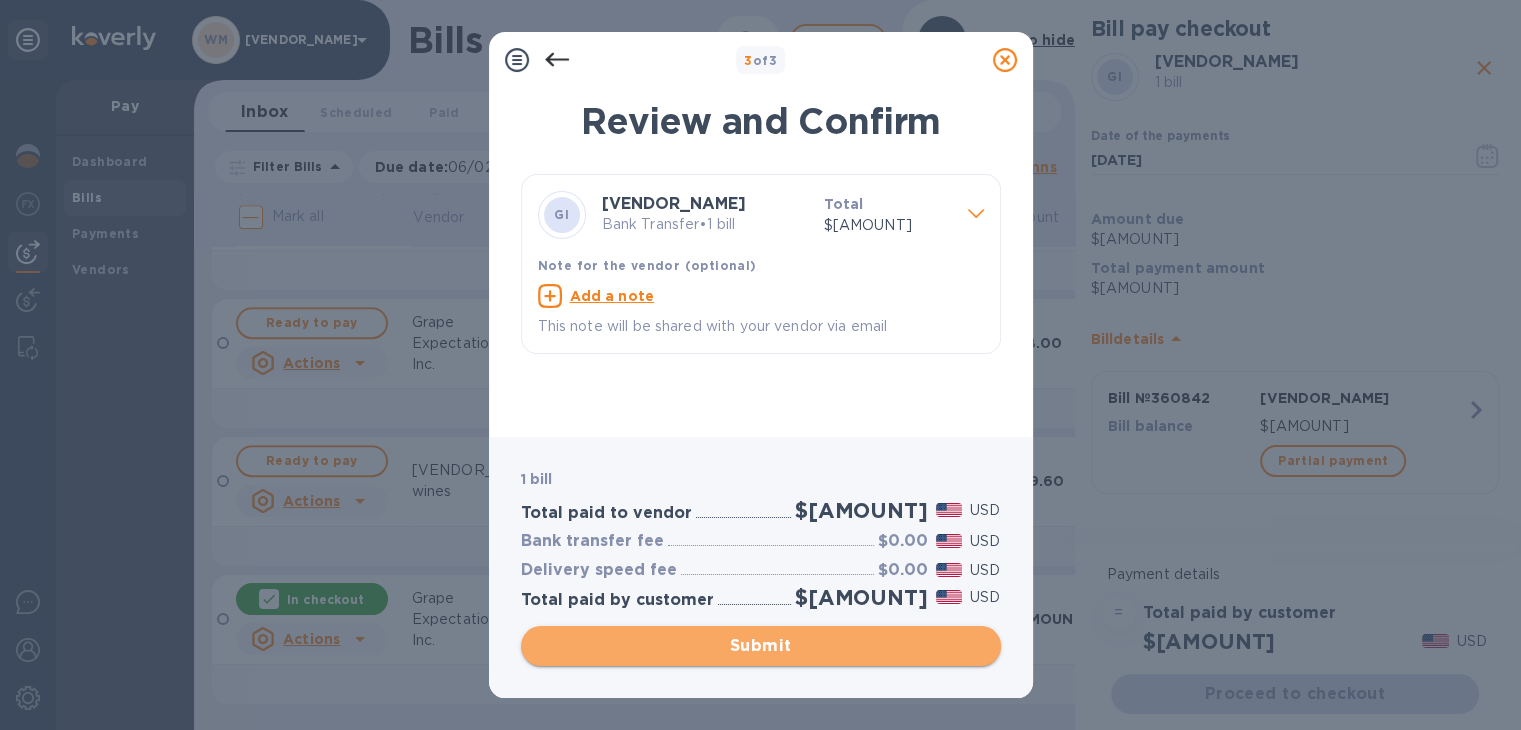 click on "Submit" at bounding box center [761, 646] 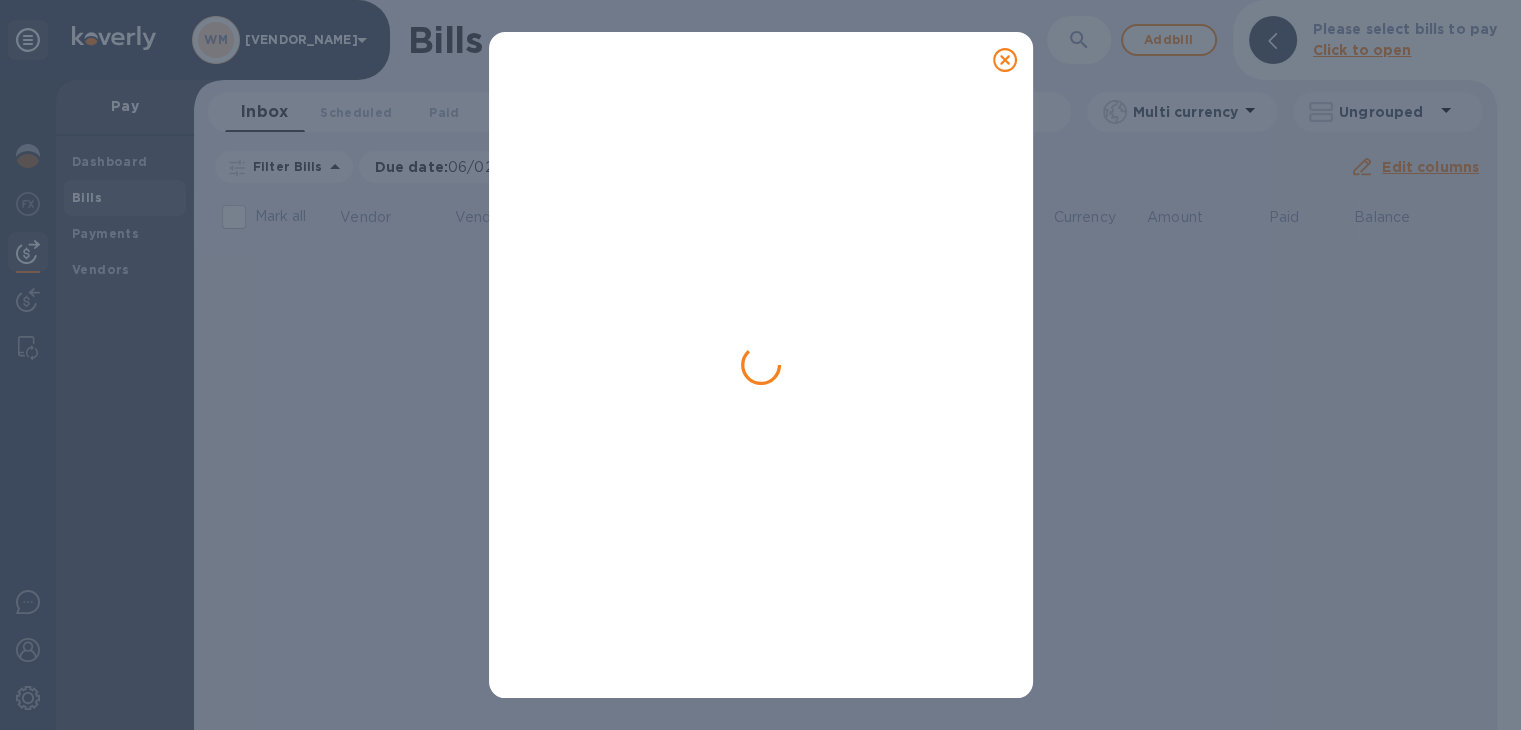 scroll, scrollTop: 0, scrollLeft: 0, axis: both 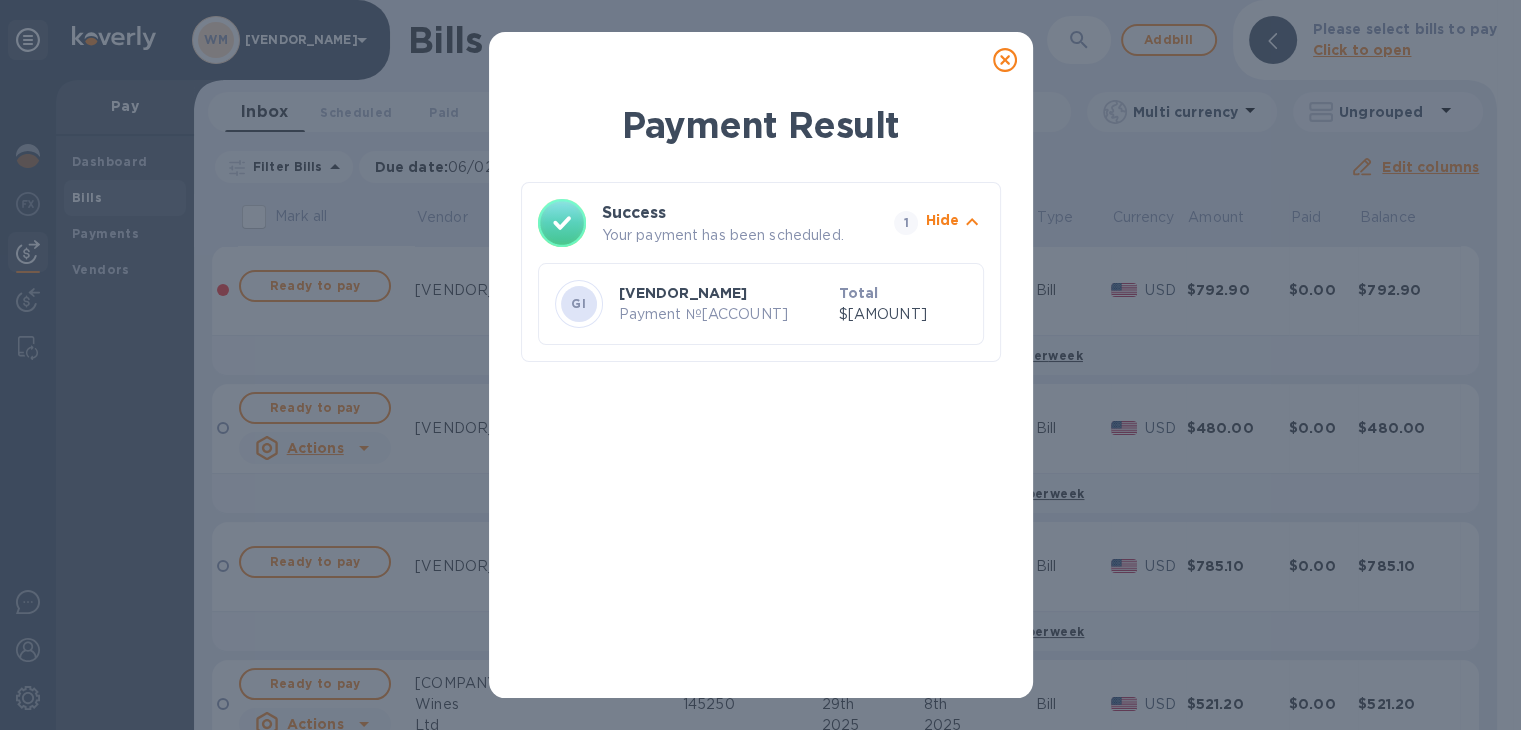 click 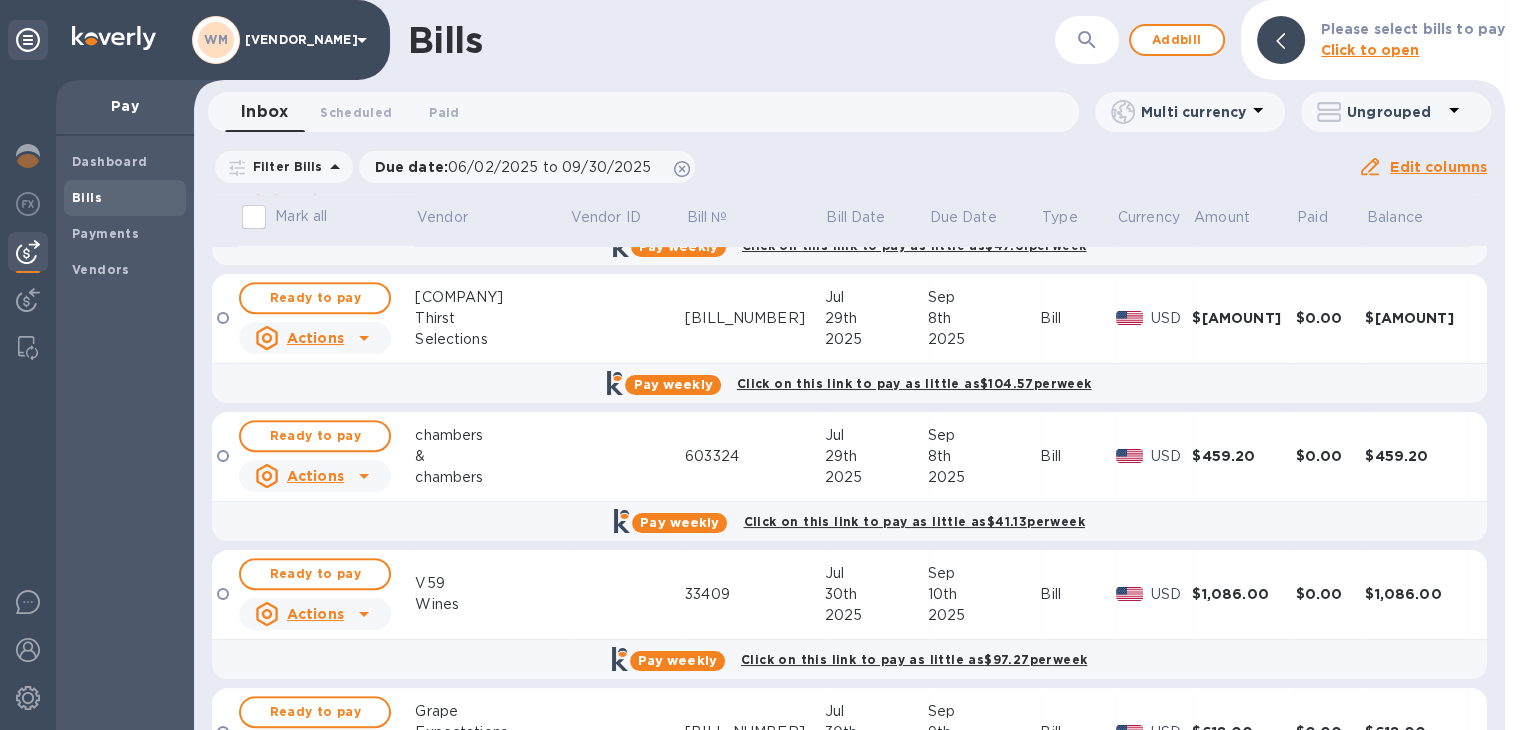 scroll, scrollTop: 1189, scrollLeft: 0, axis: vertical 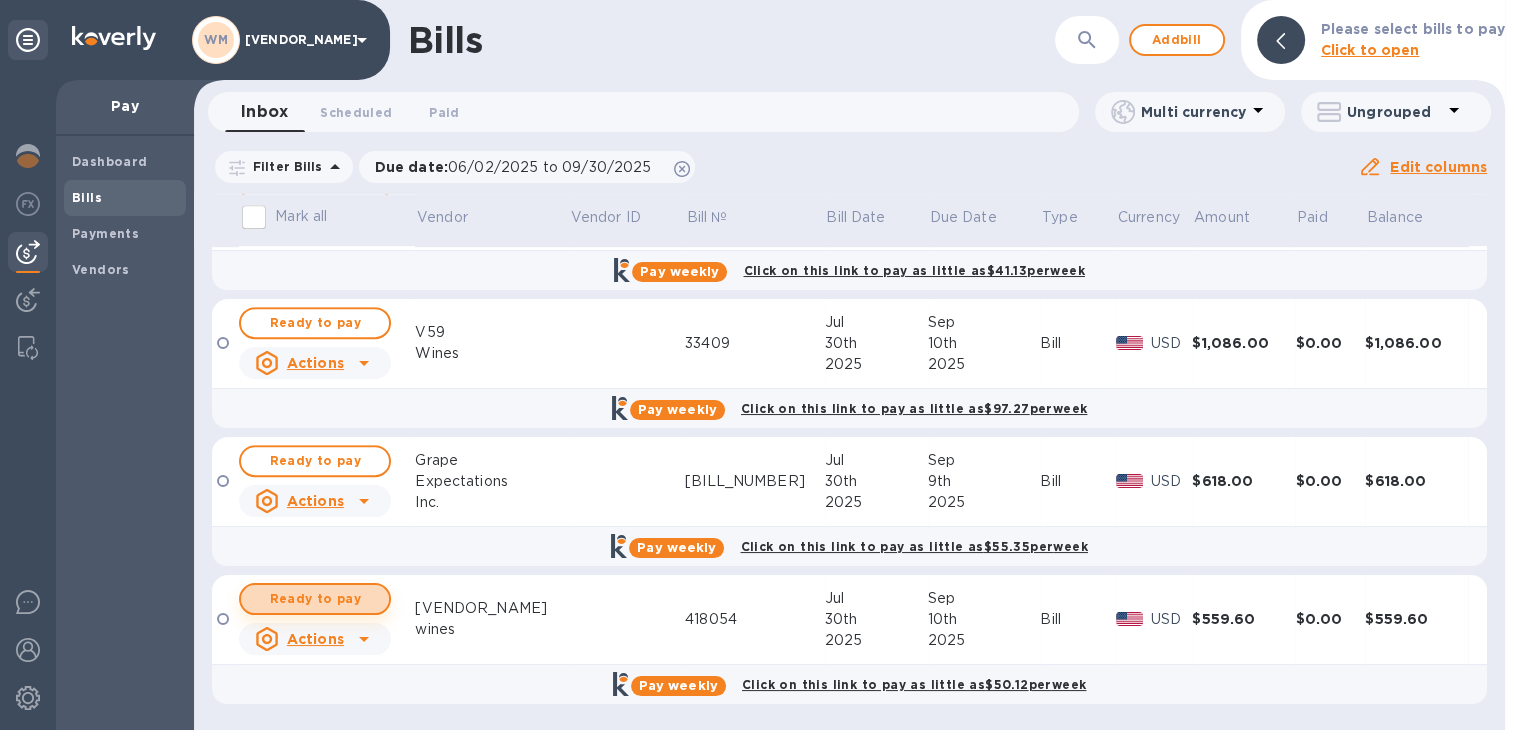 click on "Ready to pay" at bounding box center [315, 599] 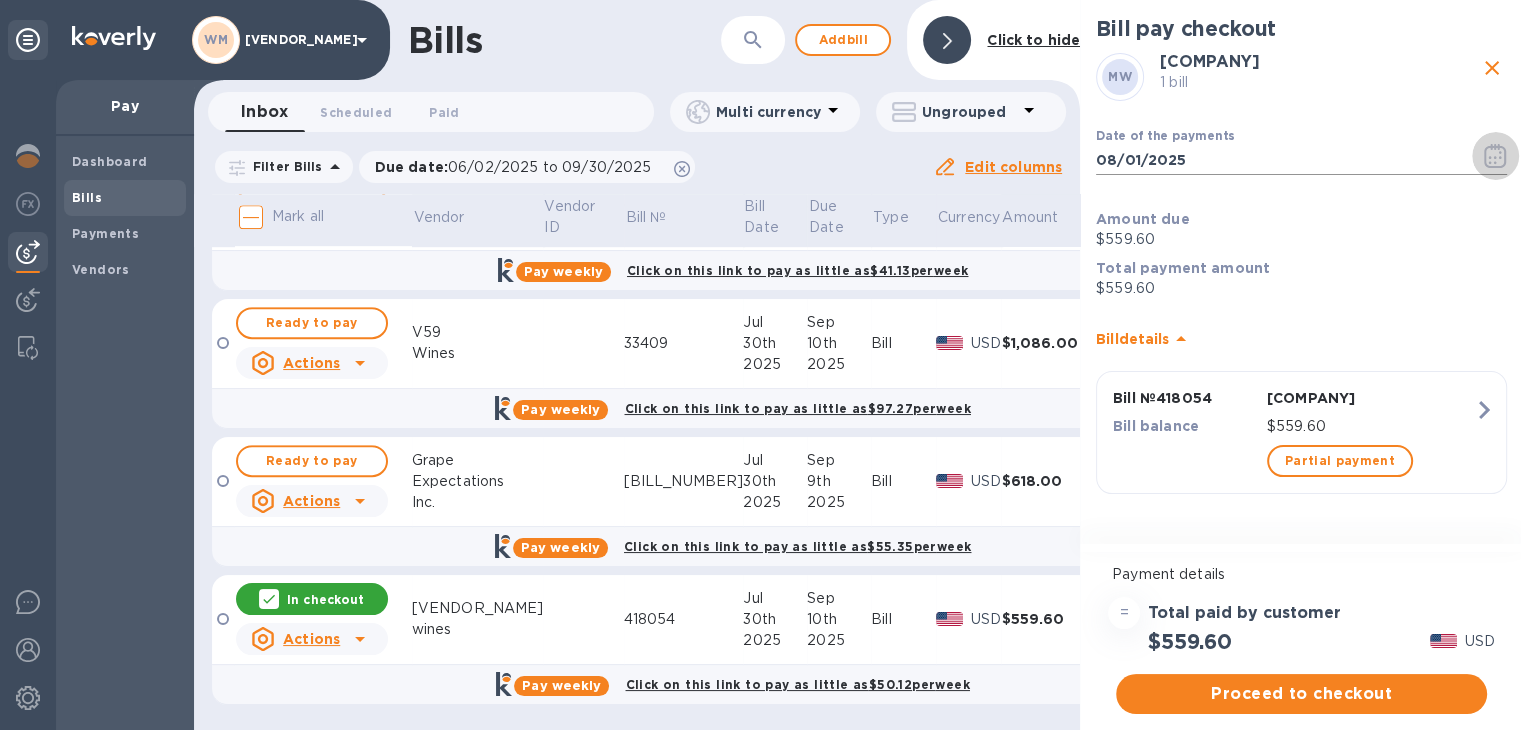 click 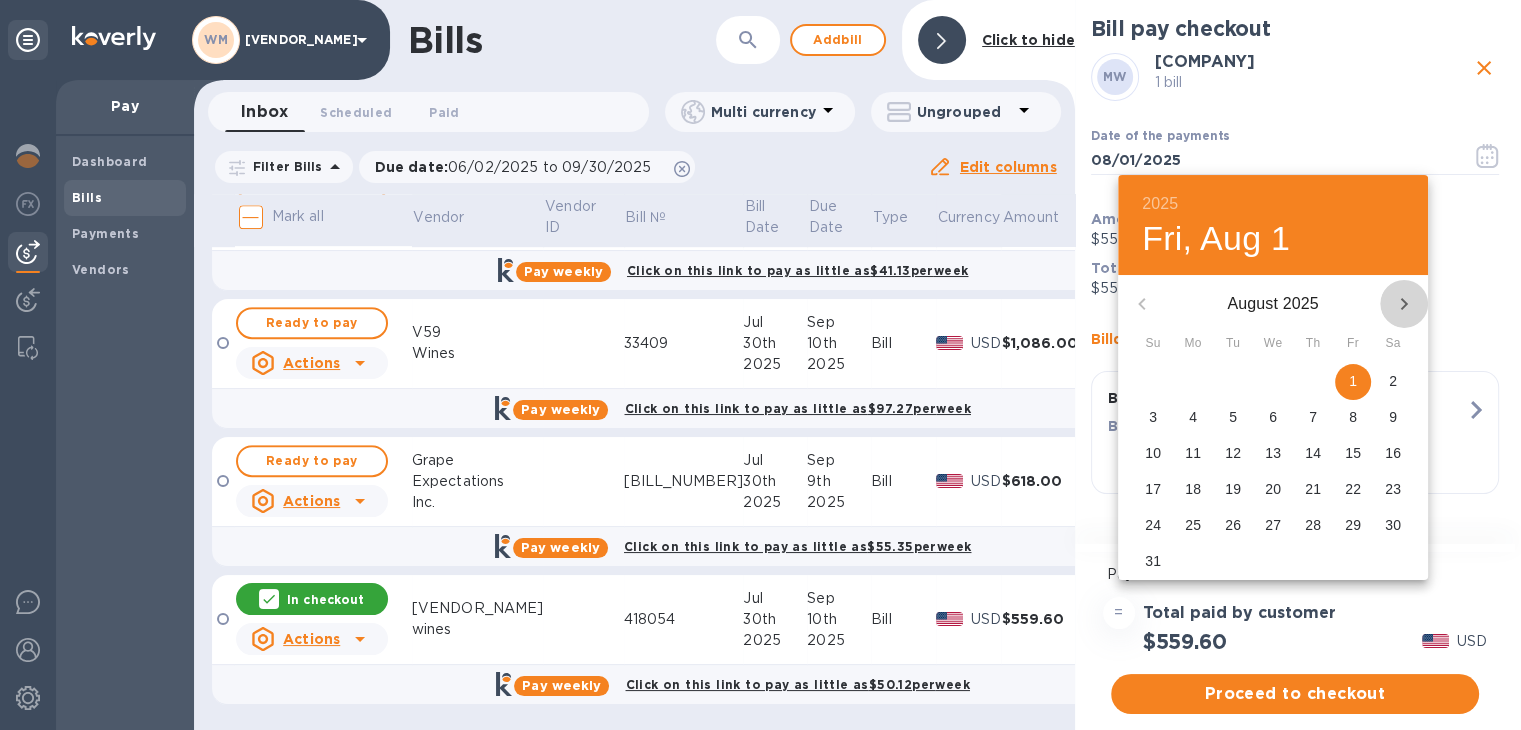 click at bounding box center [1404, 304] 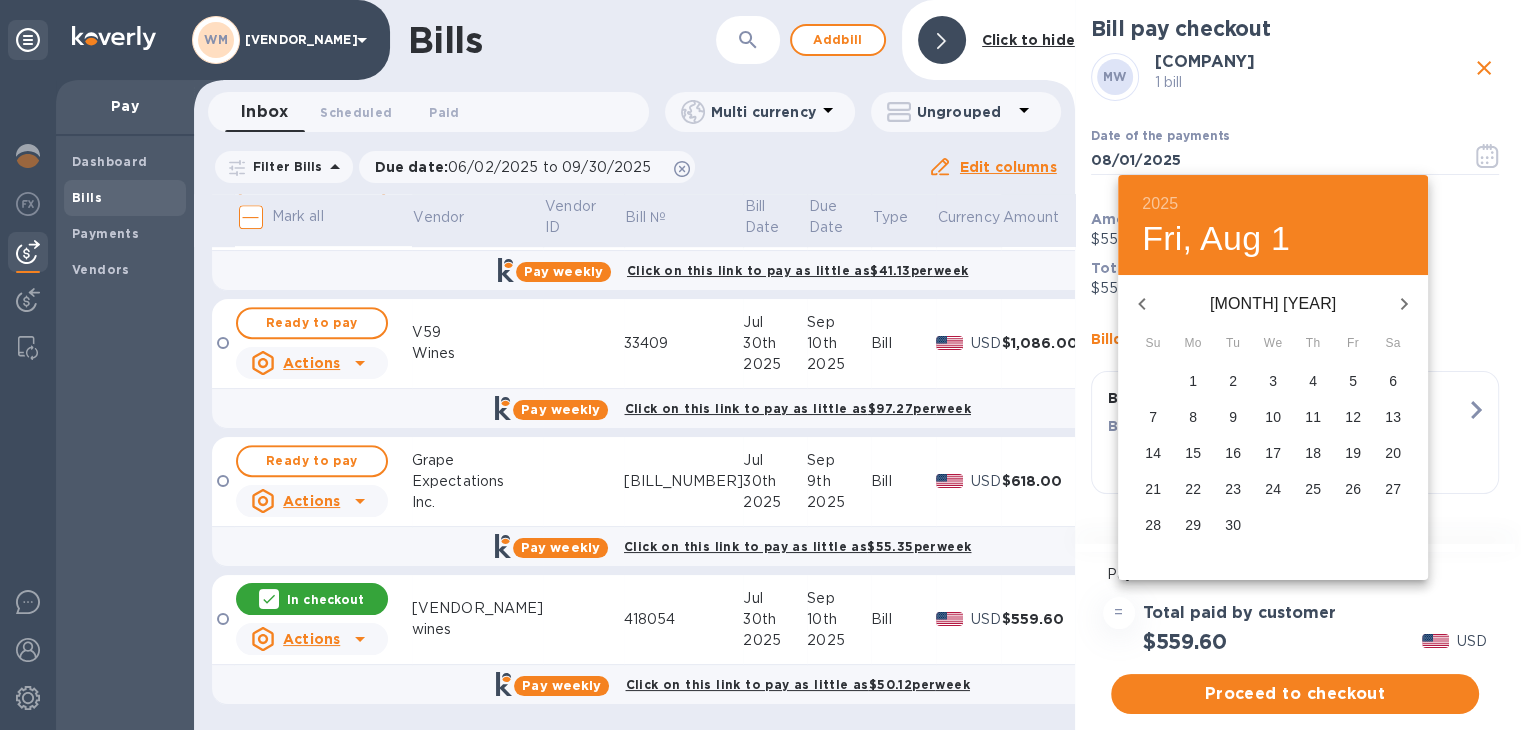 click on "8" at bounding box center [1193, 417] 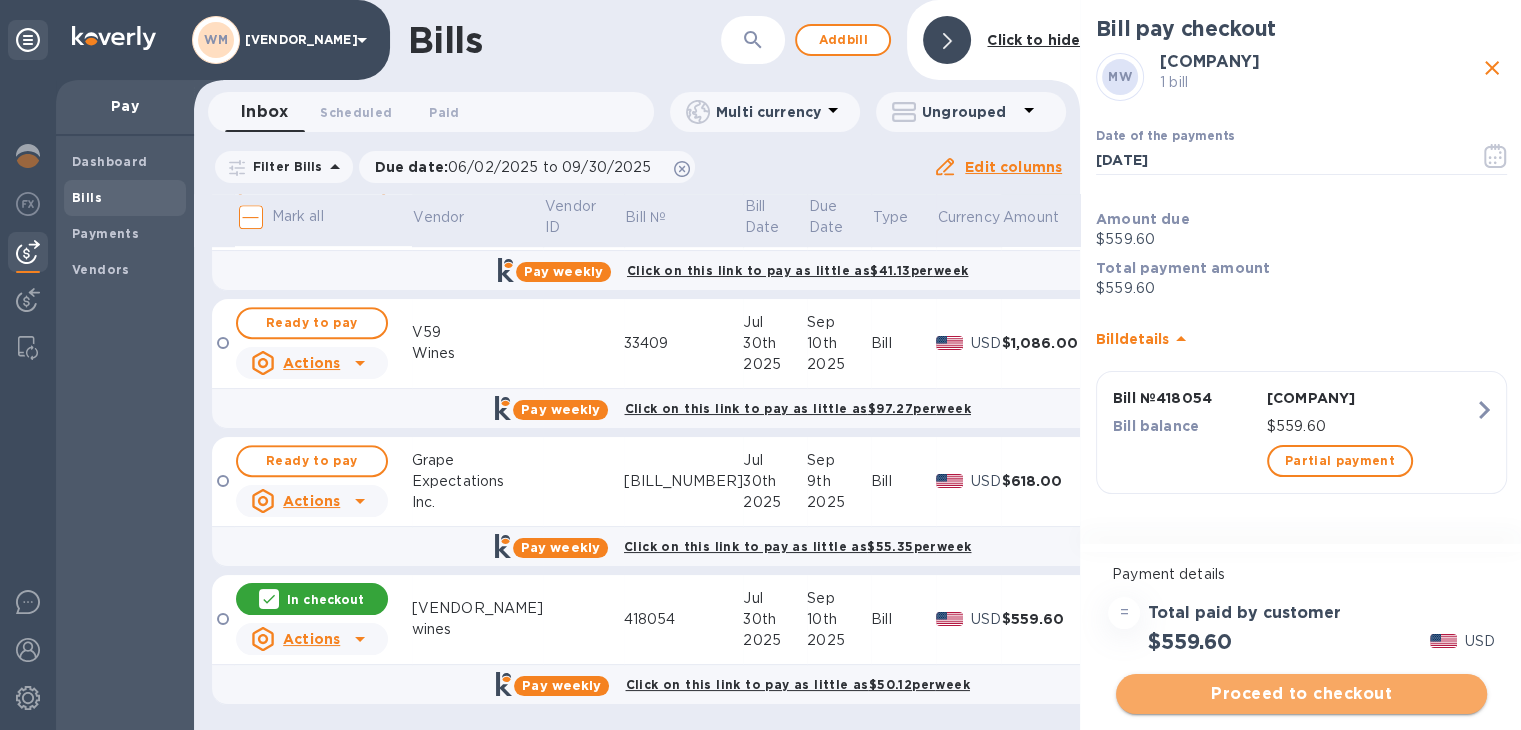 click on "Proceed to checkout" at bounding box center (1301, 694) 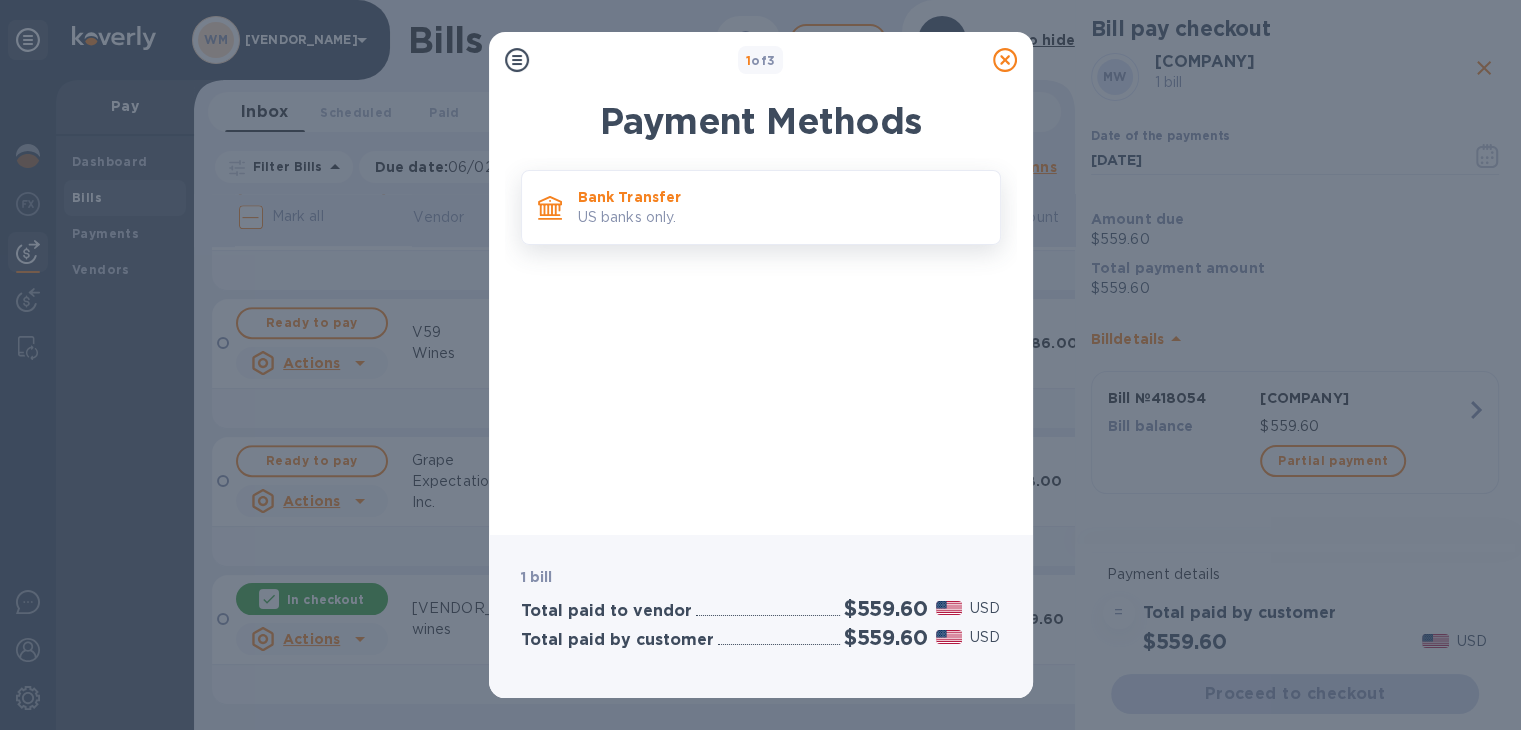 click on "Bank Transfer" at bounding box center [781, 197] 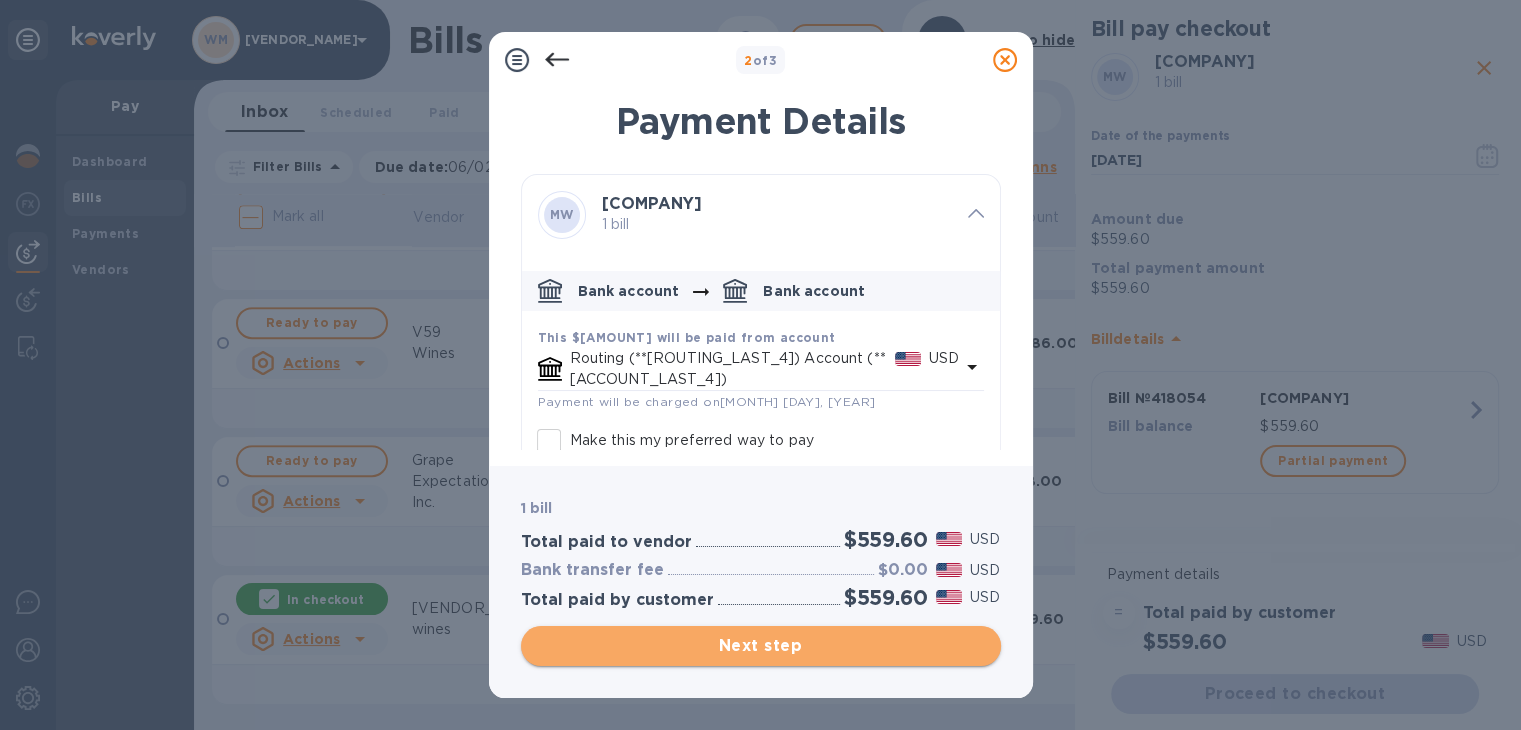 click on "Next step" at bounding box center [761, 646] 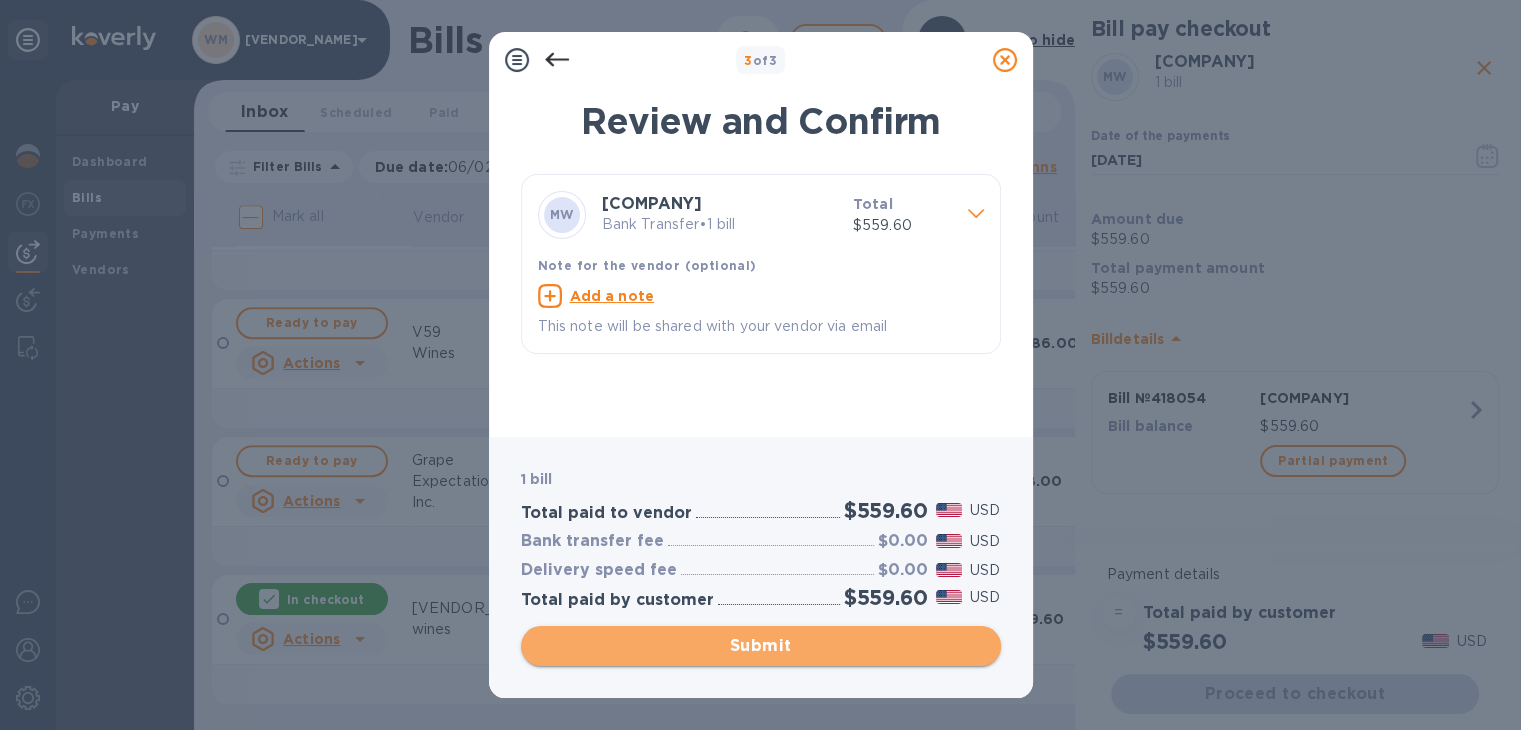 click on "Submit" at bounding box center (761, 646) 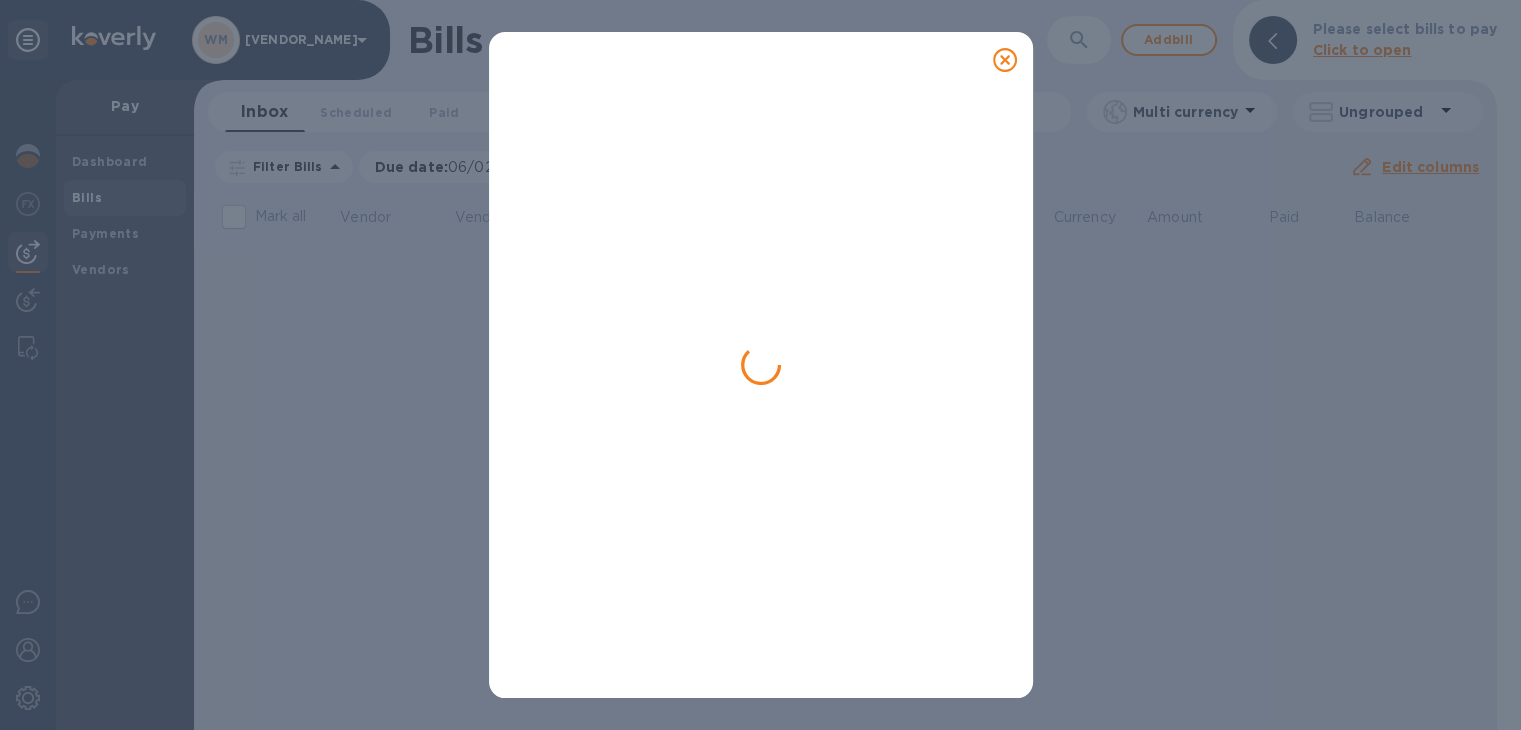 scroll, scrollTop: 0, scrollLeft: 0, axis: both 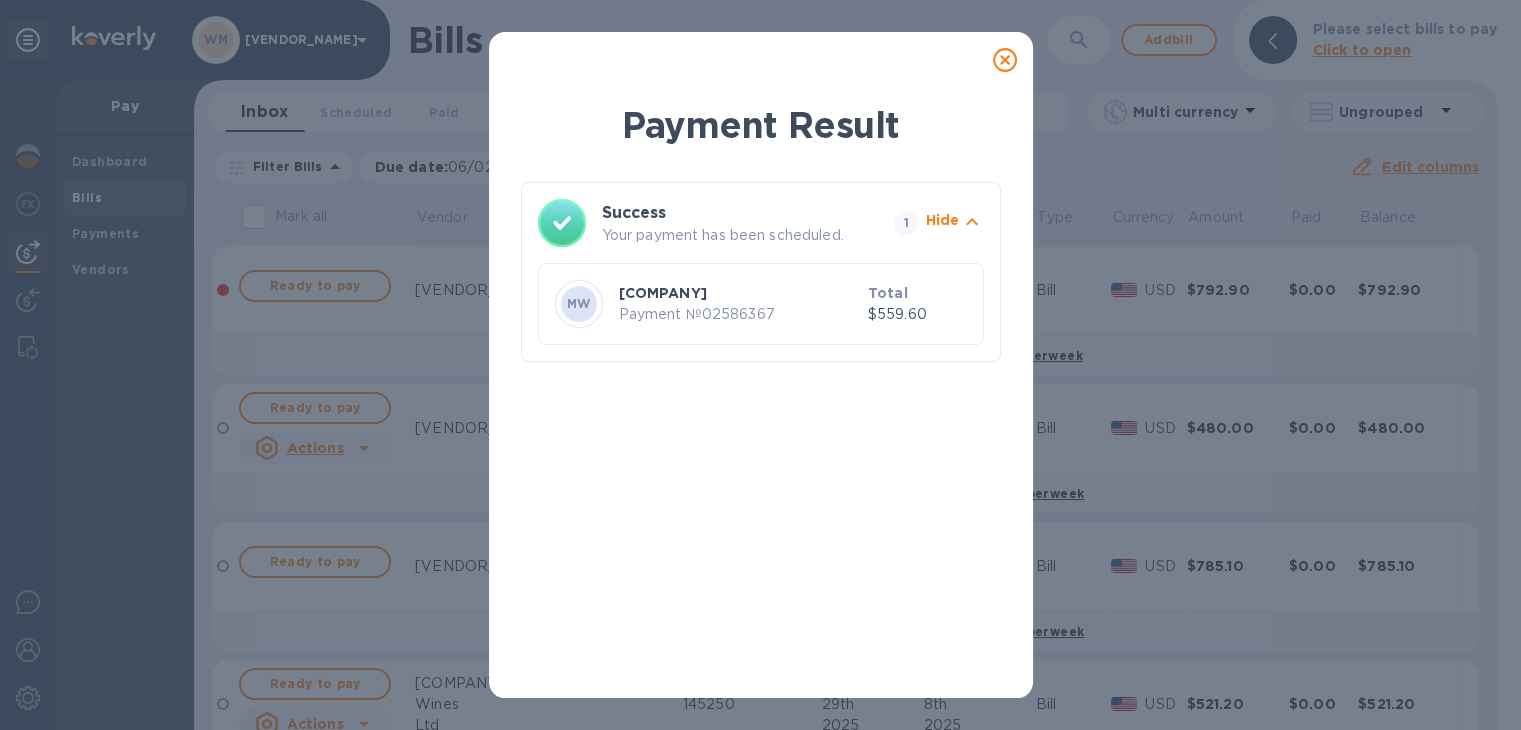click 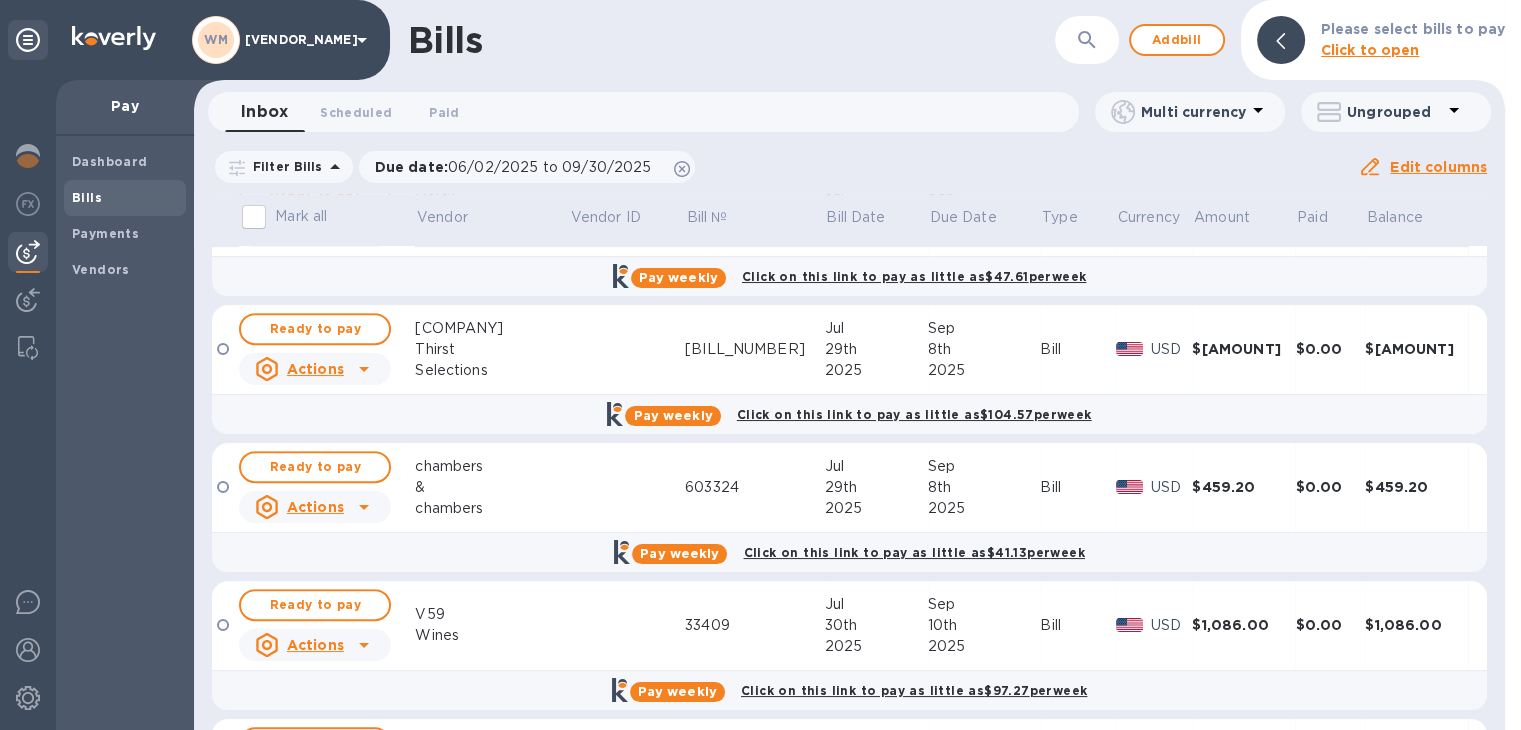 scroll, scrollTop: 1051, scrollLeft: 0, axis: vertical 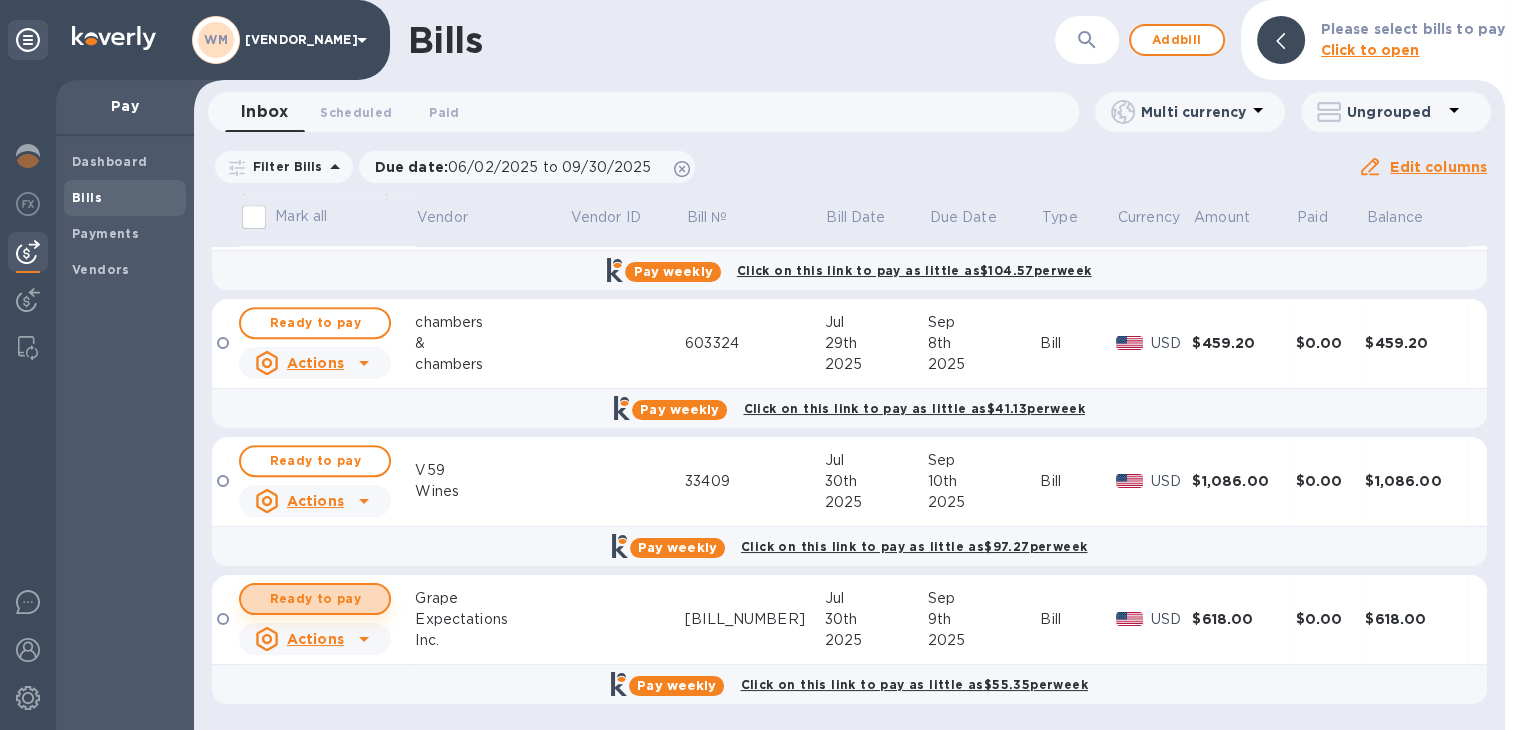 click on "Ready to pay" at bounding box center (315, 599) 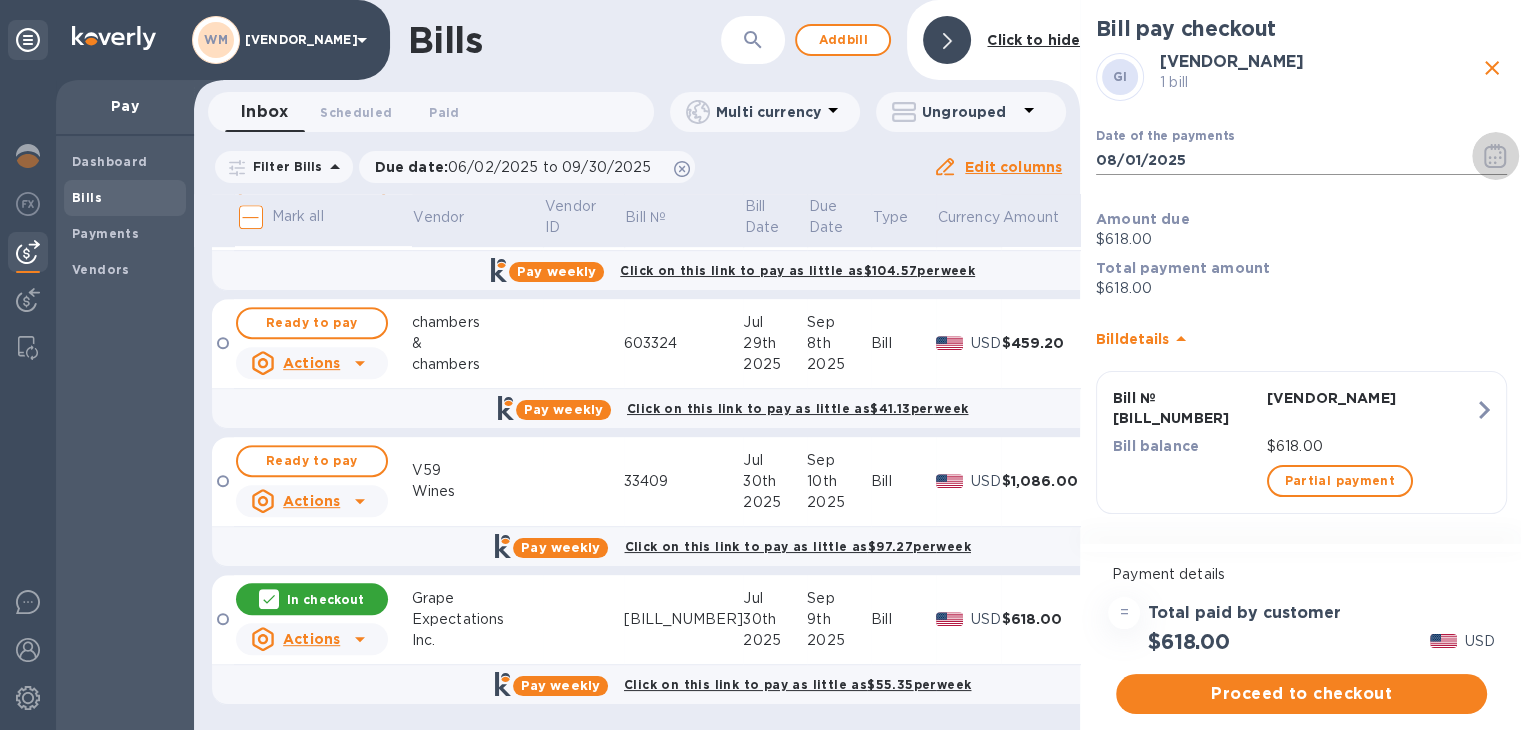 click 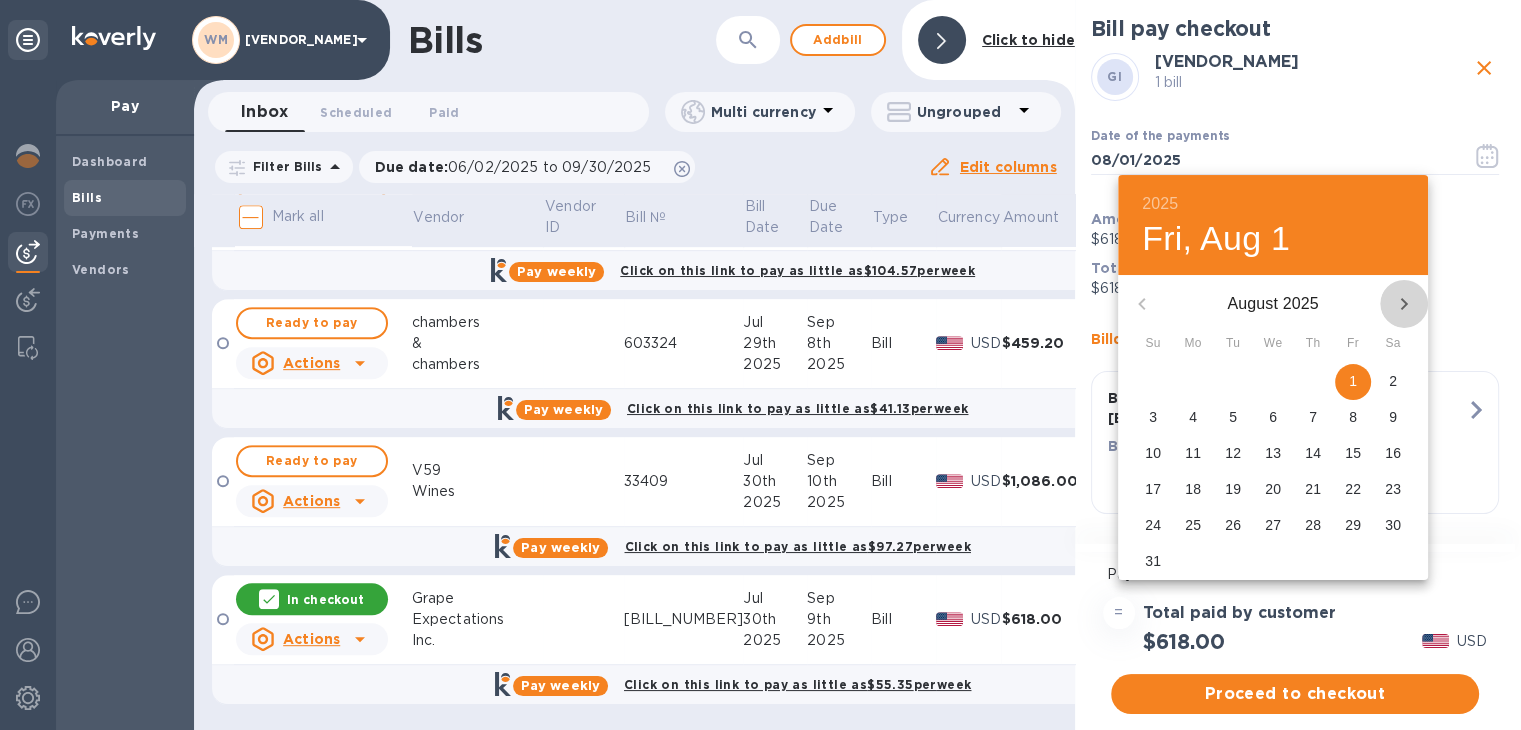 click 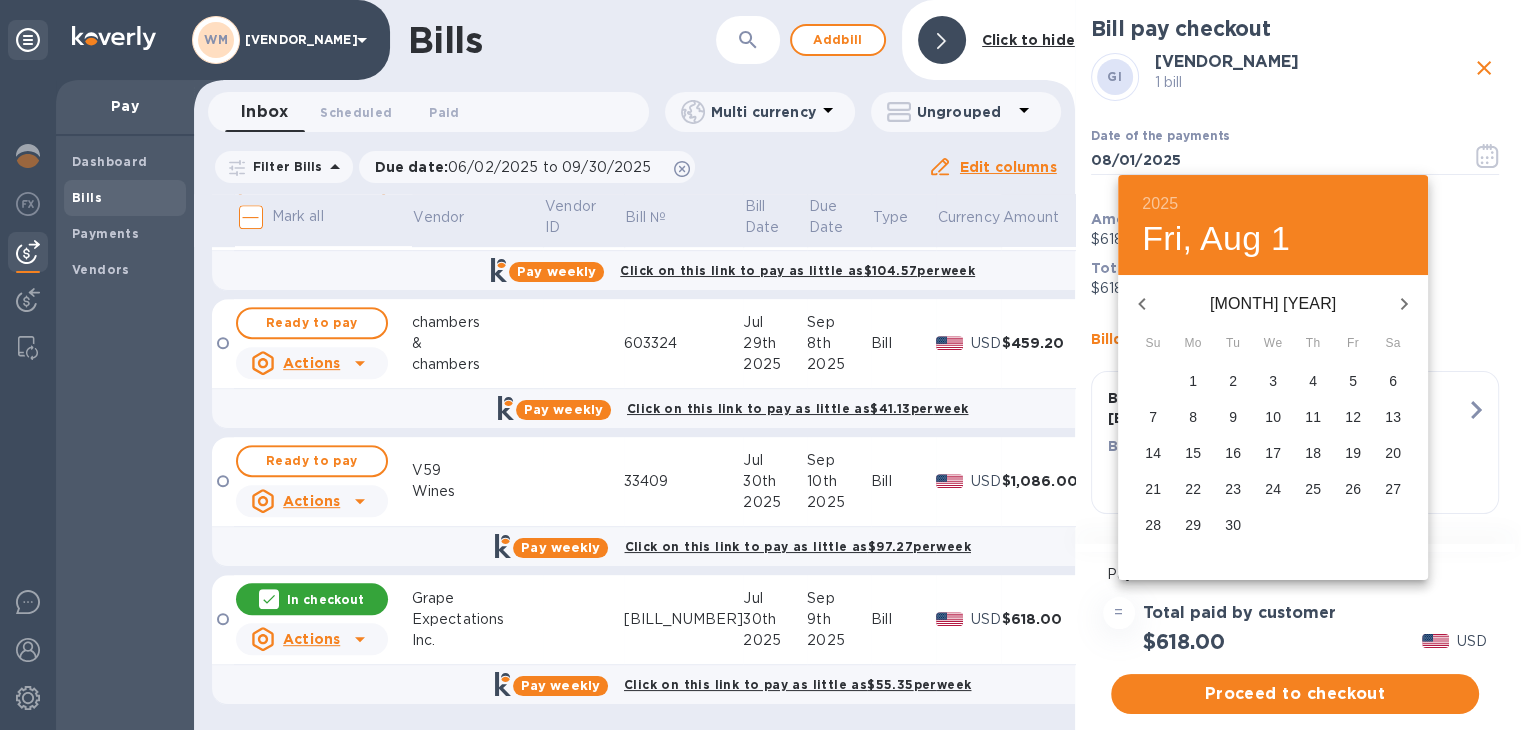 click on "5" at bounding box center (1353, 381) 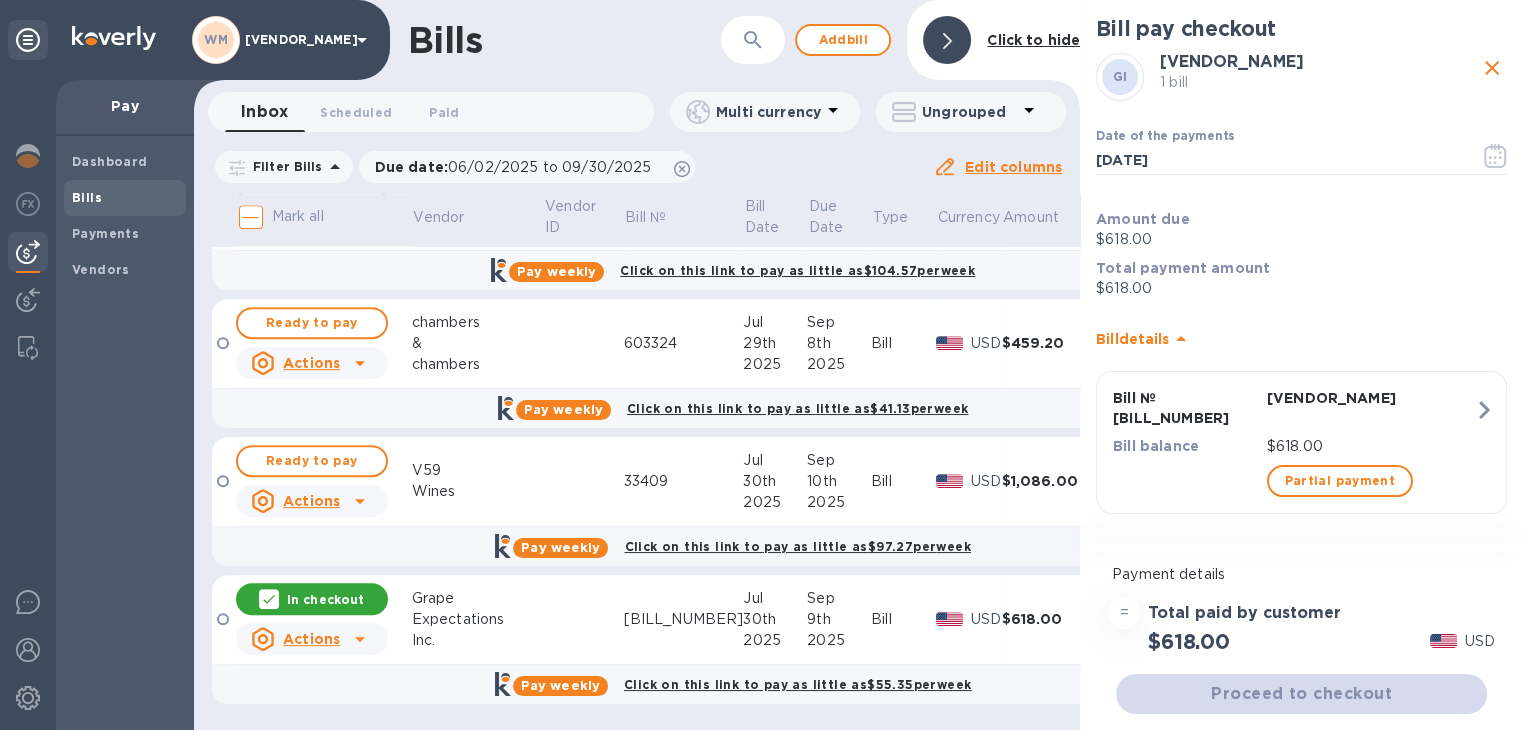 type on "[DATE]" 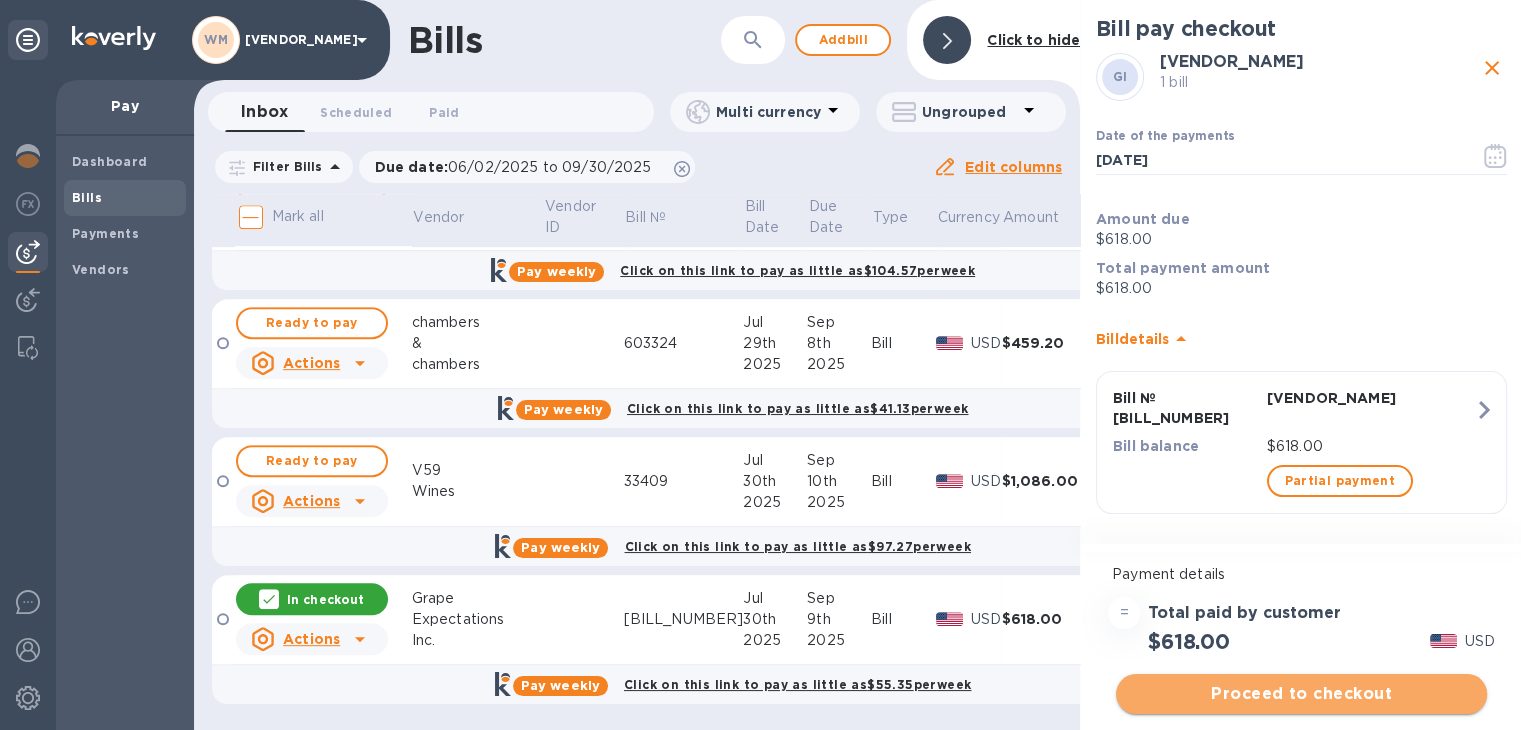 click on "Proceed to checkout" at bounding box center (1301, 694) 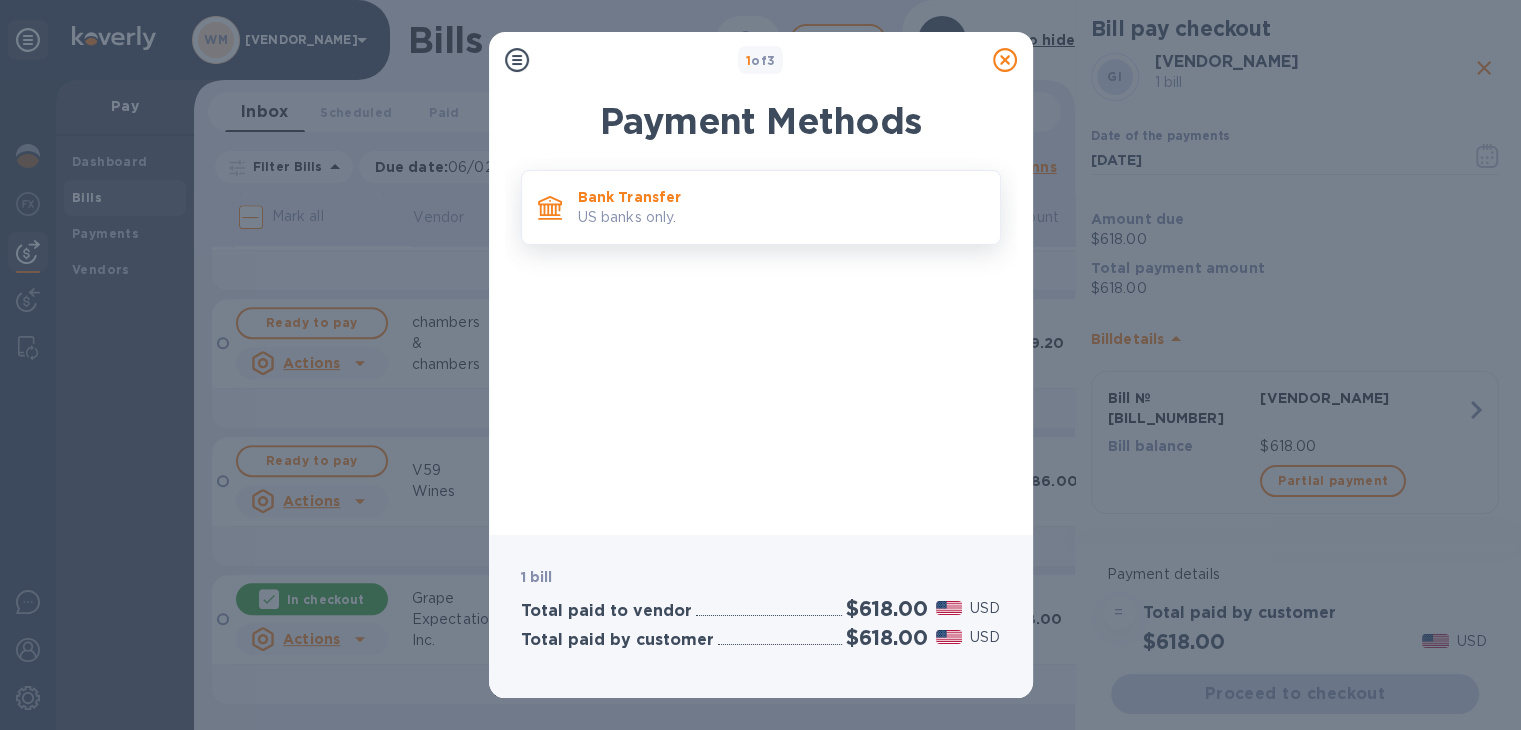 click on "Bank Transfer" at bounding box center [781, 197] 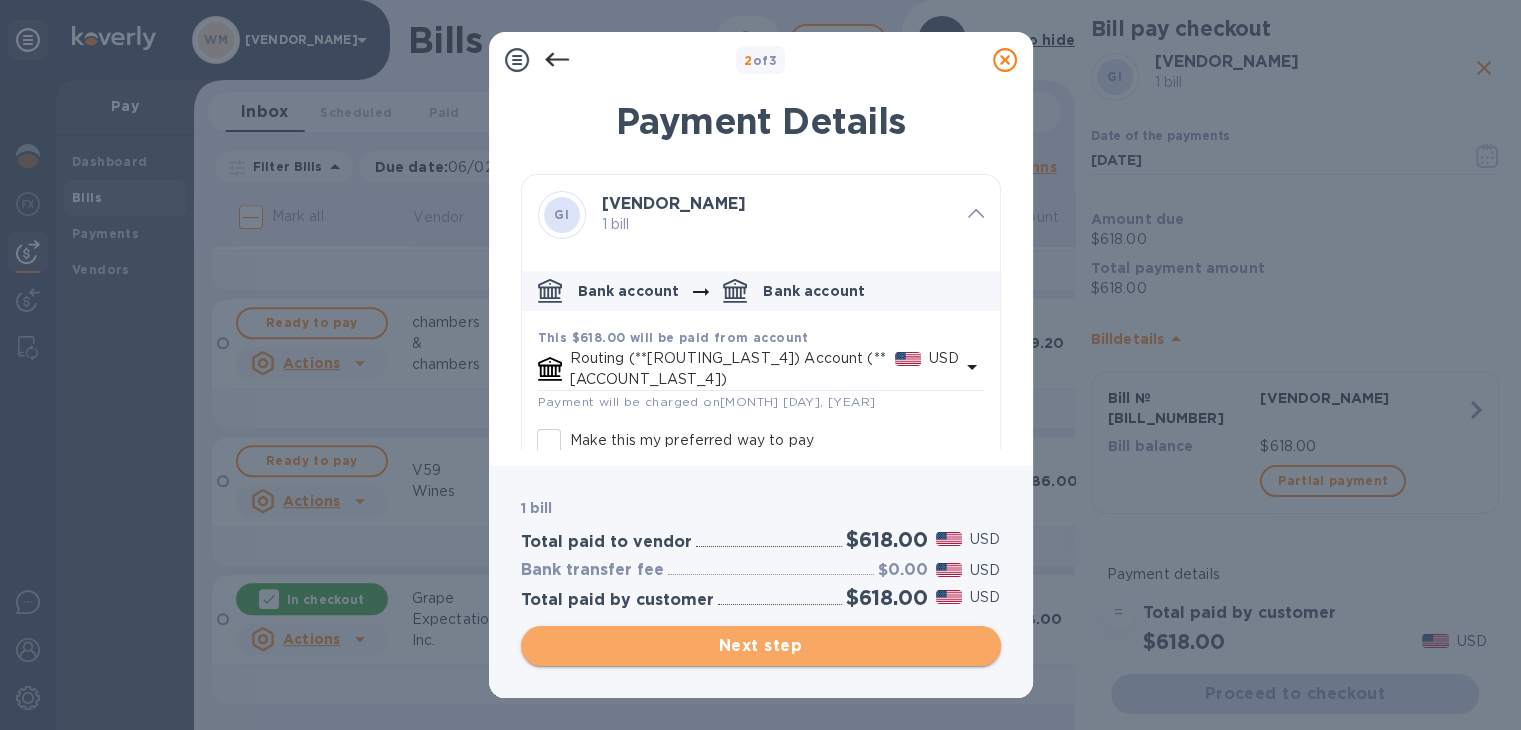 click on "Next step" at bounding box center [761, 646] 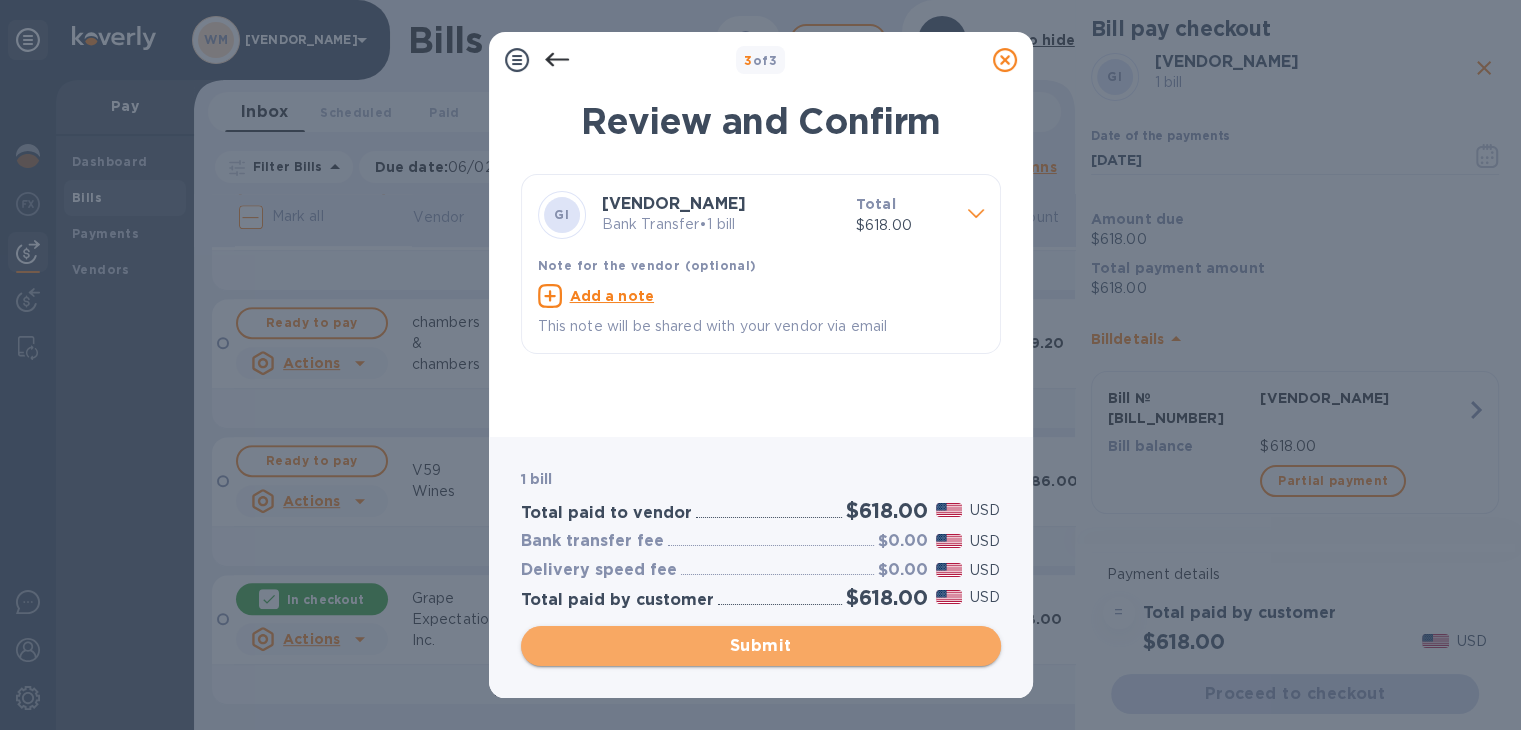 click on "Submit" at bounding box center [761, 646] 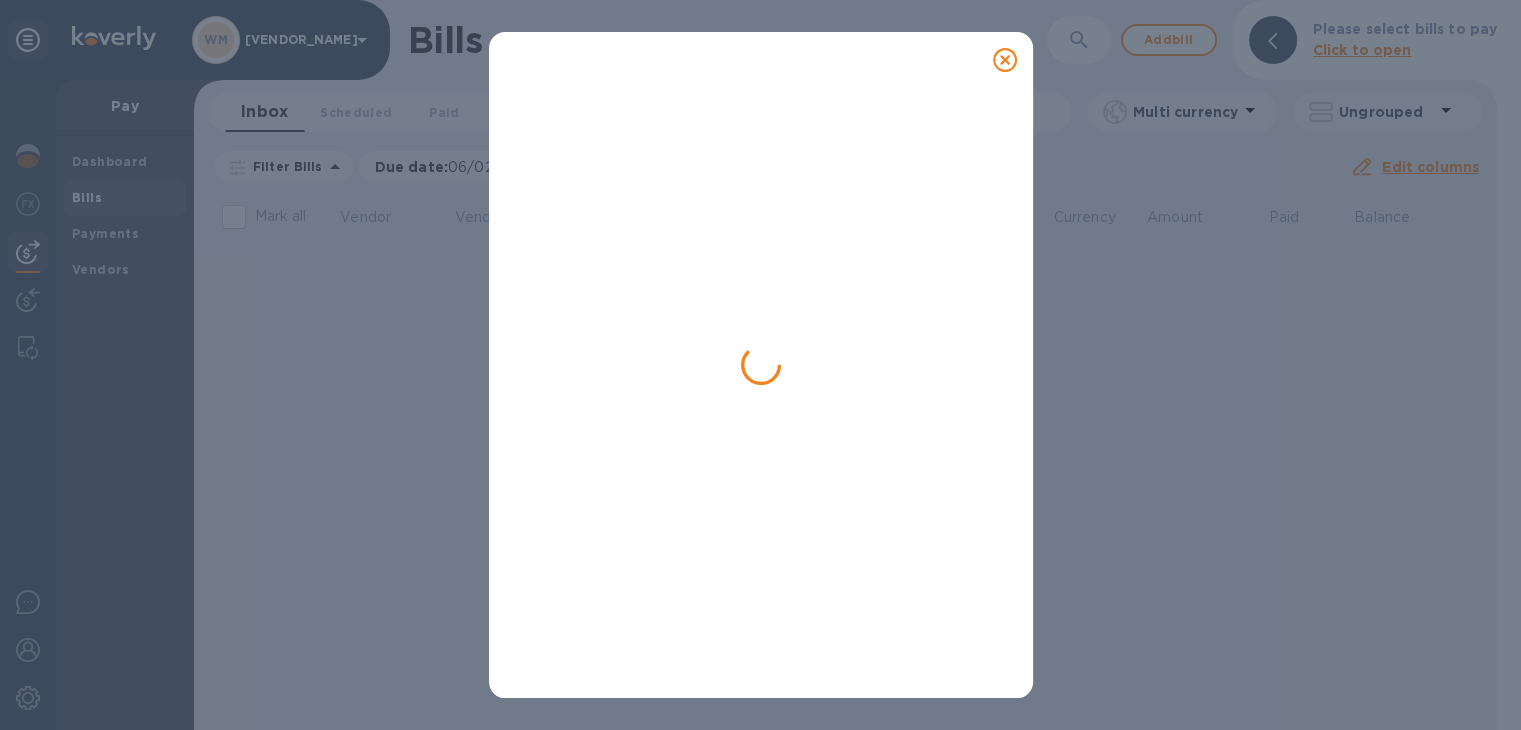 scroll, scrollTop: 0, scrollLeft: 0, axis: both 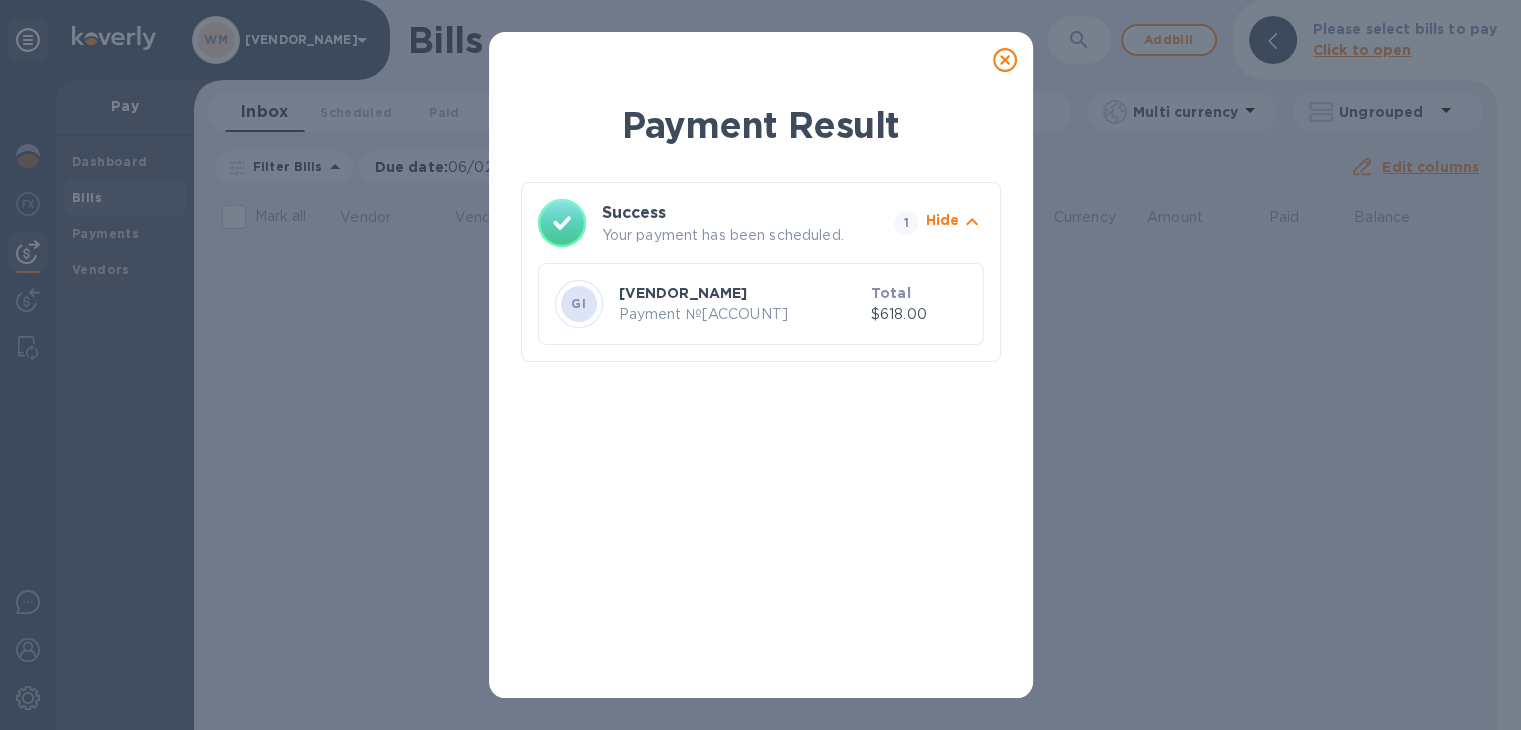 click 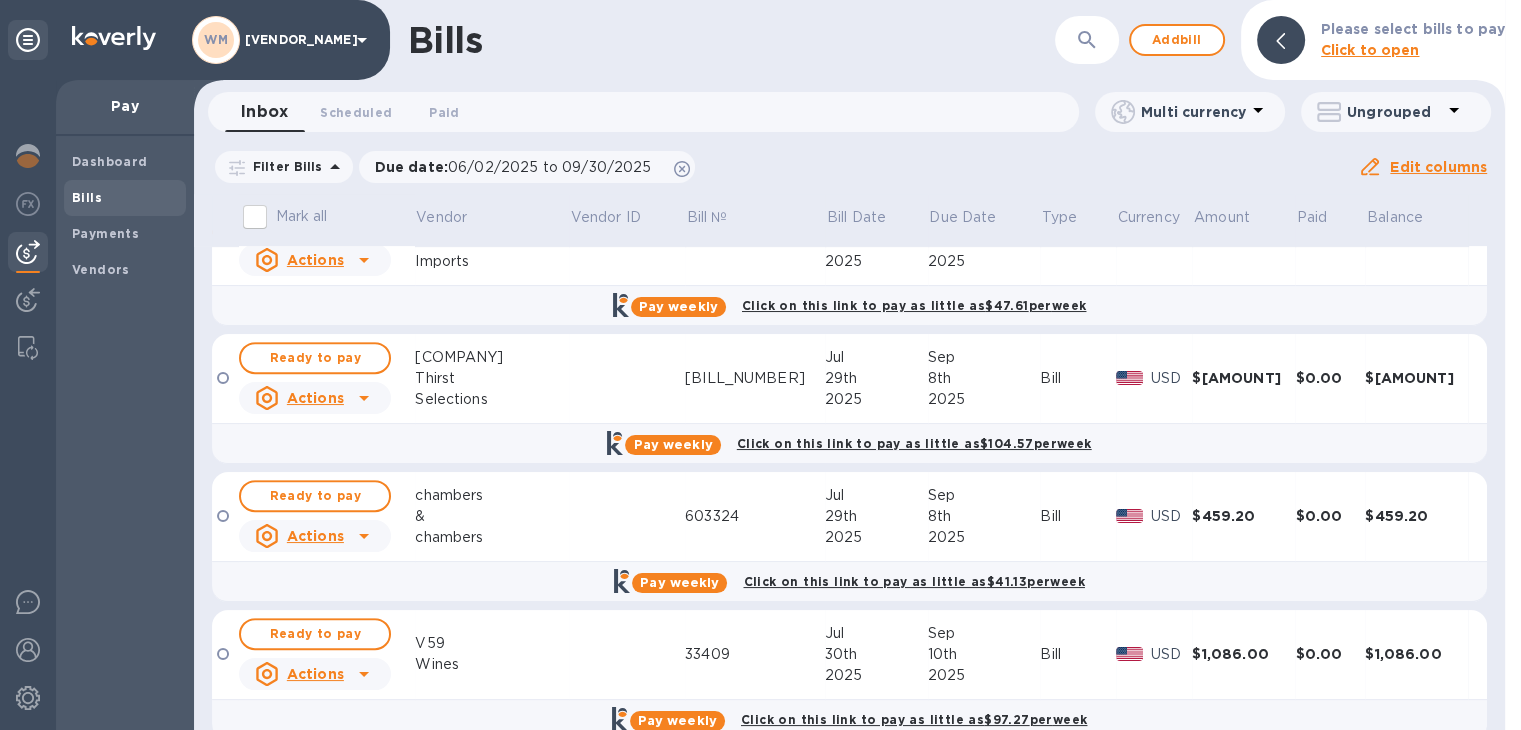 scroll, scrollTop: 913, scrollLeft: 0, axis: vertical 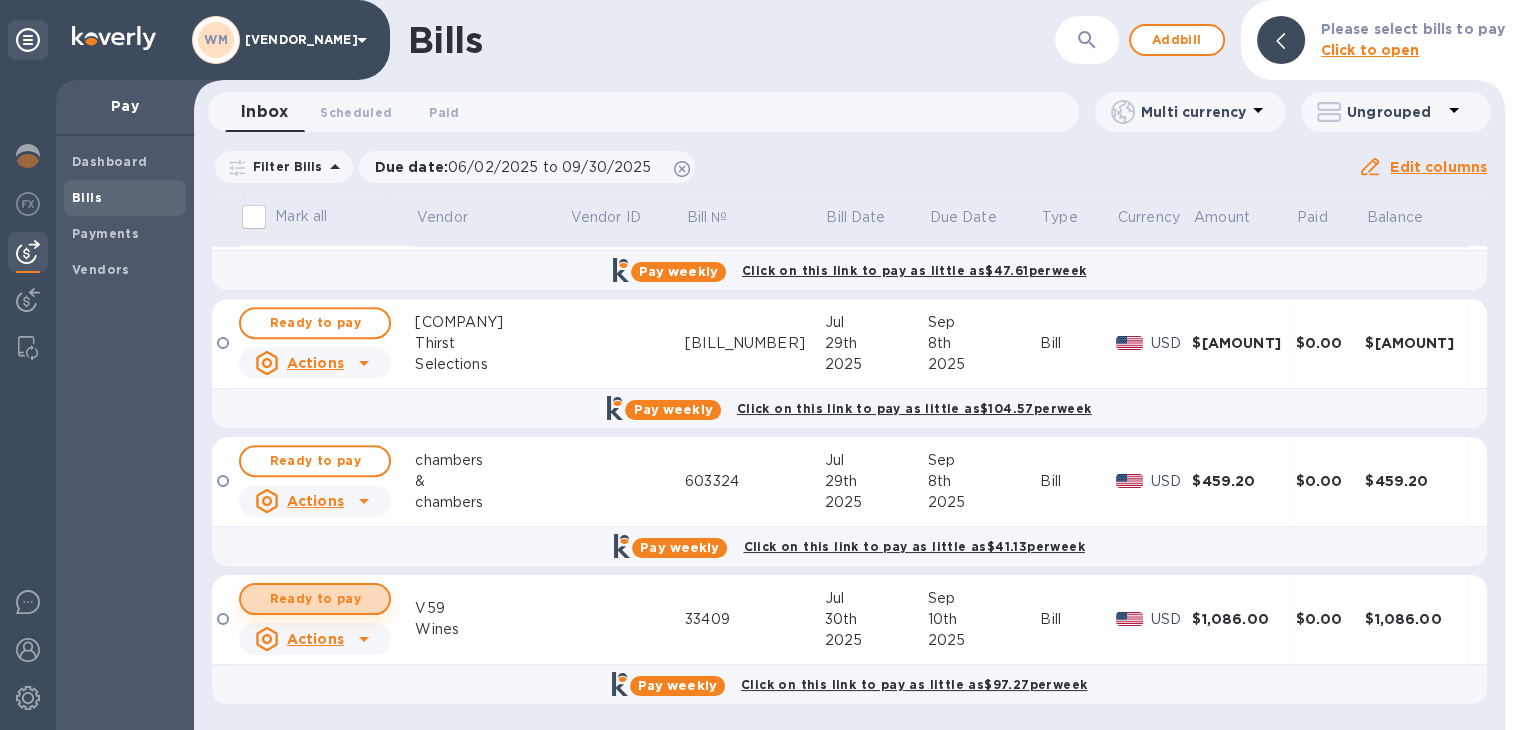 click on "Ready to pay" at bounding box center (315, 599) 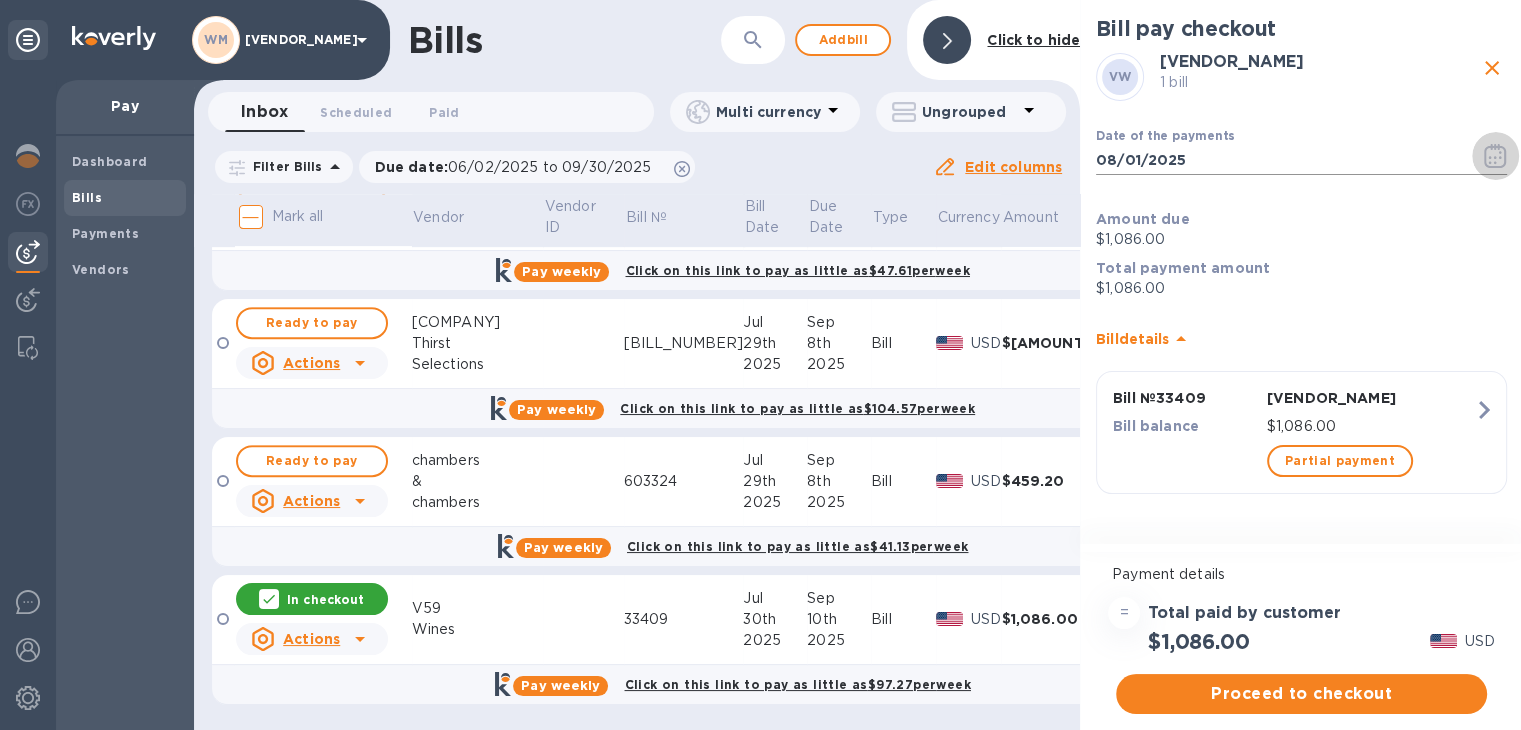 click 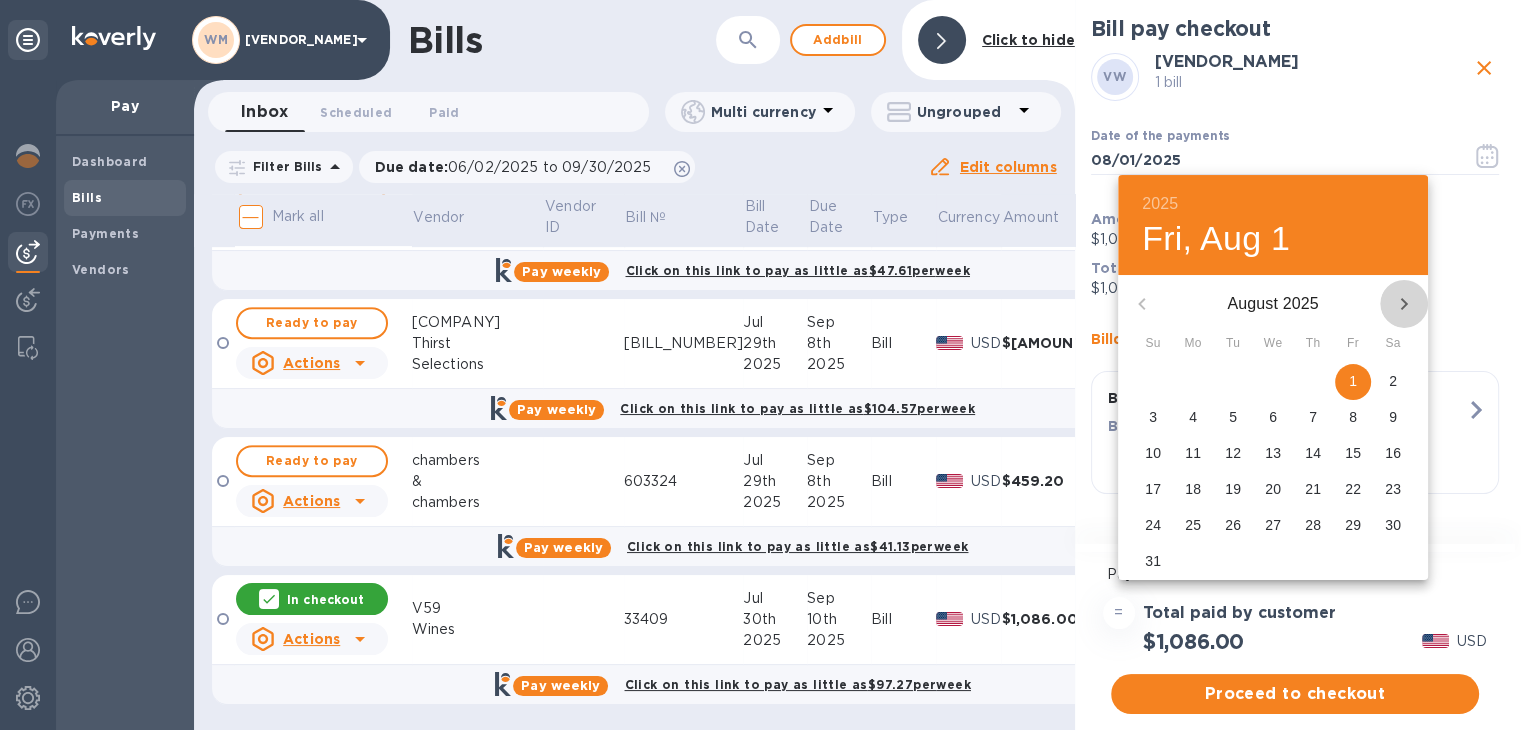 click 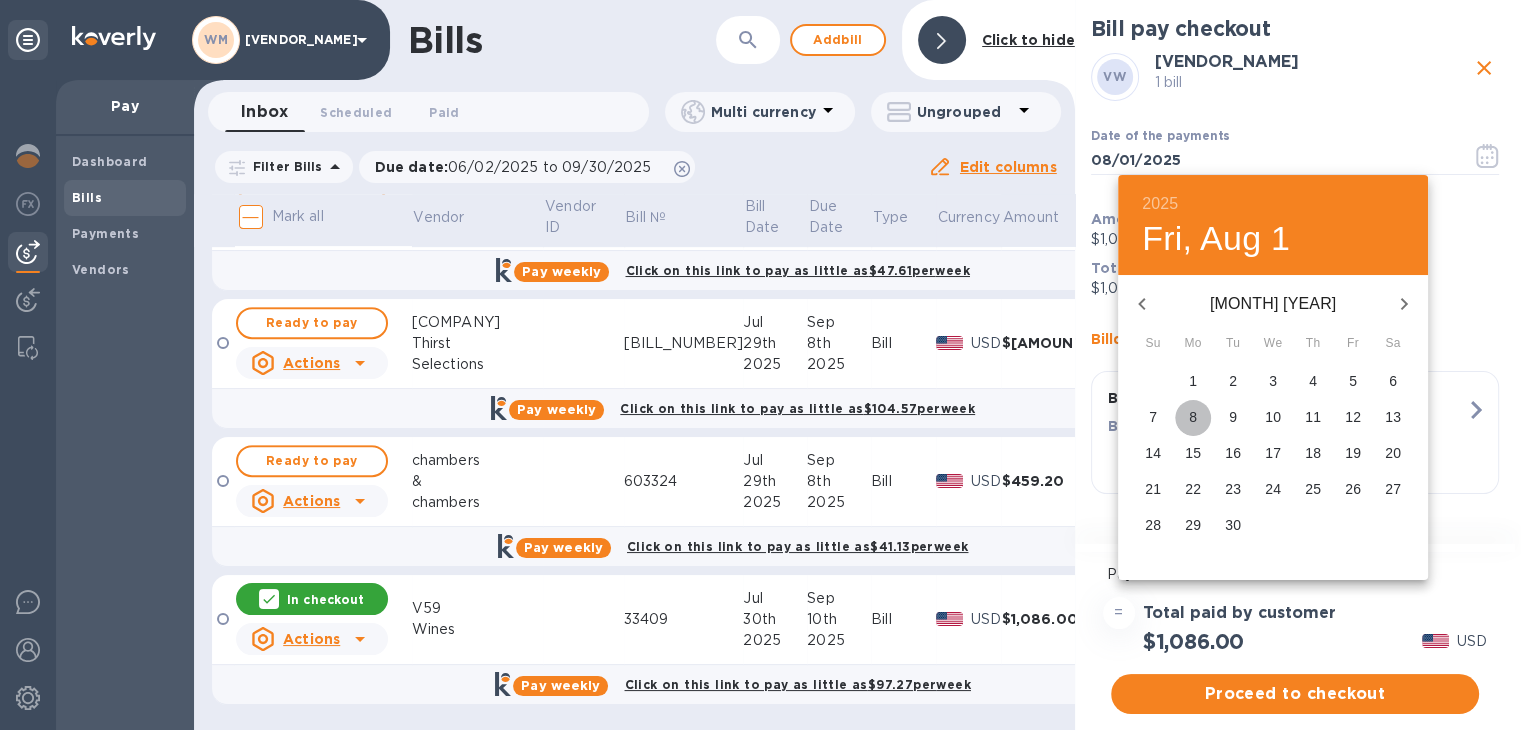 click on "8" at bounding box center (1193, 417) 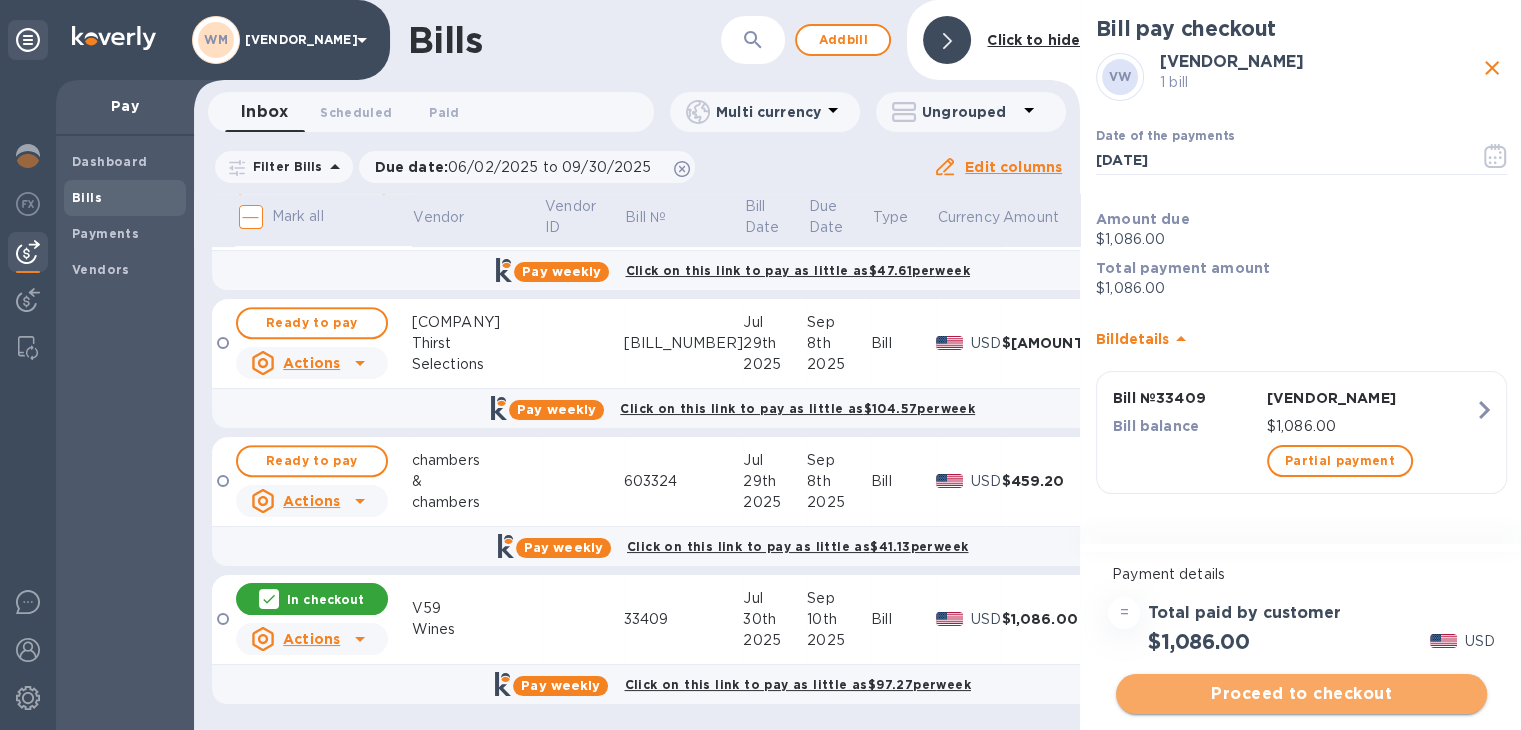 click on "Proceed to checkout" at bounding box center (1301, 694) 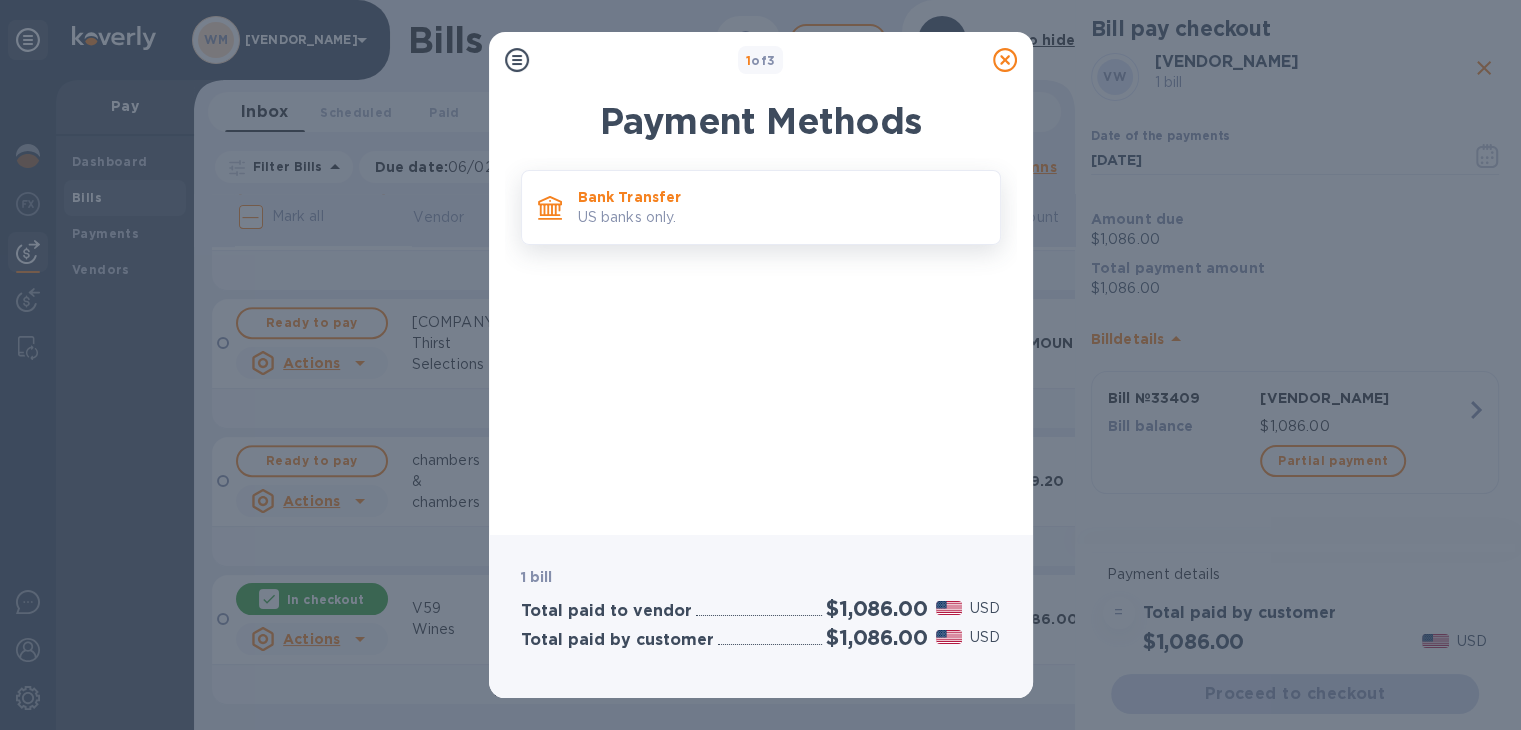 click on "US banks only." at bounding box center [781, 217] 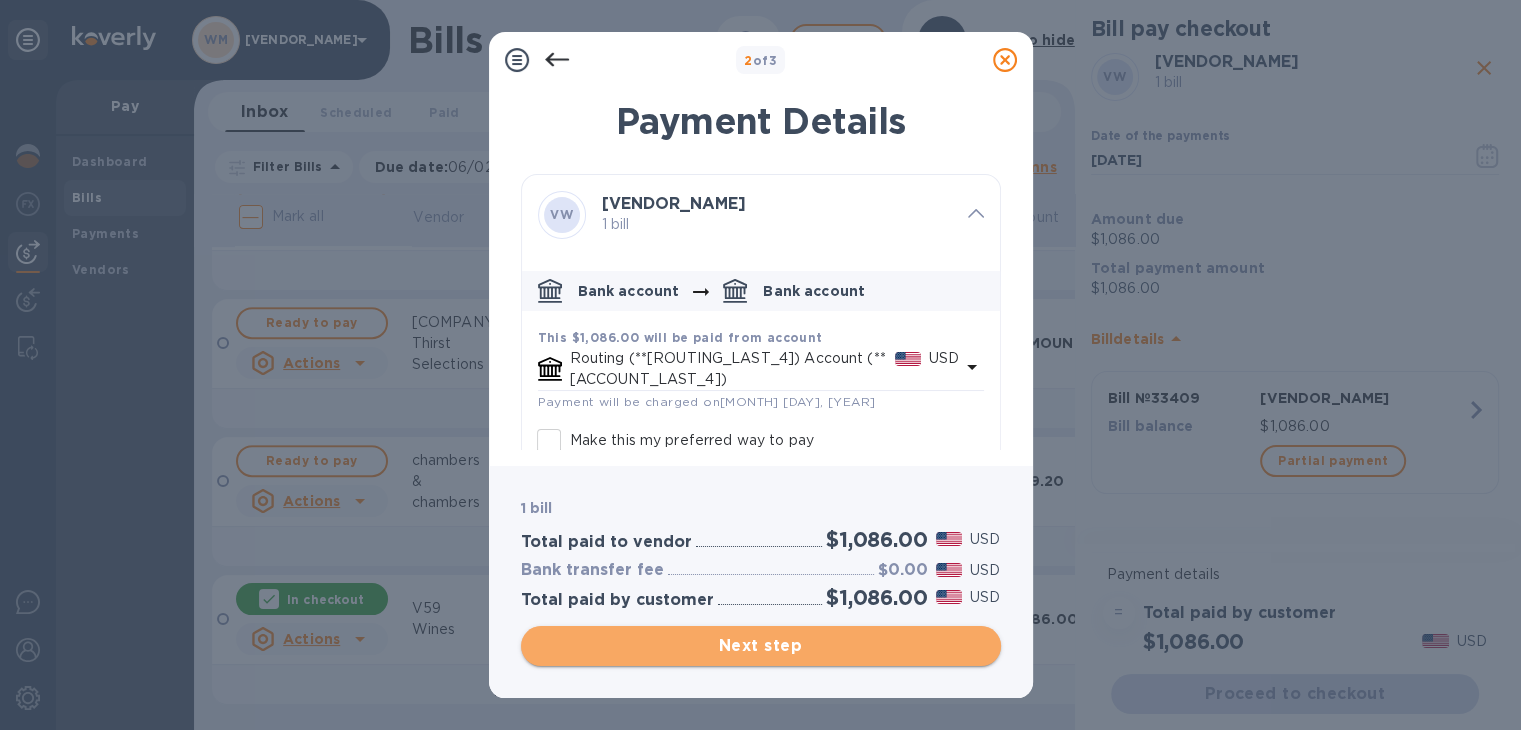 click on "Next step" at bounding box center (761, 646) 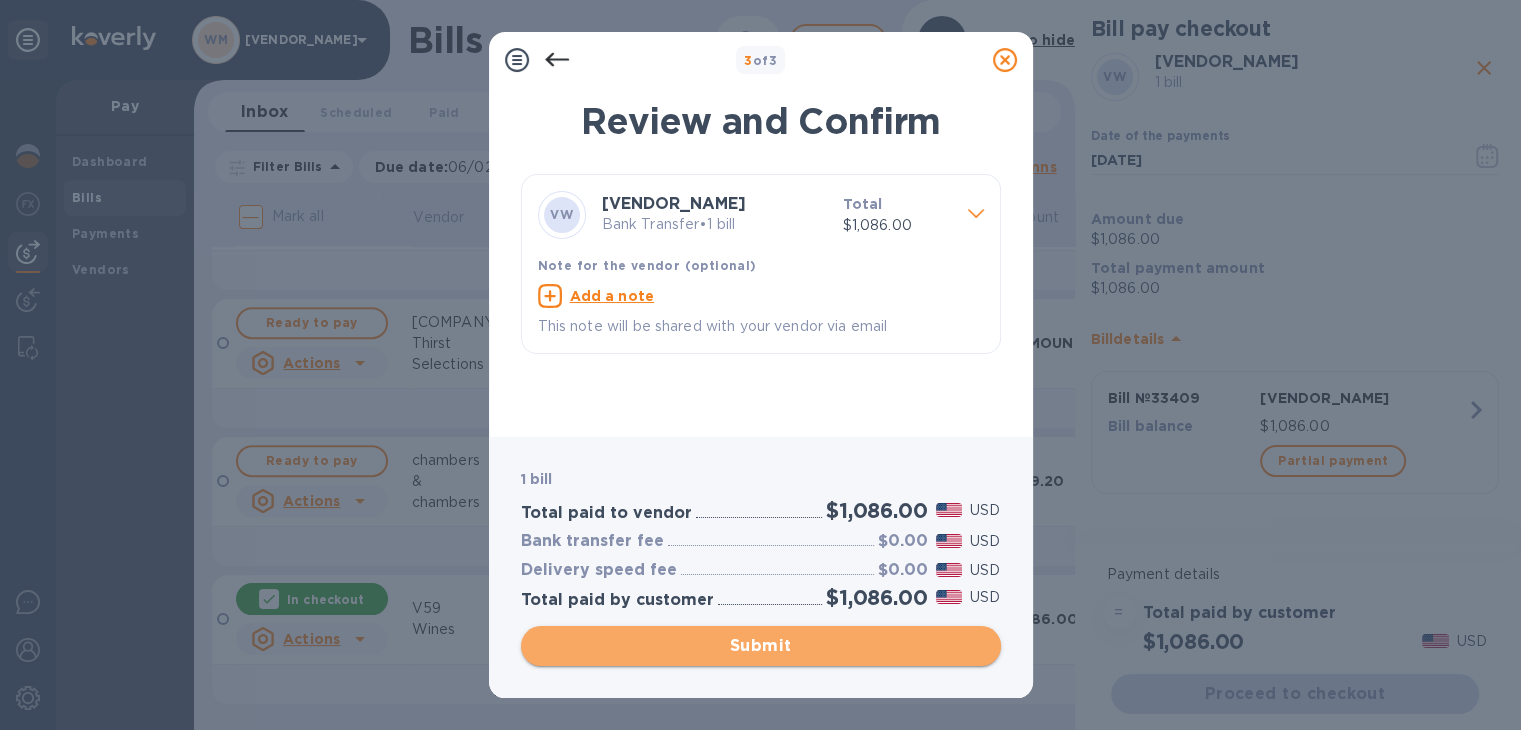 click on "Submit" at bounding box center [761, 646] 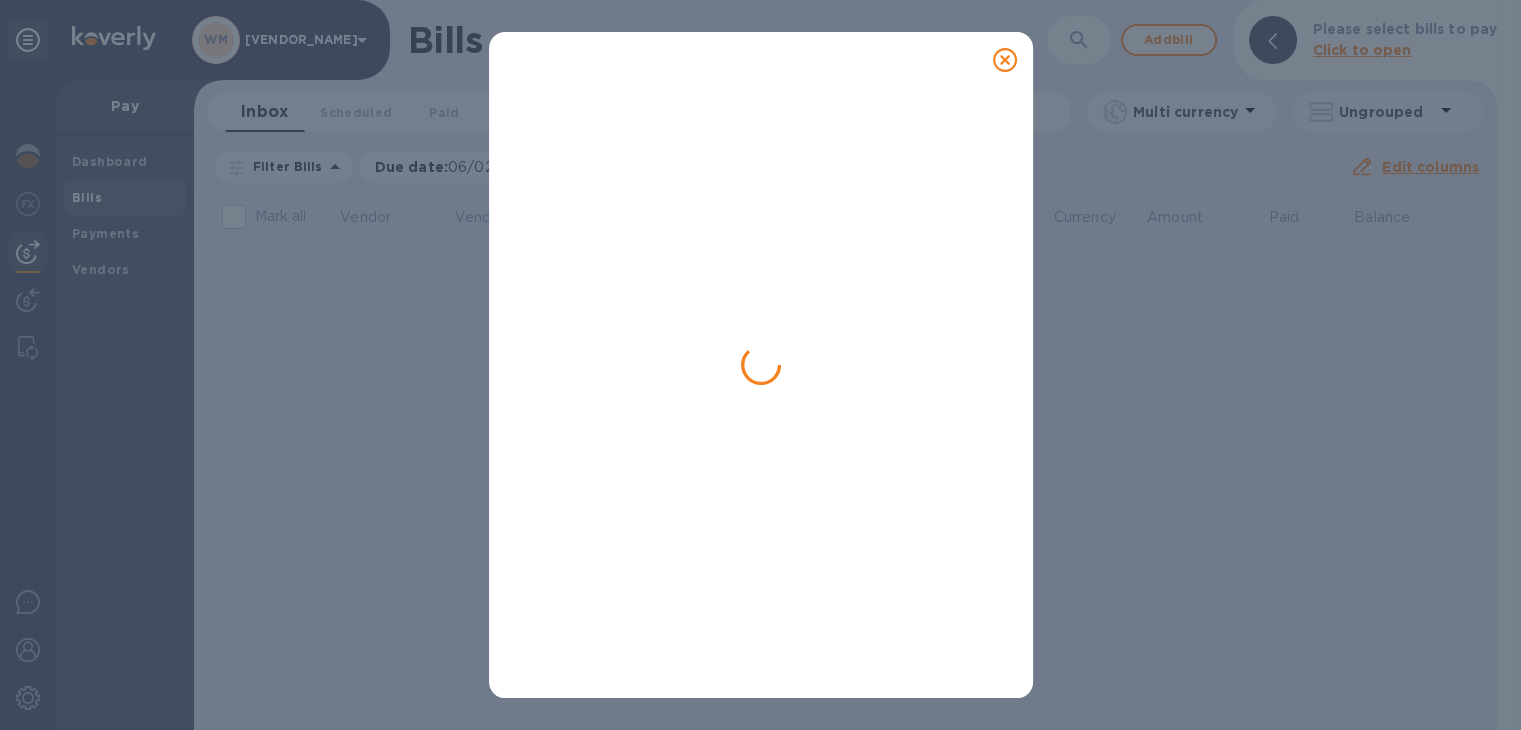 scroll, scrollTop: 0, scrollLeft: 0, axis: both 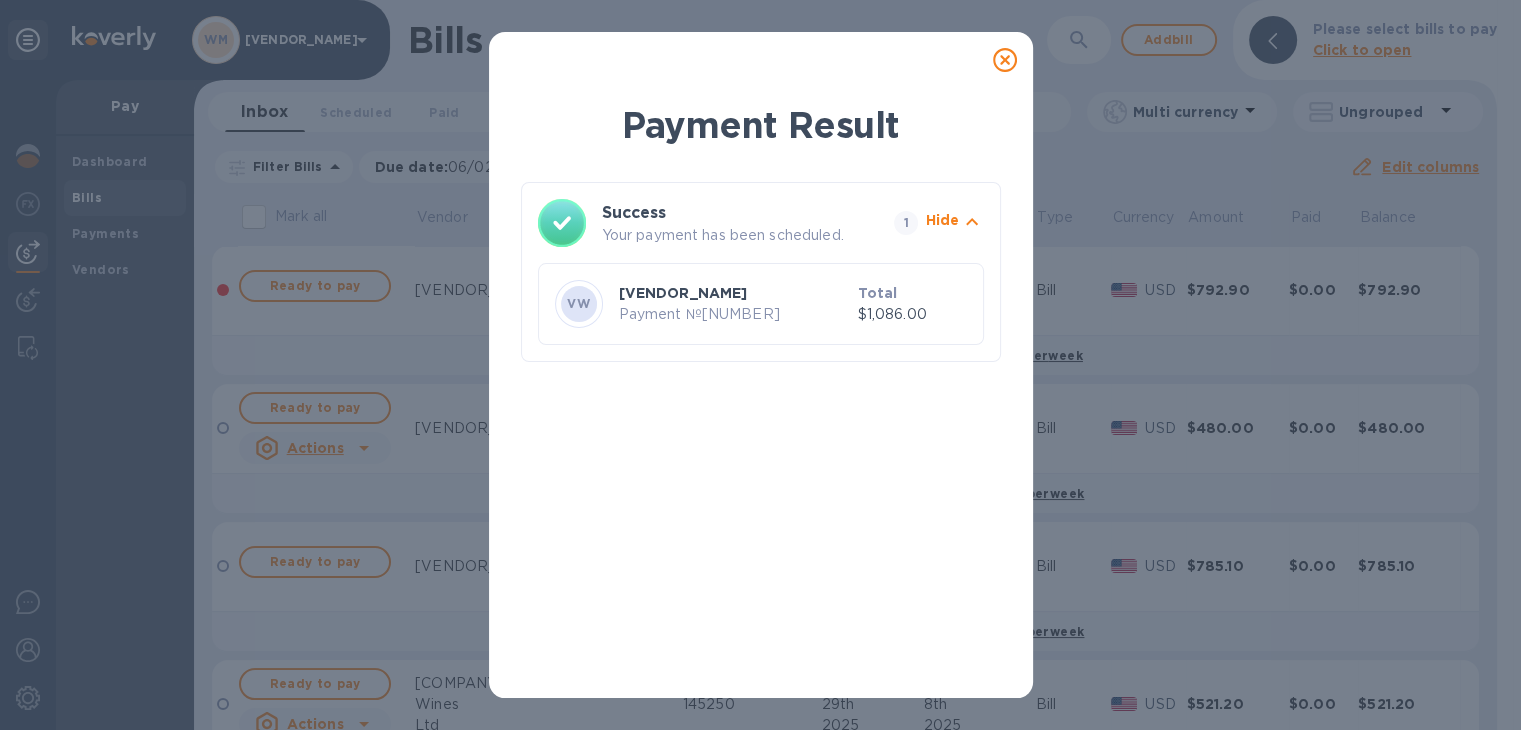 click 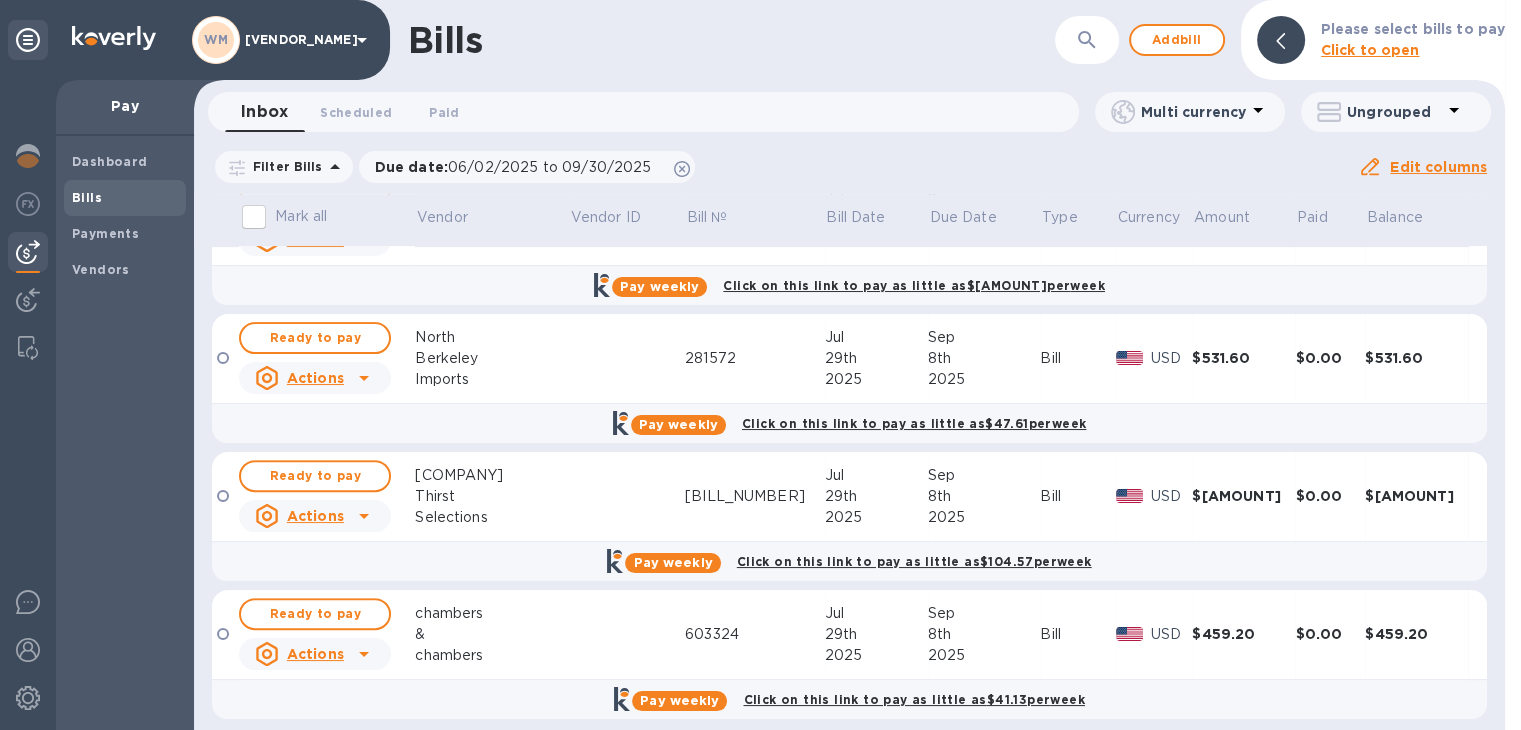 scroll, scrollTop: 775, scrollLeft: 0, axis: vertical 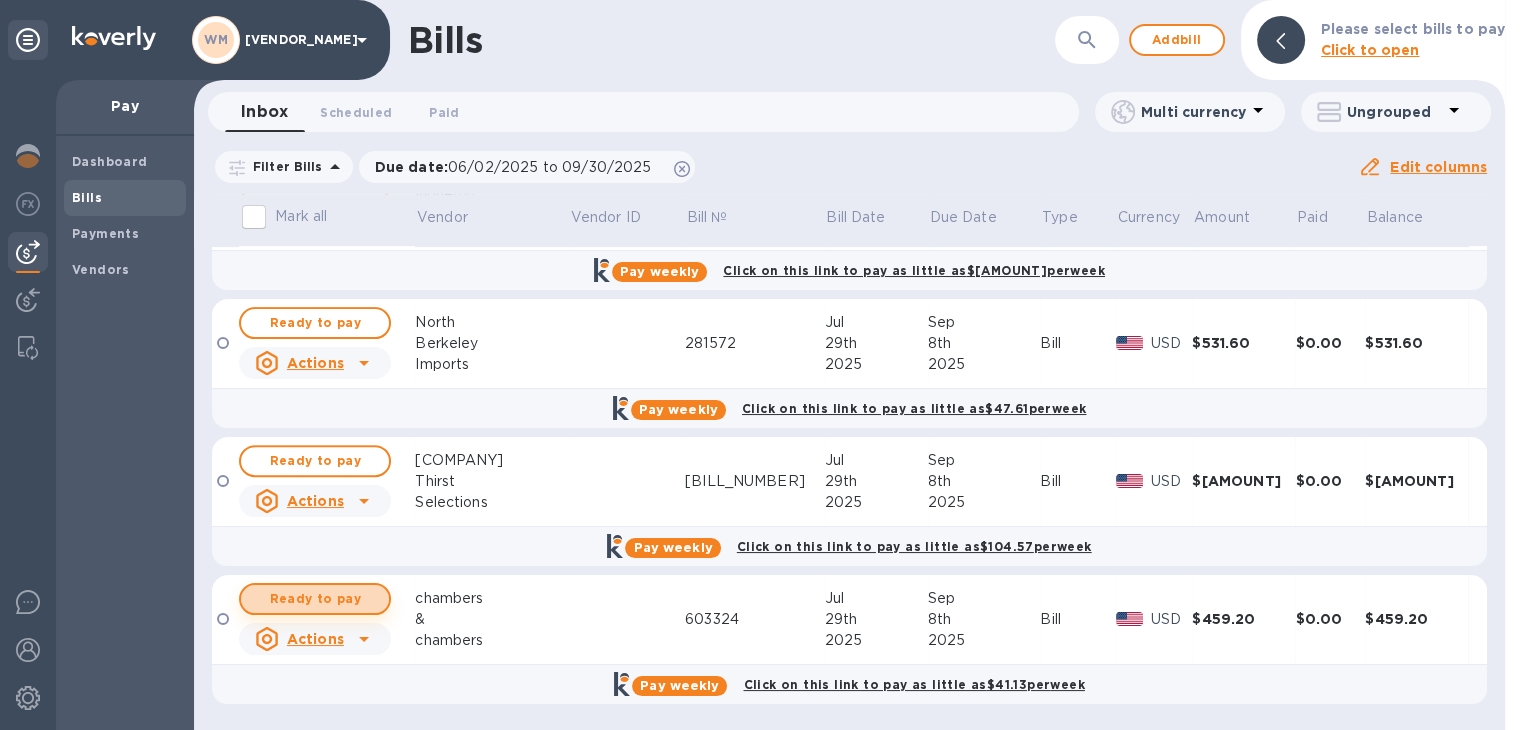 click on "Ready to pay" at bounding box center (315, 599) 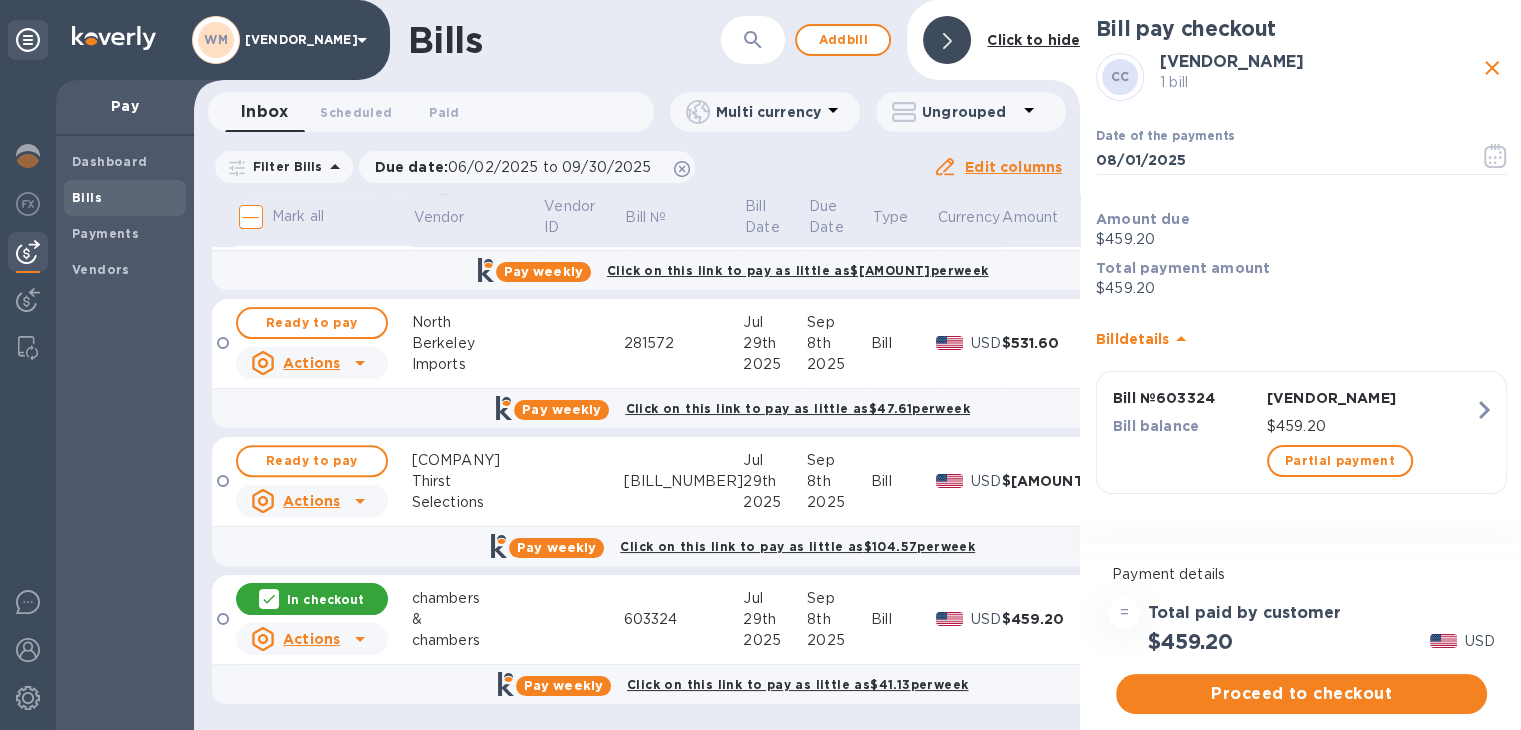 click 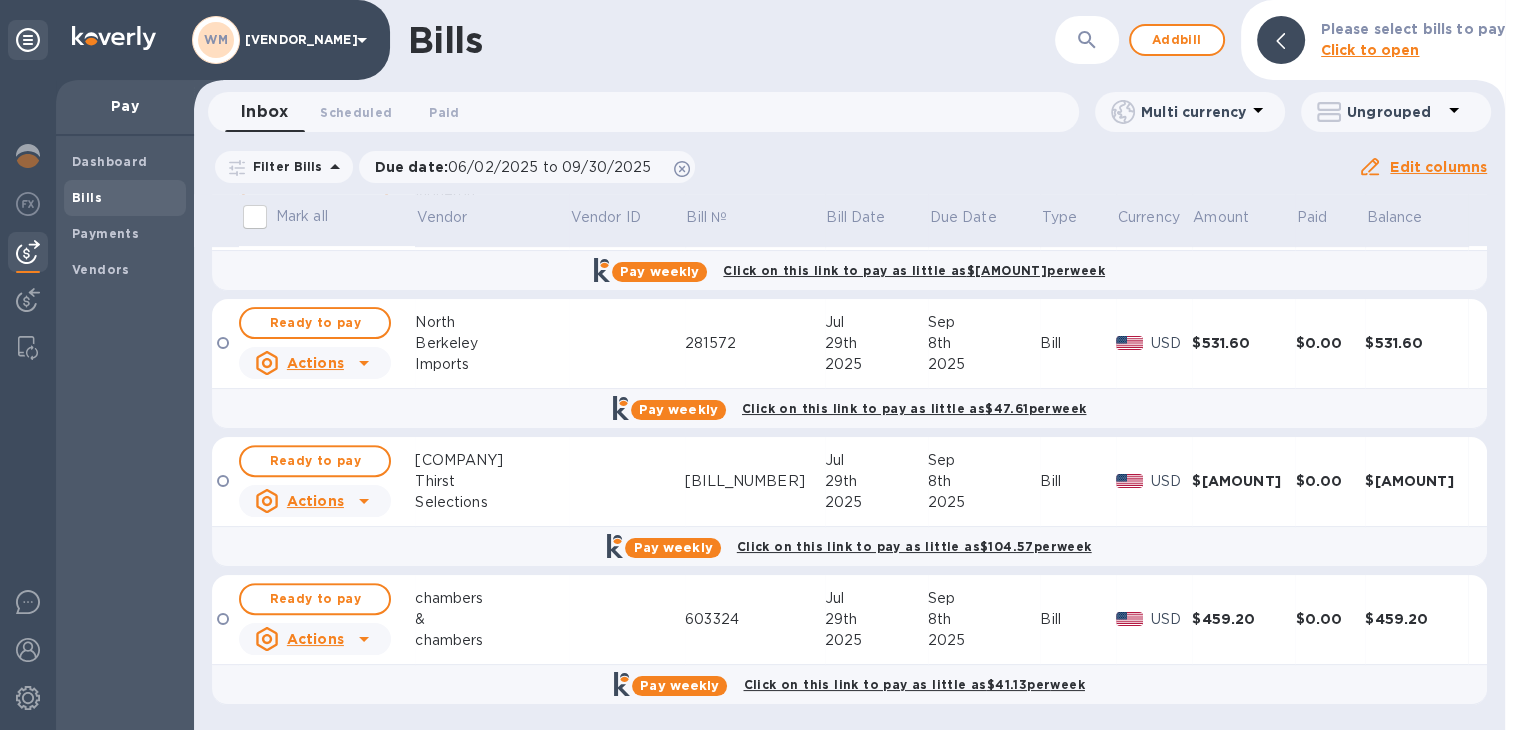 scroll, scrollTop: 0, scrollLeft: 0, axis: both 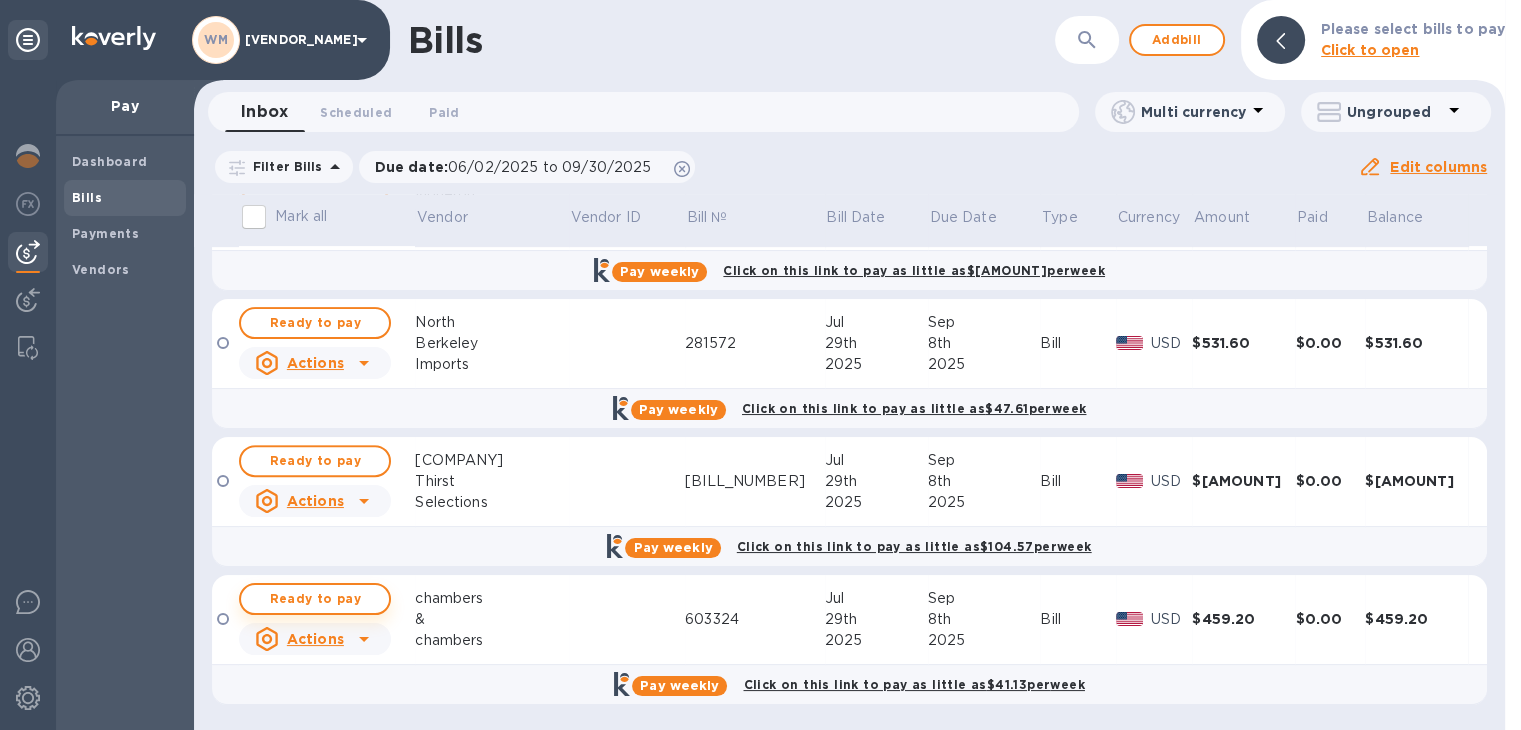 click on "Ready to pay" at bounding box center (315, 599) 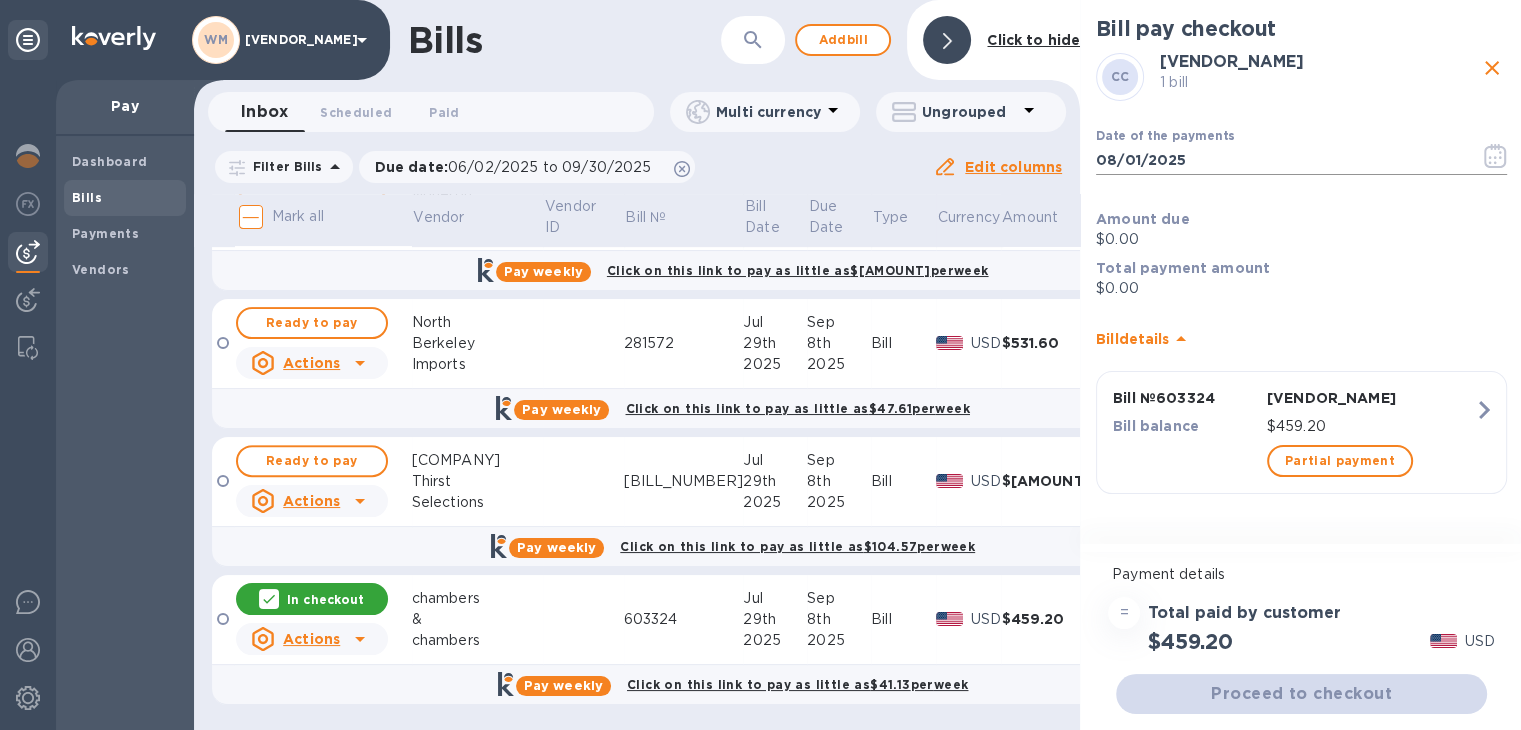 click 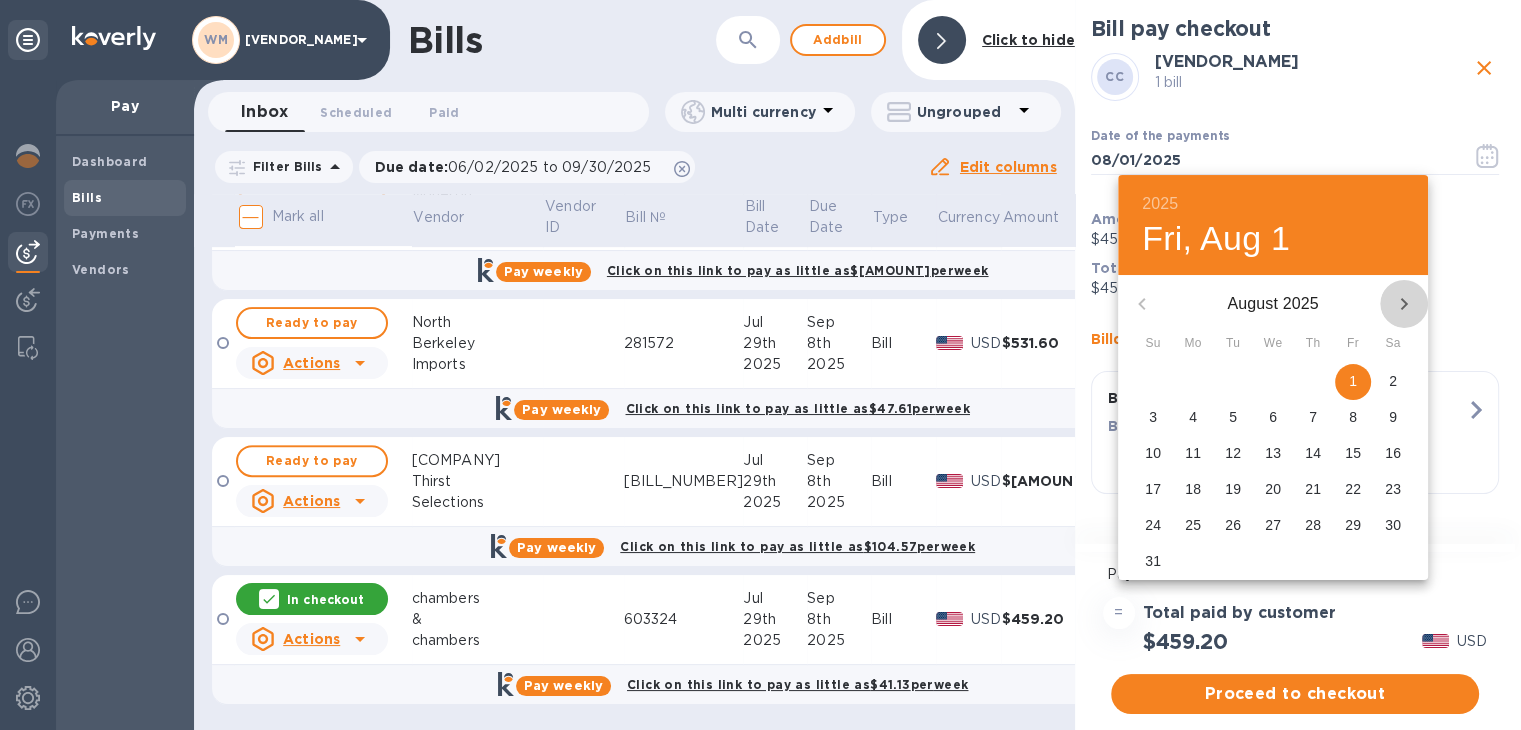 click 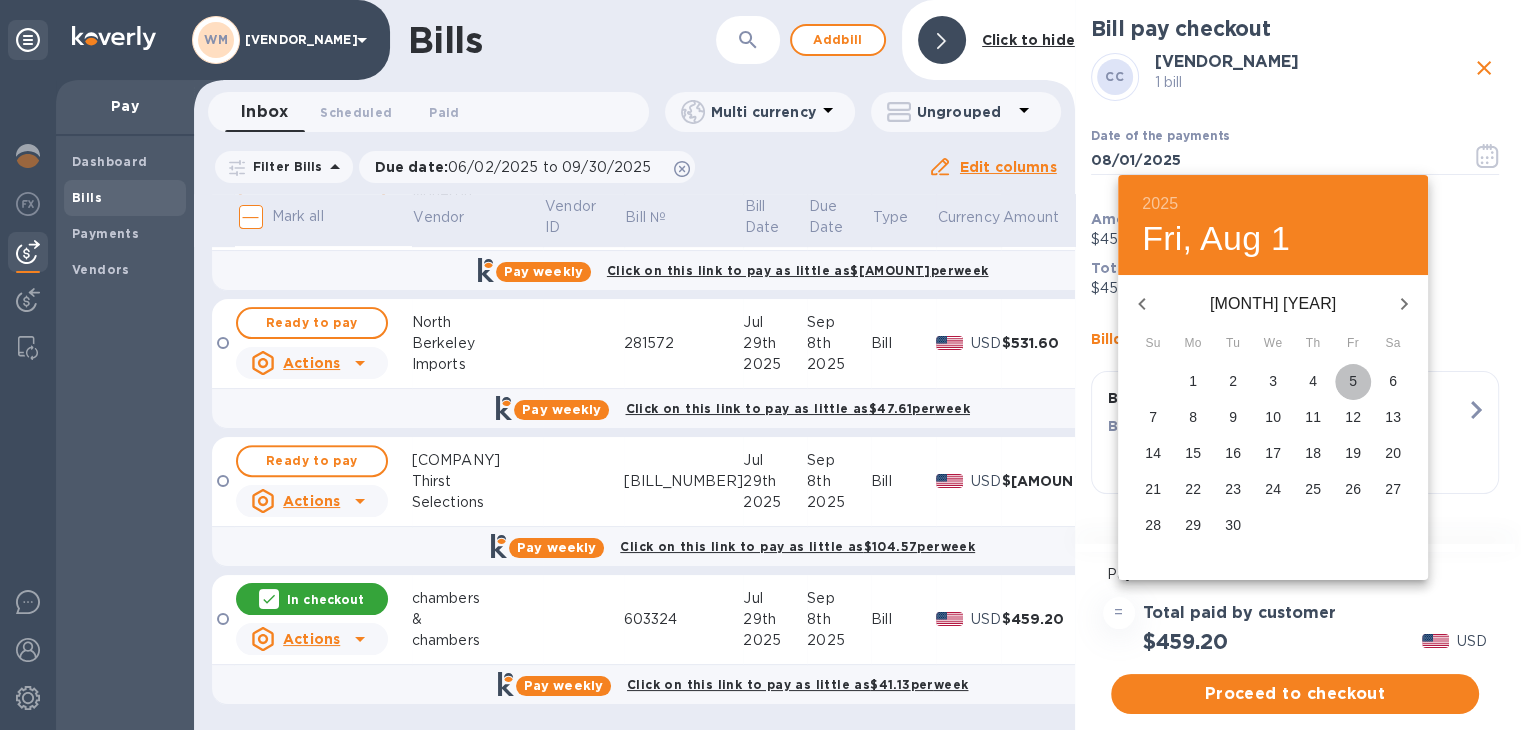 click on "5" at bounding box center (1353, 381) 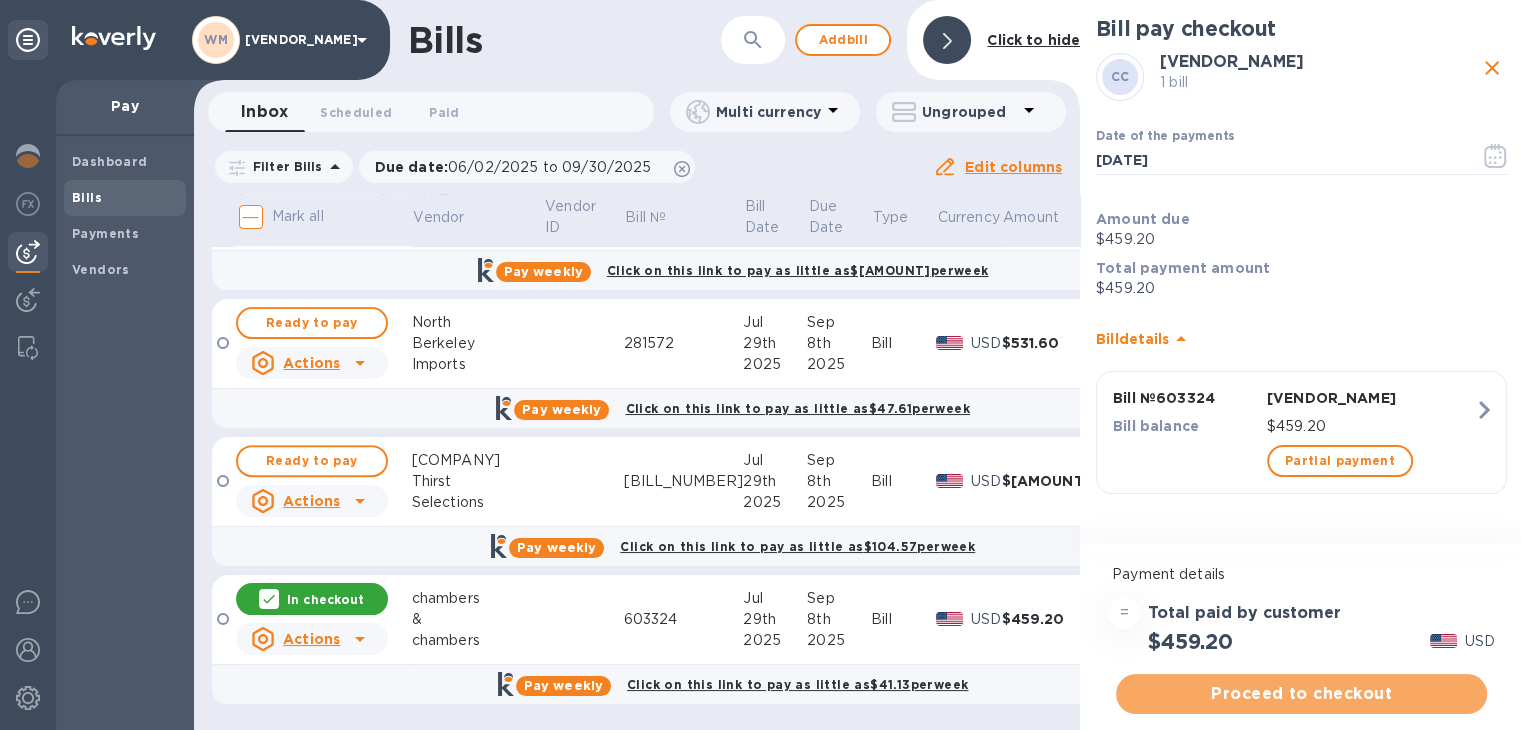 click on "Proceed to checkout" at bounding box center [1301, 694] 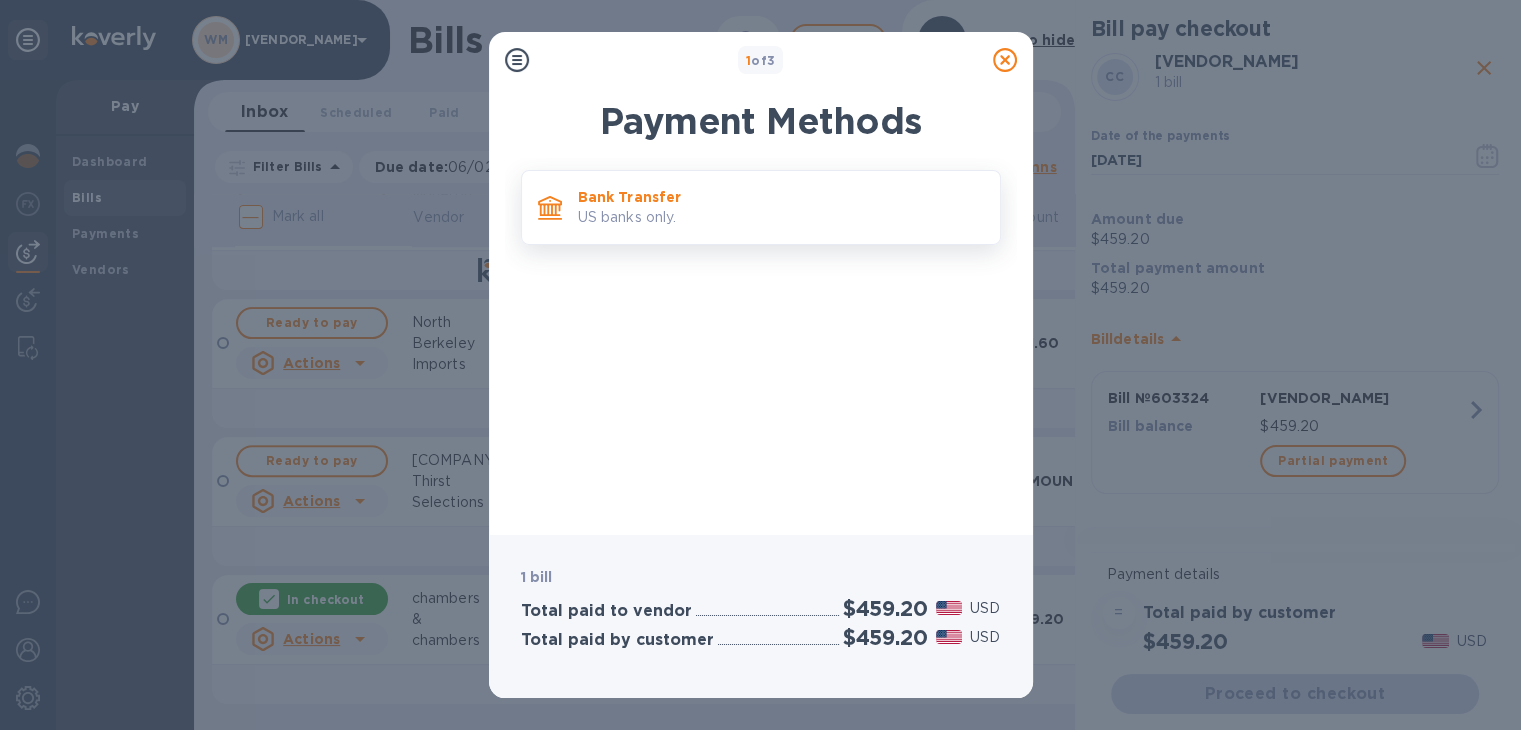 click on "Bank Transfer US banks only." at bounding box center (761, 207) 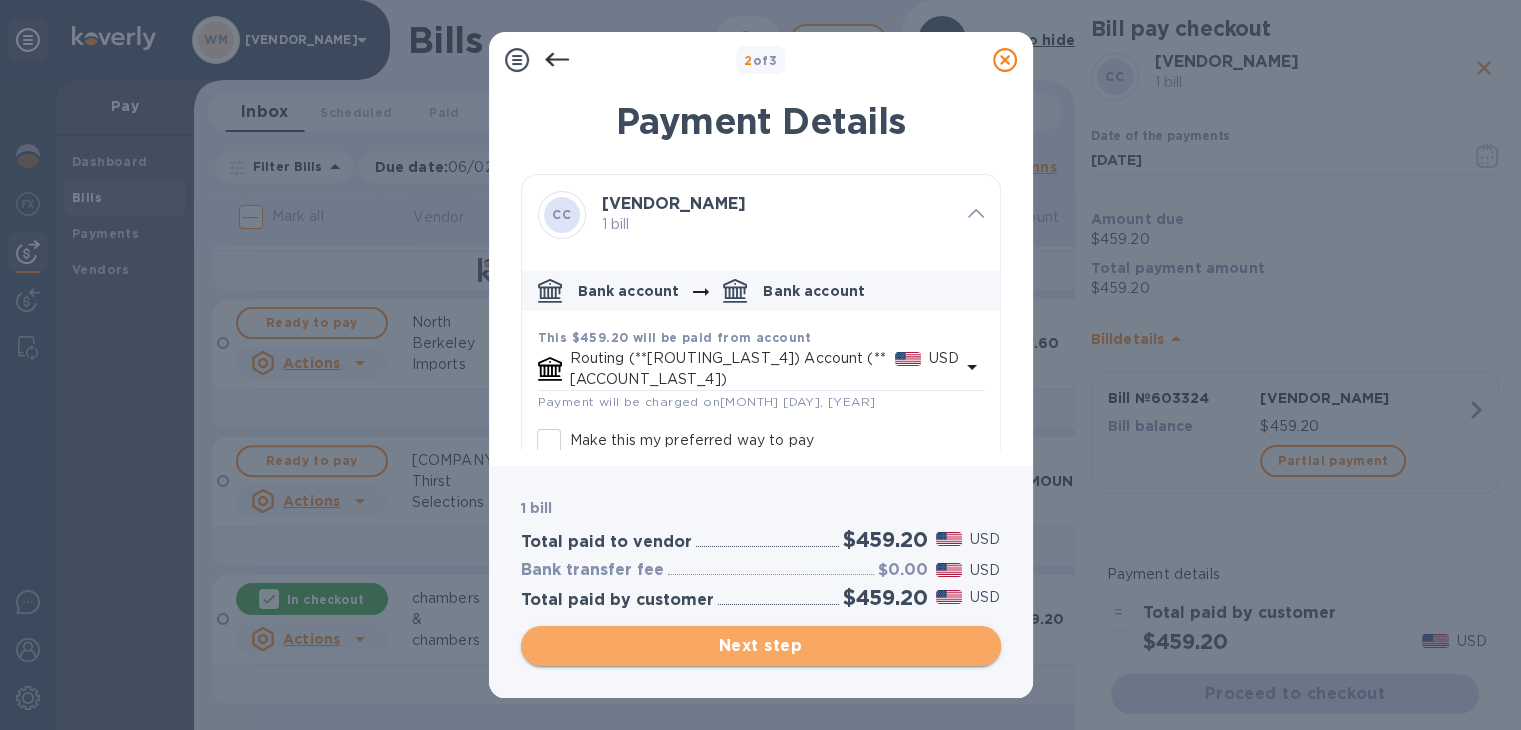 click on "Next step" at bounding box center (761, 646) 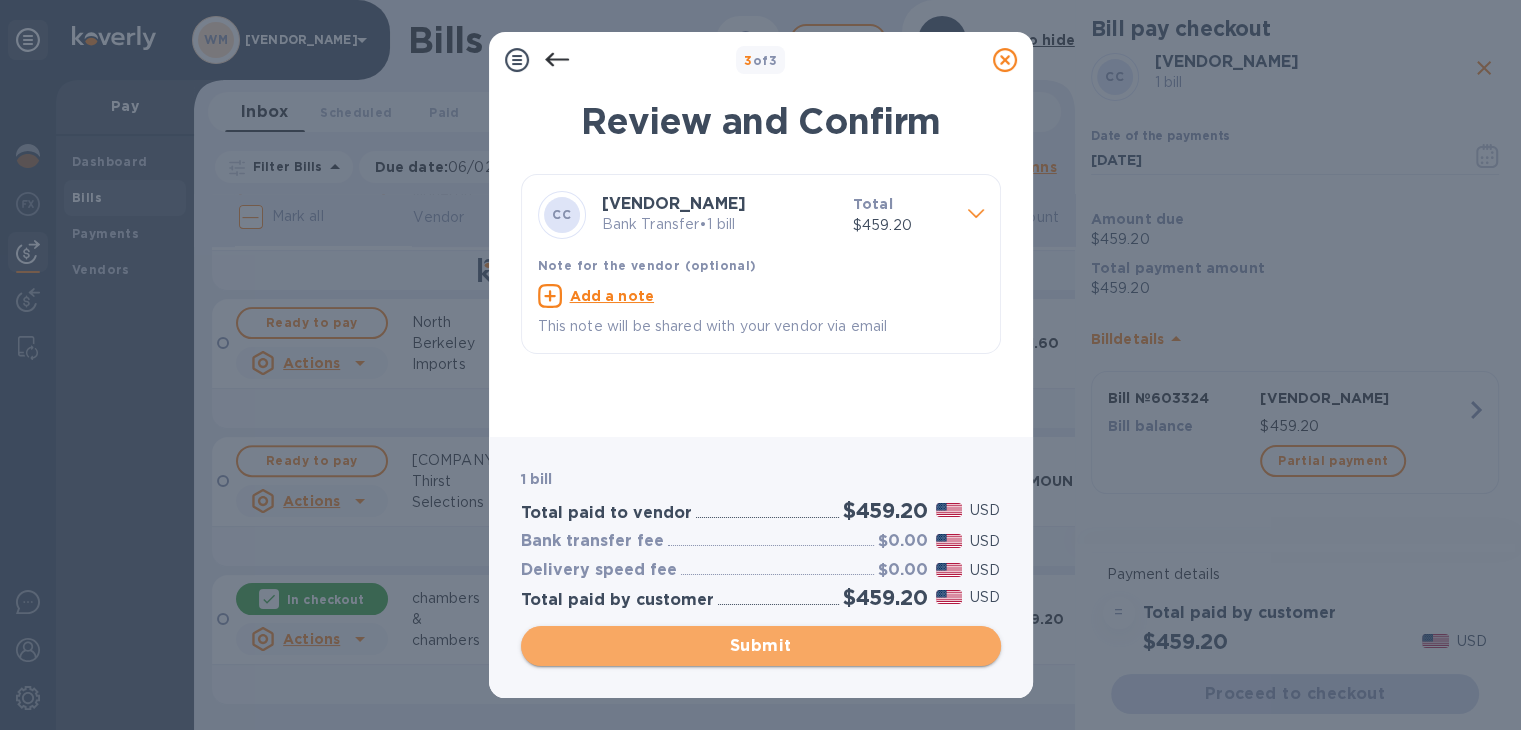 click on "Submit" at bounding box center [761, 646] 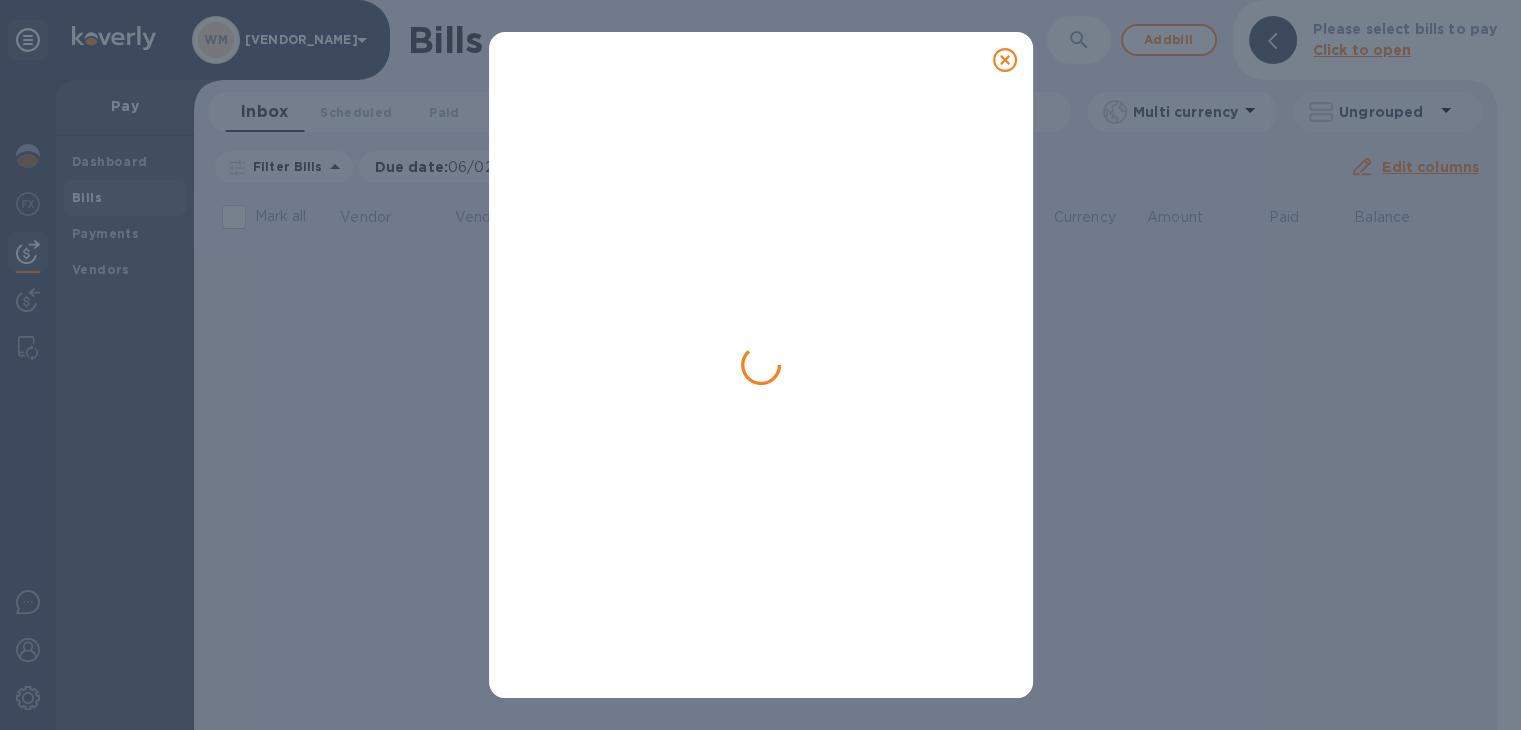 scroll, scrollTop: 0, scrollLeft: 0, axis: both 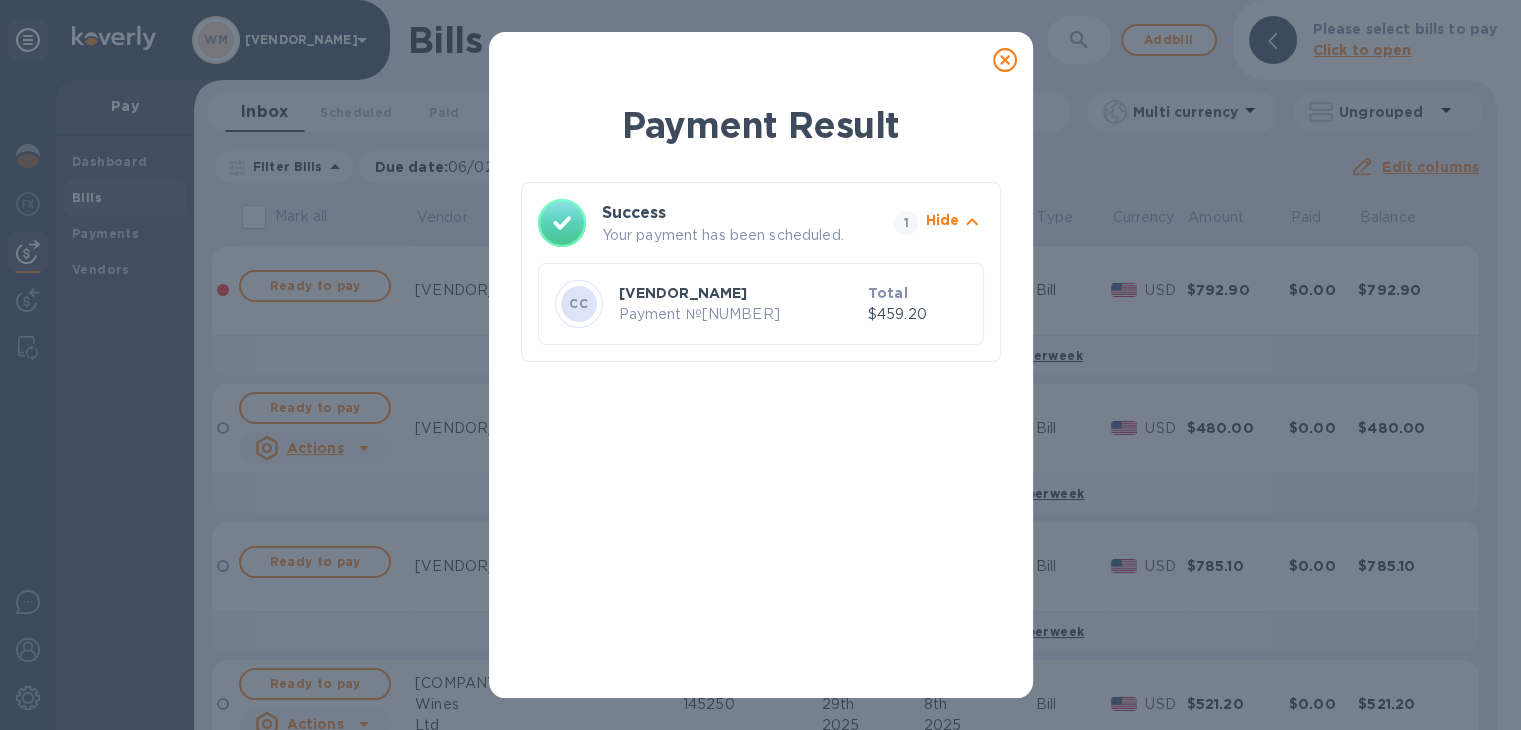 click 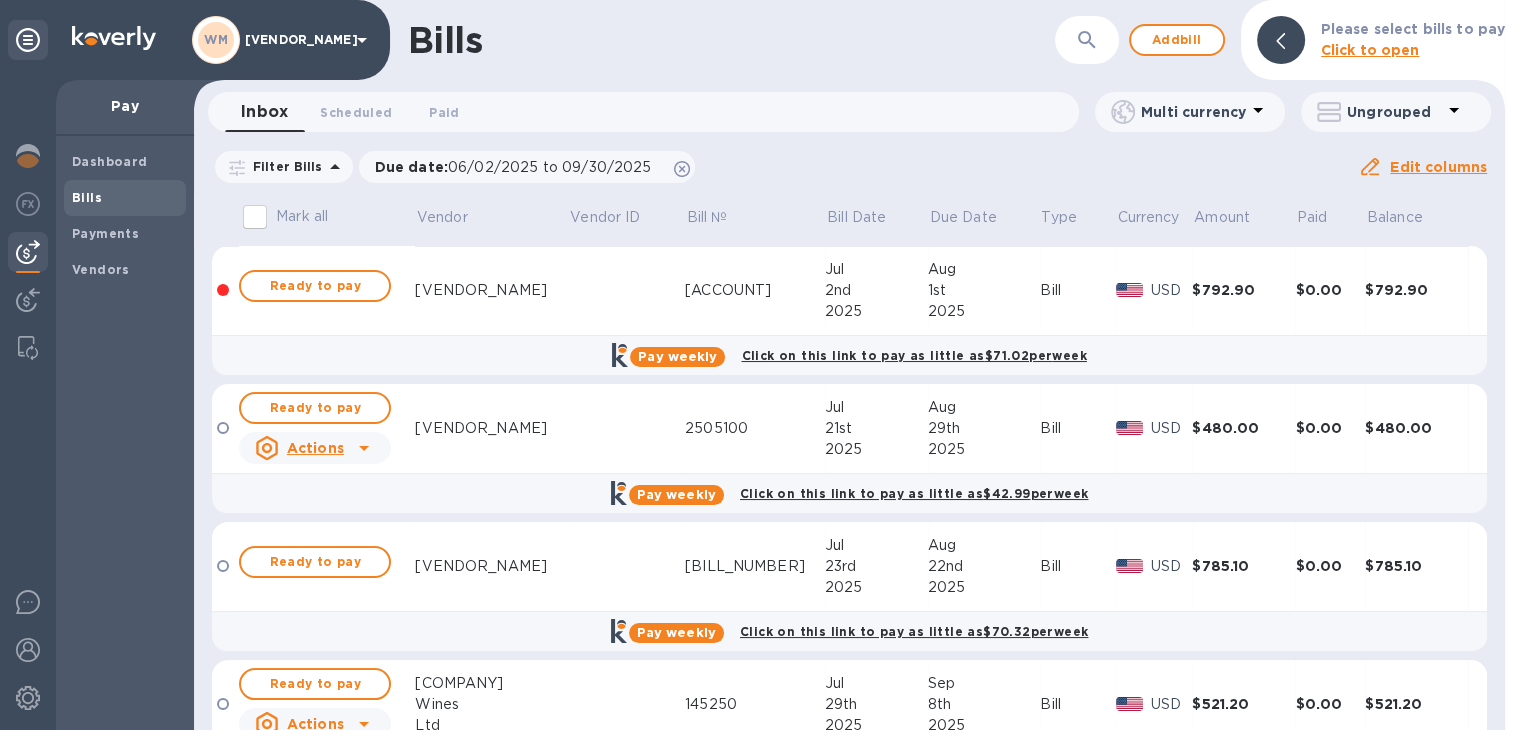 scroll, scrollTop: 637, scrollLeft: 0, axis: vertical 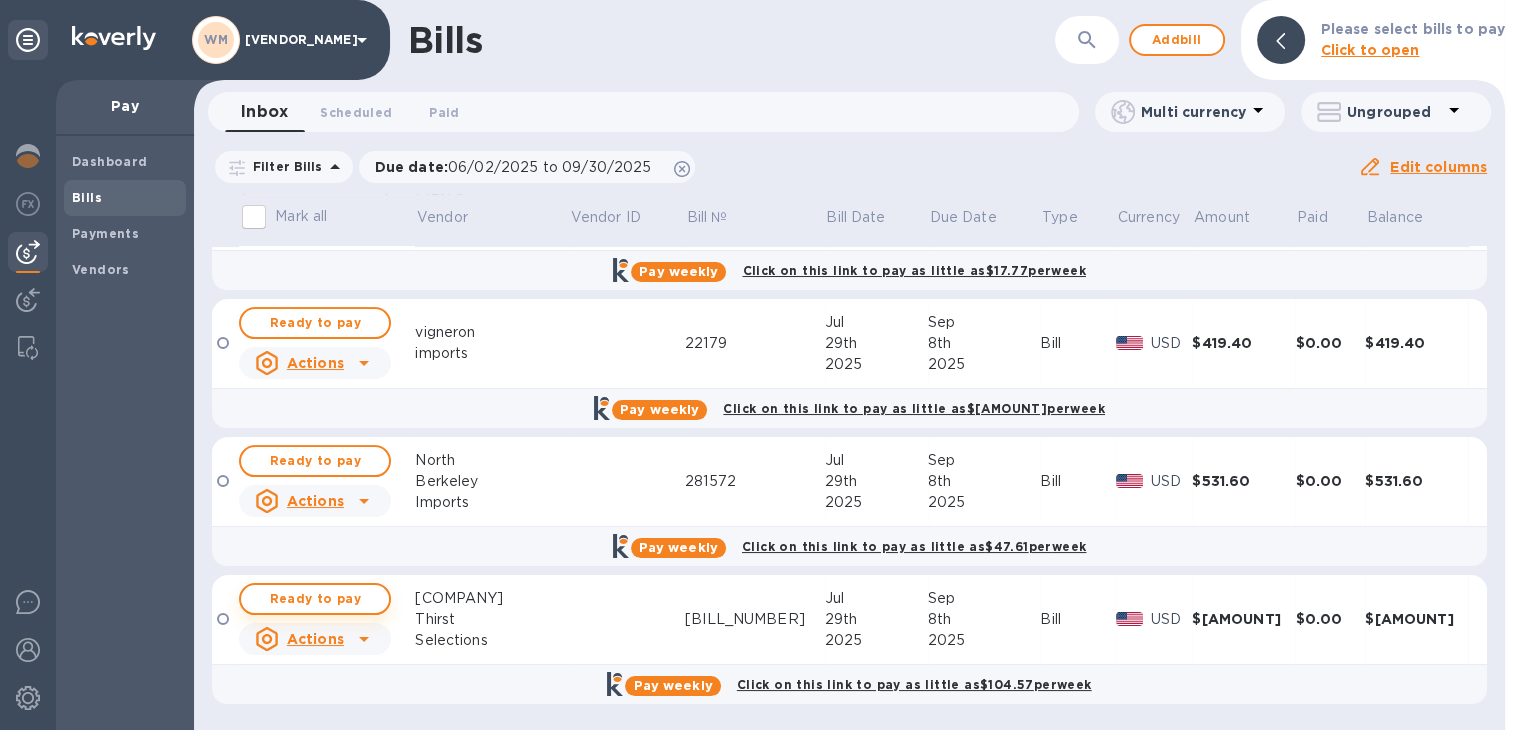 click on "Ready to pay" at bounding box center [315, 599] 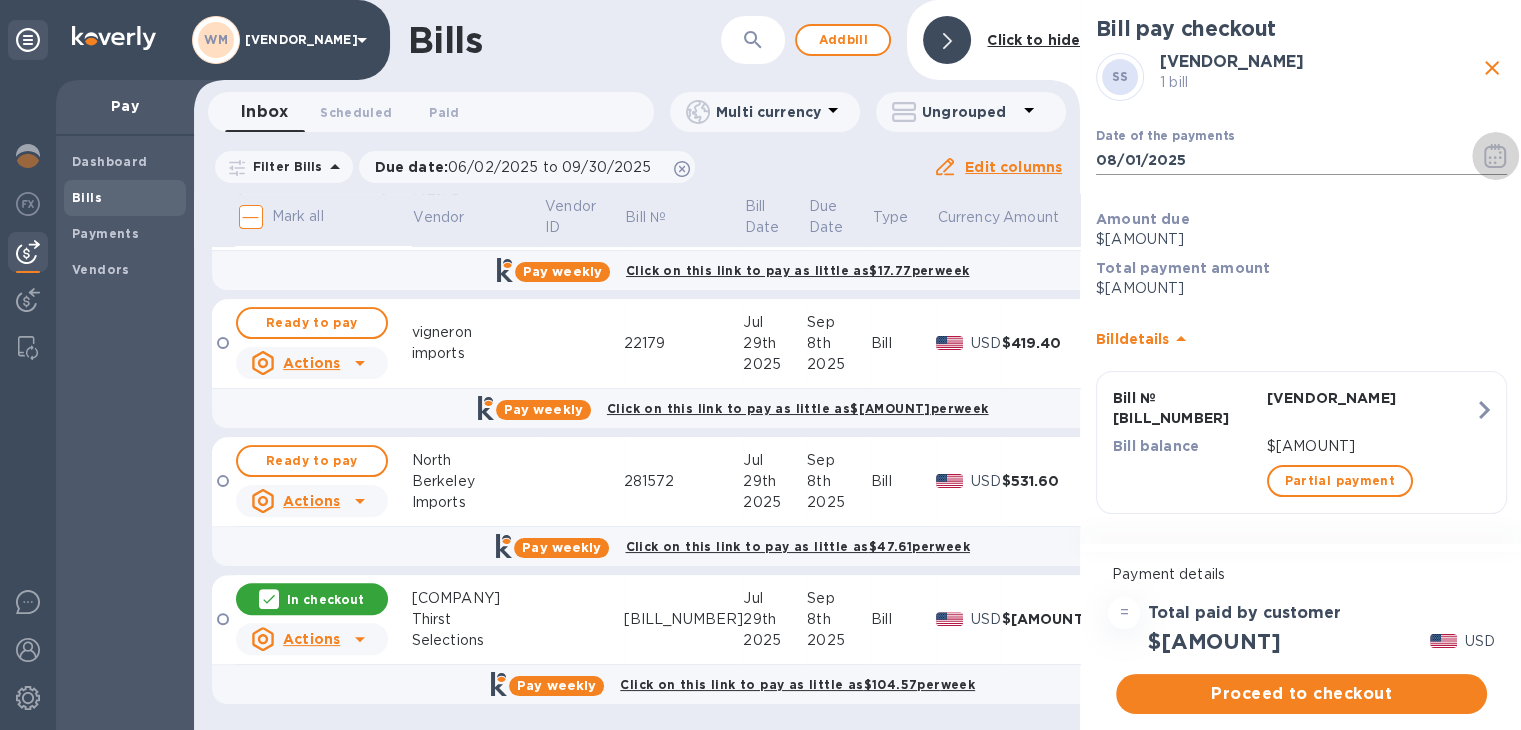 click at bounding box center [1495, 156] 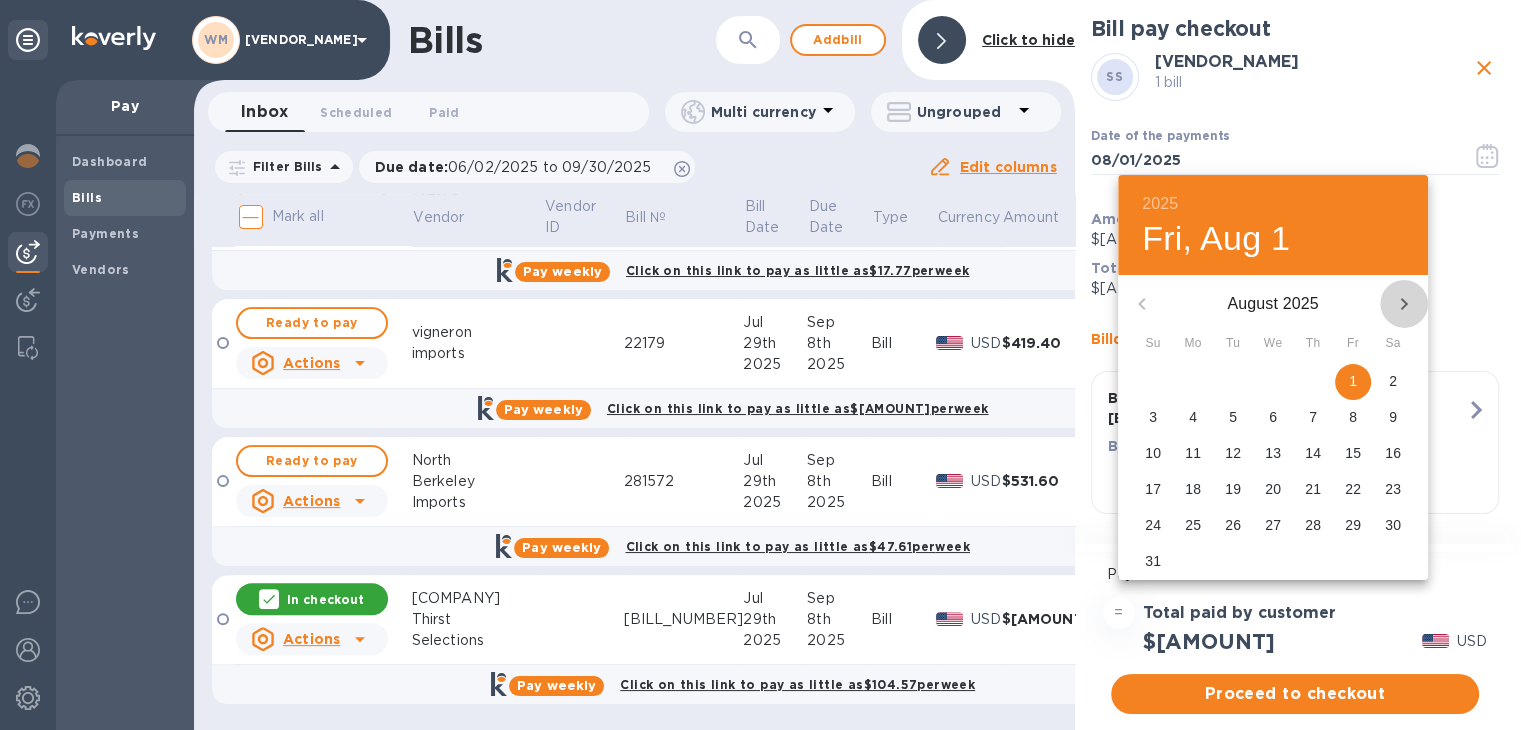 click 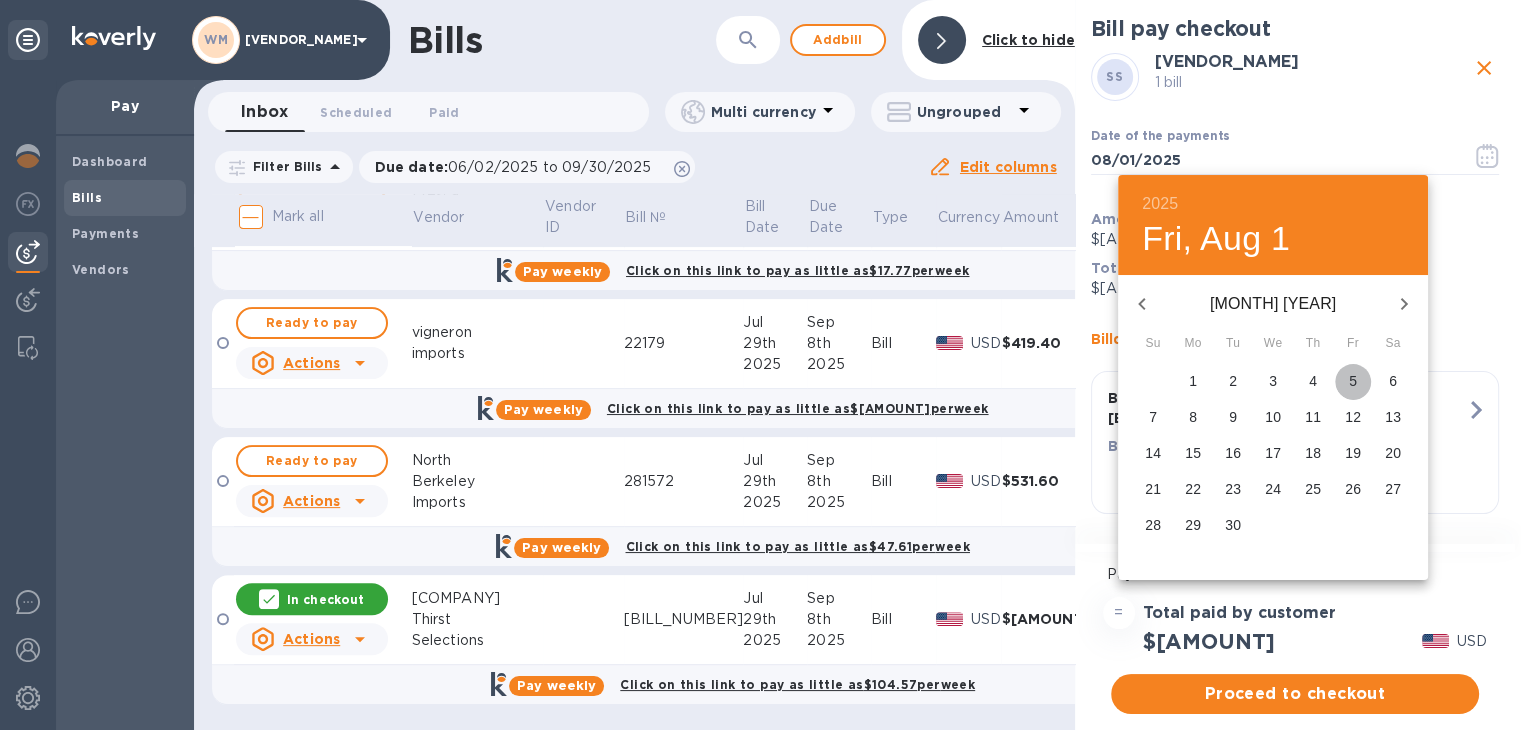 click on "5" at bounding box center [1353, 381] 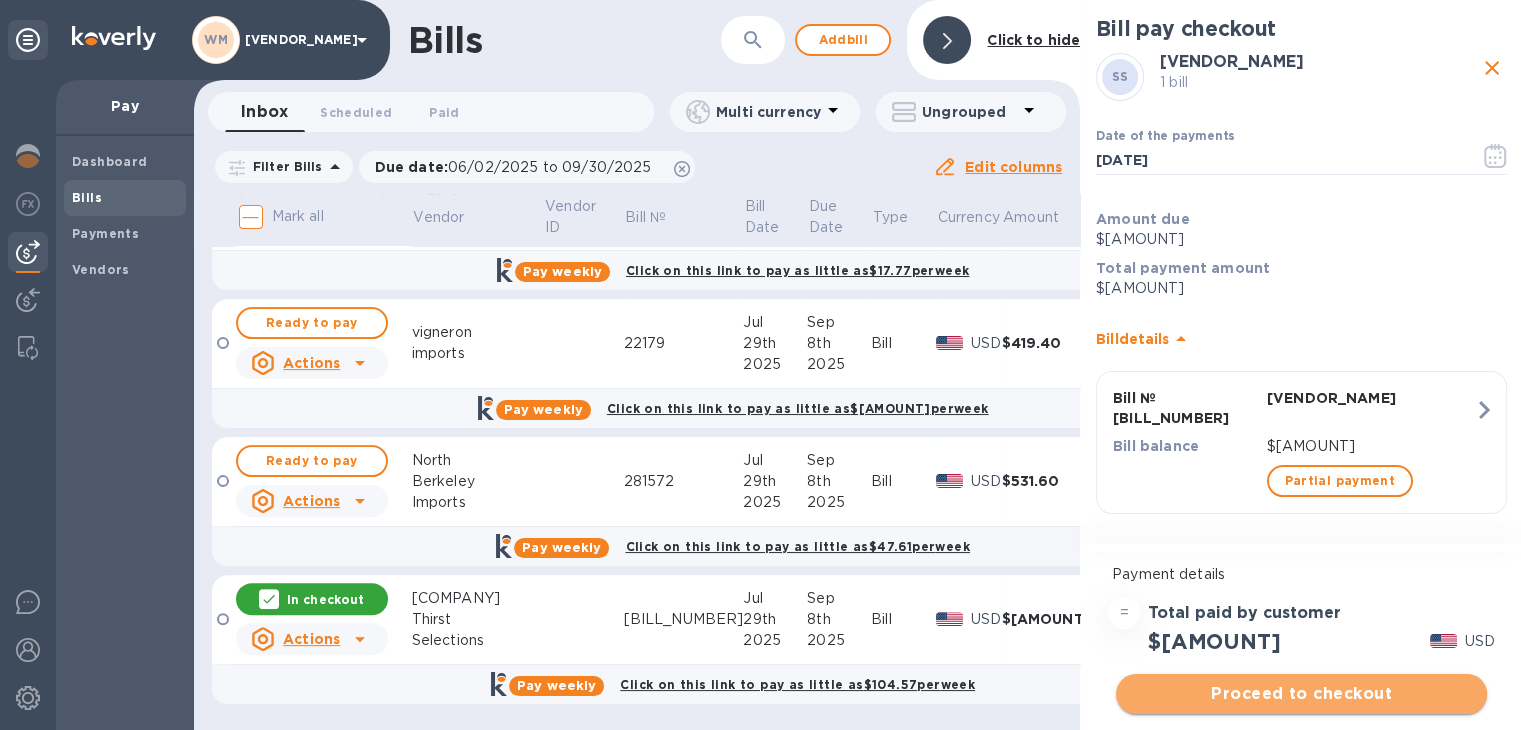 click on "Proceed to checkout" at bounding box center (1301, 694) 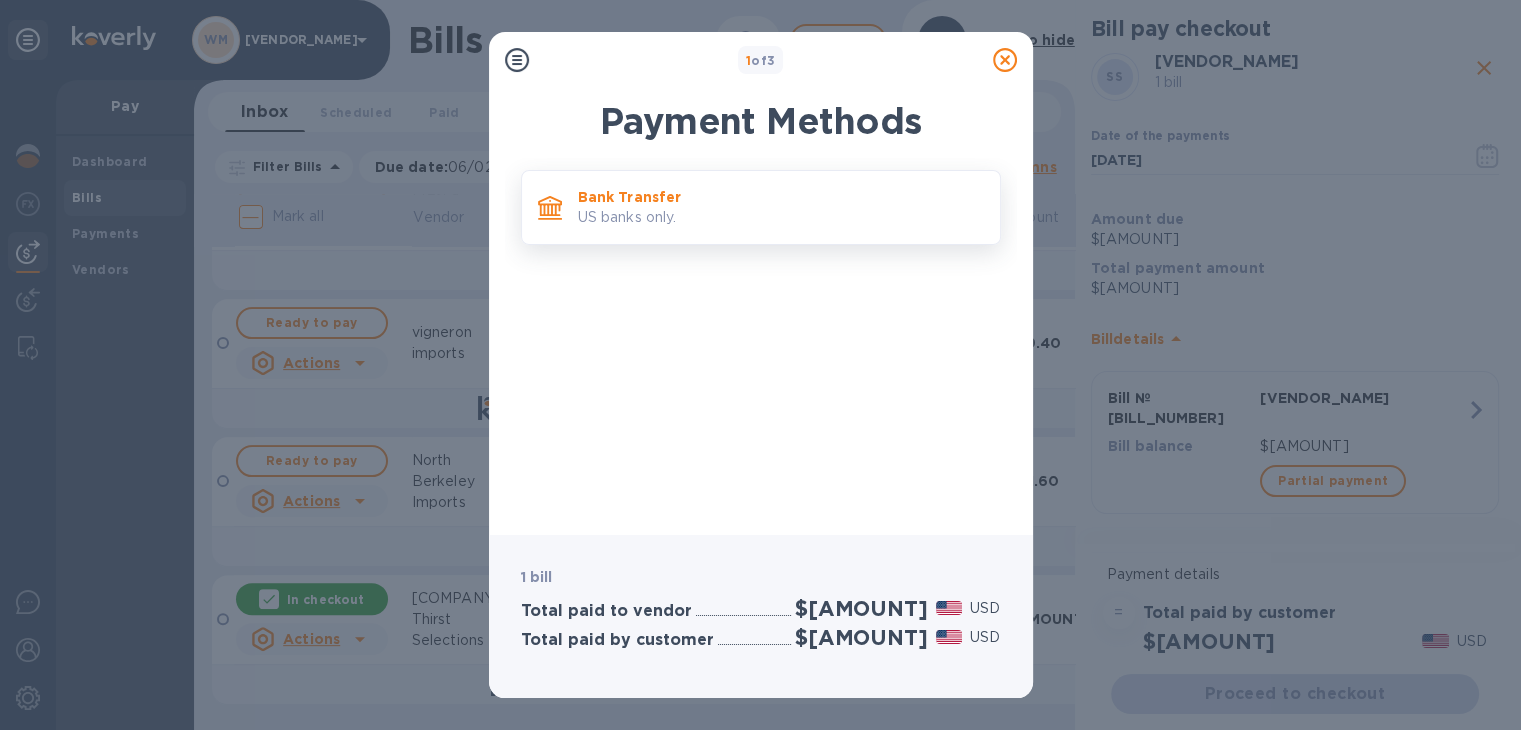 click on "Bank Transfer" at bounding box center (781, 197) 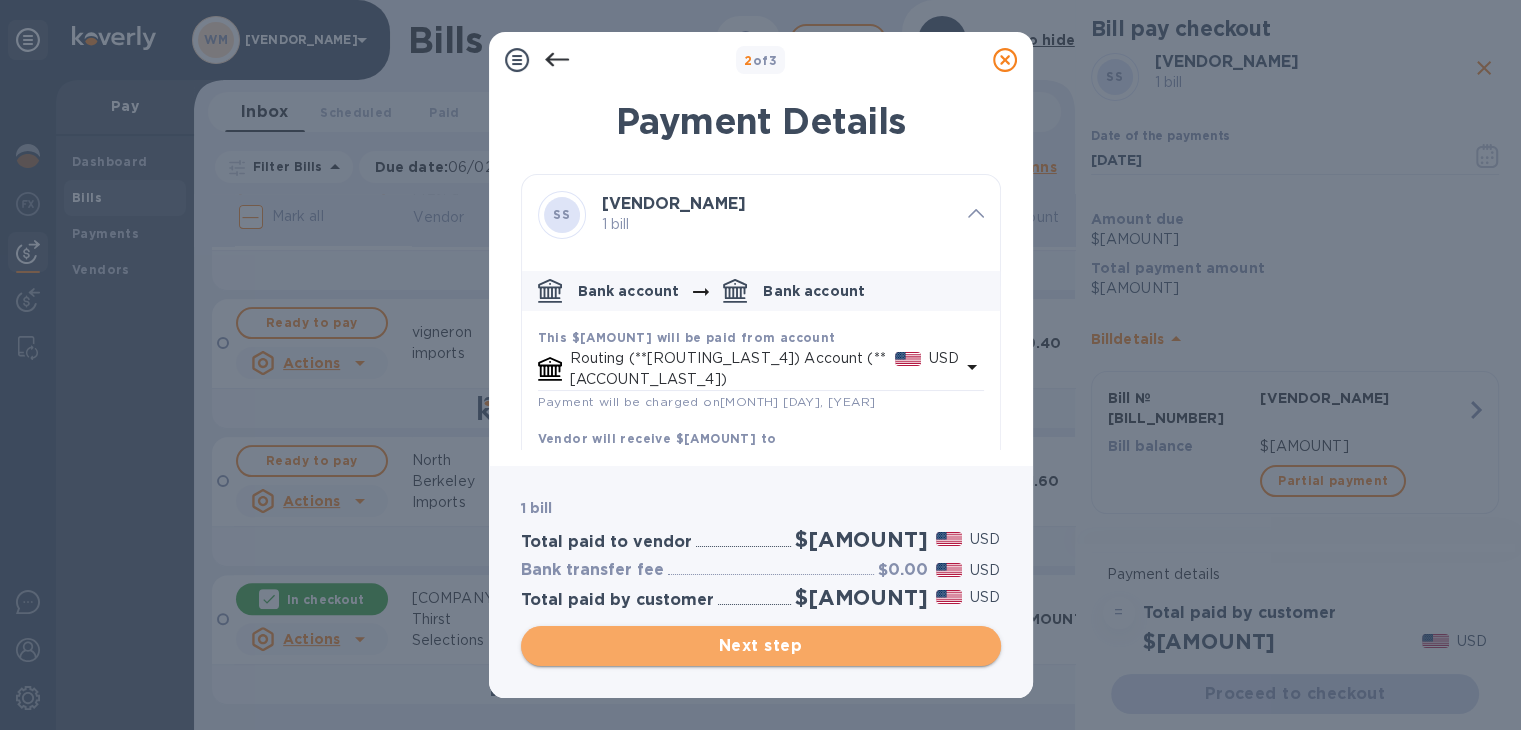 click on "Next step" at bounding box center [761, 646] 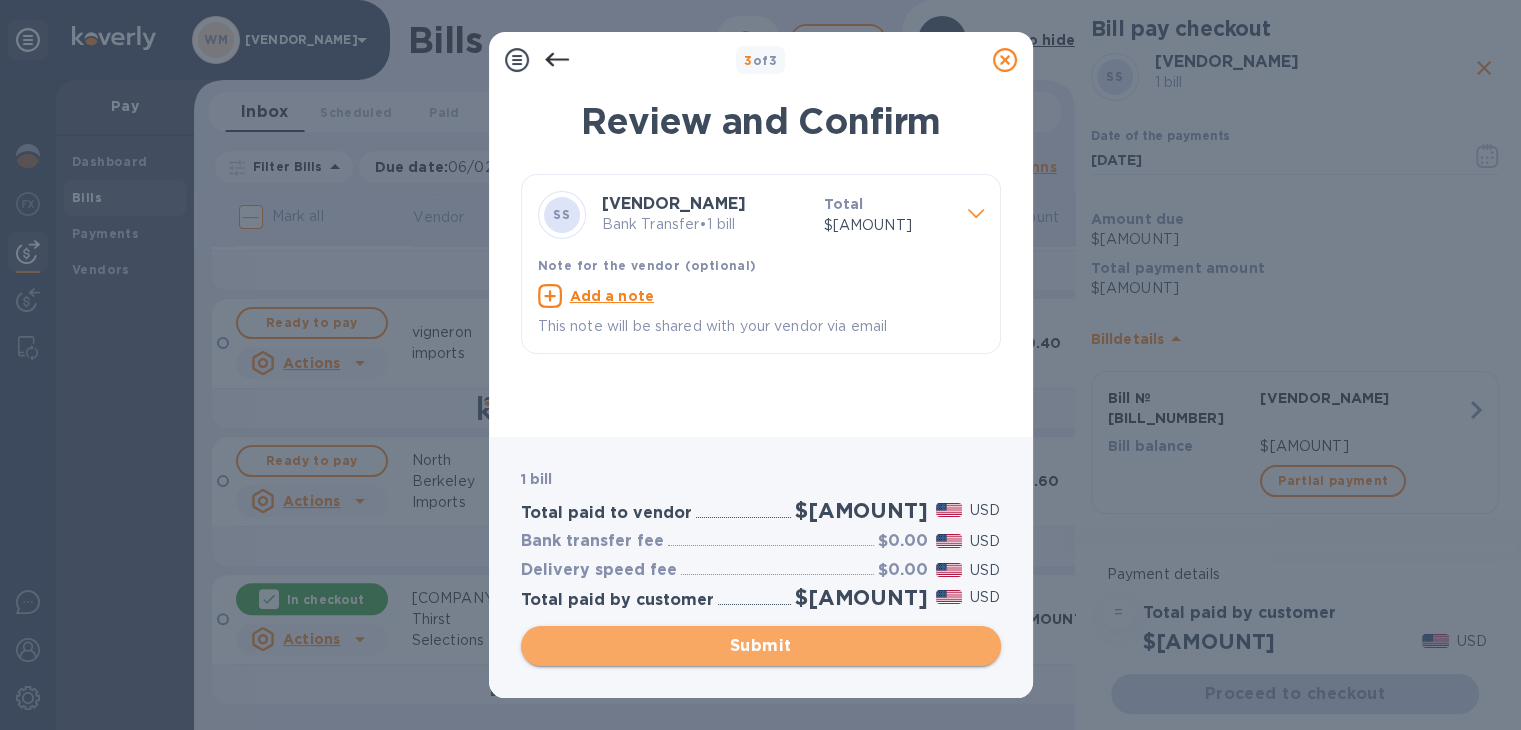 click on "Submit" at bounding box center [761, 646] 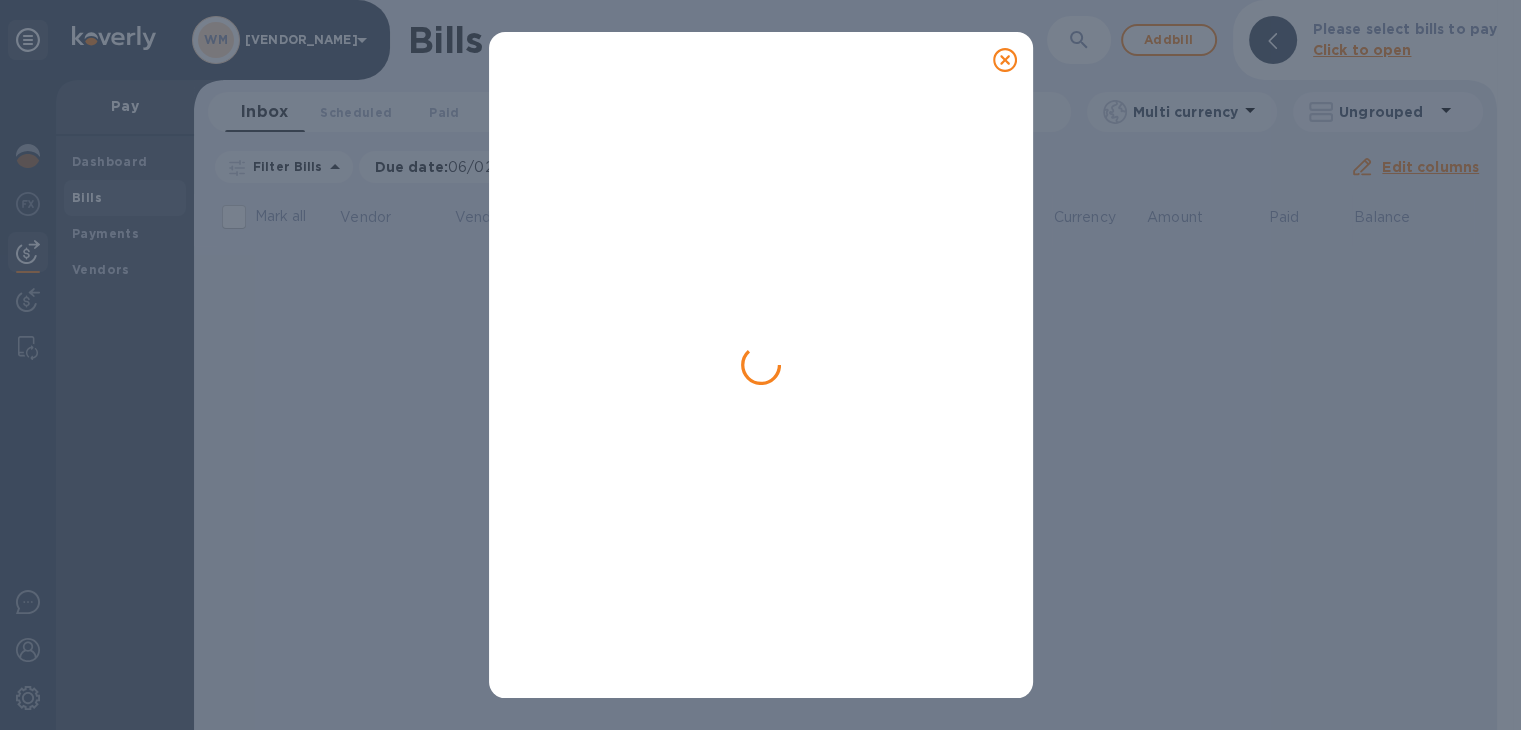 scroll, scrollTop: 0, scrollLeft: 0, axis: both 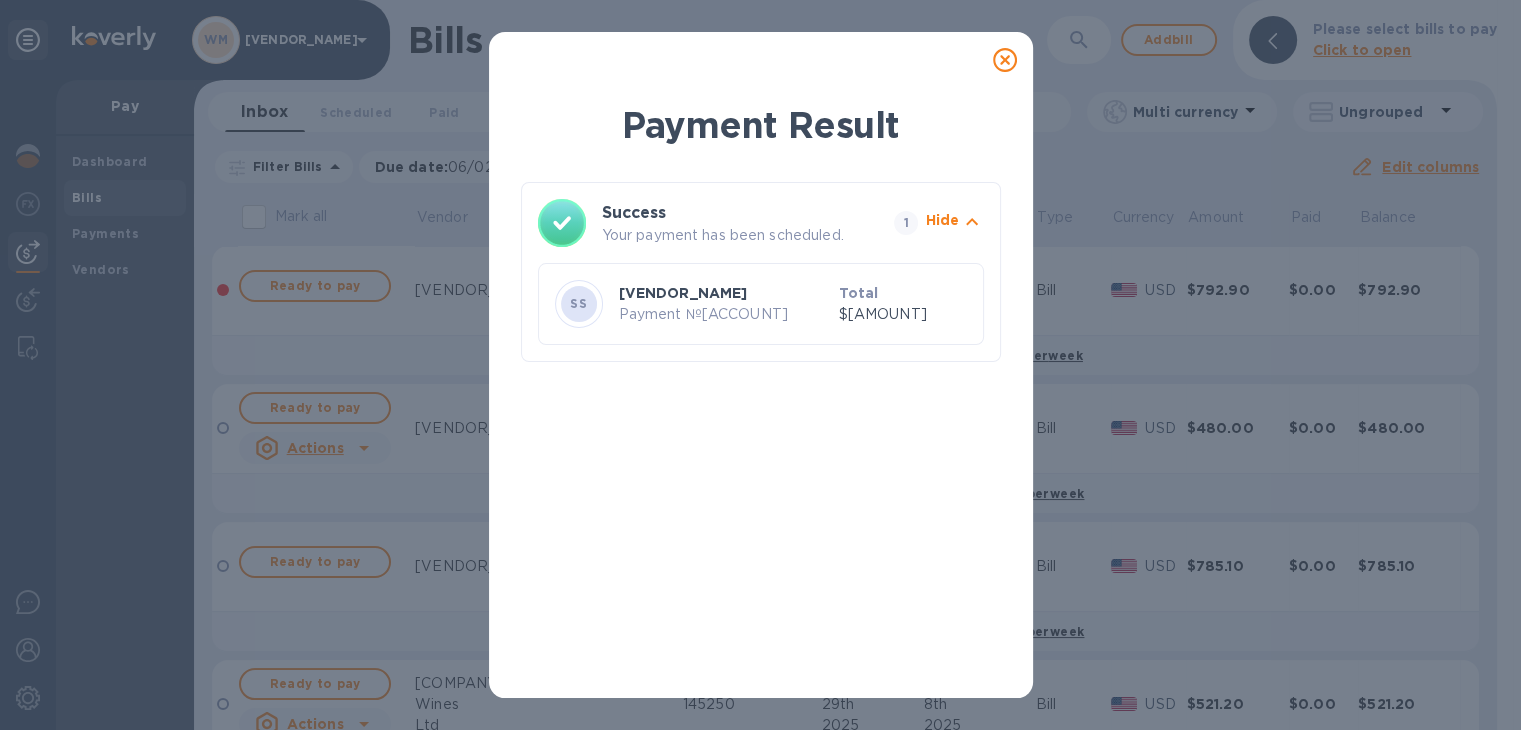 click 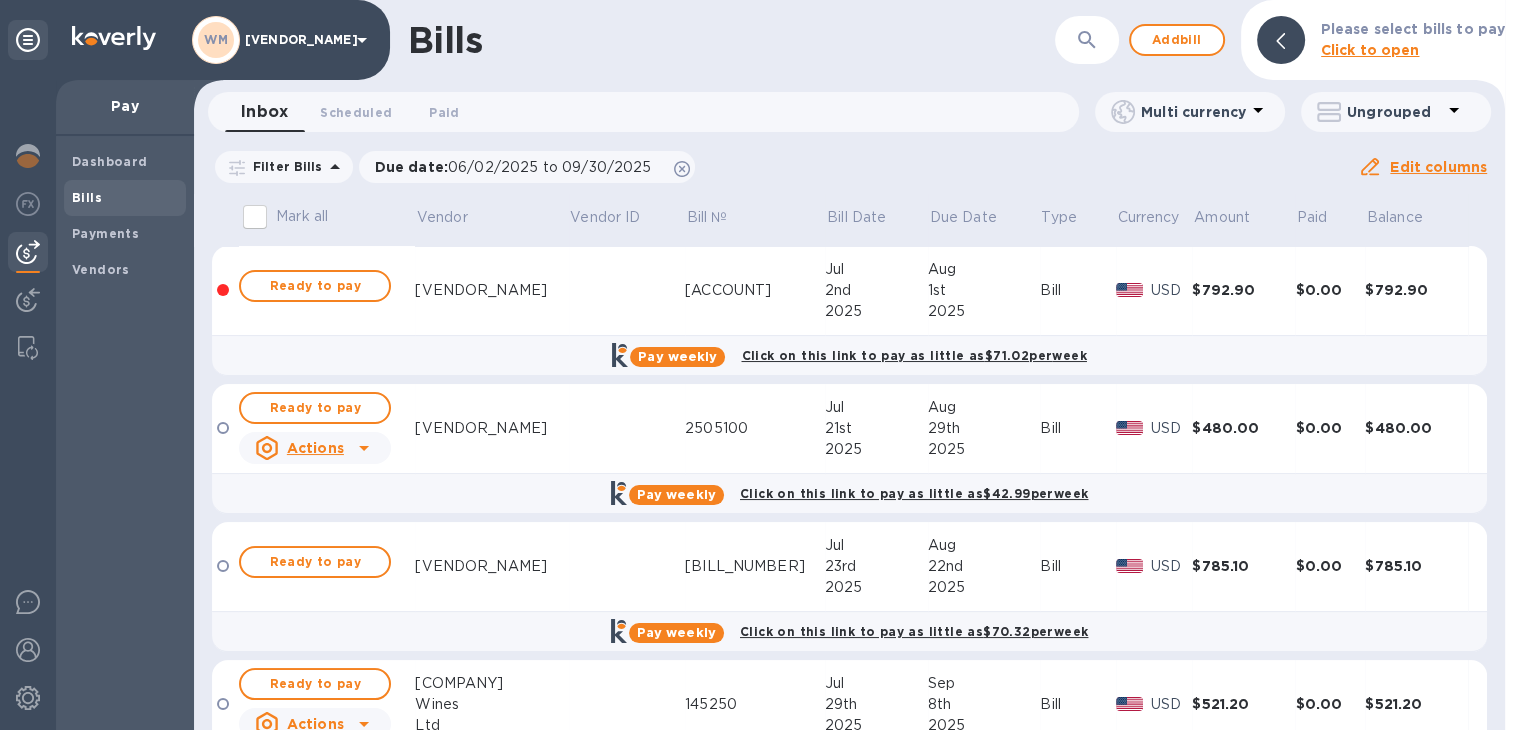 scroll, scrollTop: 499, scrollLeft: 0, axis: vertical 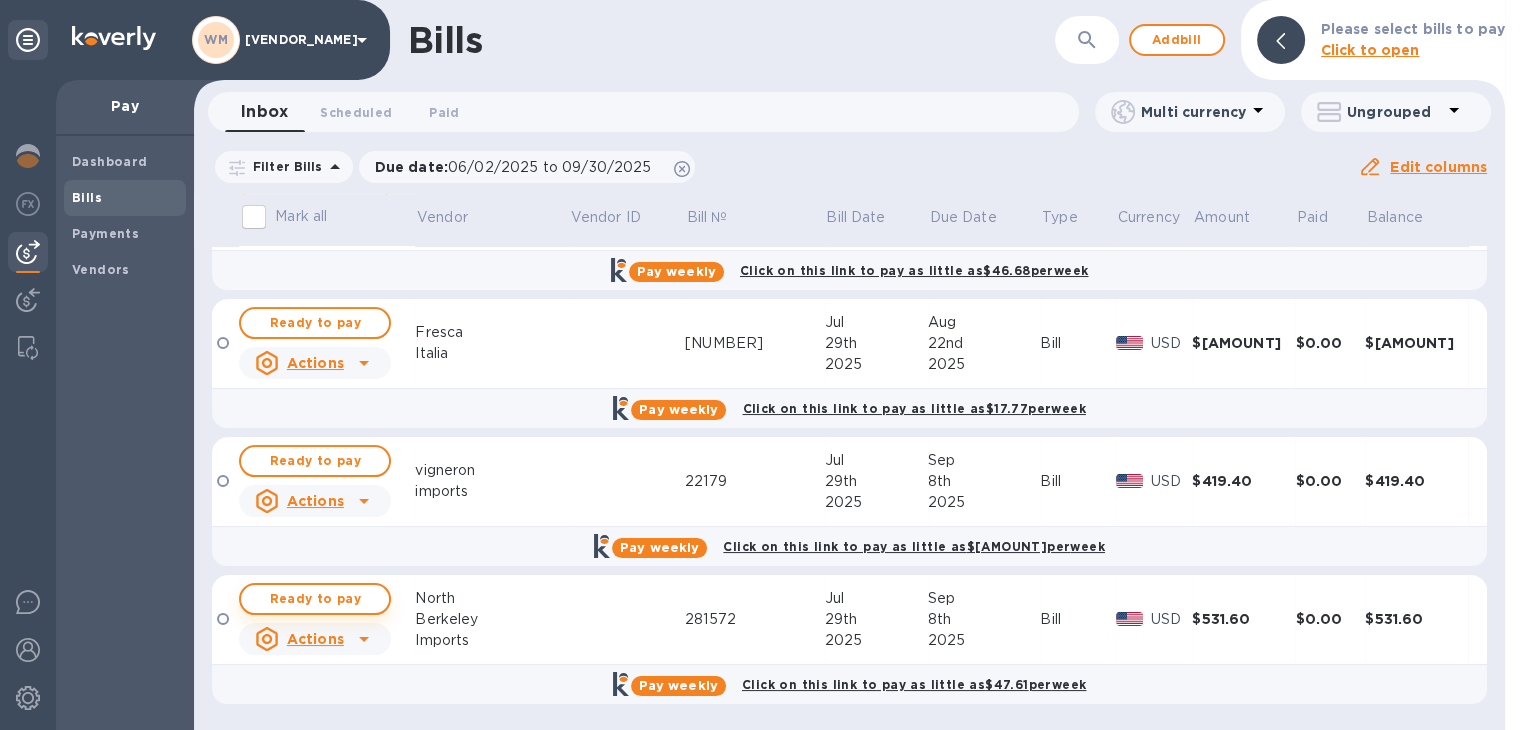 click on "Ready to pay" at bounding box center (315, 599) 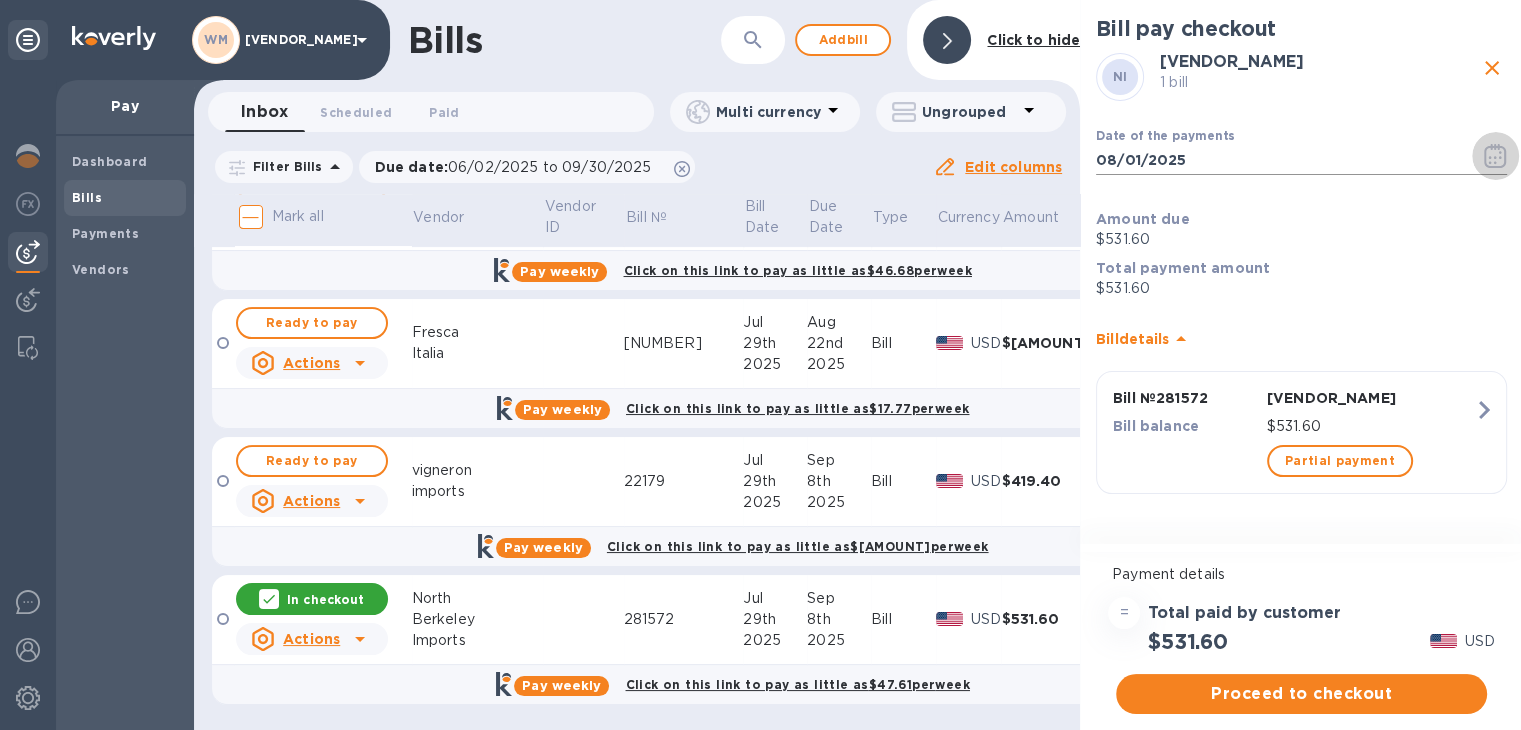 click 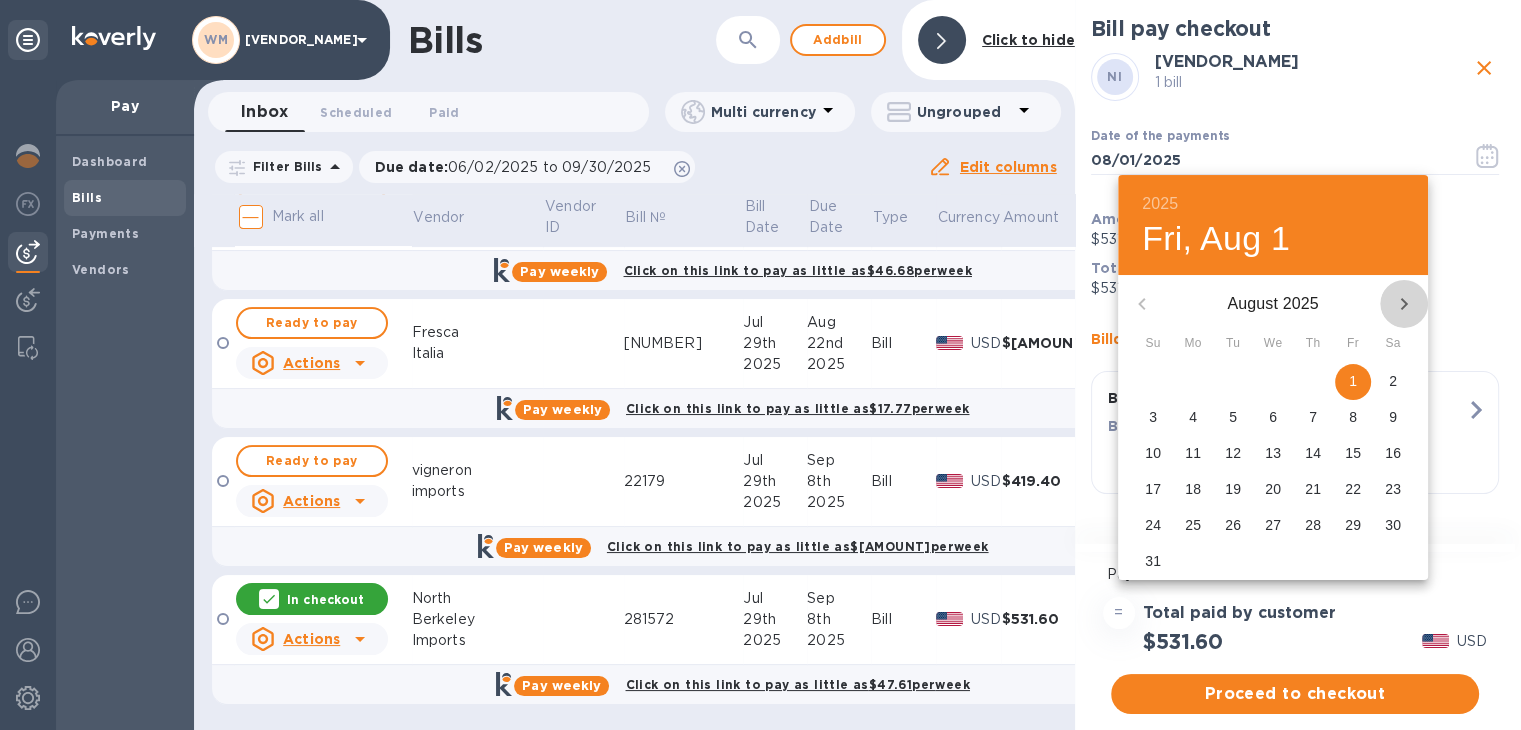 click at bounding box center (1404, 304) 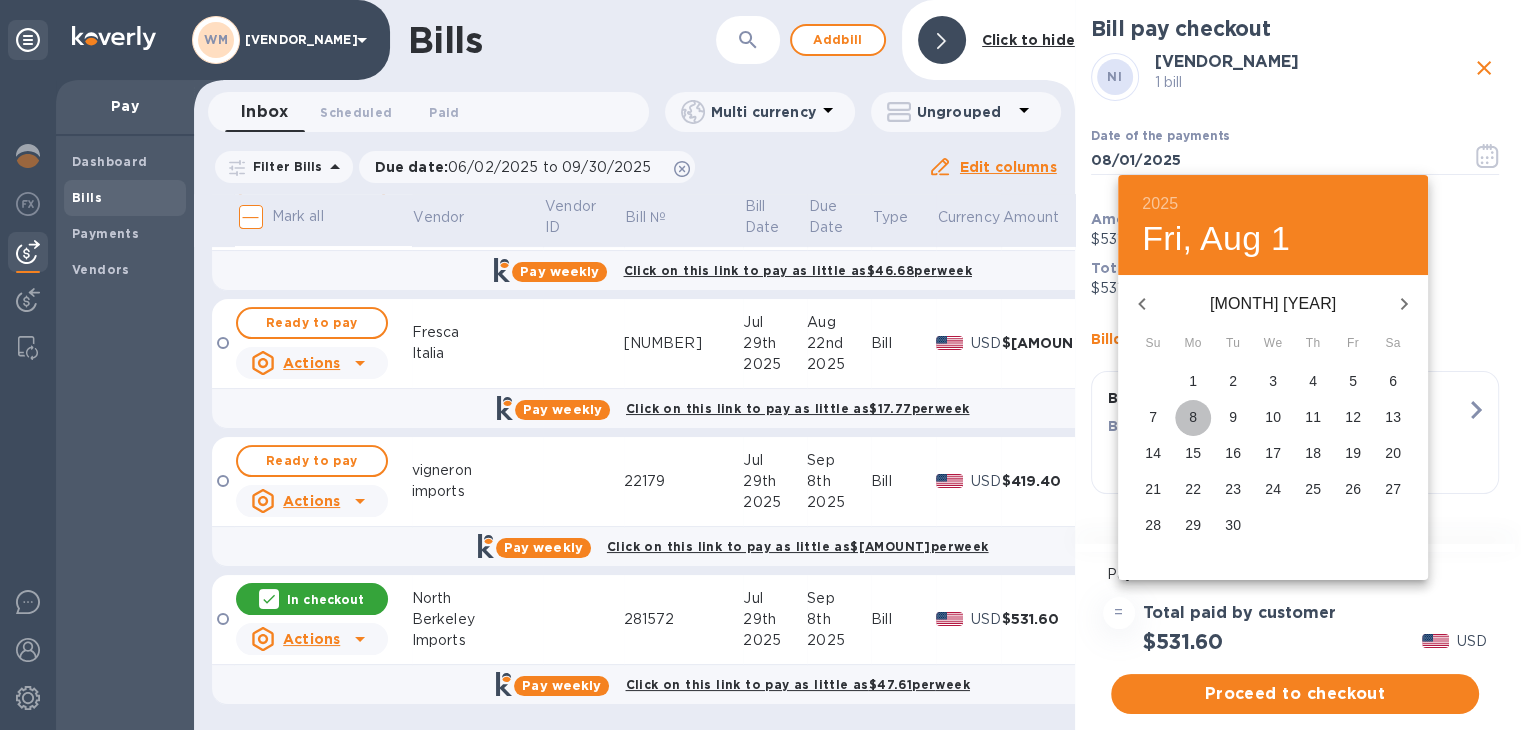 click on "8" at bounding box center [1193, 417] 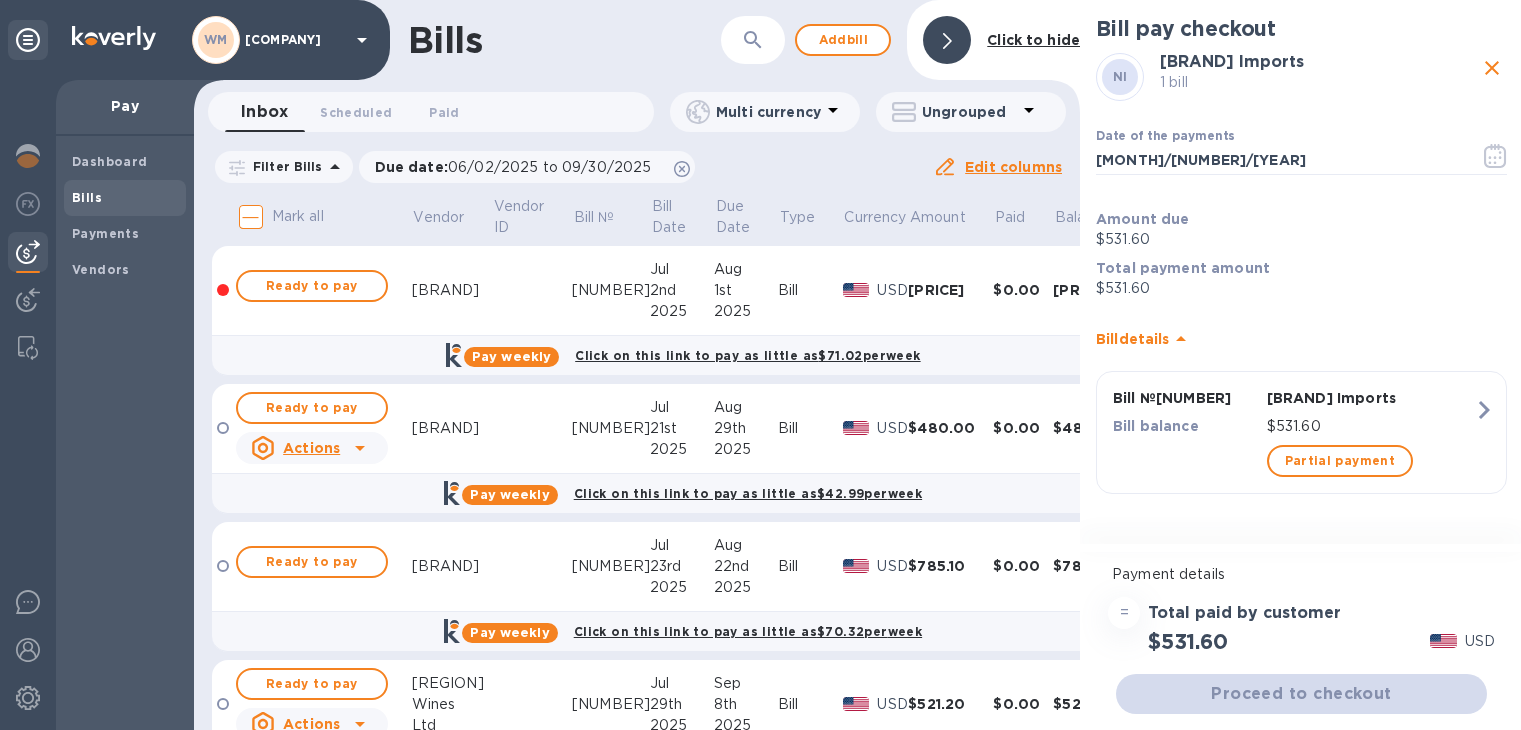 scroll, scrollTop: 0, scrollLeft: 0, axis: both 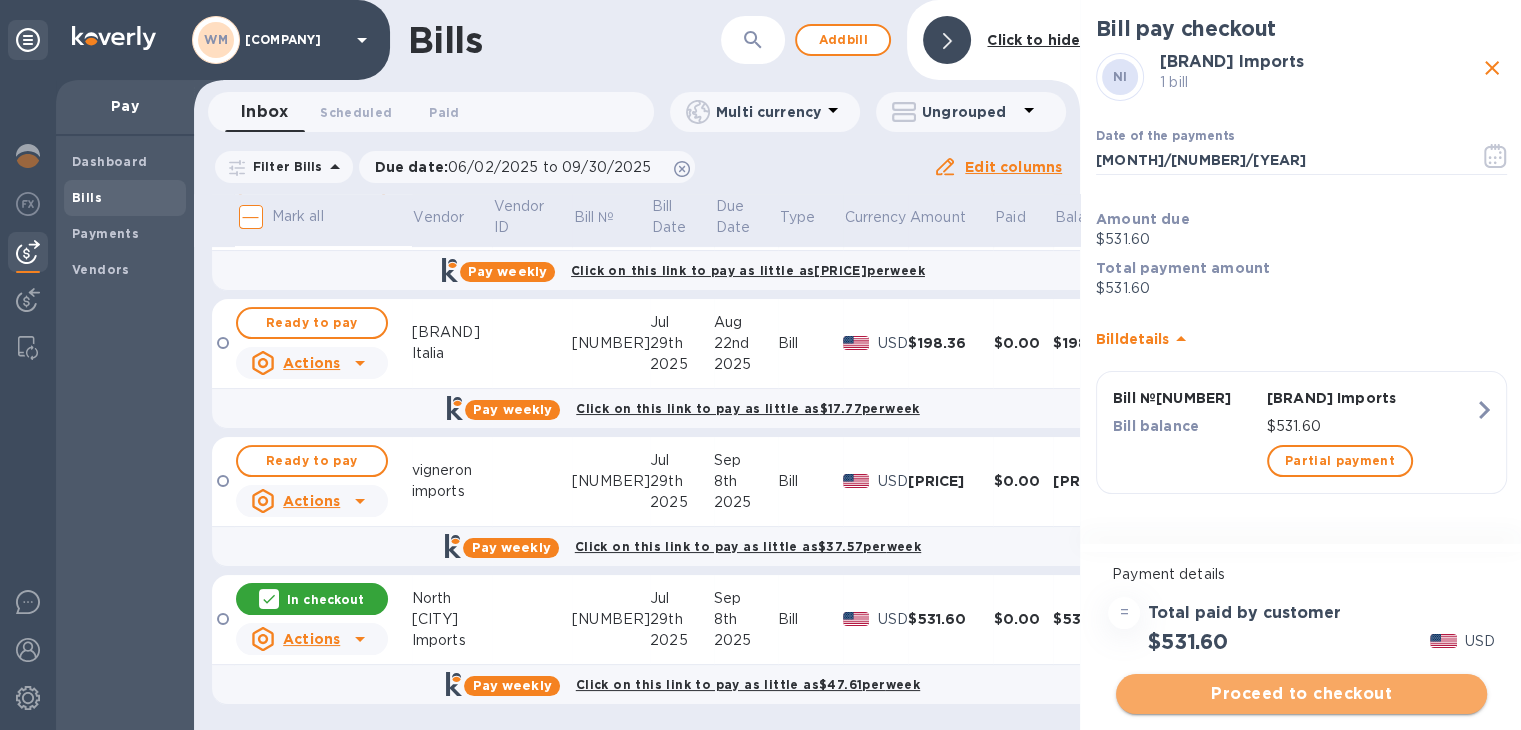 click on "Proceed to checkout" at bounding box center [1301, 694] 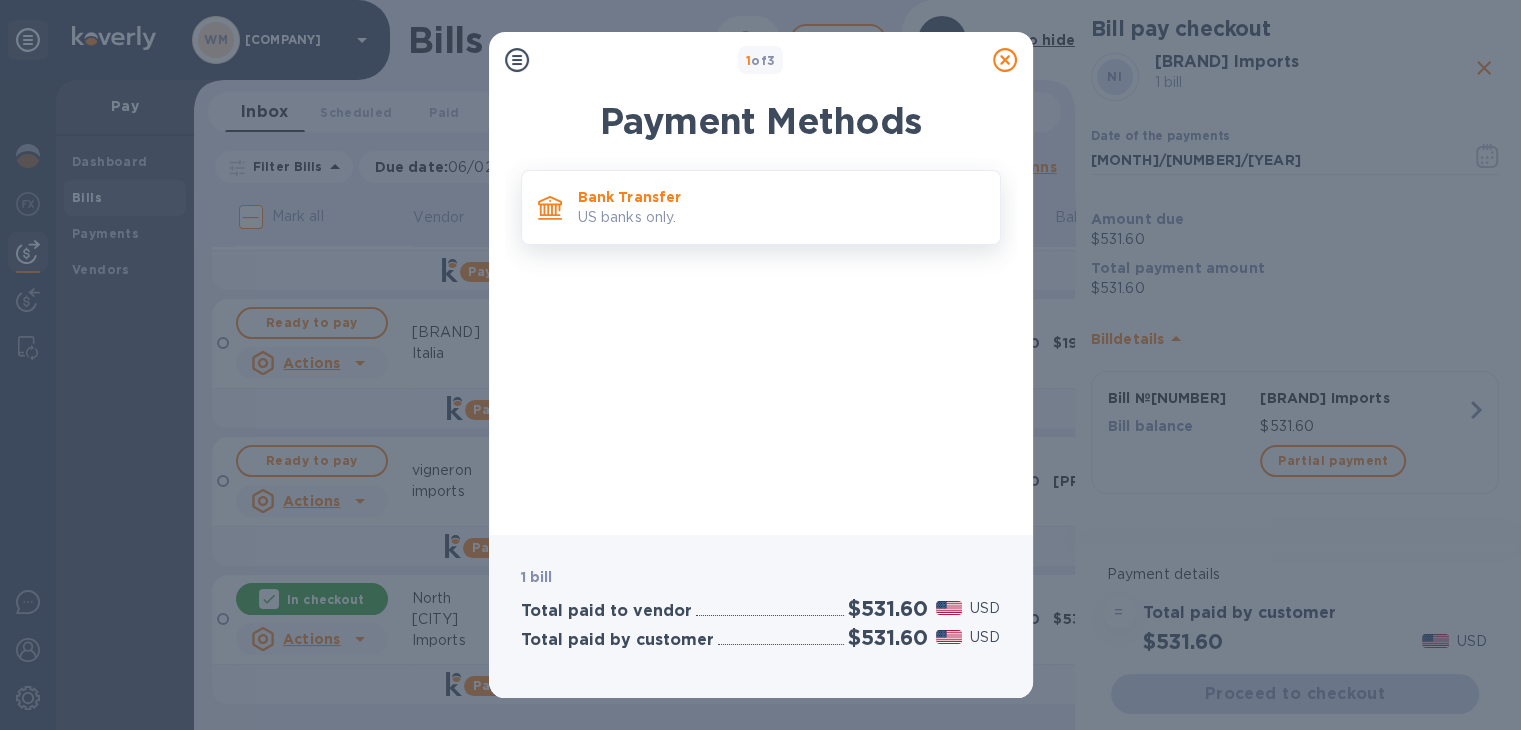 click on "Bank Transfer US banks only." at bounding box center (781, 207) 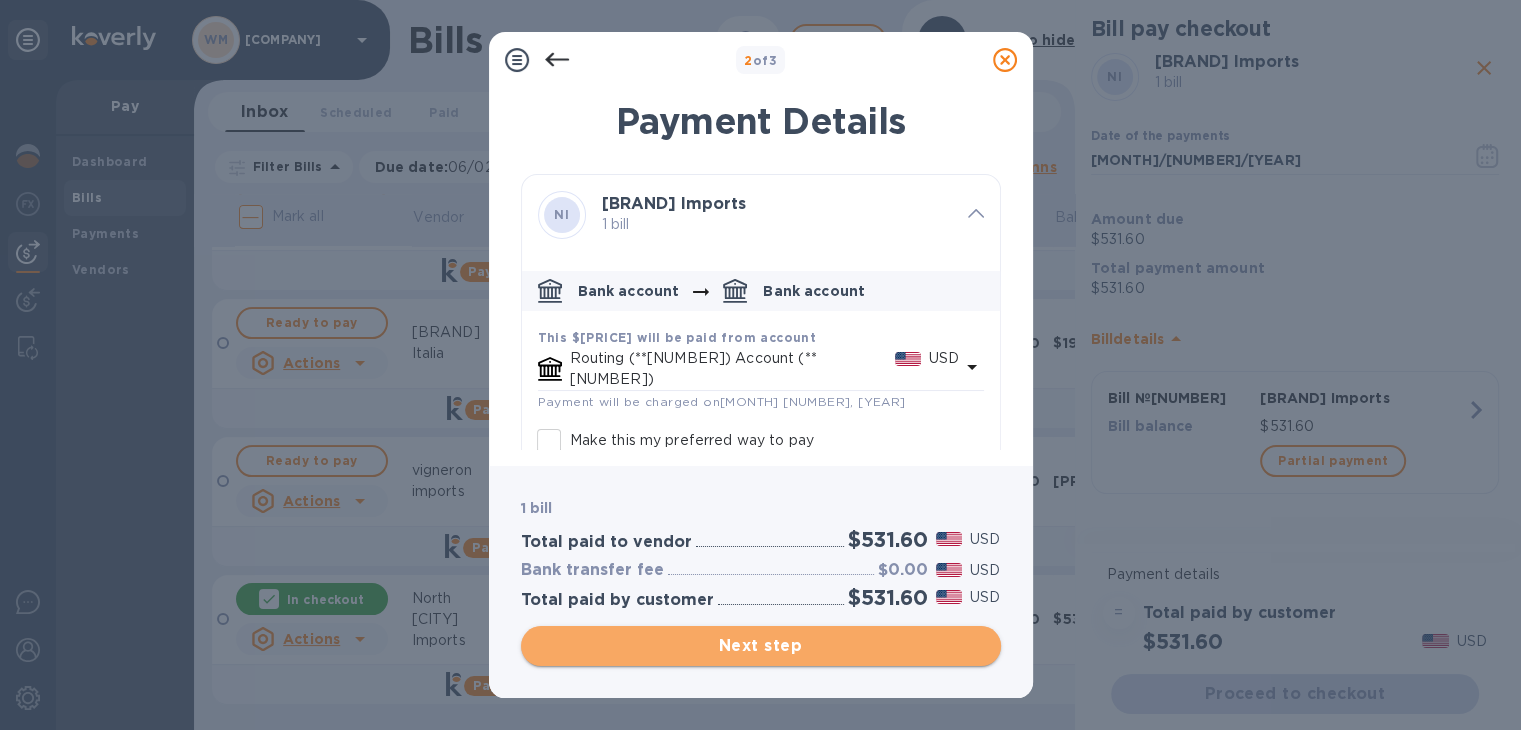 click on "Next step" at bounding box center (761, 646) 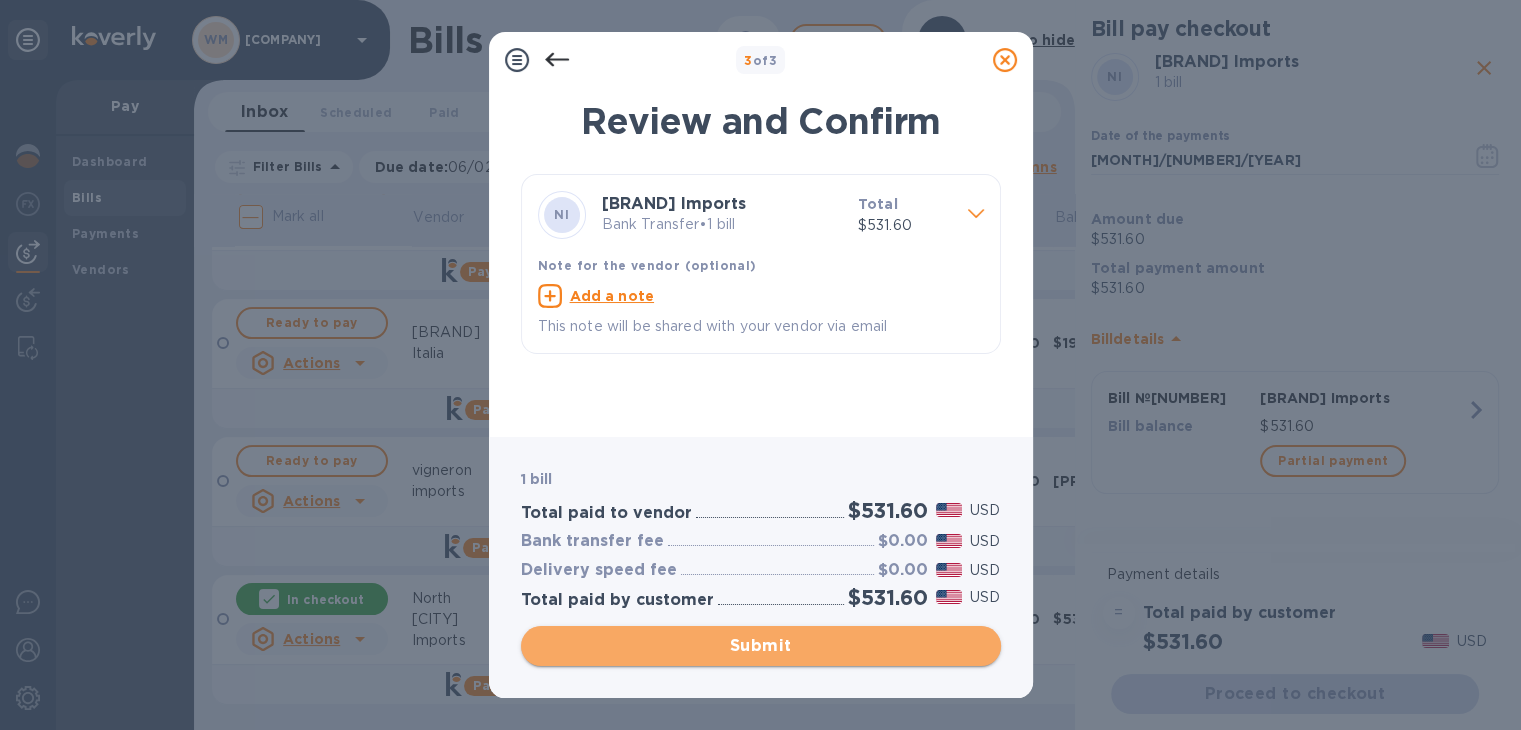 click on "Submit" at bounding box center [761, 646] 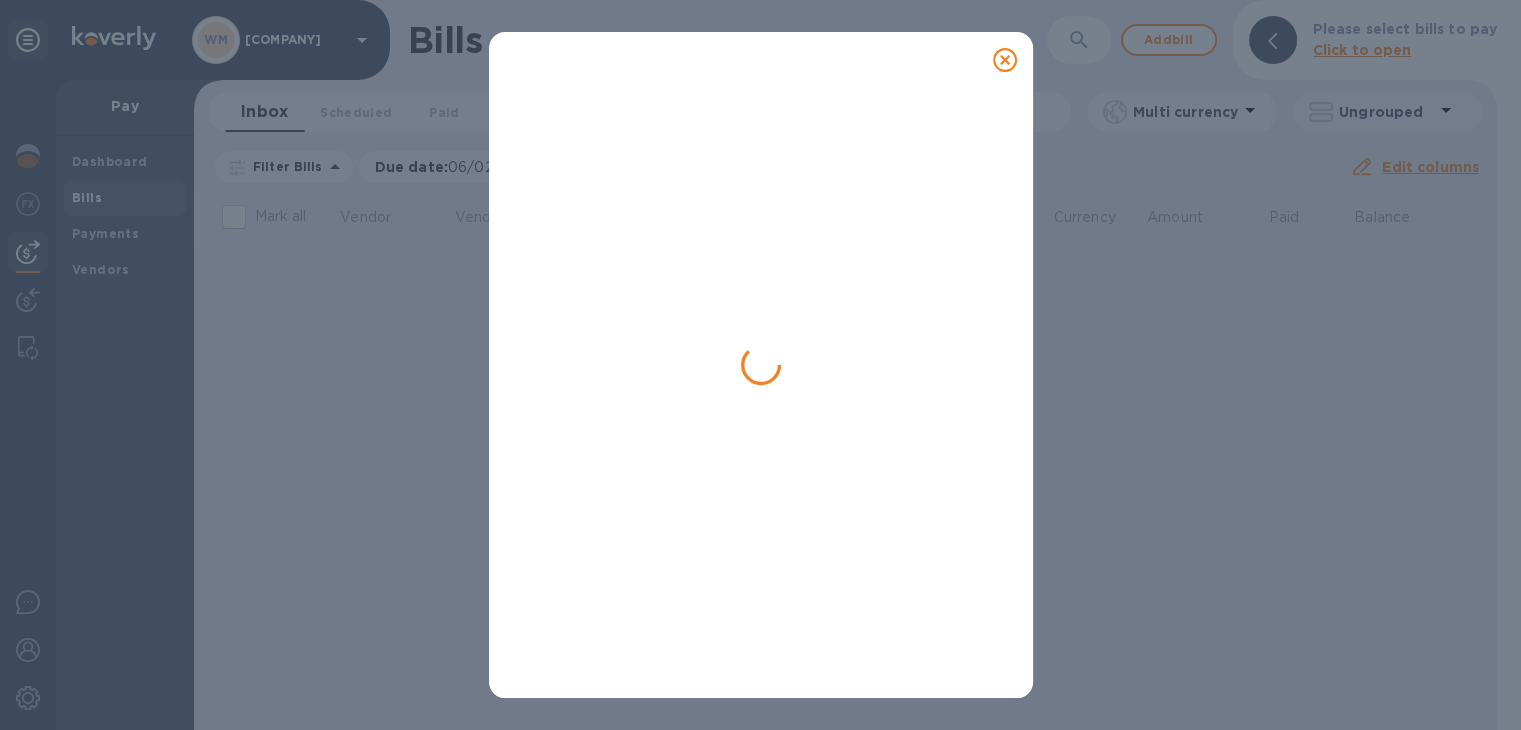scroll, scrollTop: 0, scrollLeft: 0, axis: both 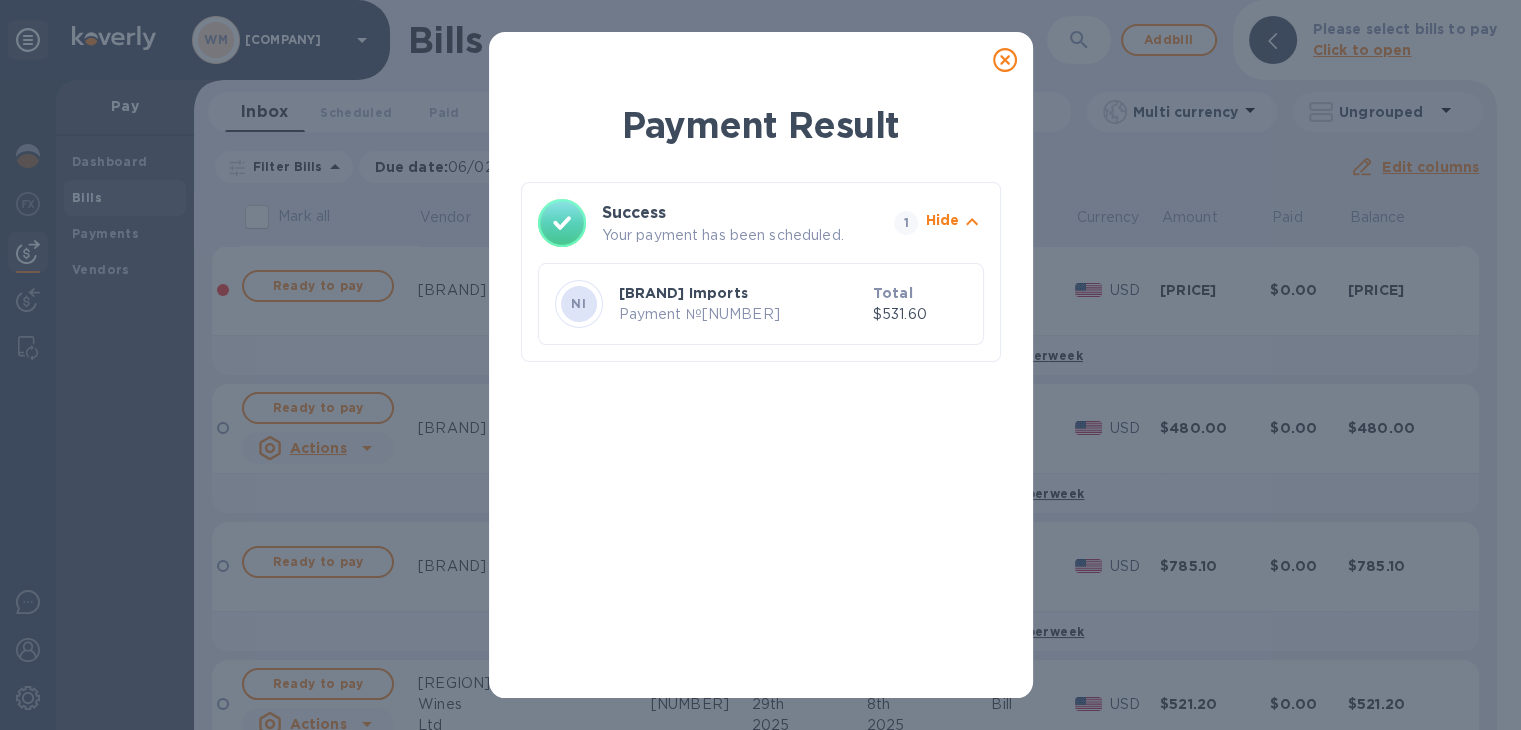 click 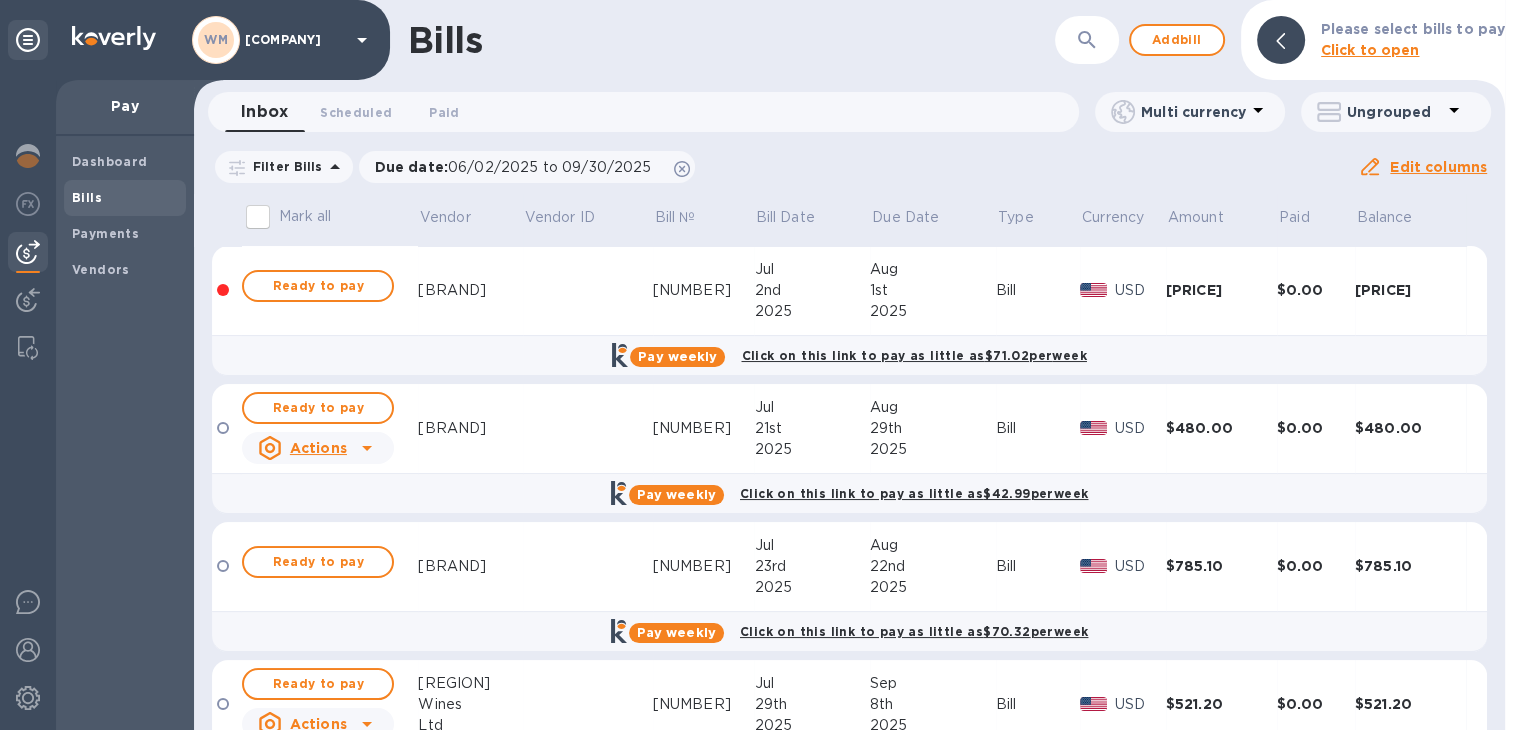 scroll, scrollTop: 361, scrollLeft: 0, axis: vertical 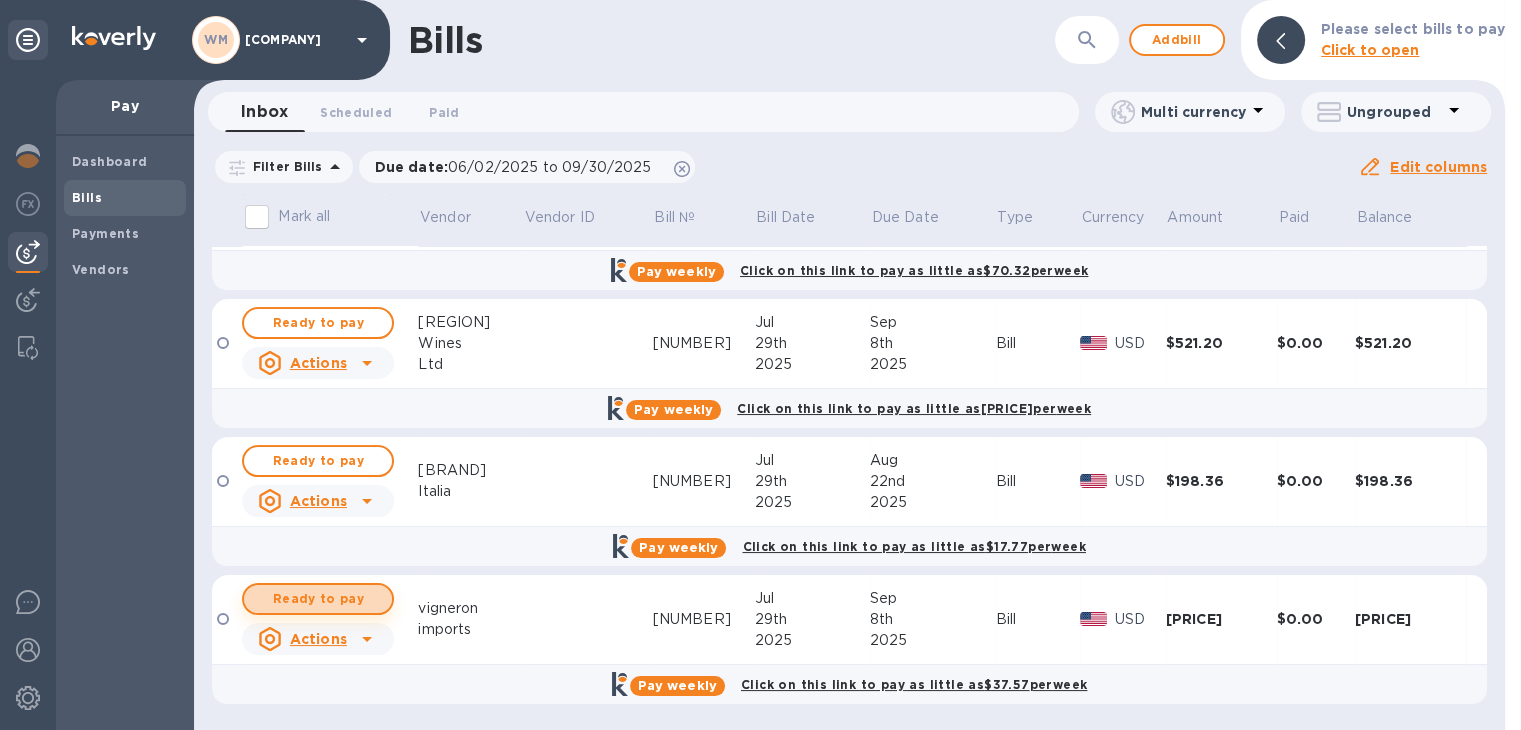 click on "Ready to pay" at bounding box center [318, 599] 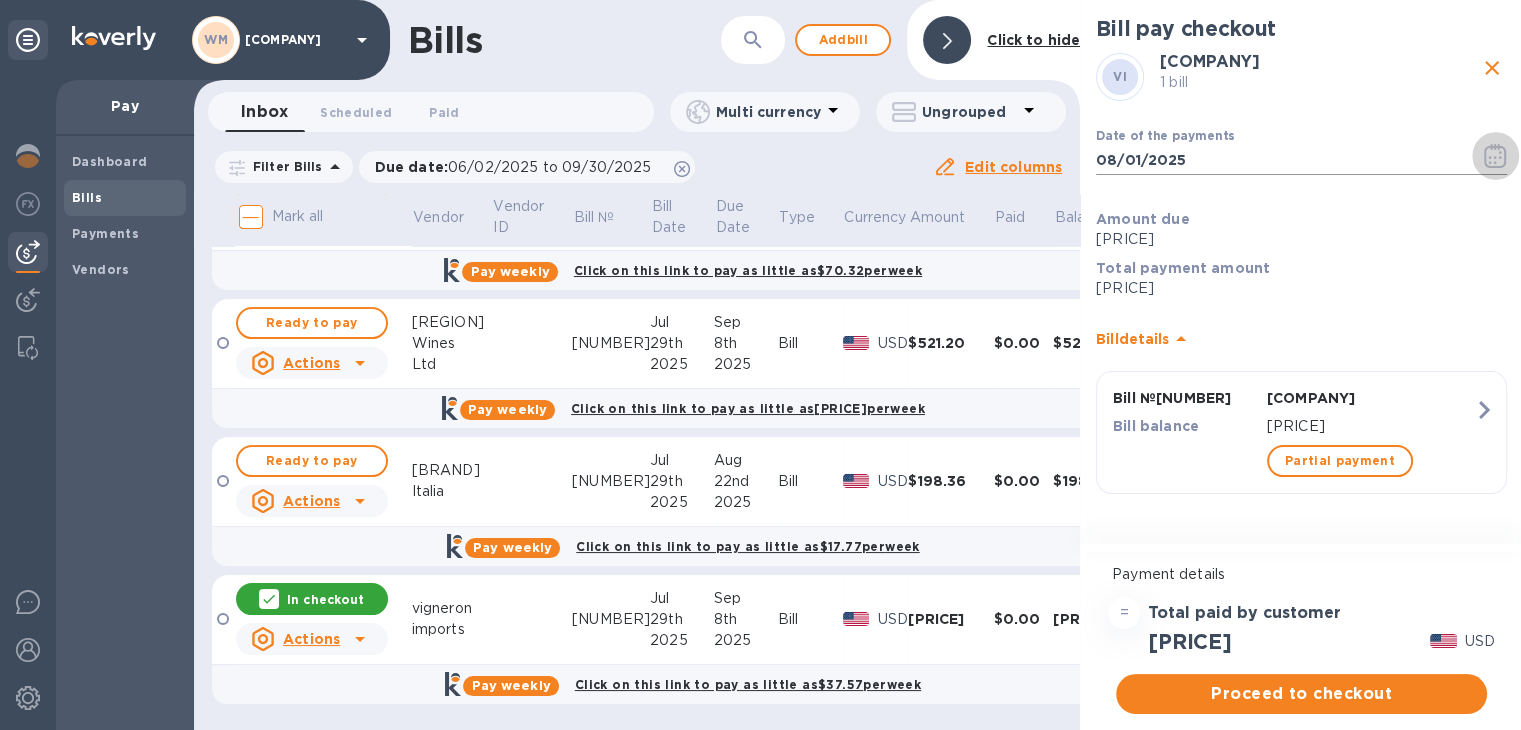 click 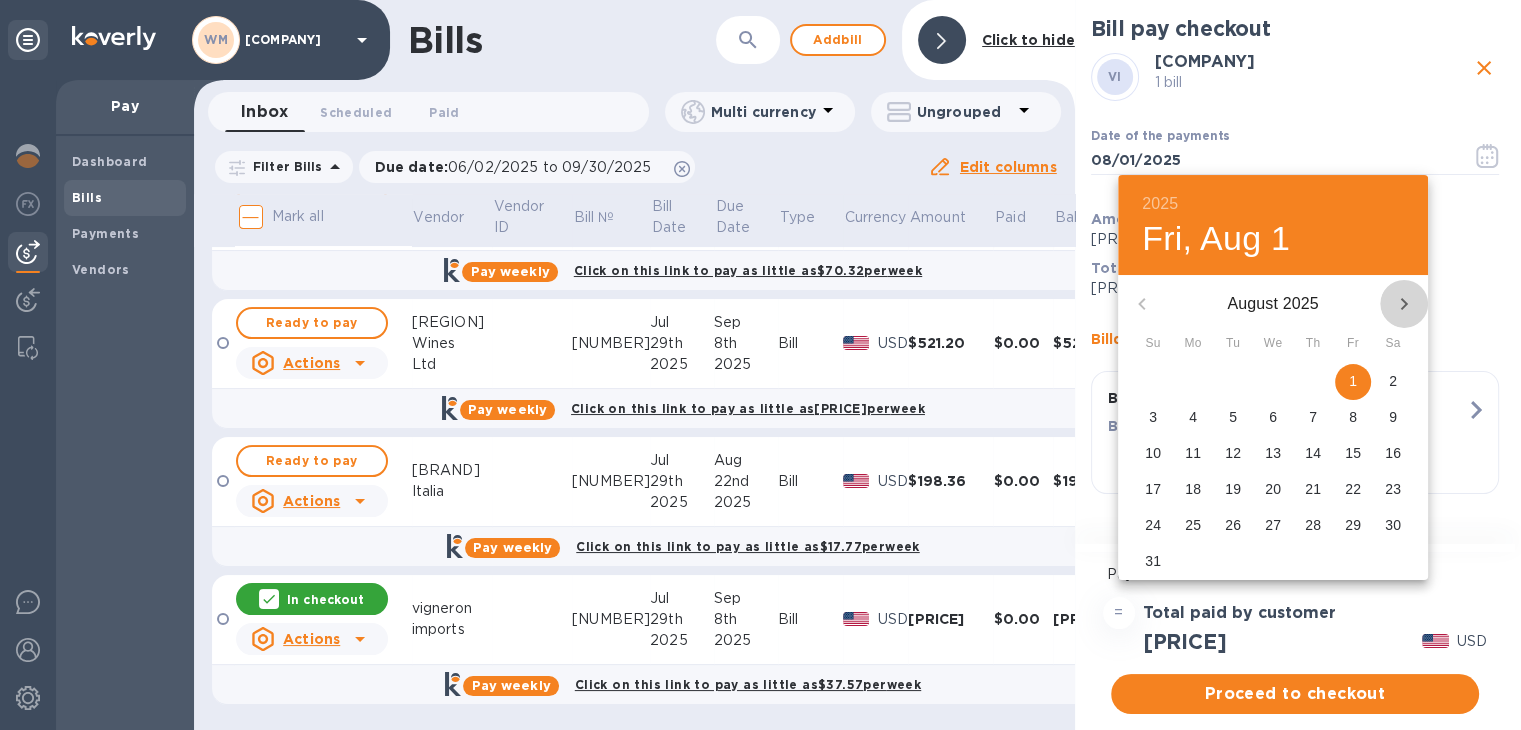 click 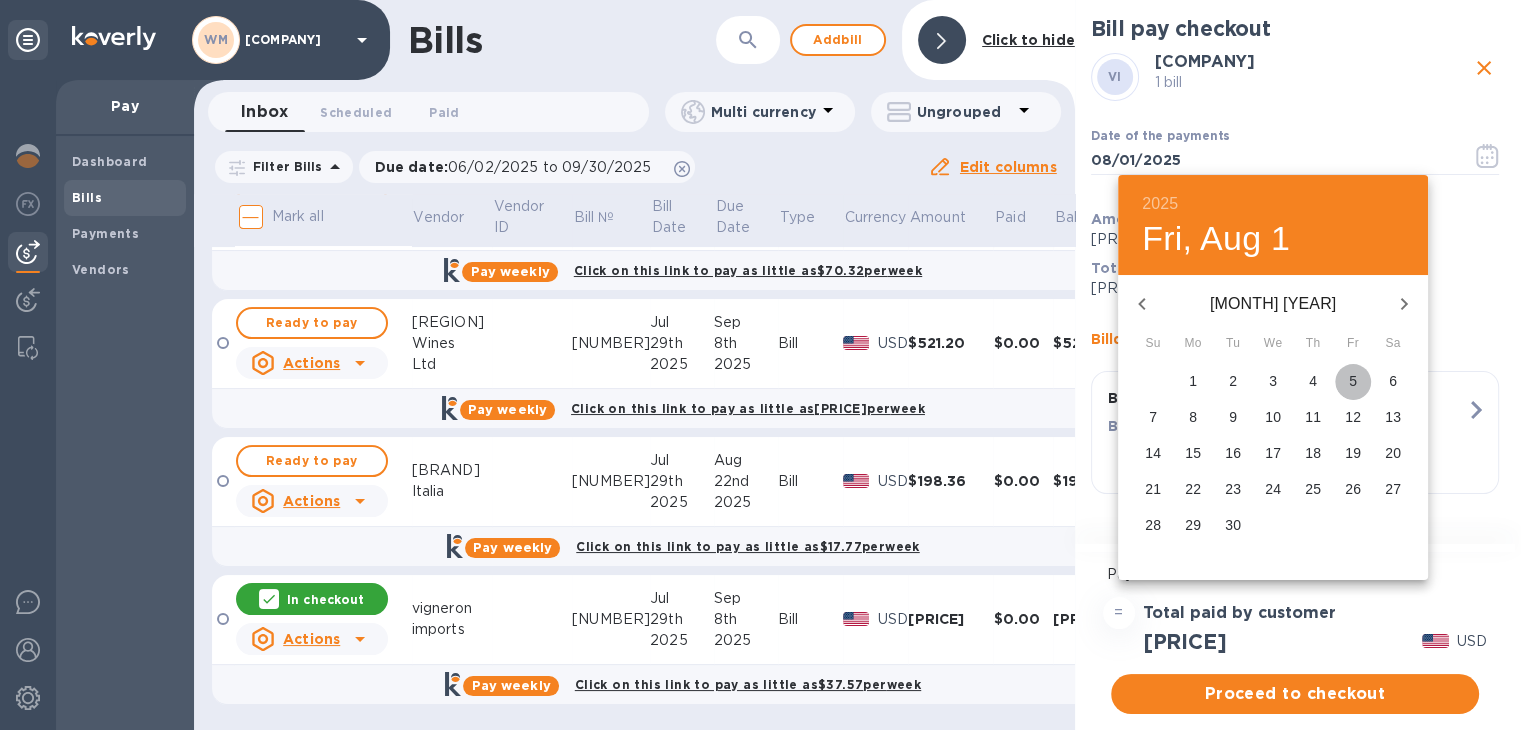 click on "5" at bounding box center [1353, 381] 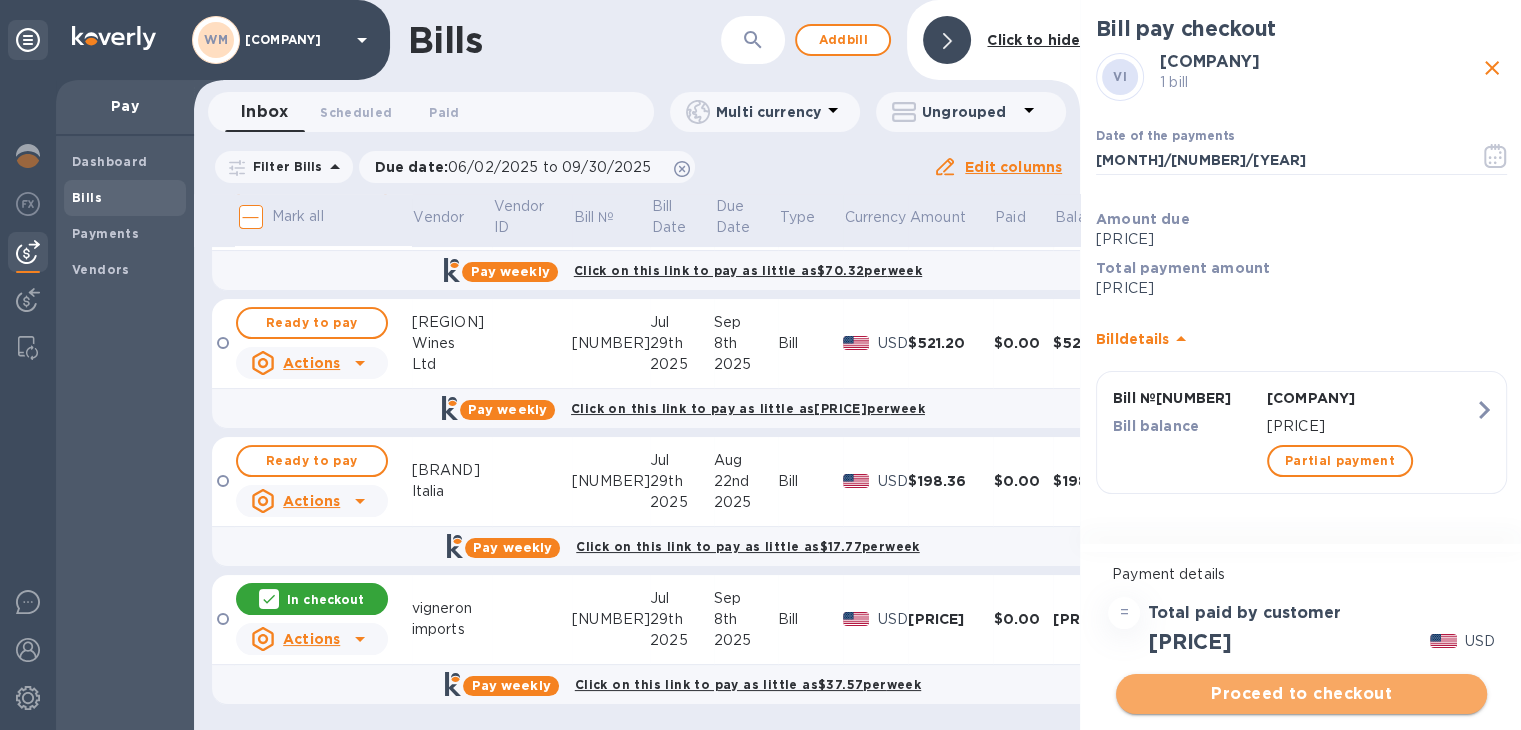 click on "Proceed to checkout" at bounding box center (1301, 694) 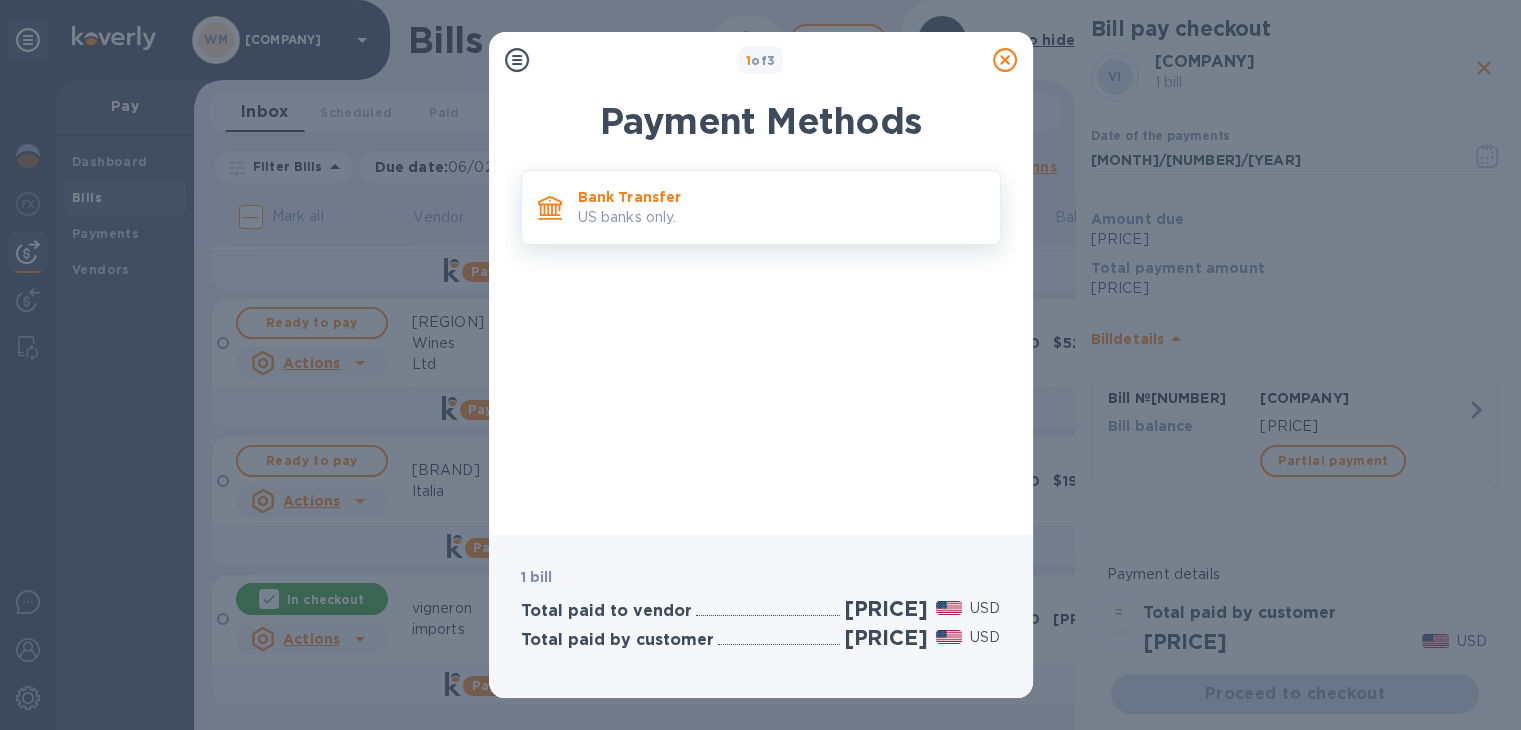 click on "US banks only." at bounding box center (781, 217) 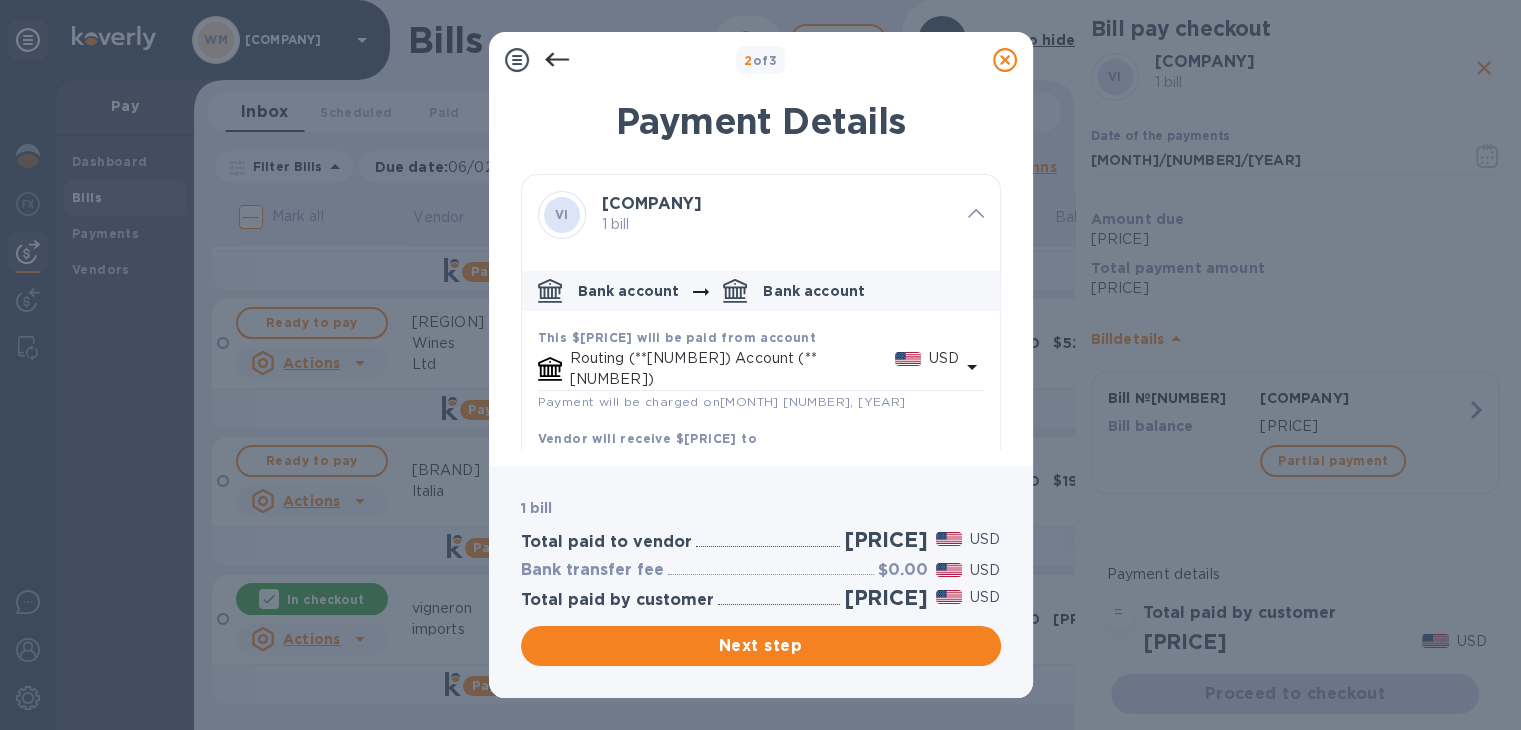 scroll, scrollTop: 0, scrollLeft: 0, axis: both 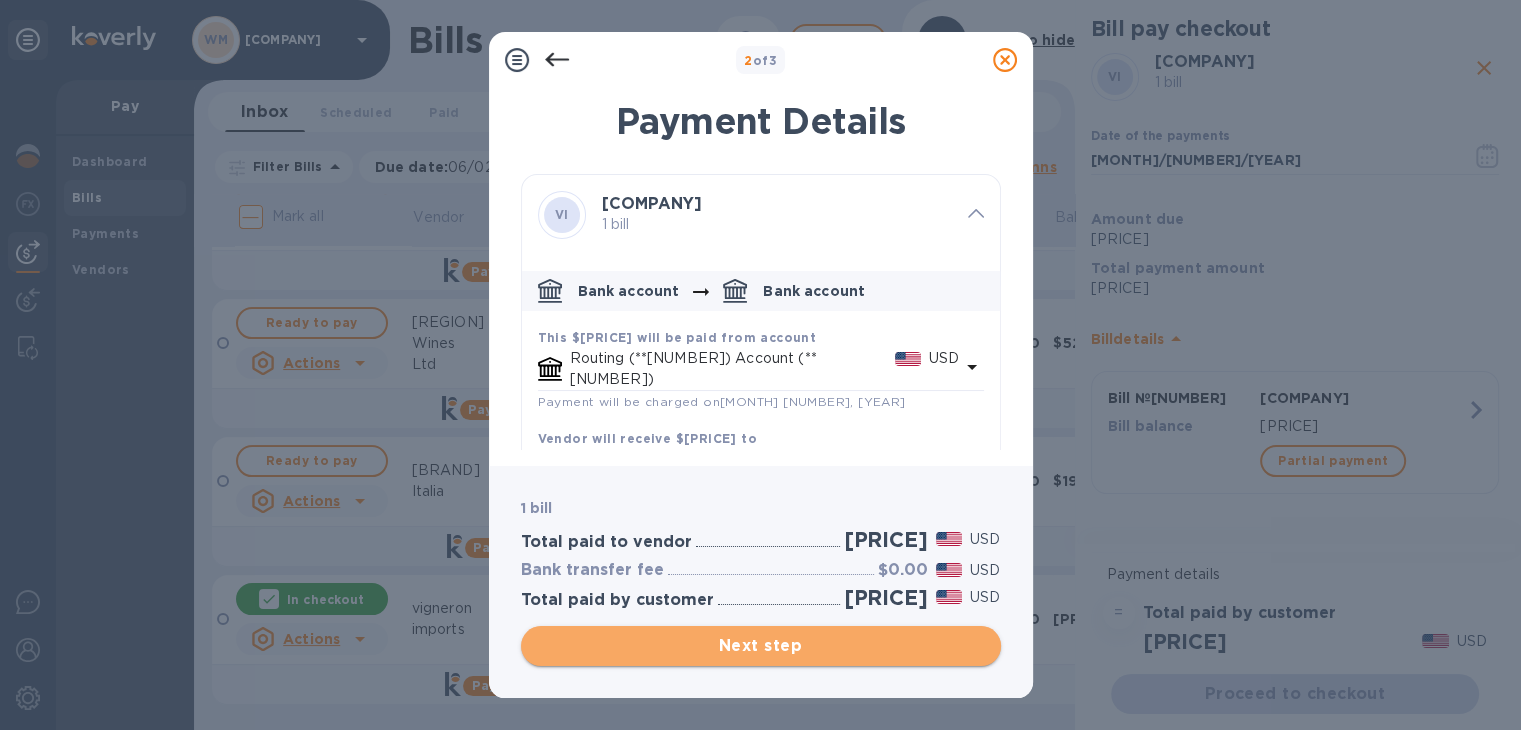 click on "Next step" at bounding box center [761, 646] 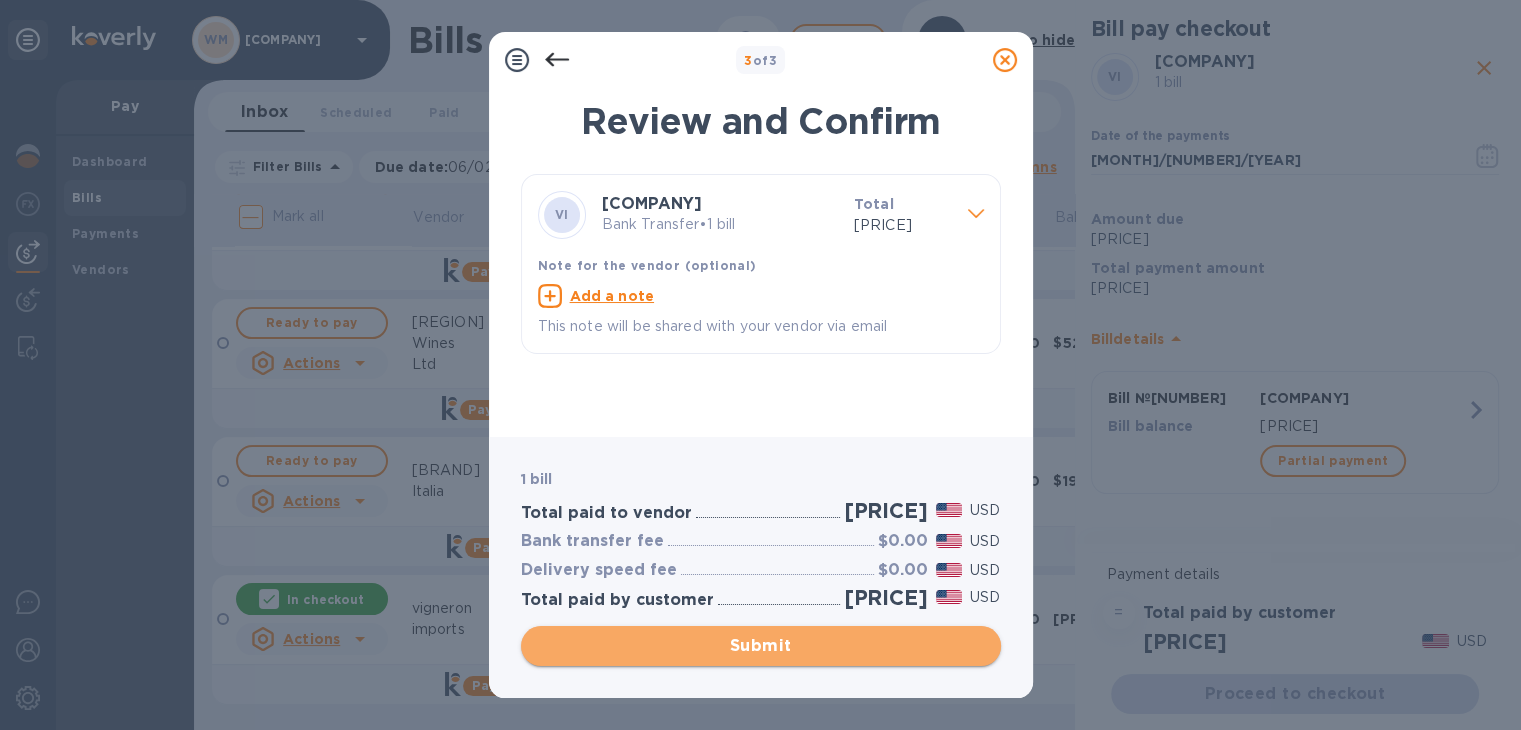click on "Submit" at bounding box center (761, 646) 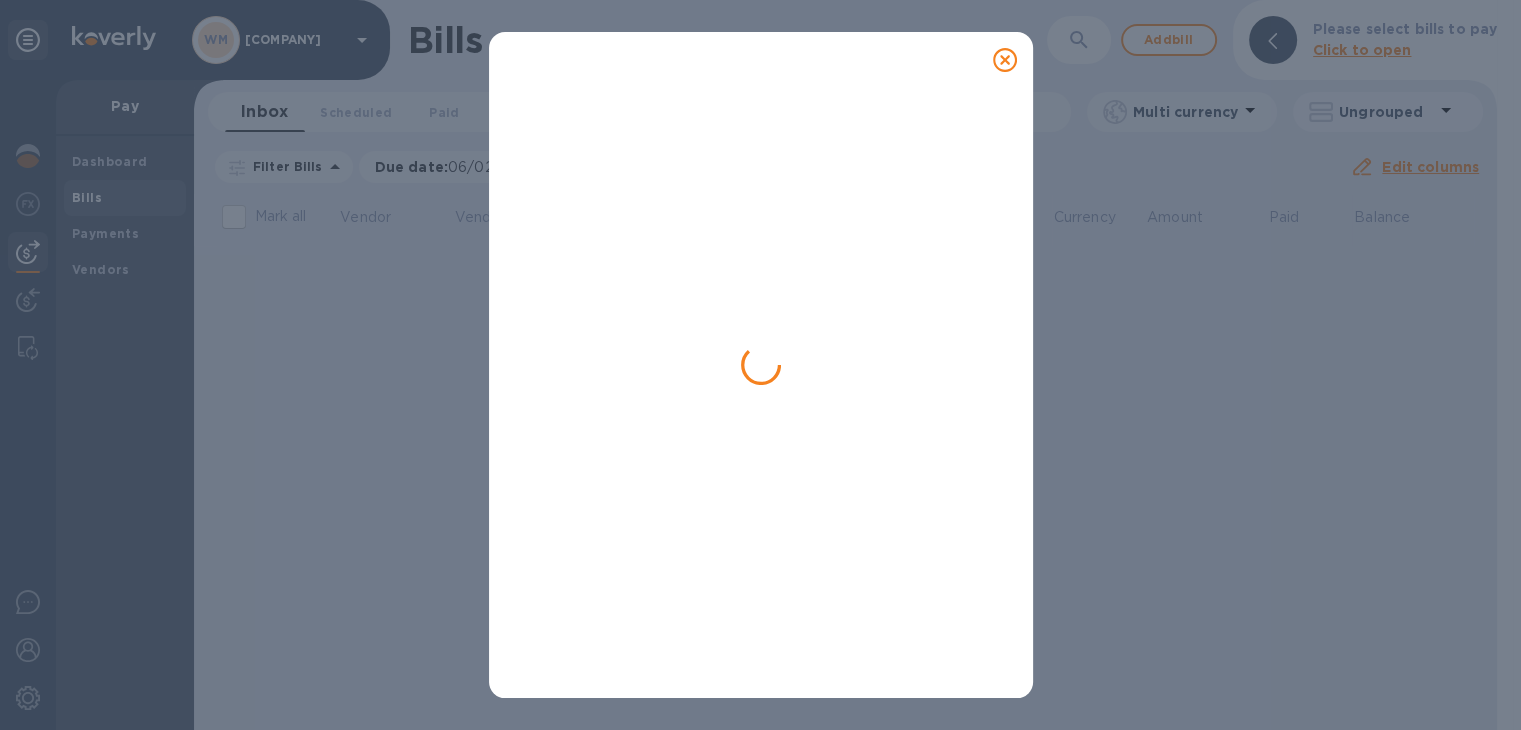 scroll, scrollTop: 0, scrollLeft: 0, axis: both 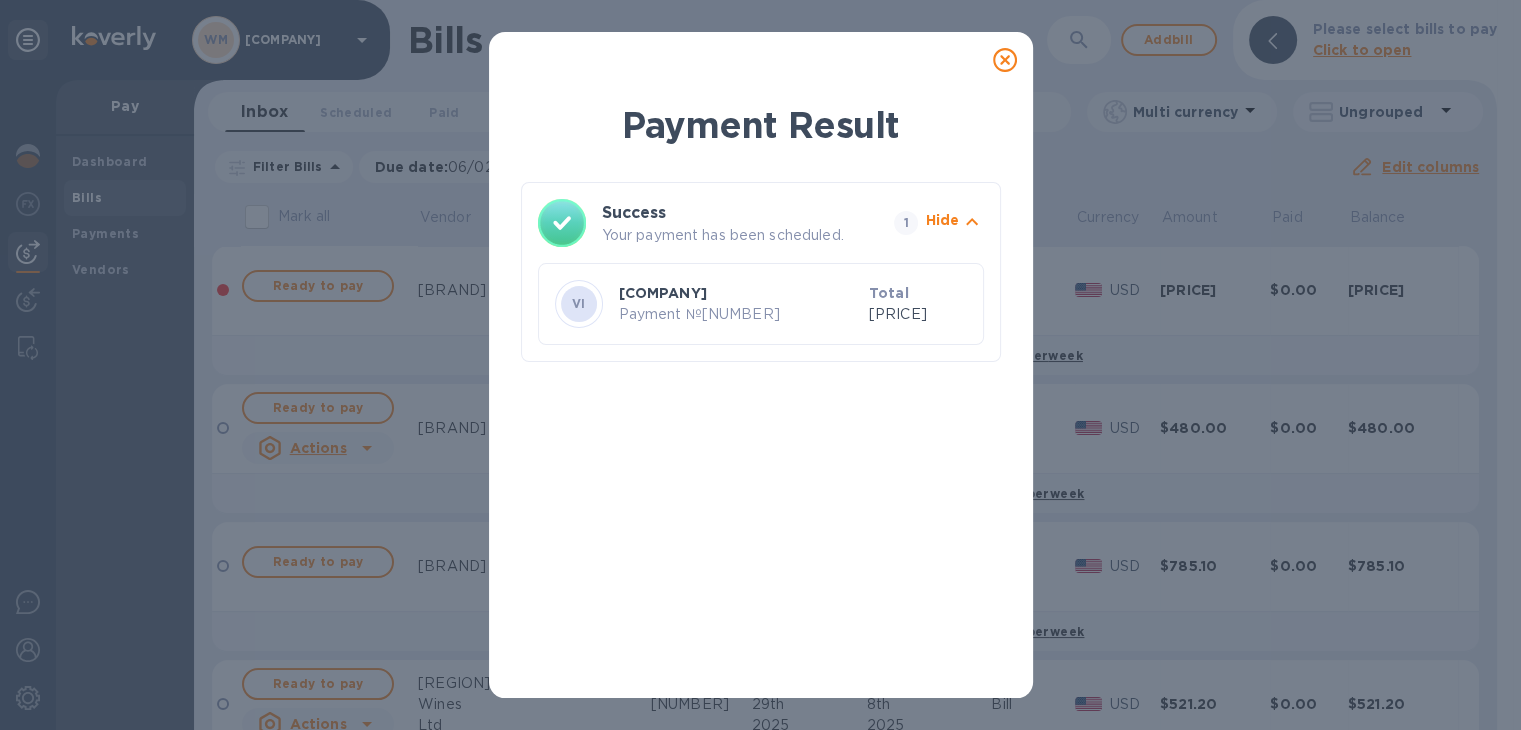 click 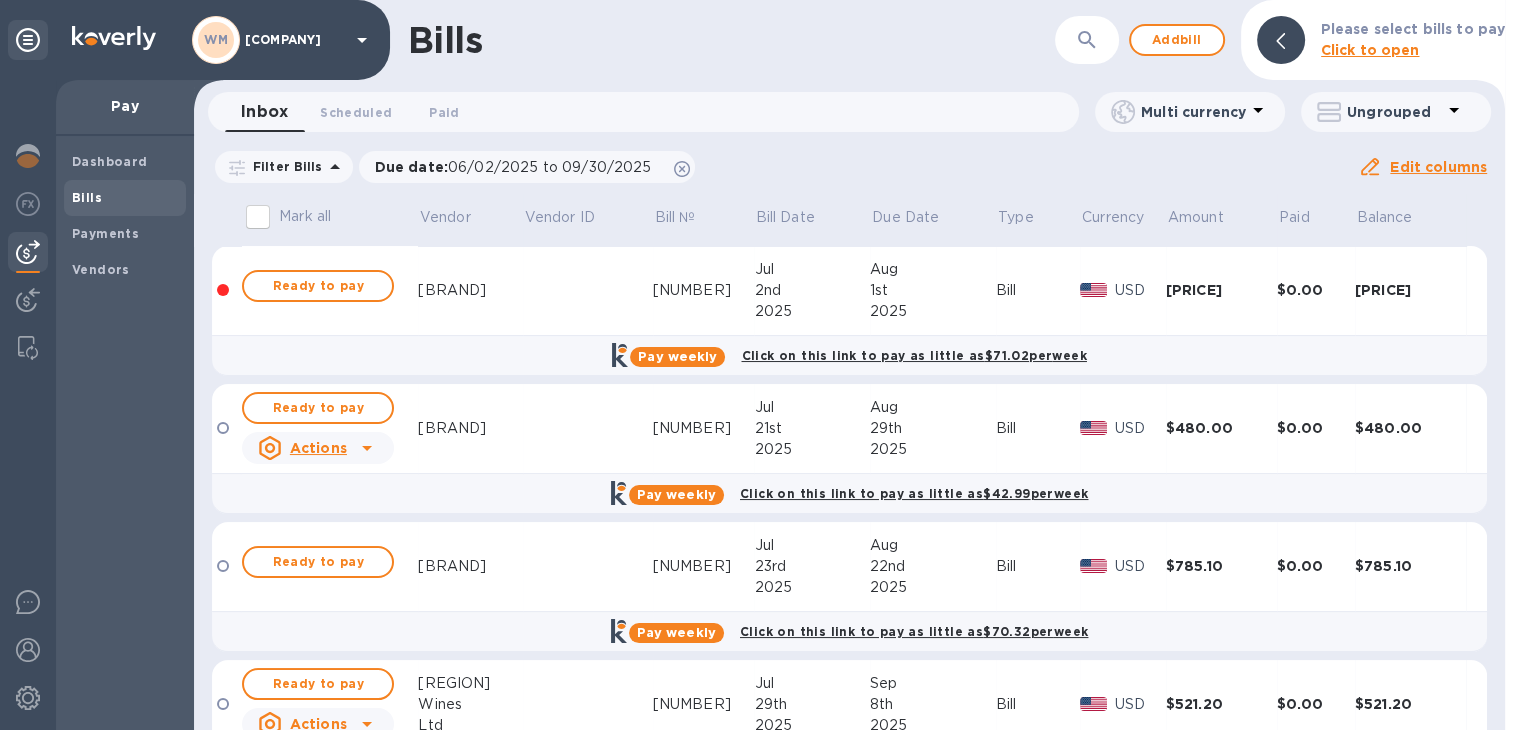 scroll, scrollTop: 223, scrollLeft: 0, axis: vertical 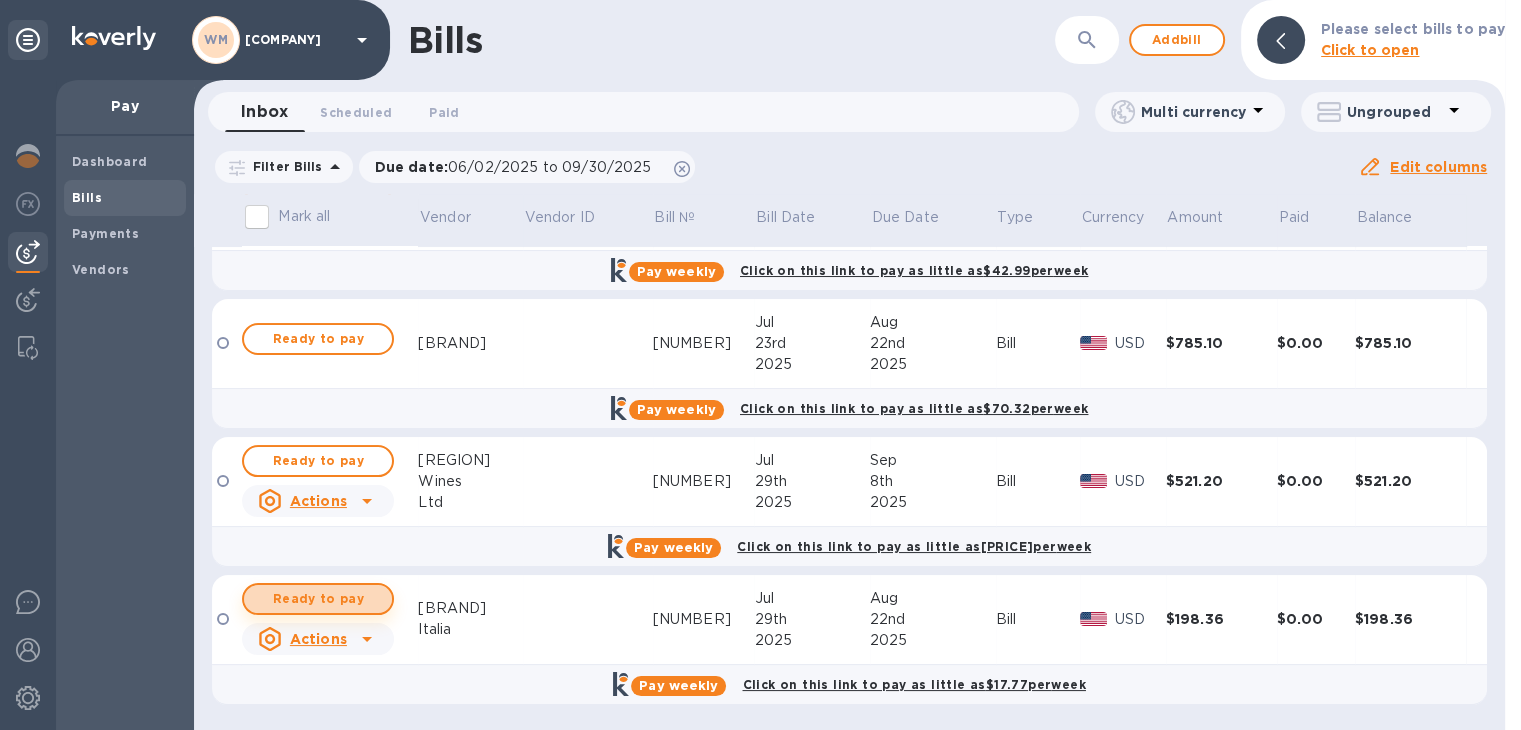 click on "Ready to pay" at bounding box center (318, 599) 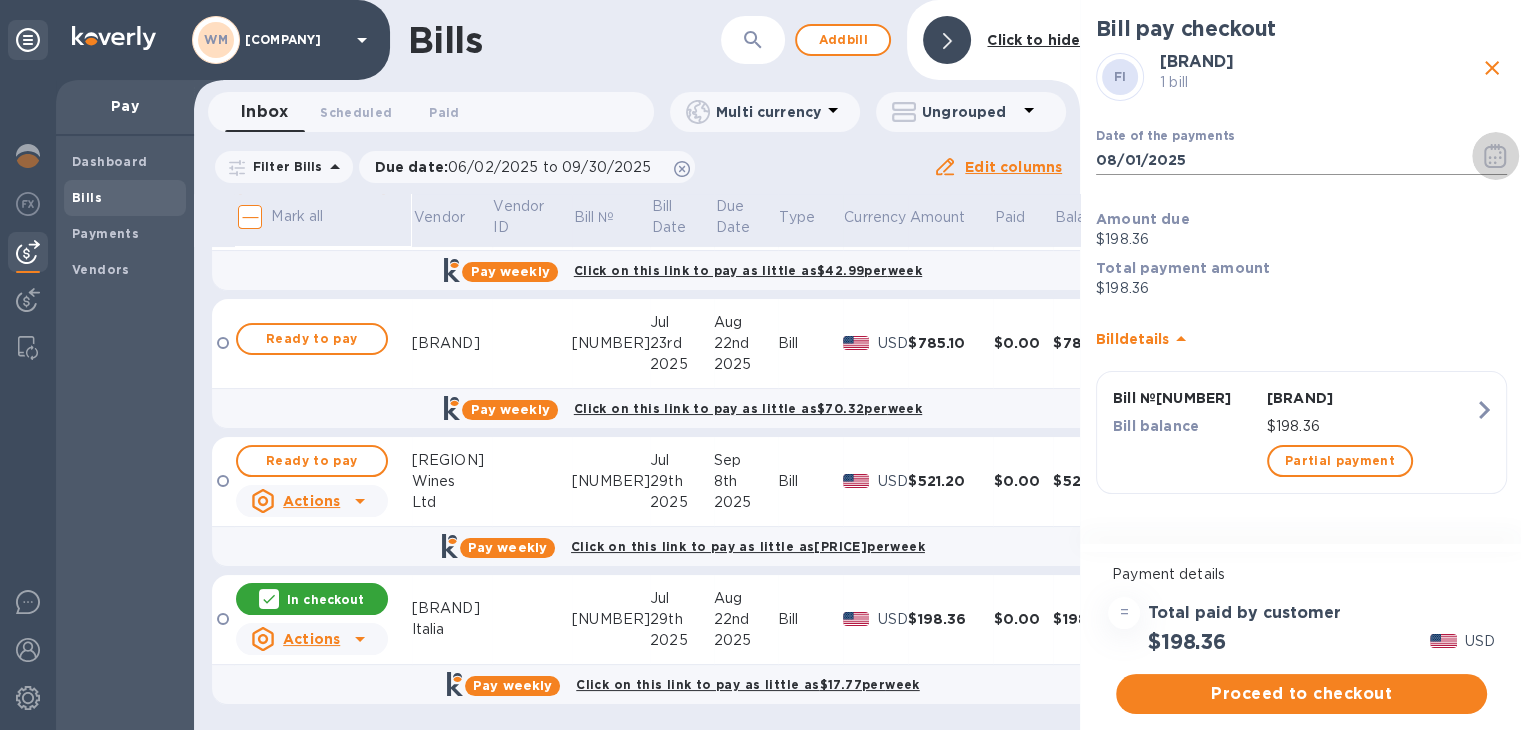 click 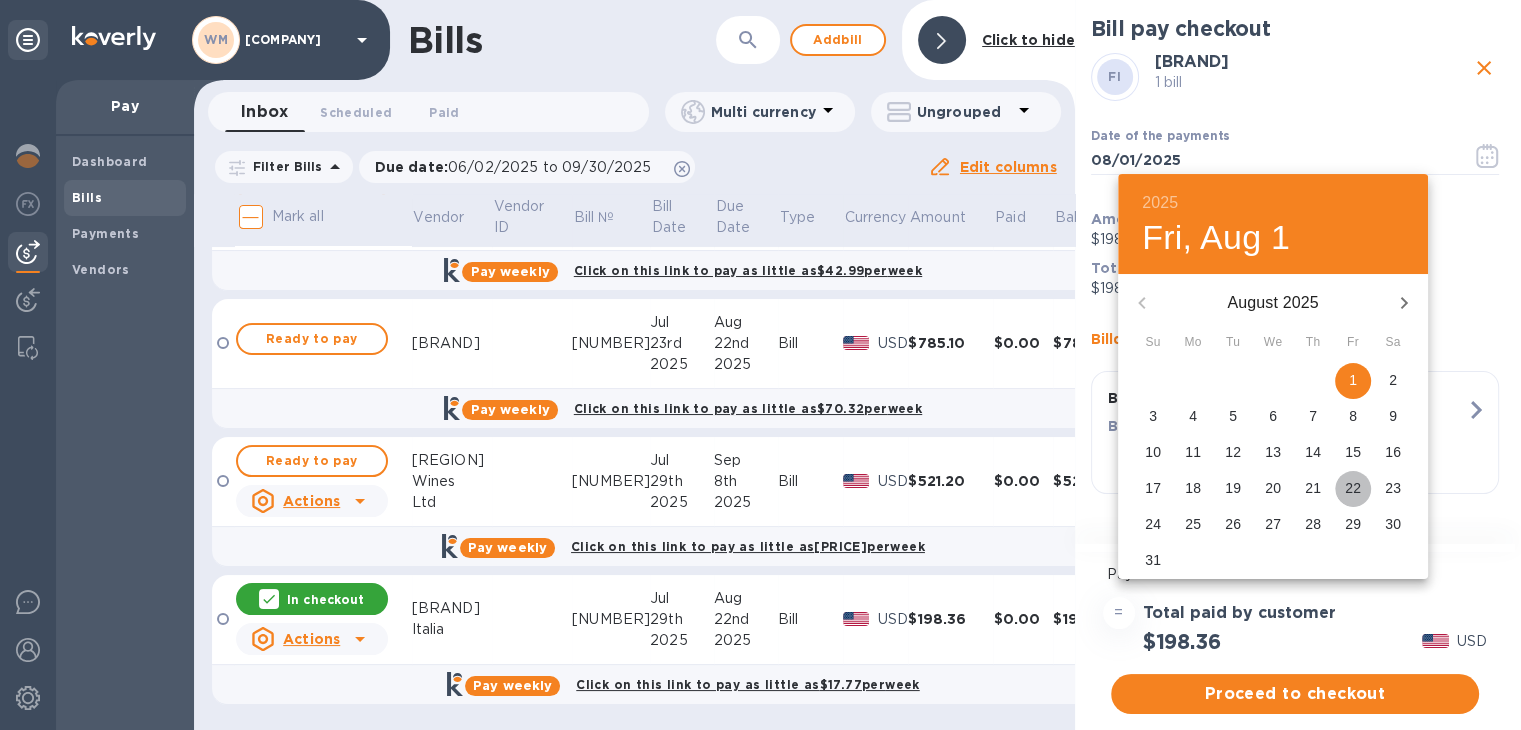 click on "22" at bounding box center (1353, 488) 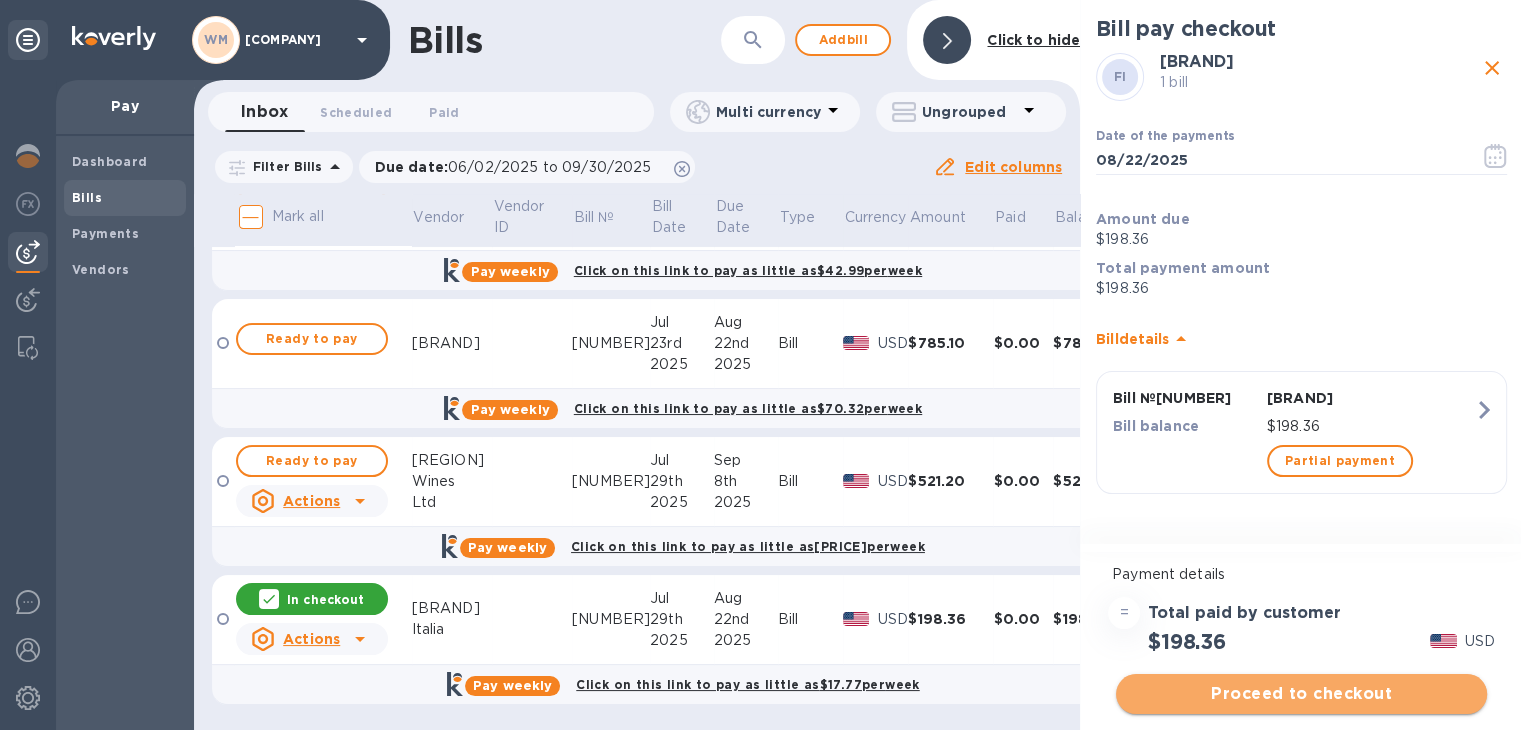 click on "Proceed to checkout" at bounding box center (1301, 694) 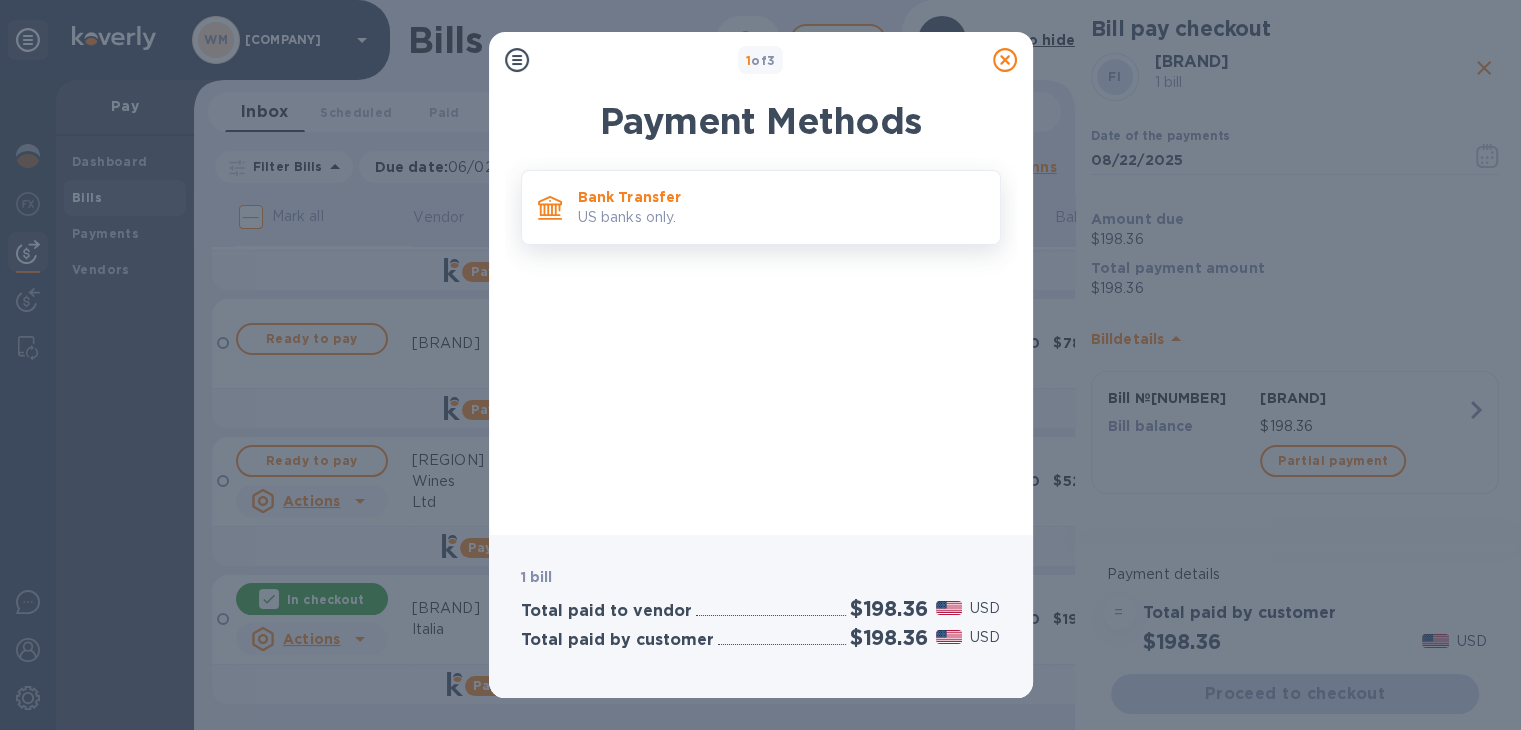 click on "US banks only." at bounding box center (781, 217) 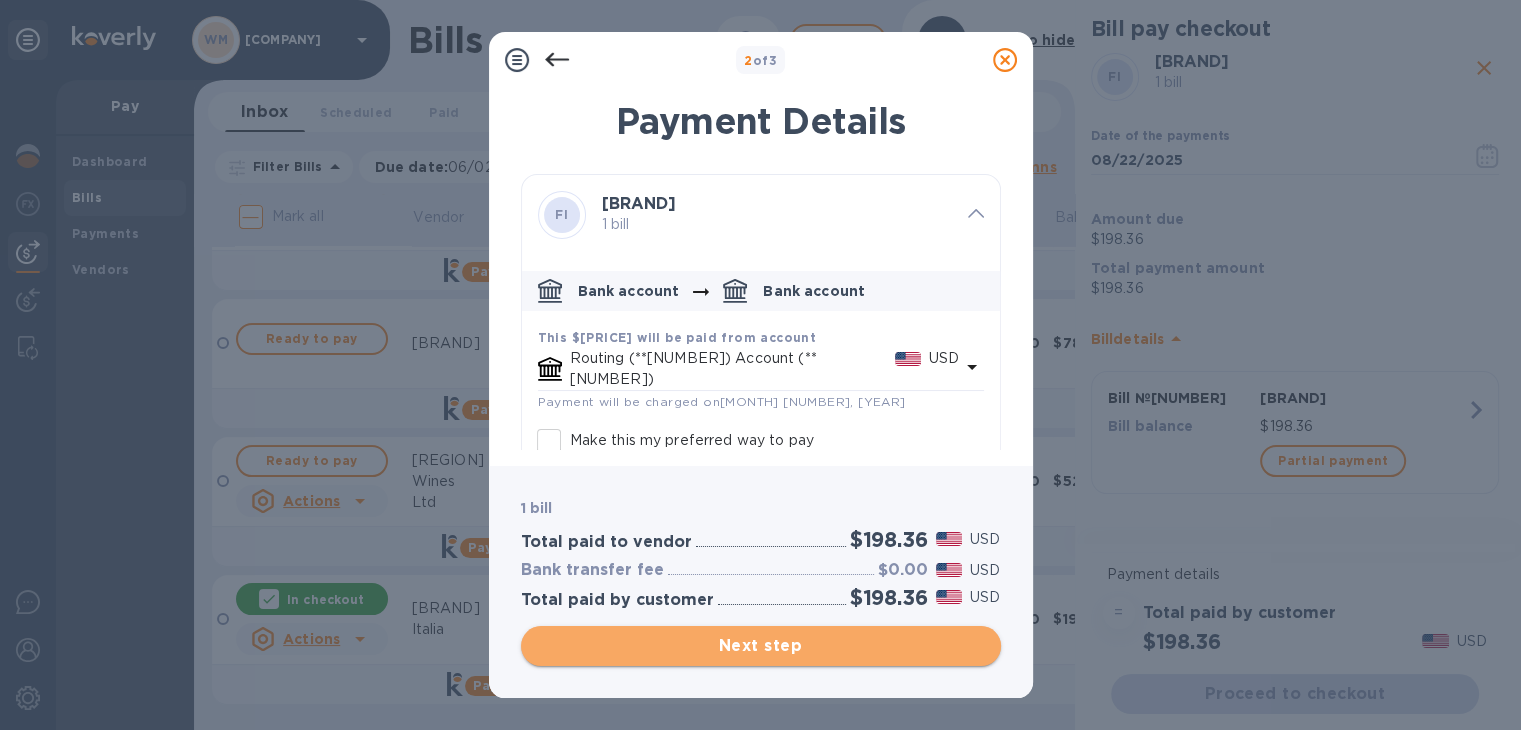 click on "Next step" at bounding box center (761, 646) 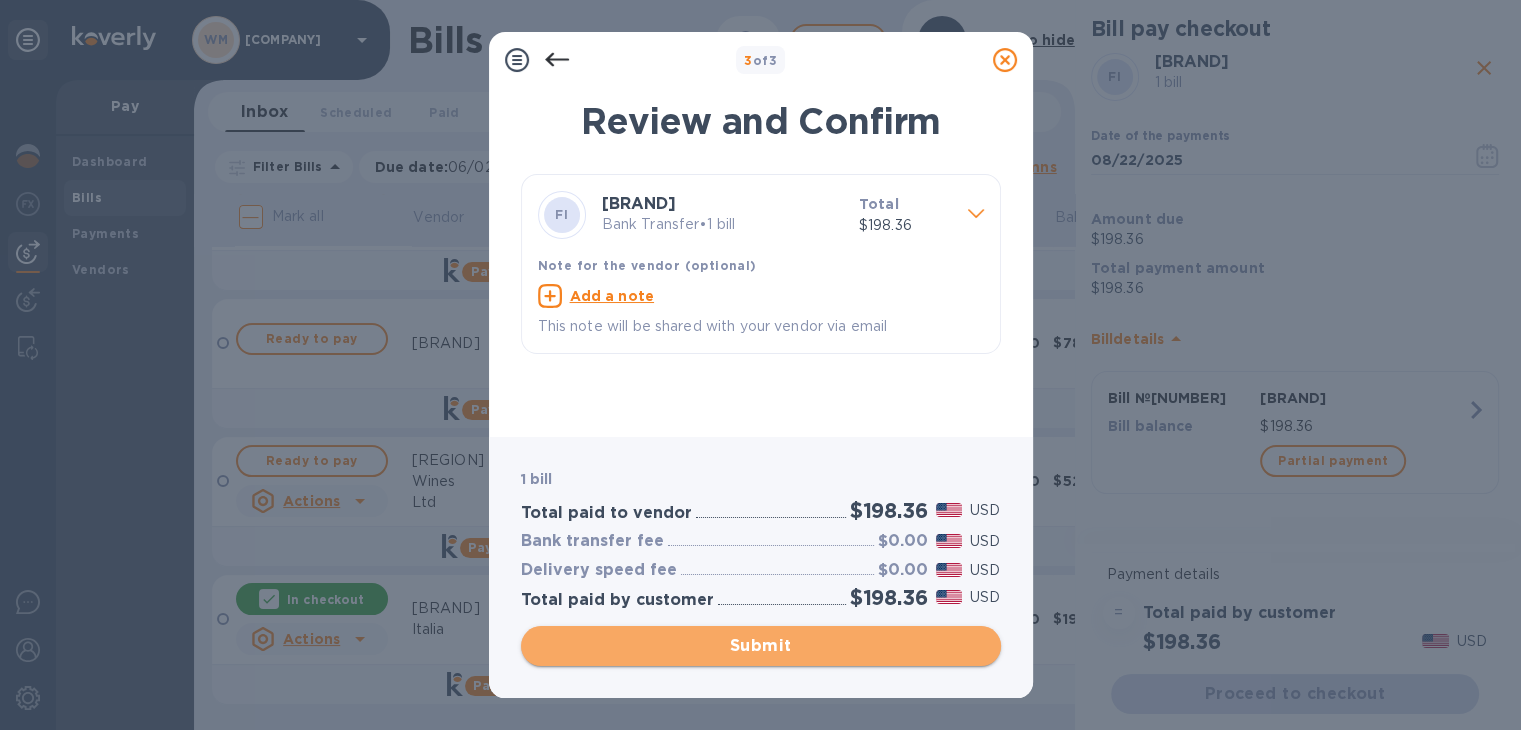 click on "Submit" at bounding box center [761, 646] 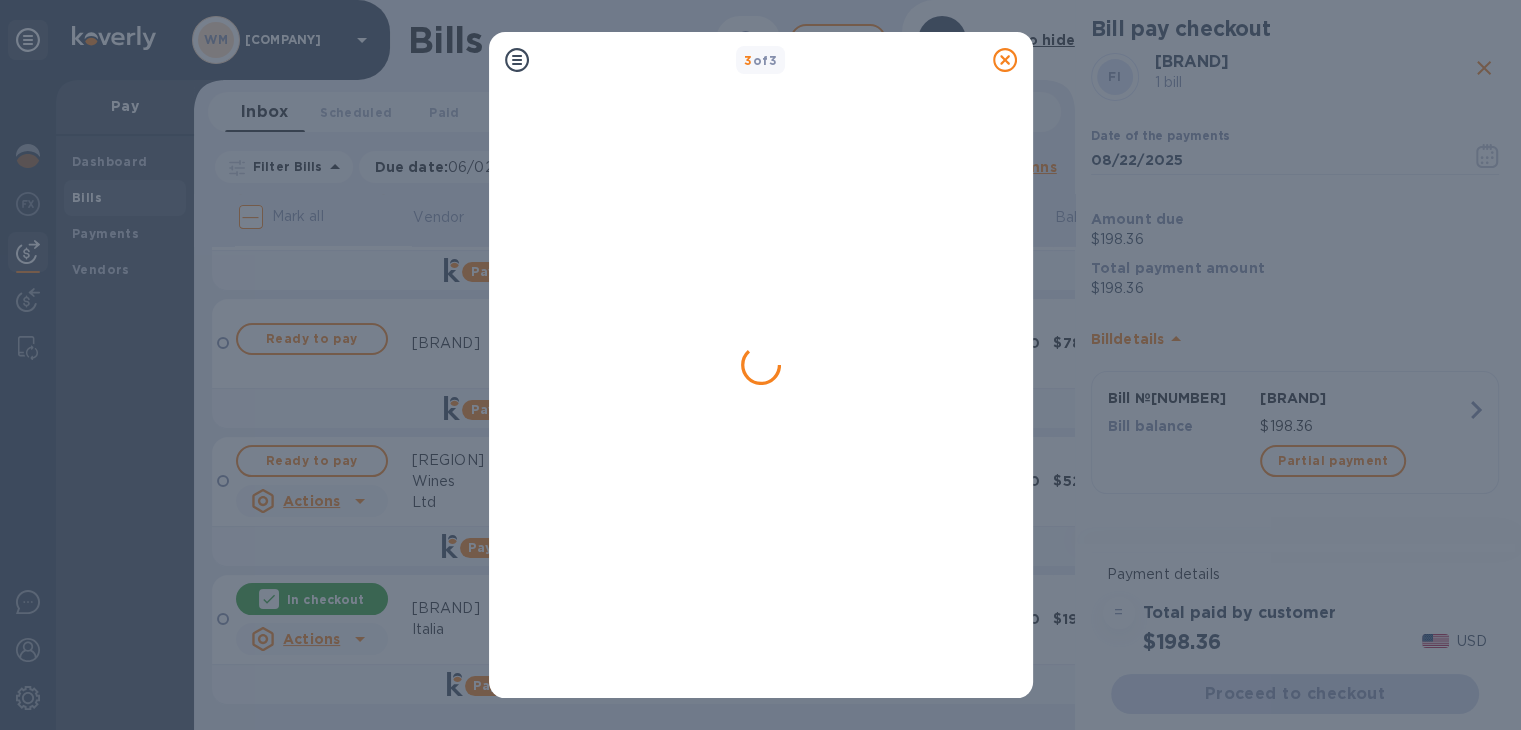 scroll, scrollTop: 0, scrollLeft: 0, axis: both 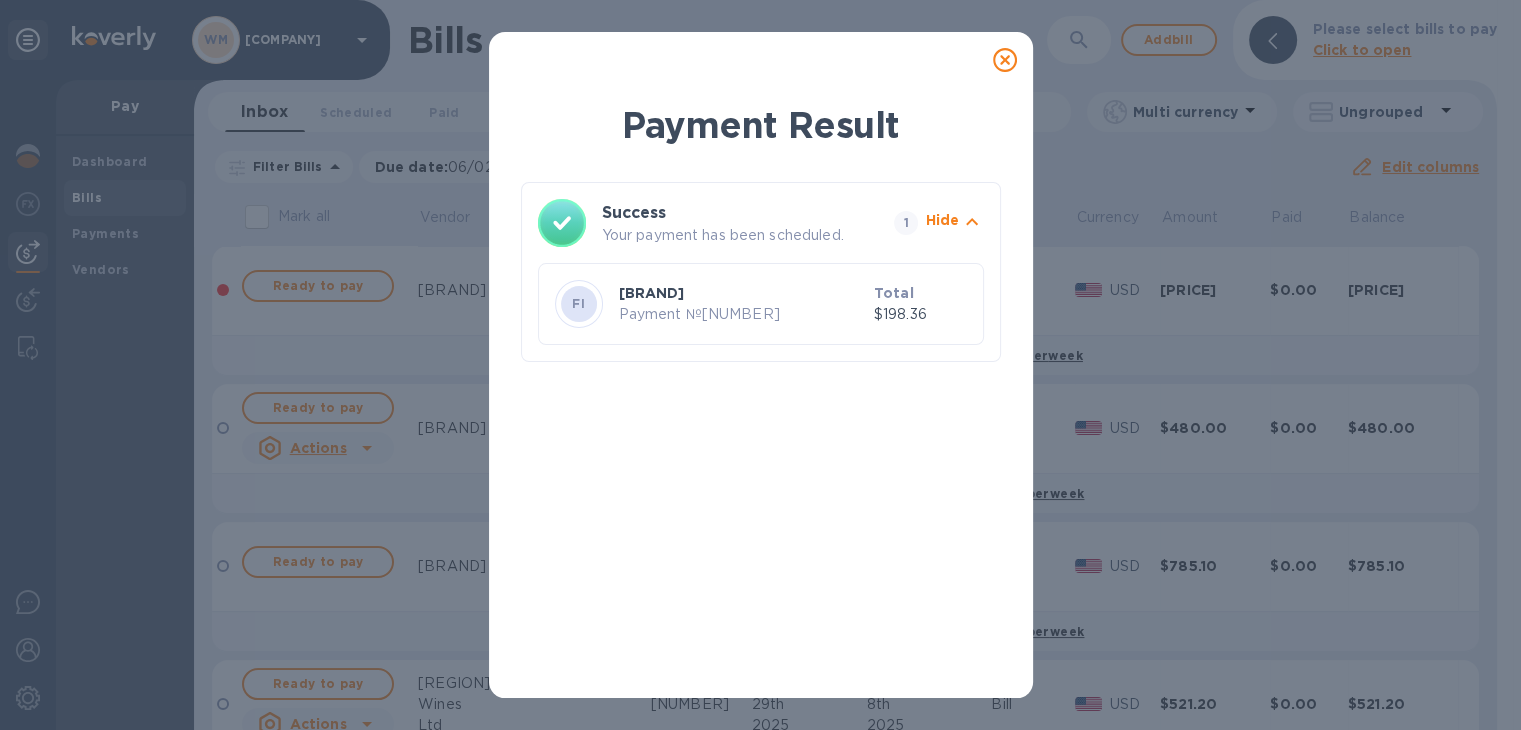 click 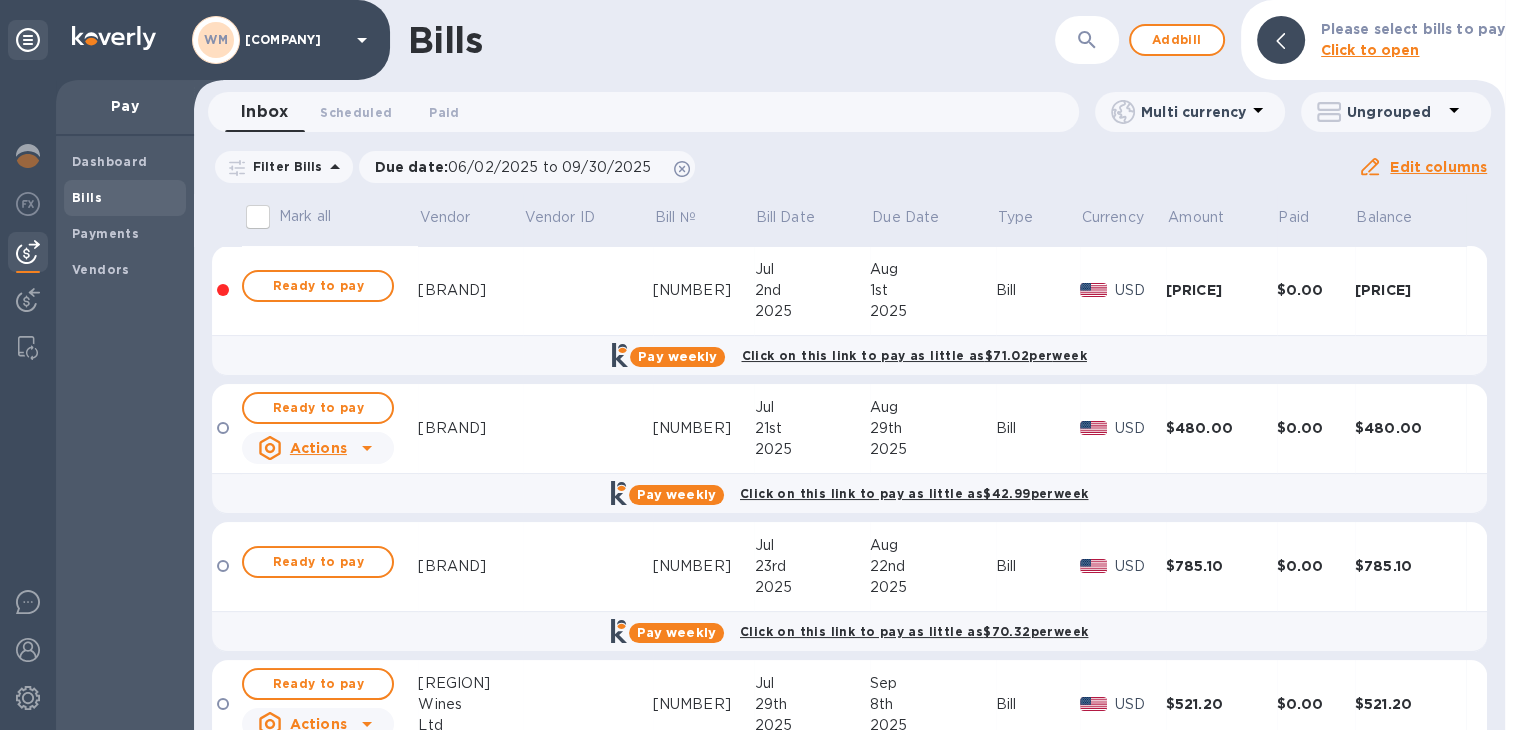 scroll, scrollTop: 85, scrollLeft: 0, axis: vertical 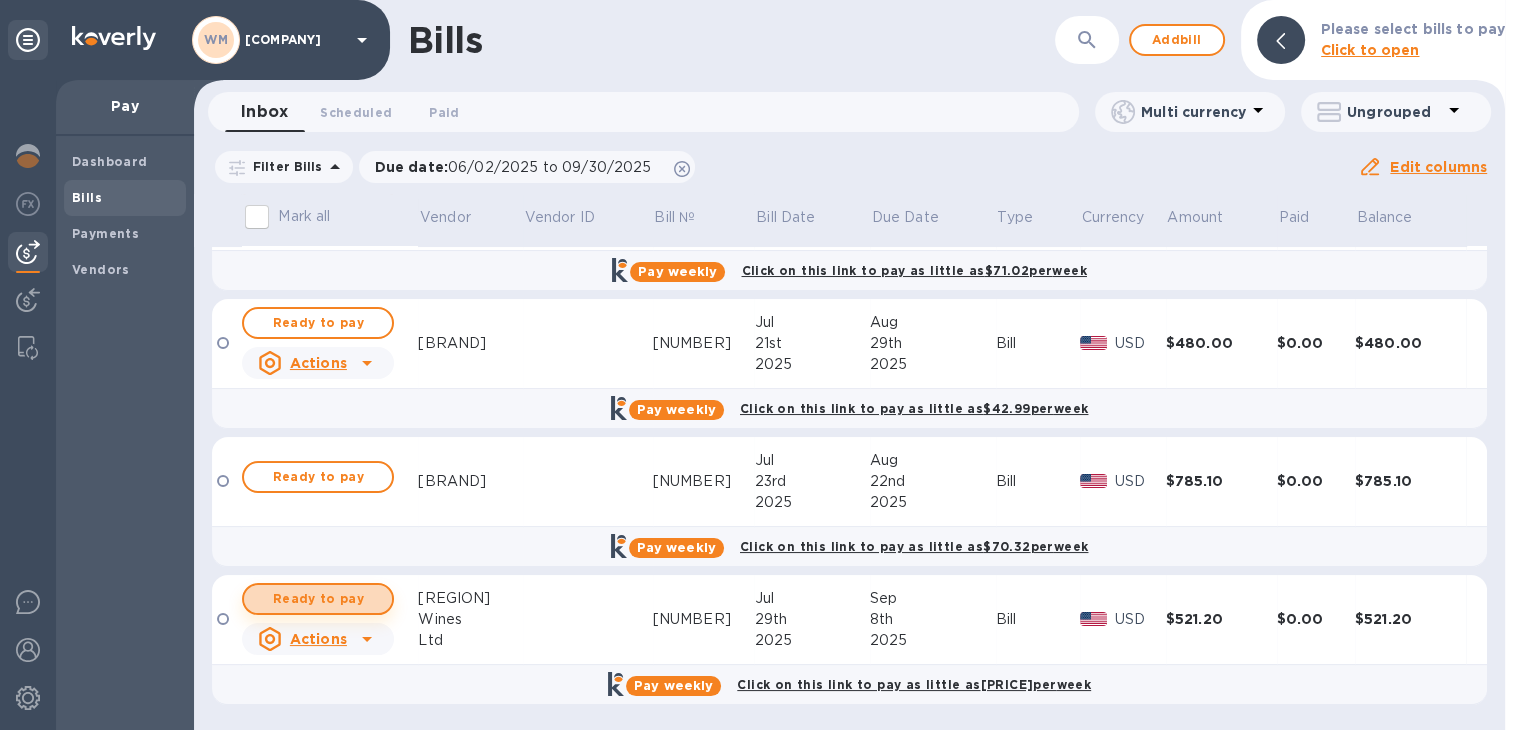 click on "Ready to pay" at bounding box center [318, 599] 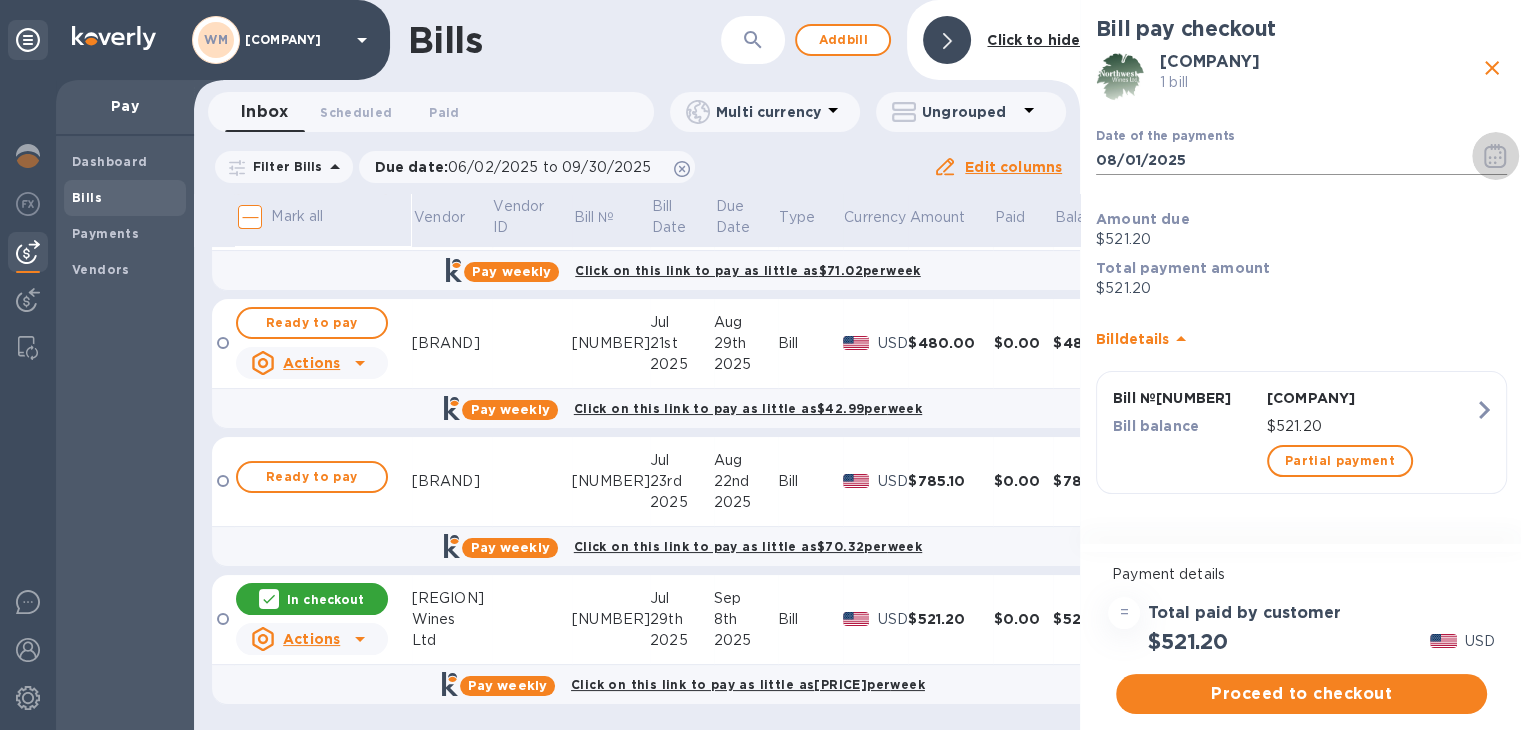 click 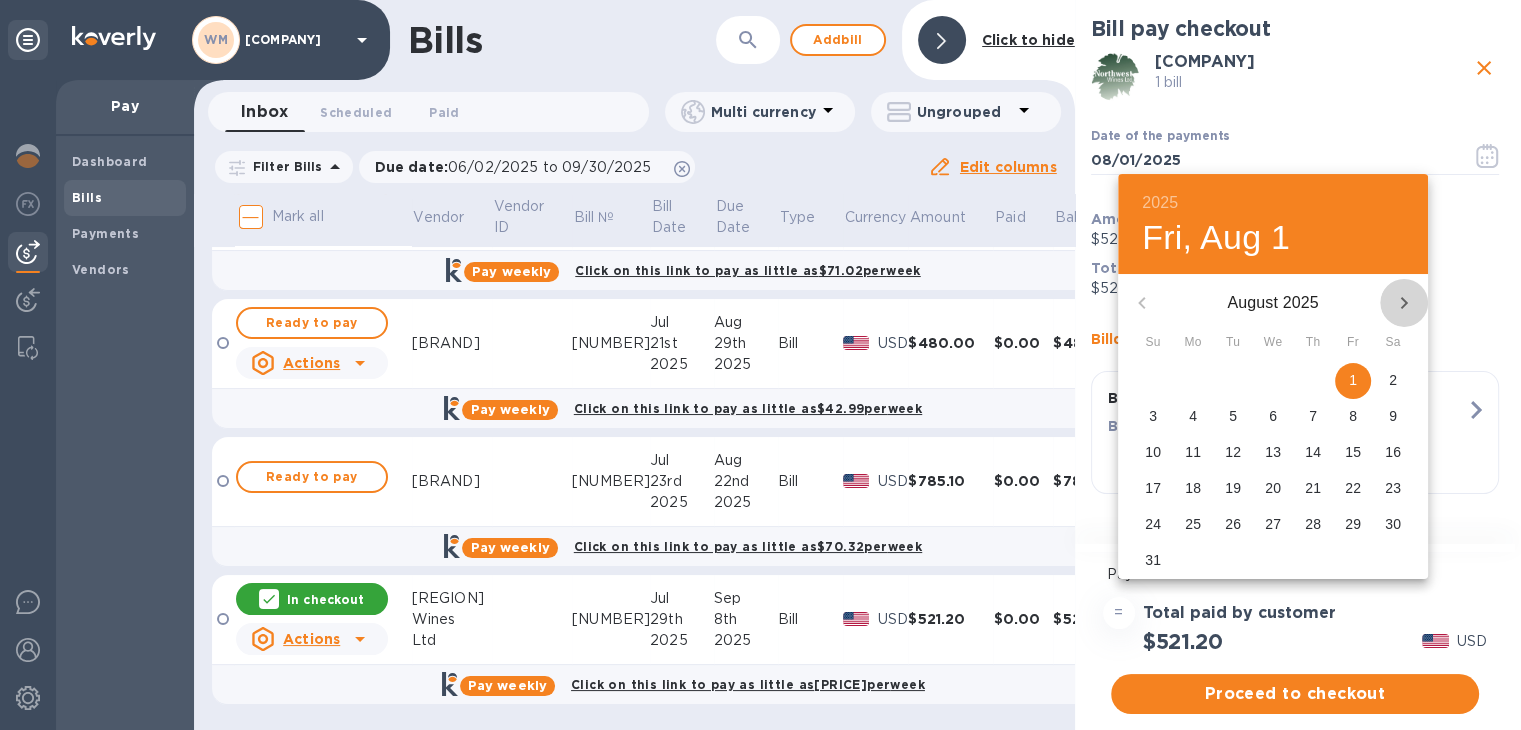 click 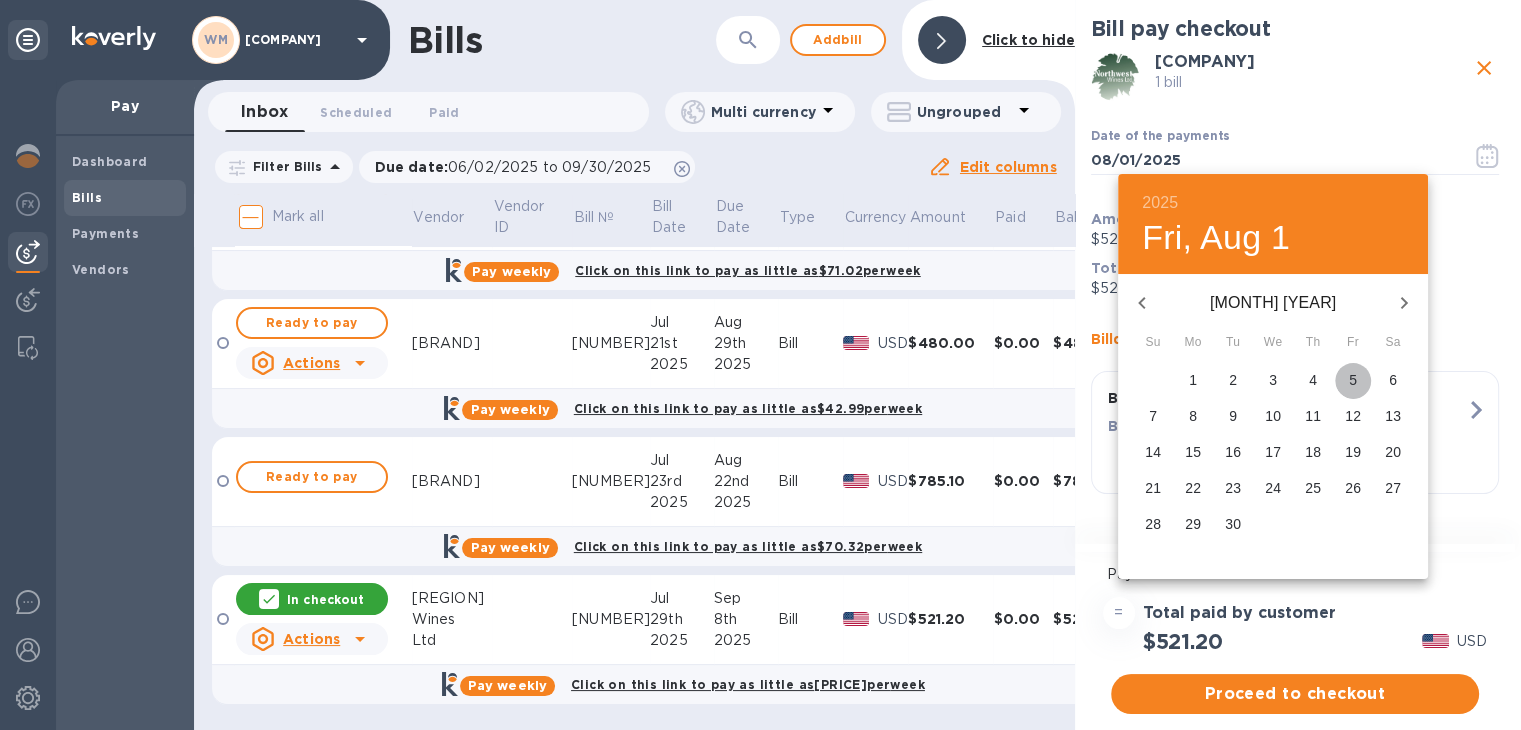 click on "5" at bounding box center (1353, 380) 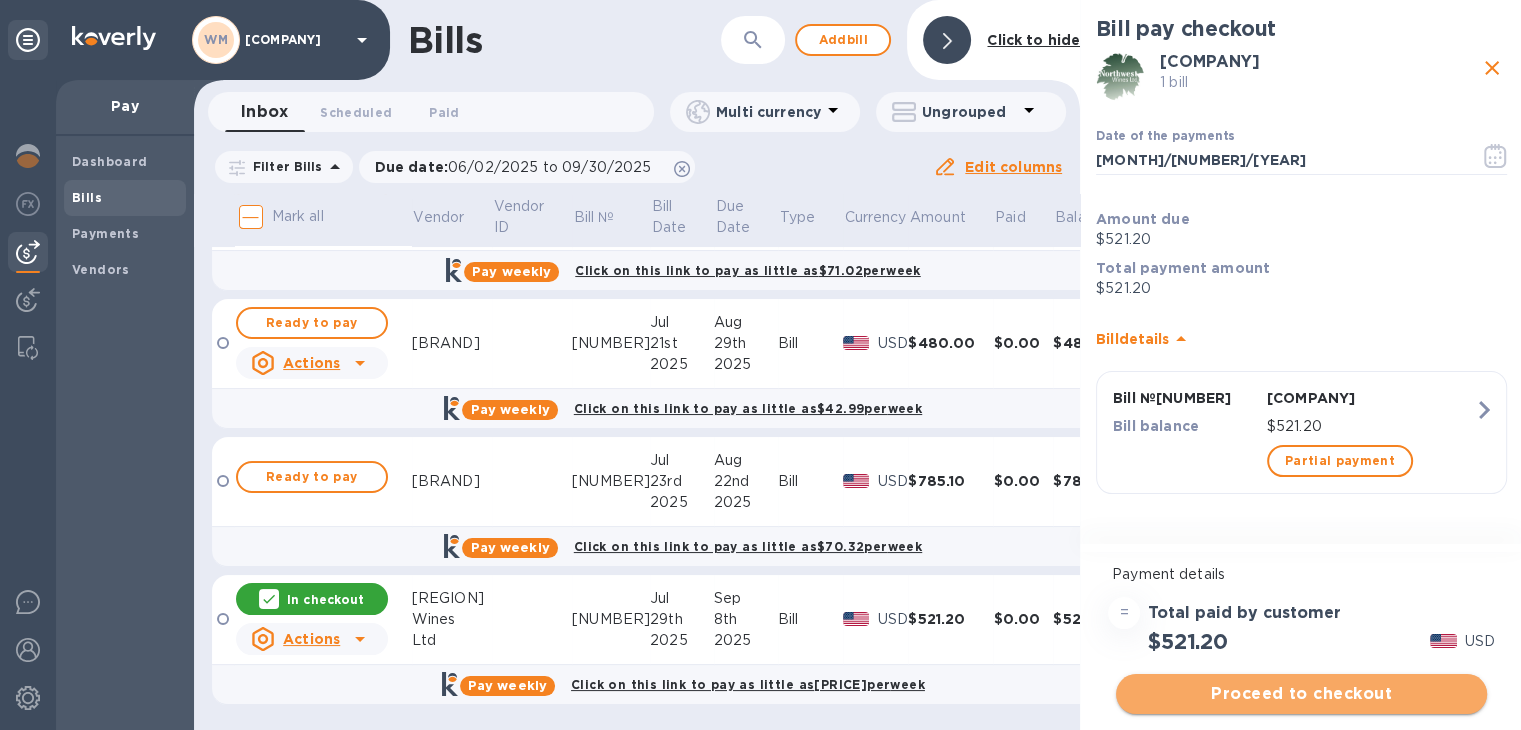 click on "Proceed to checkout" at bounding box center [1301, 694] 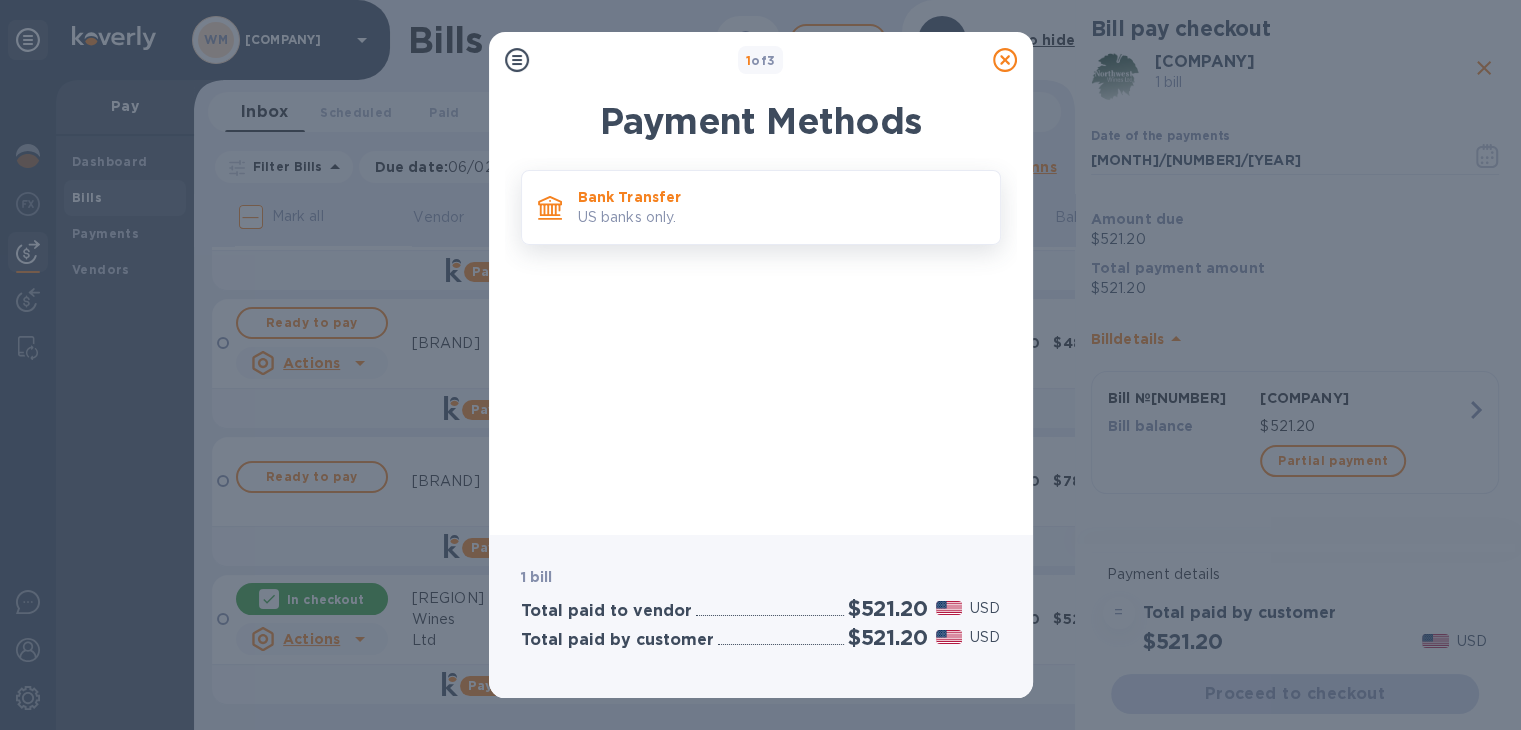 click on "Bank Transfer" at bounding box center (781, 197) 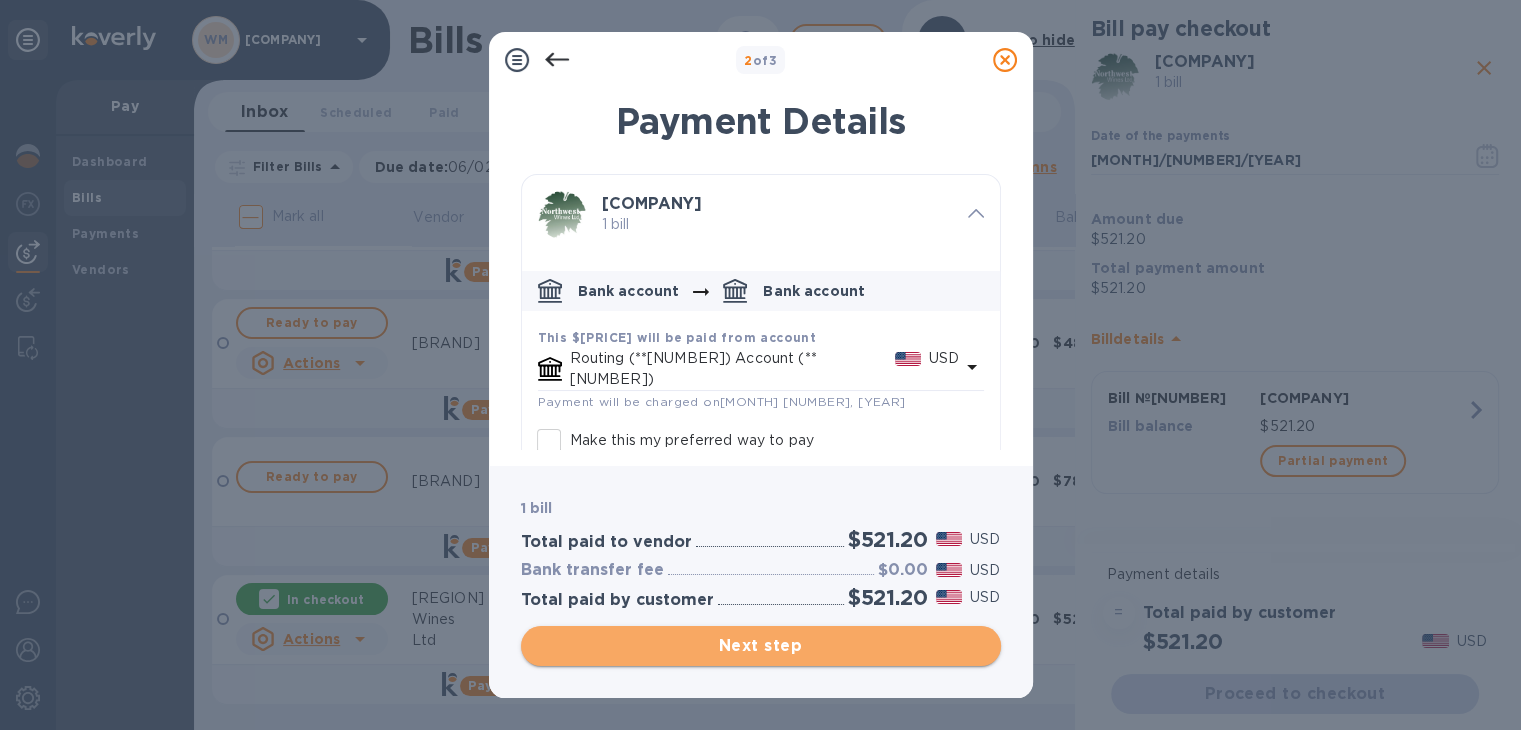 click on "Next step" at bounding box center (761, 646) 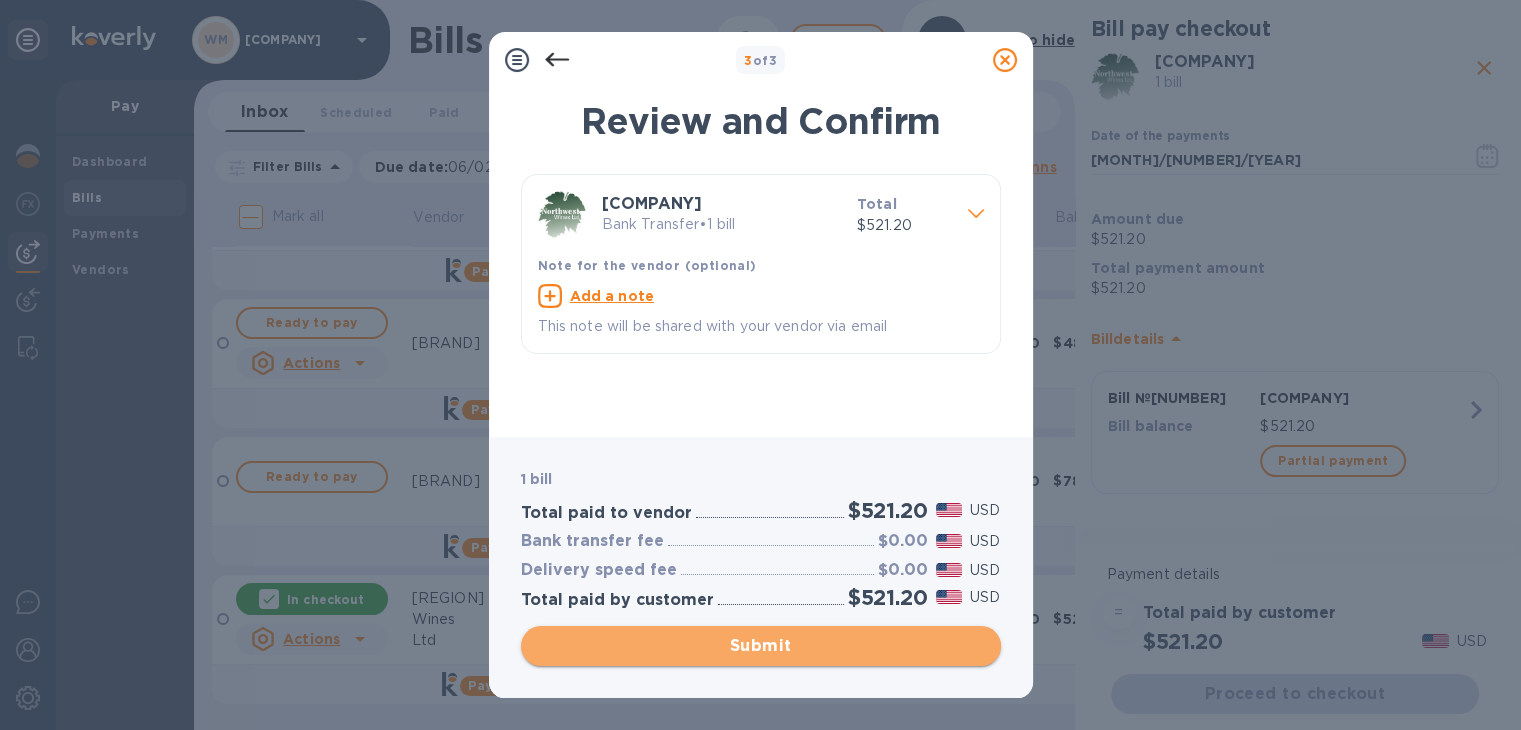 click on "Submit" at bounding box center [761, 646] 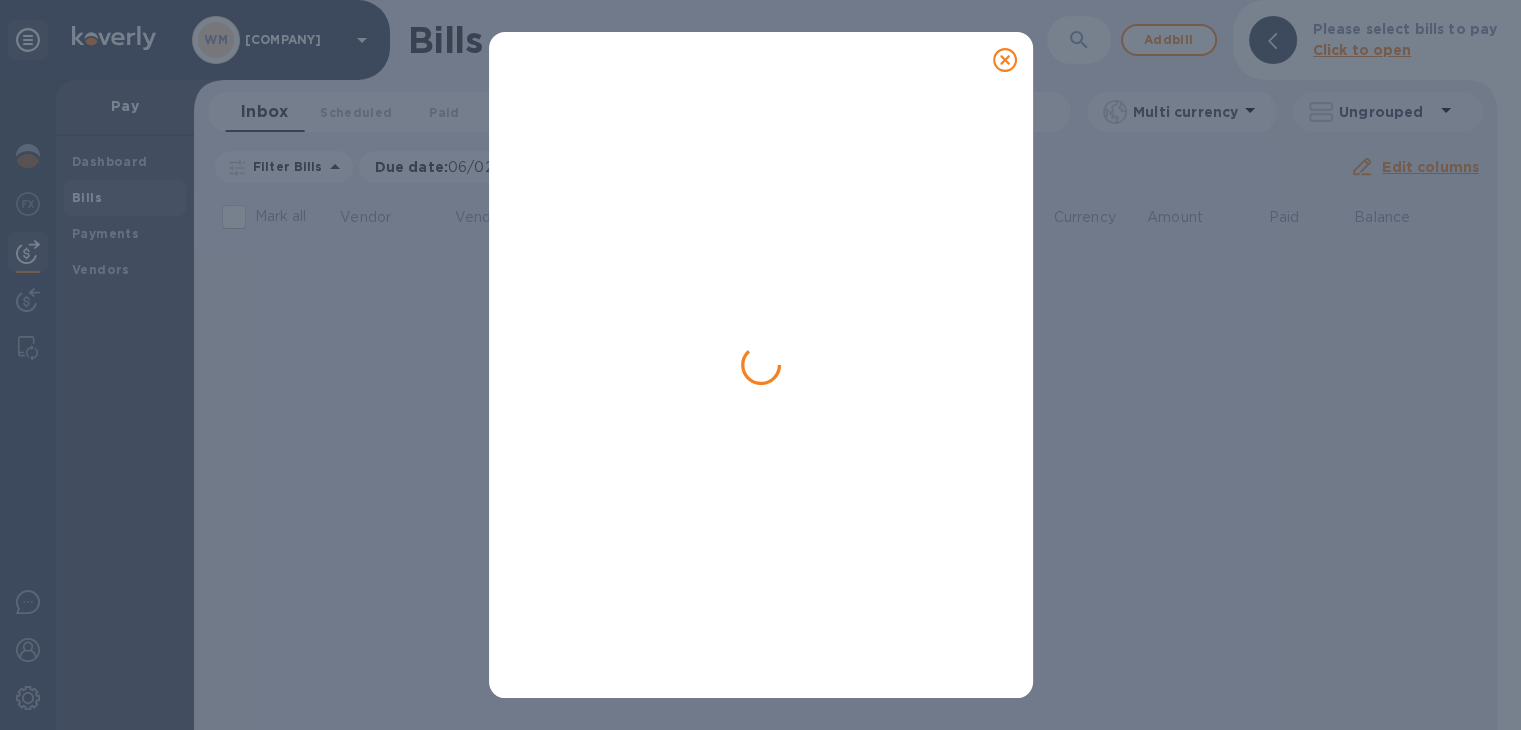 scroll, scrollTop: 0, scrollLeft: 0, axis: both 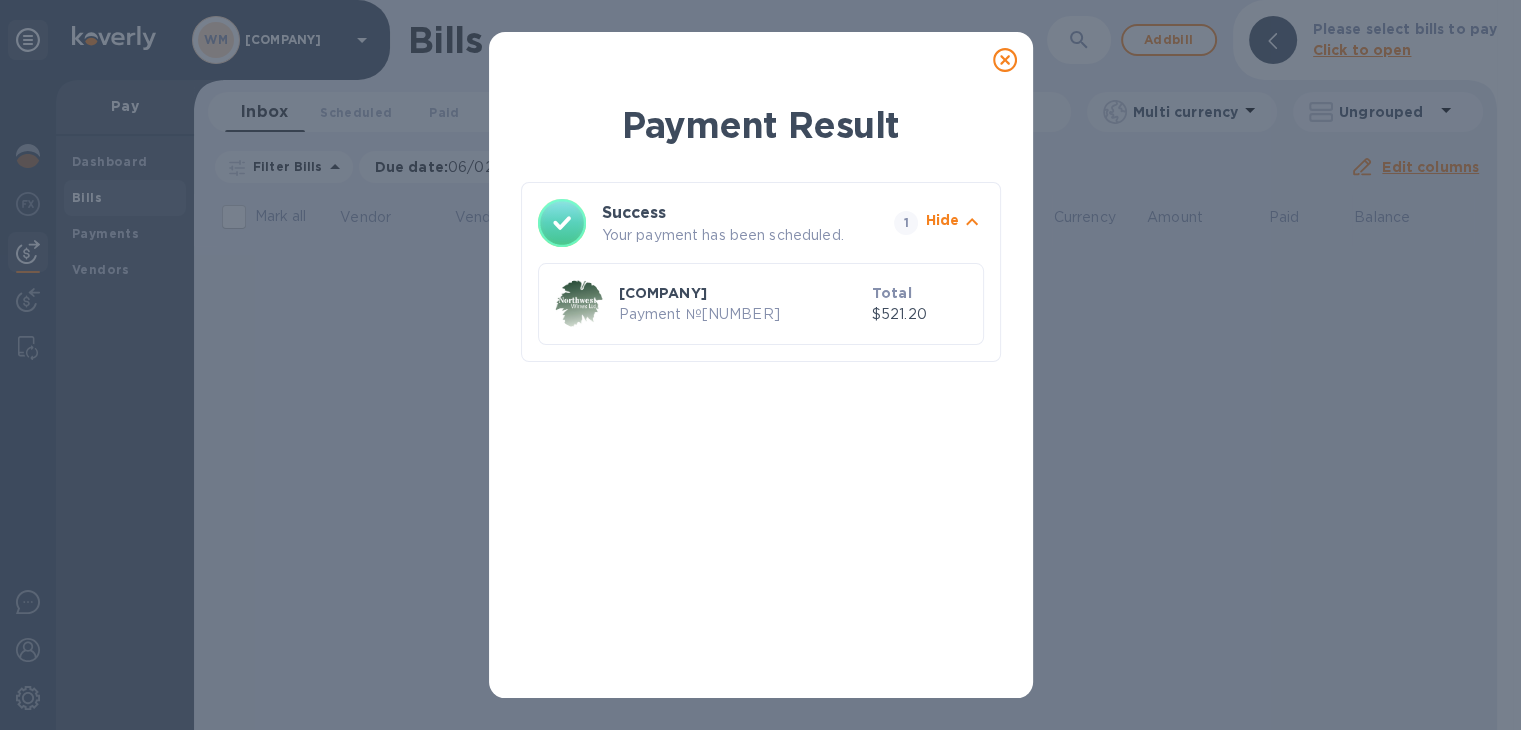 click 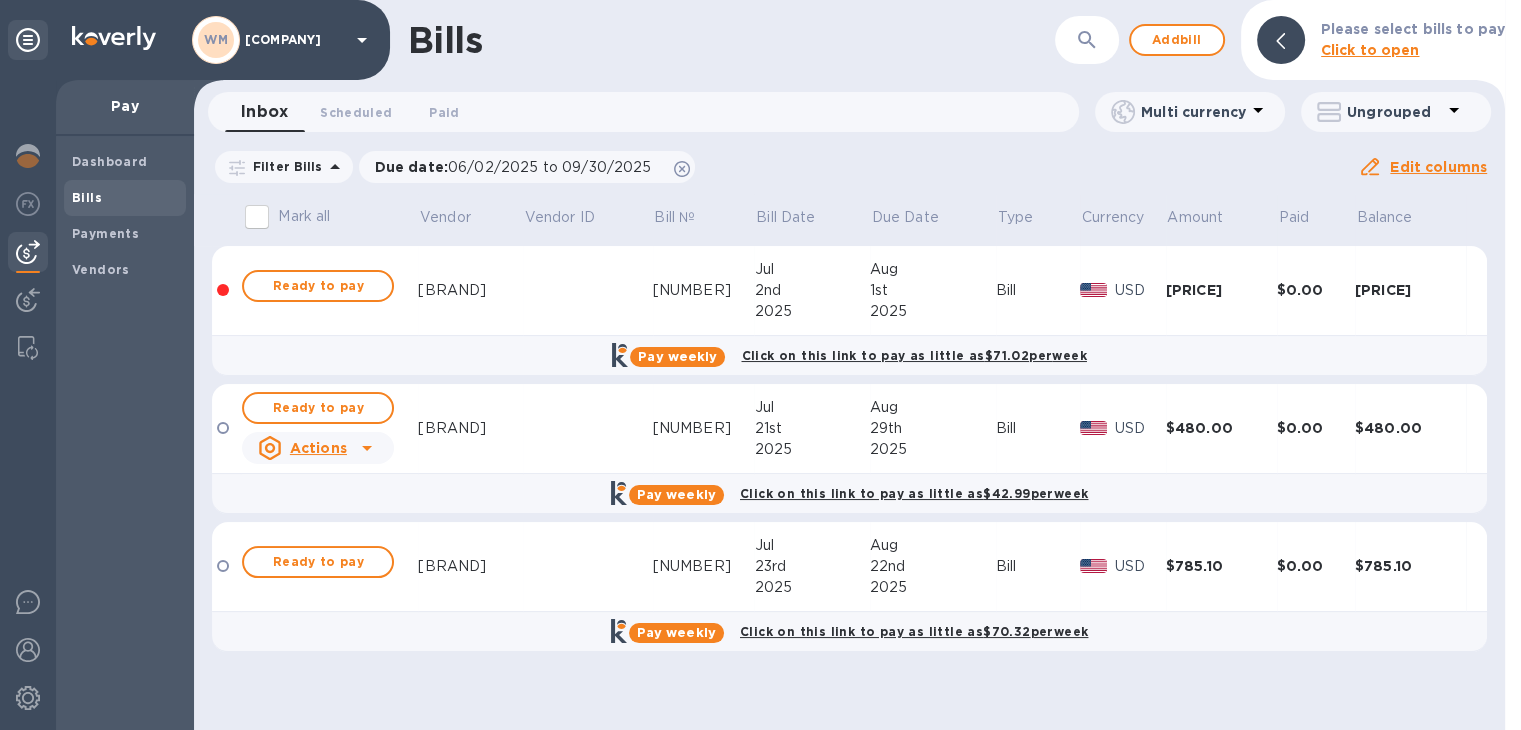 scroll, scrollTop: 0, scrollLeft: 0, axis: both 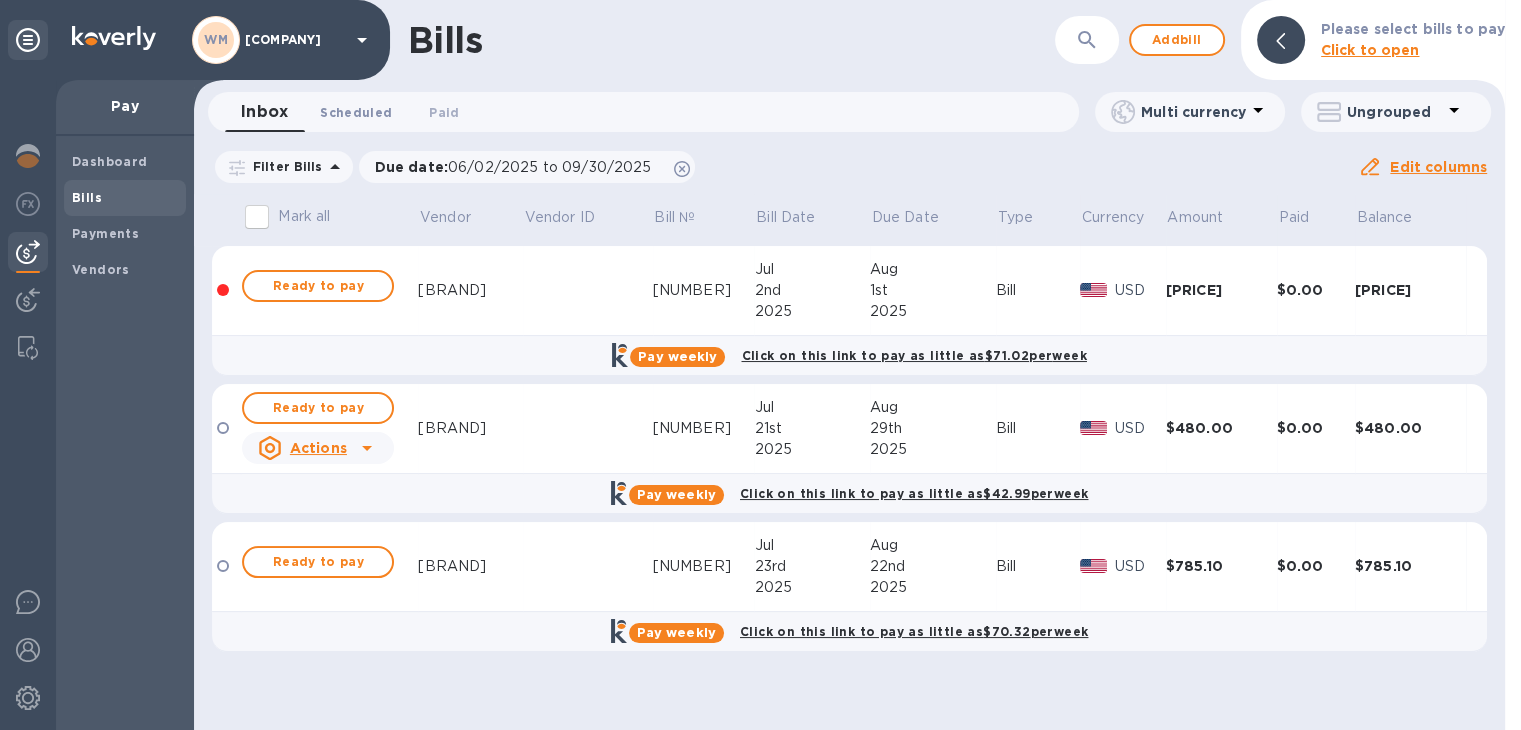 click on "Scheduled 0" at bounding box center [356, 112] 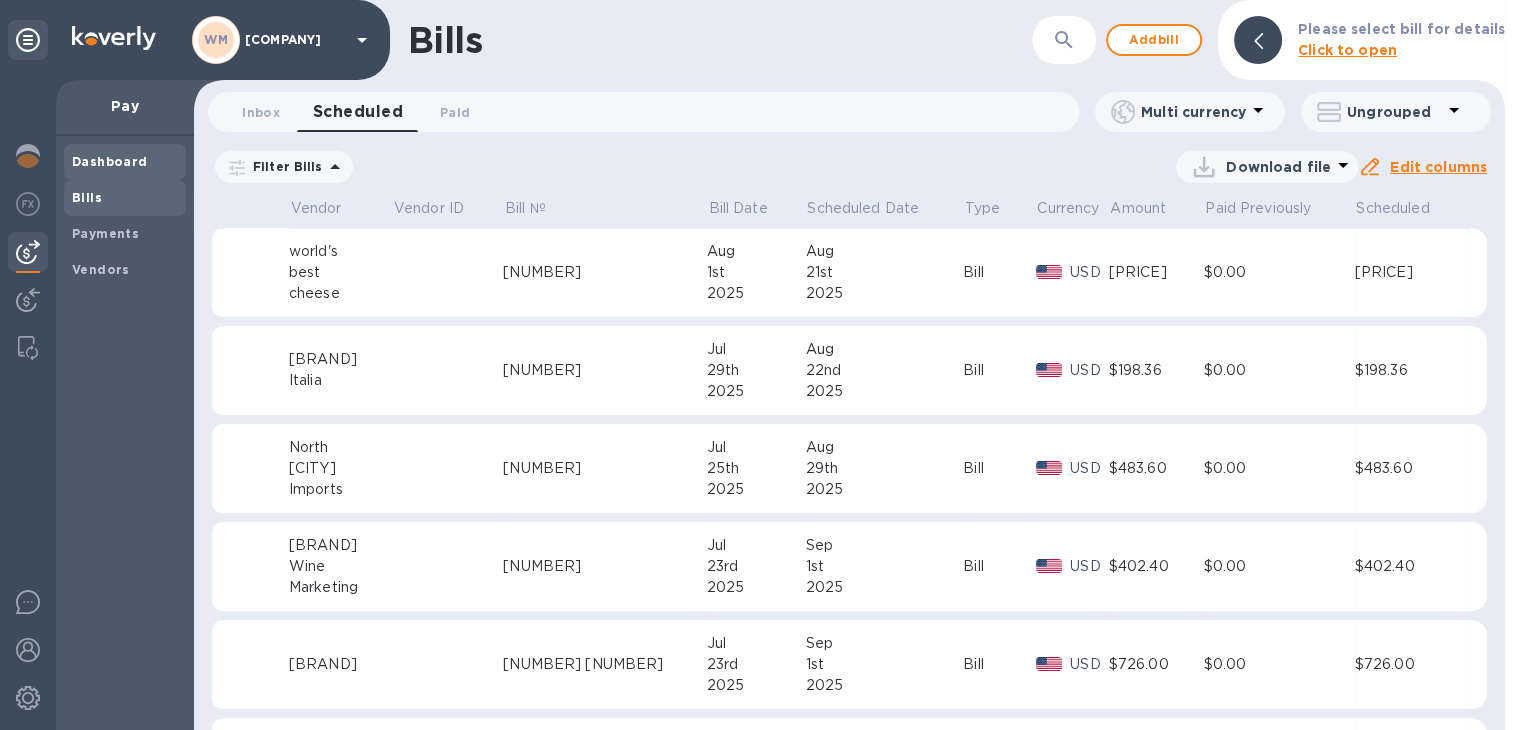 click on "Dashboard" at bounding box center [110, 161] 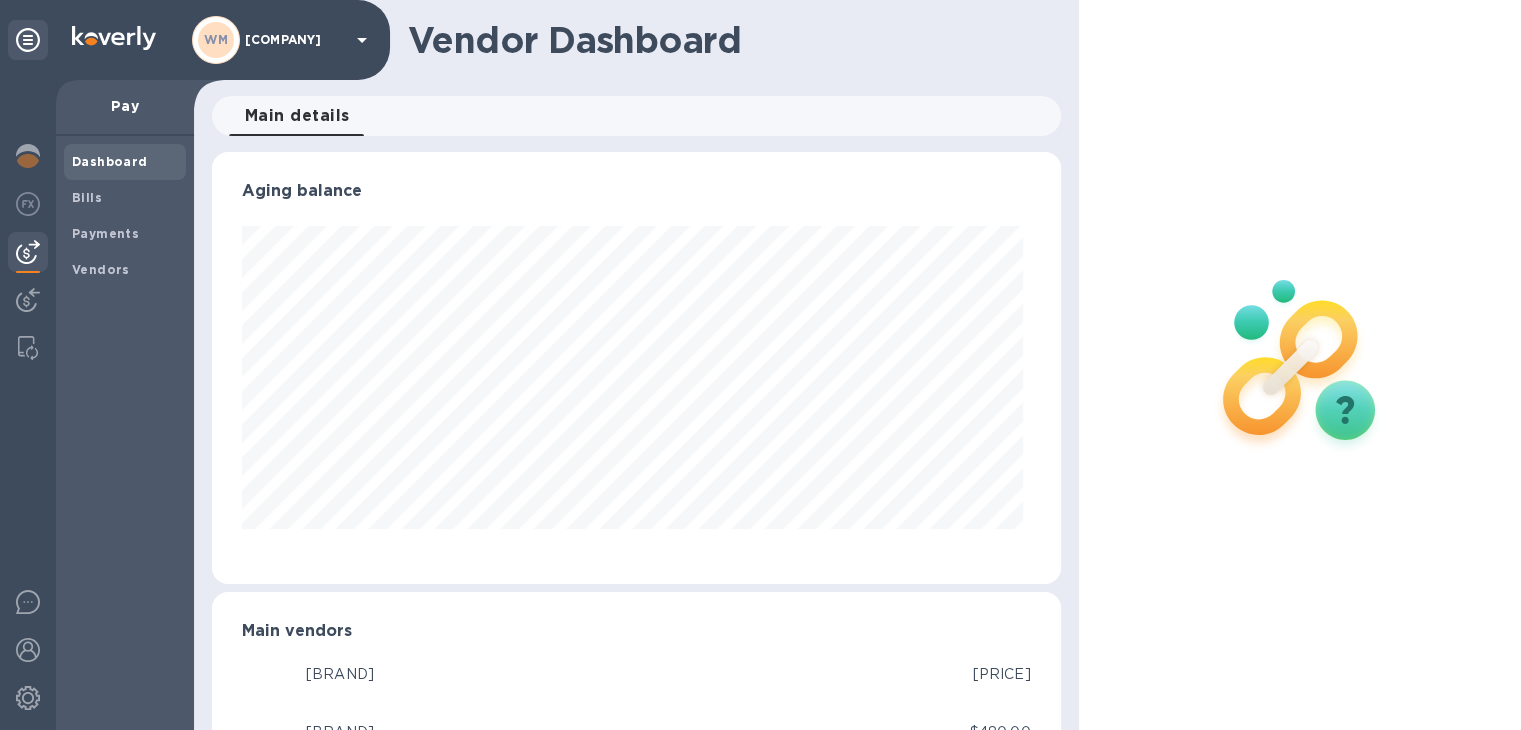 scroll, scrollTop: 999568, scrollLeft: 999159, axis: both 